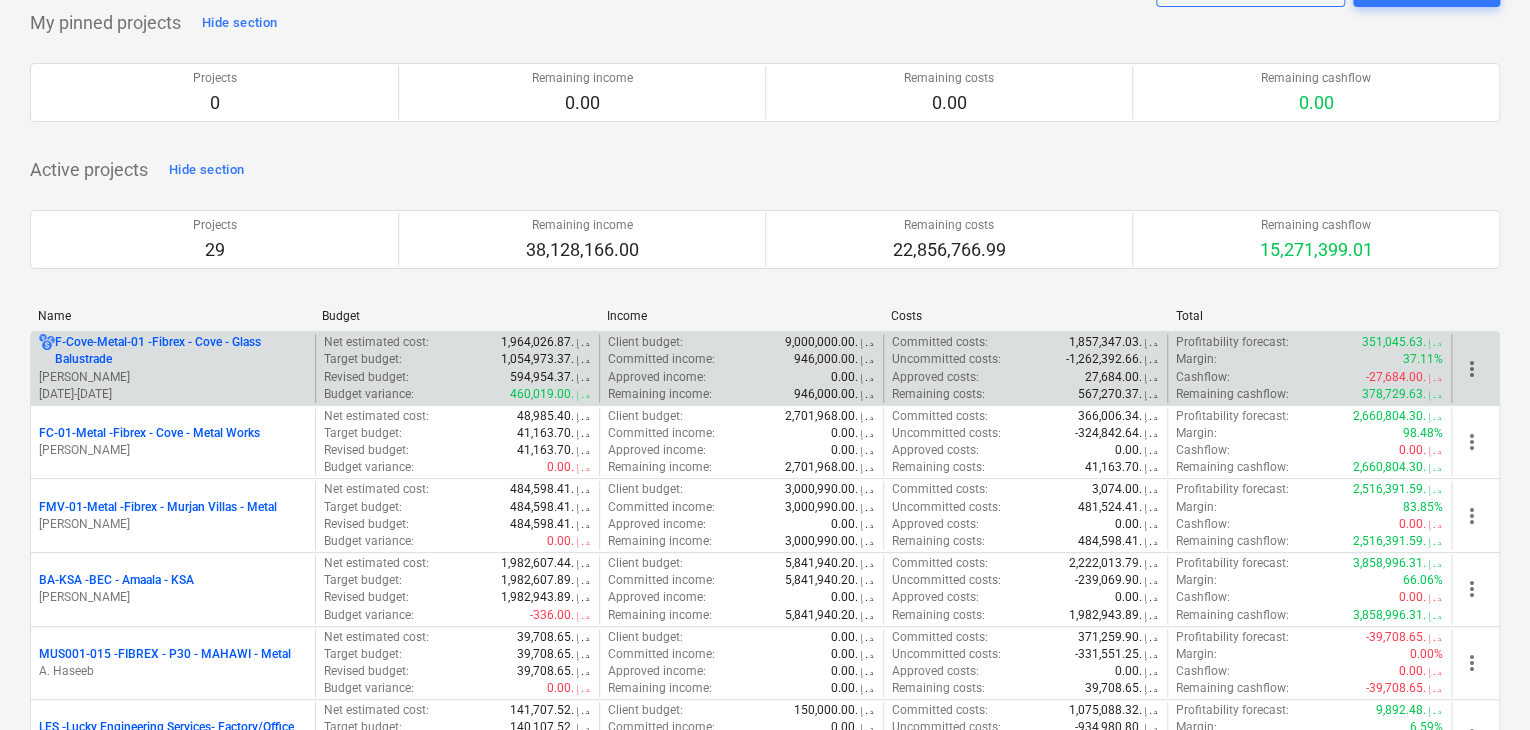scroll, scrollTop: 100, scrollLeft: 0, axis: vertical 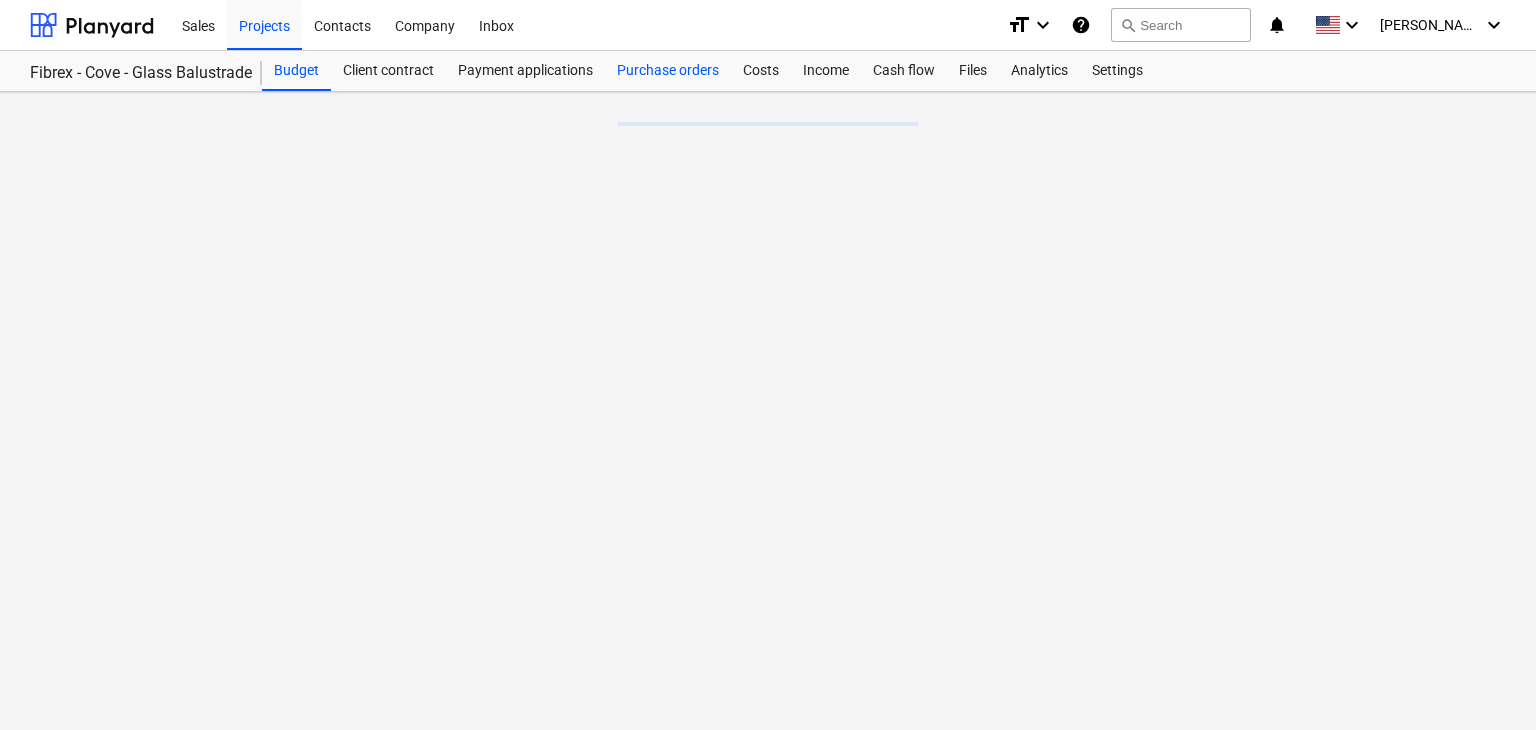 click on "Purchase orders" at bounding box center (668, 71) 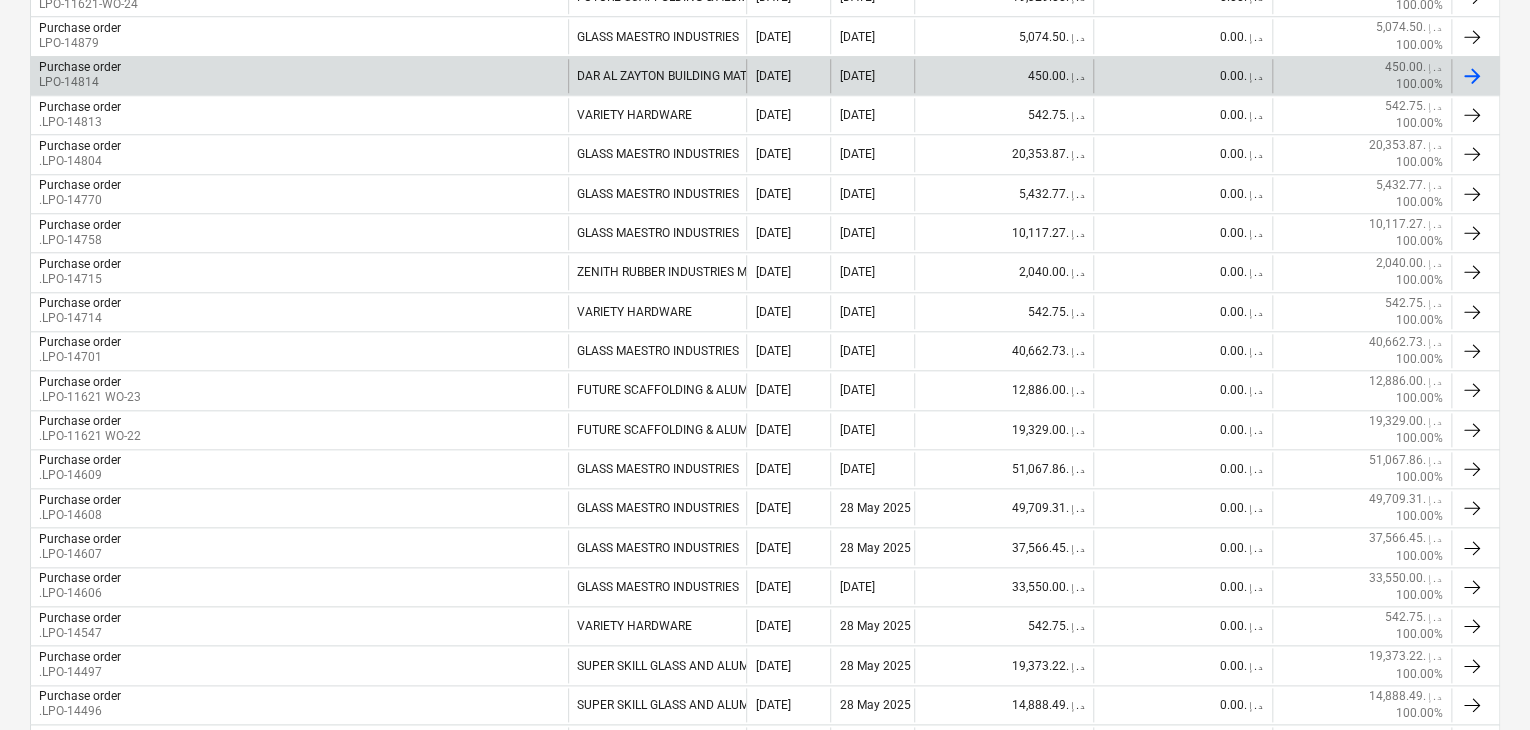 scroll, scrollTop: 1000, scrollLeft: 0, axis: vertical 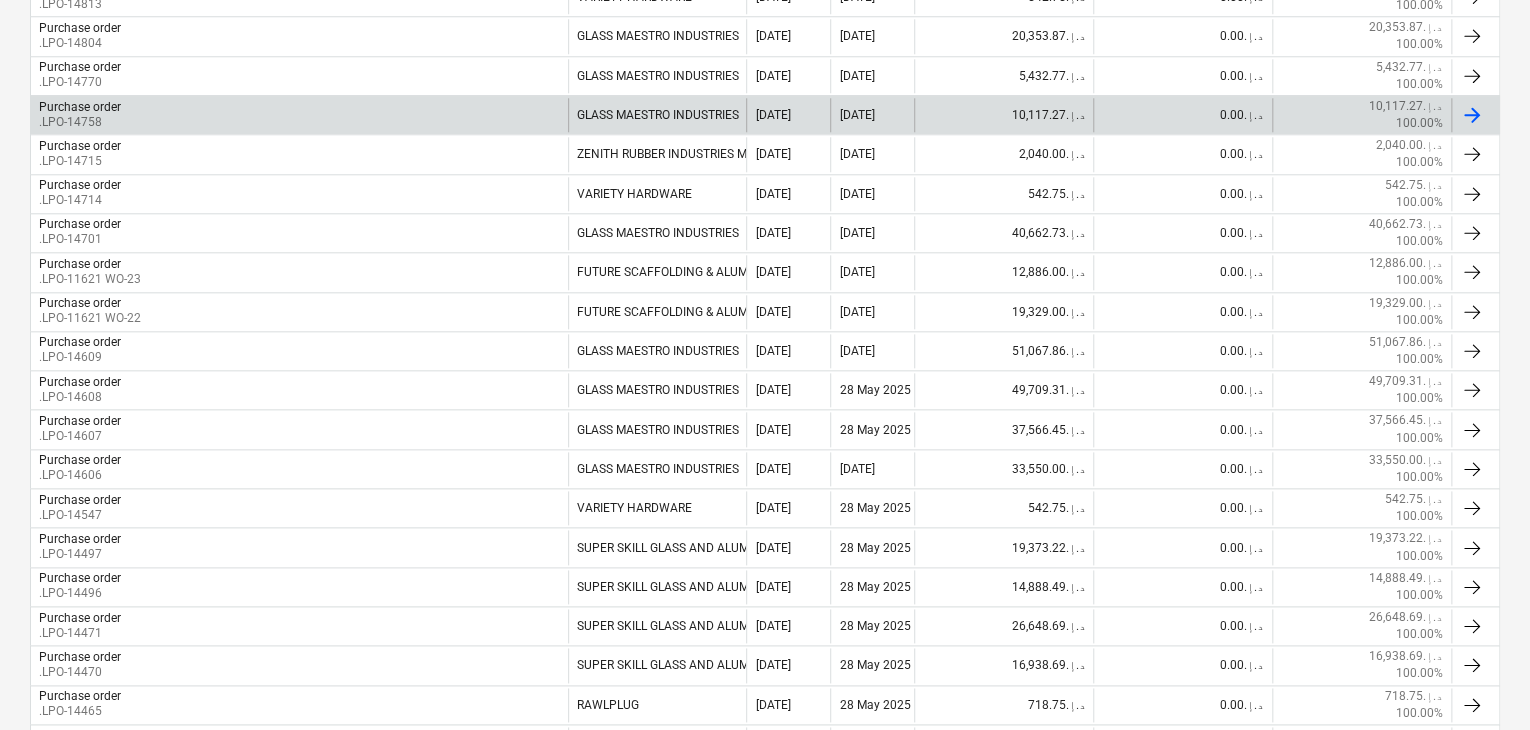 click on "Purchase order .LPO-14758" at bounding box center (299, 115) 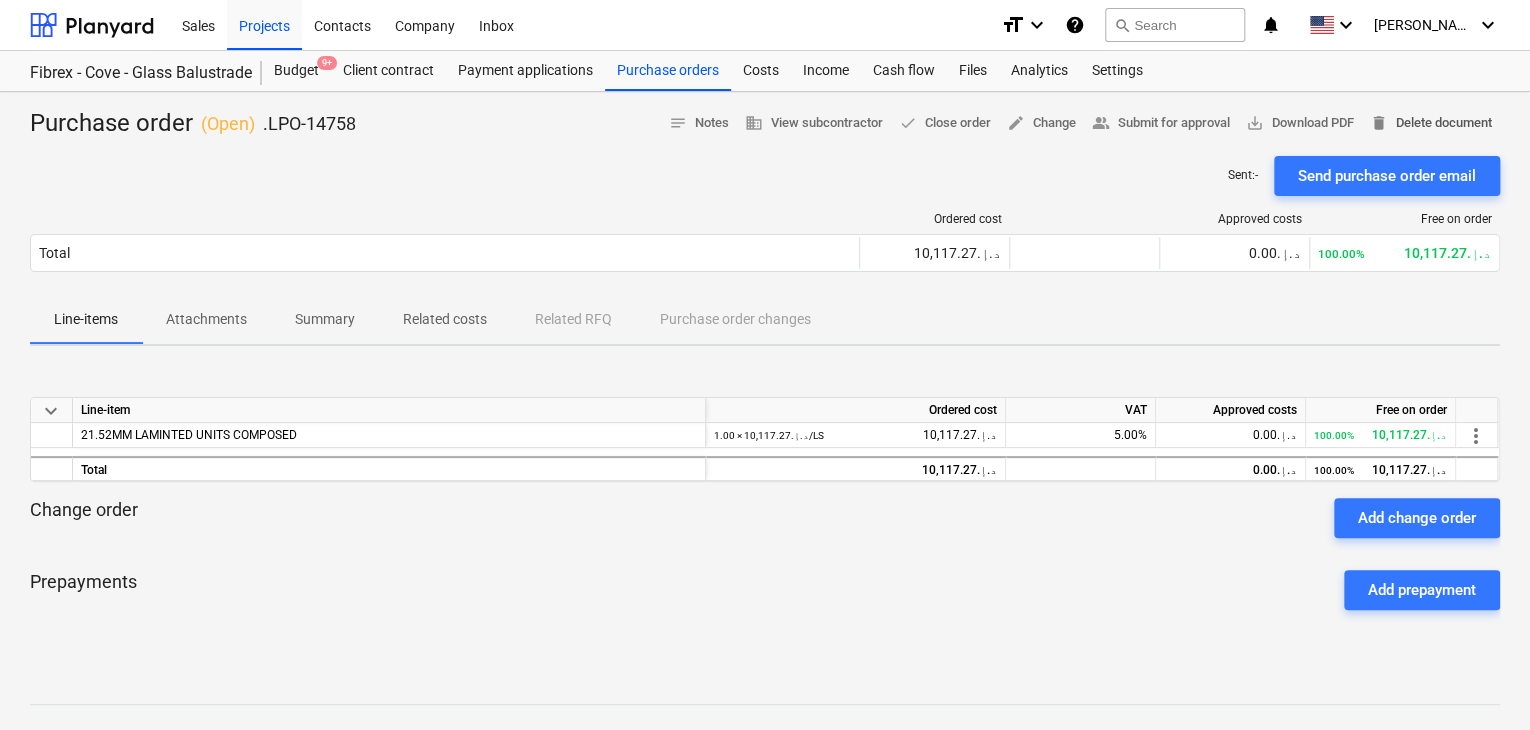 click on "delete Delete document" at bounding box center [1431, 123] 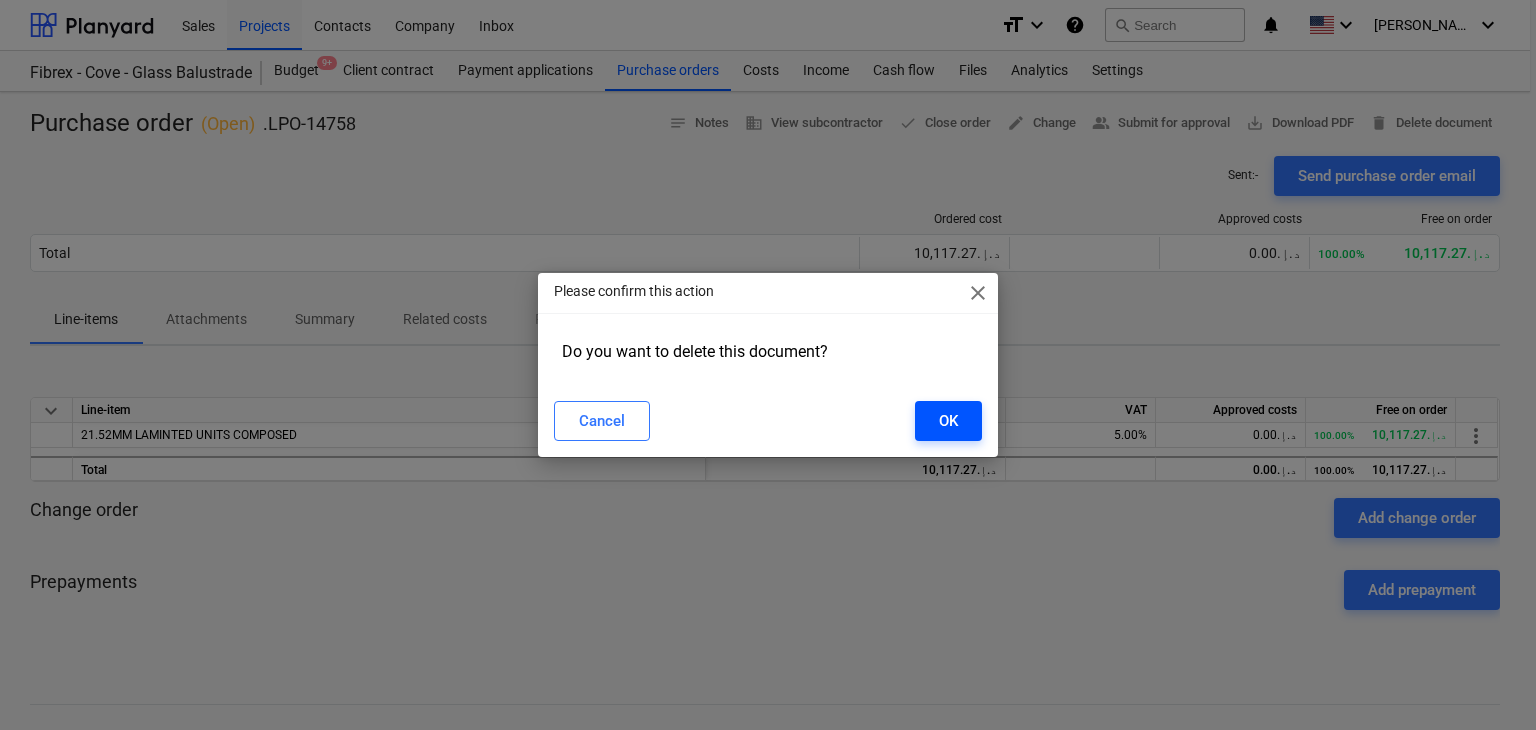 click on "OK" at bounding box center (948, 421) 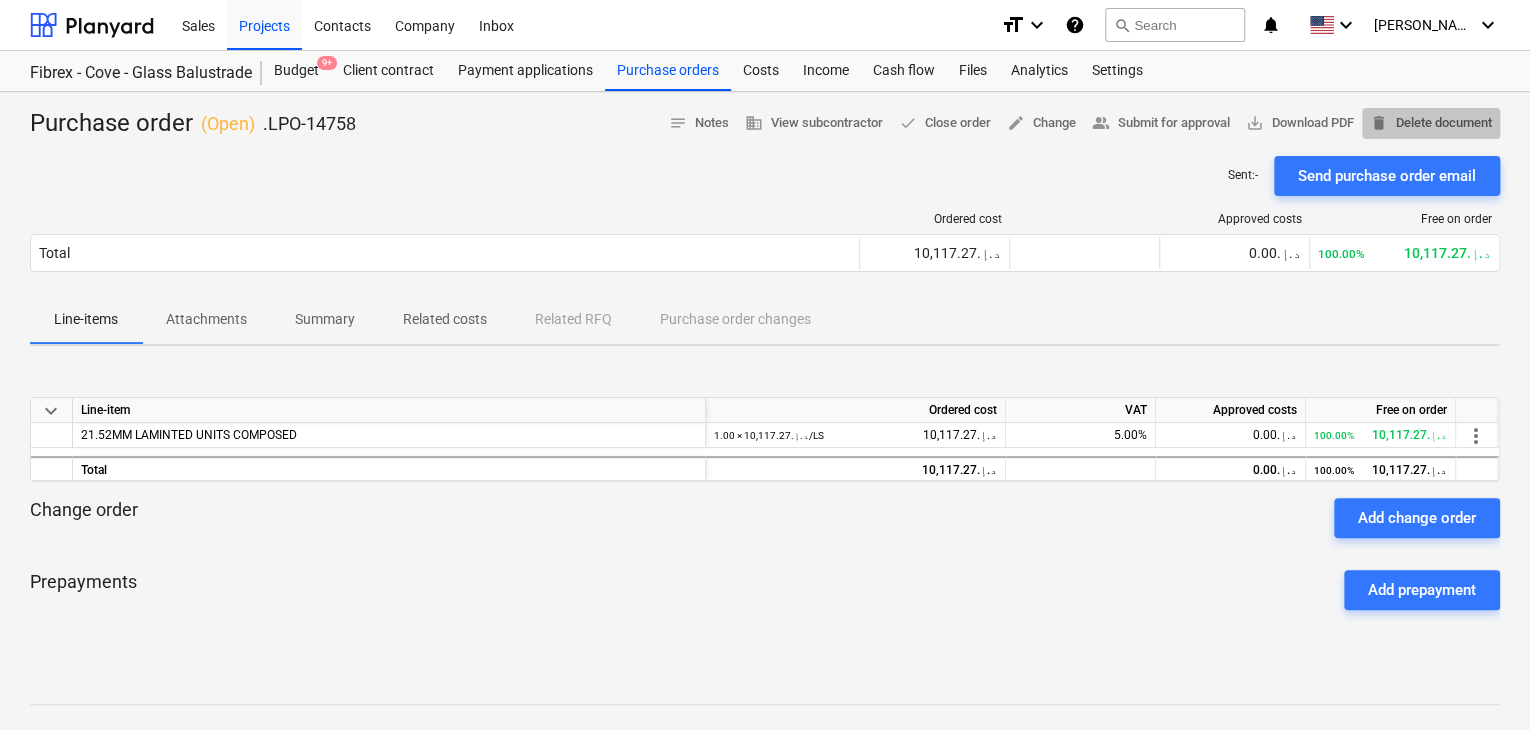 click on "delete Delete document" at bounding box center [1431, 123] 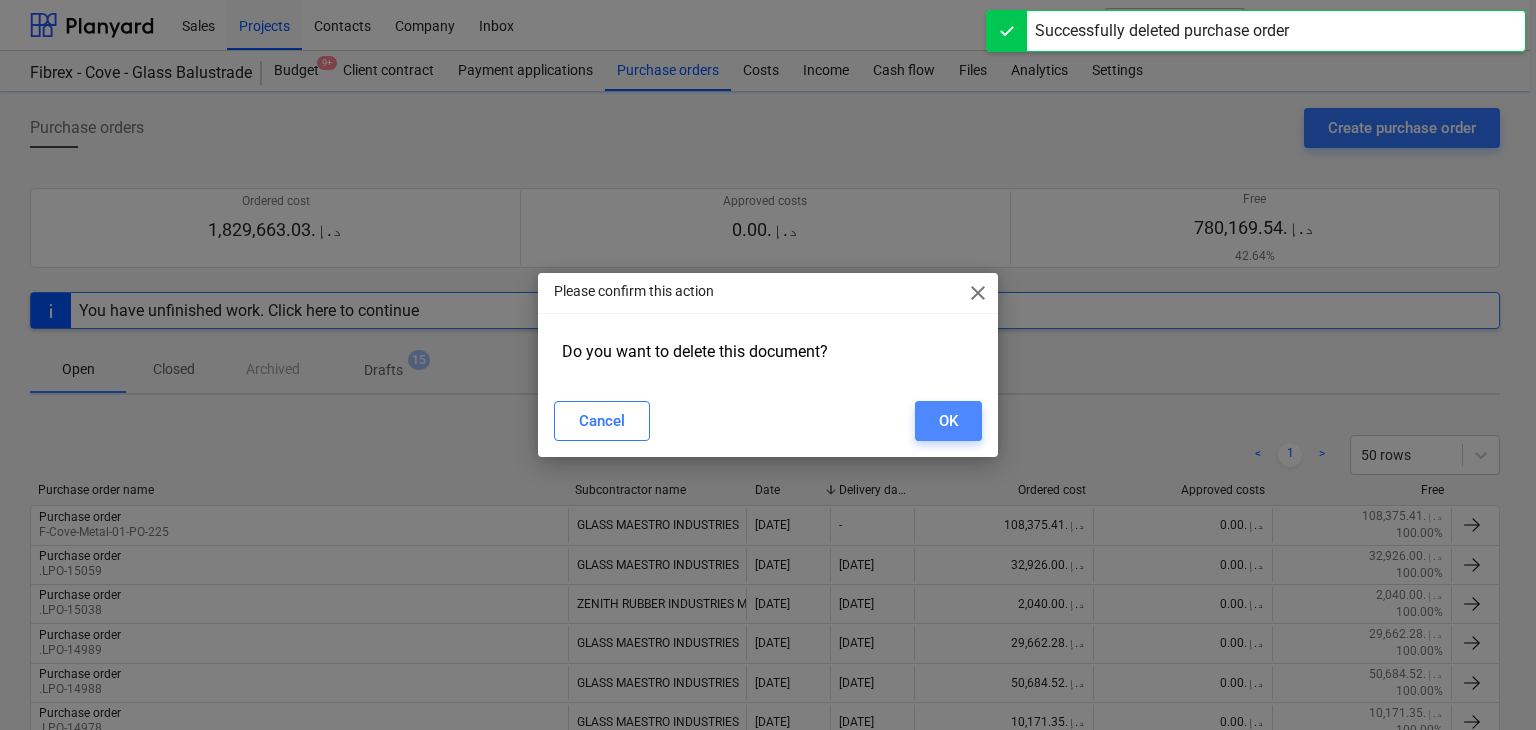 click on "OK" at bounding box center [948, 421] 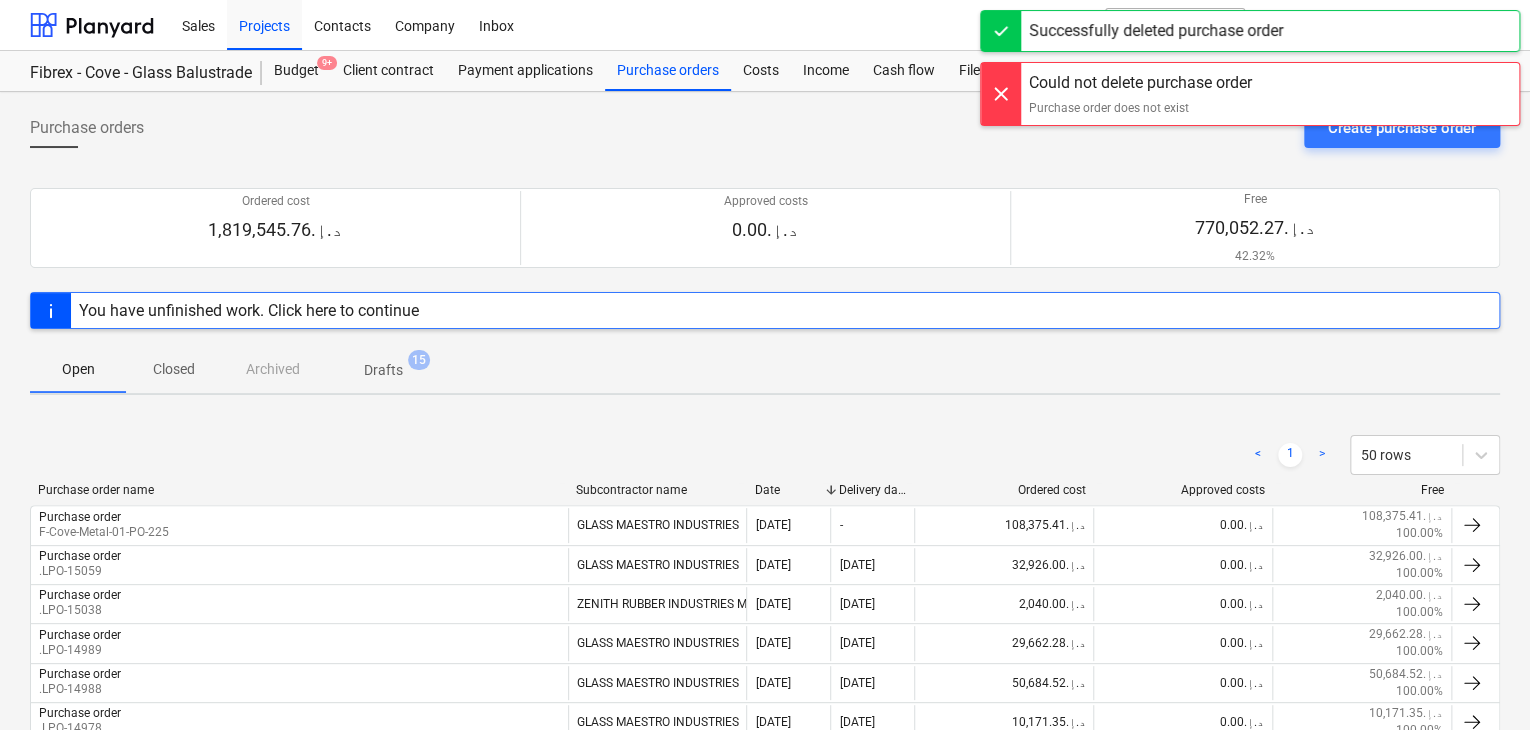 click on "Could not delete purchase order Purchase order does not exist" at bounding box center (1250, 94) 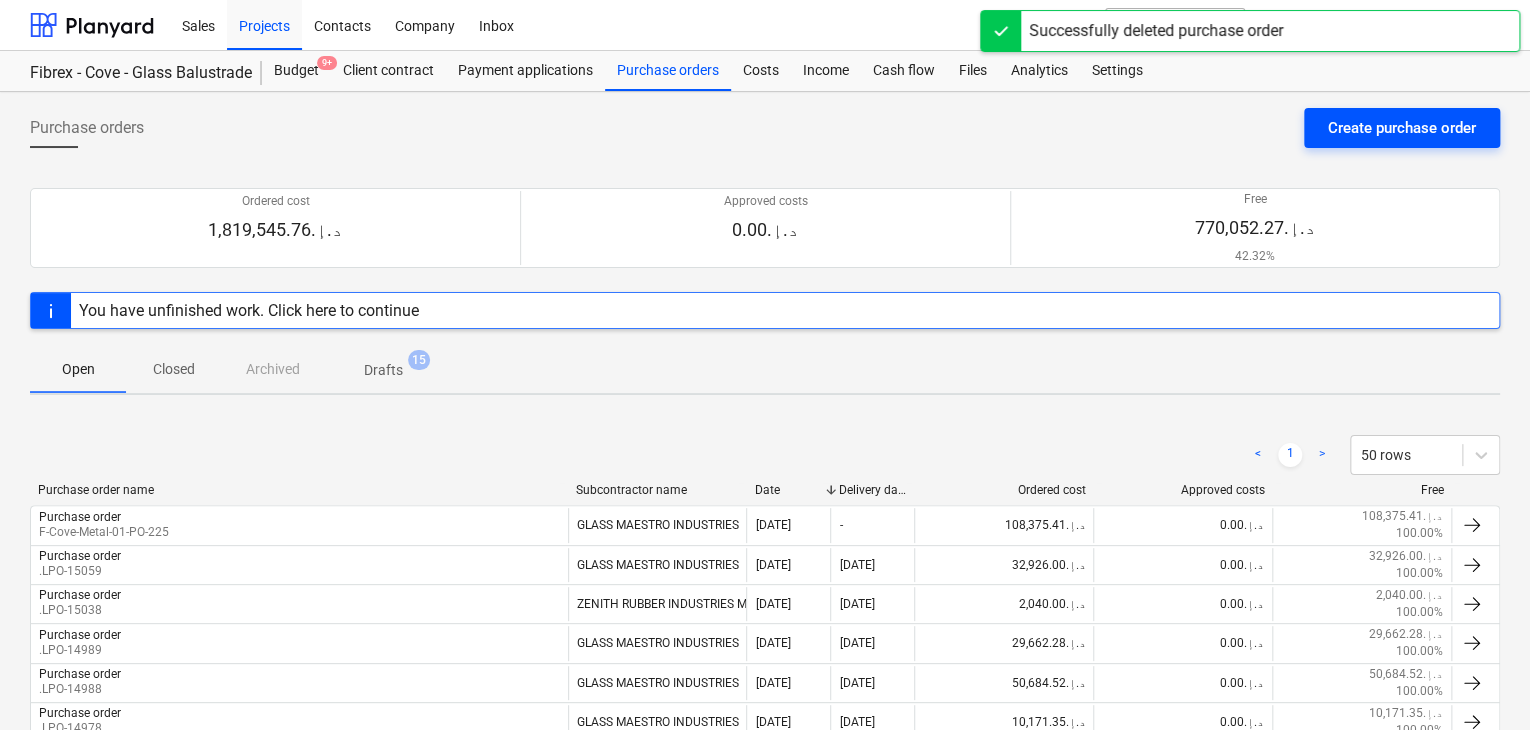 click on "Create purchase order" at bounding box center [1402, 128] 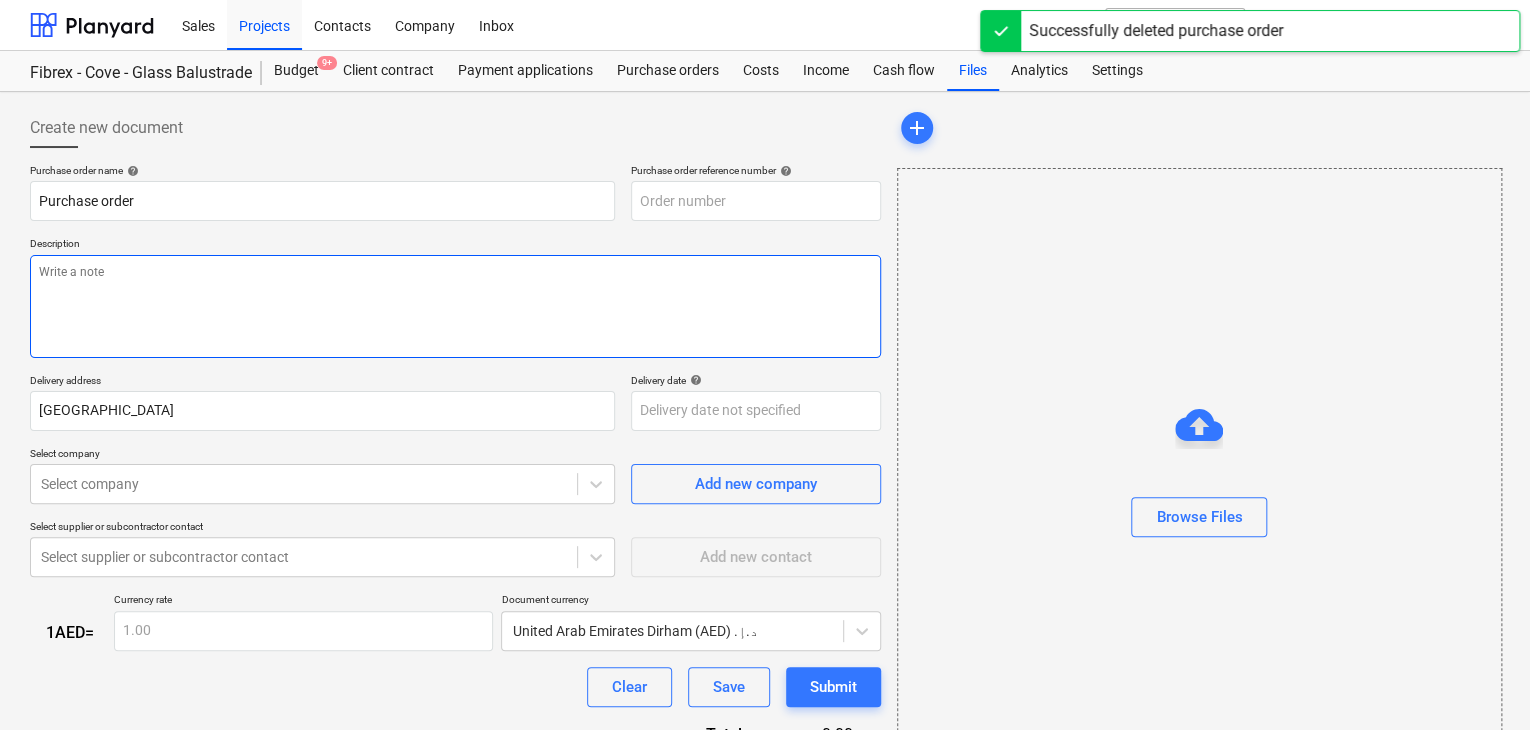 click at bounding box center (455, 306) 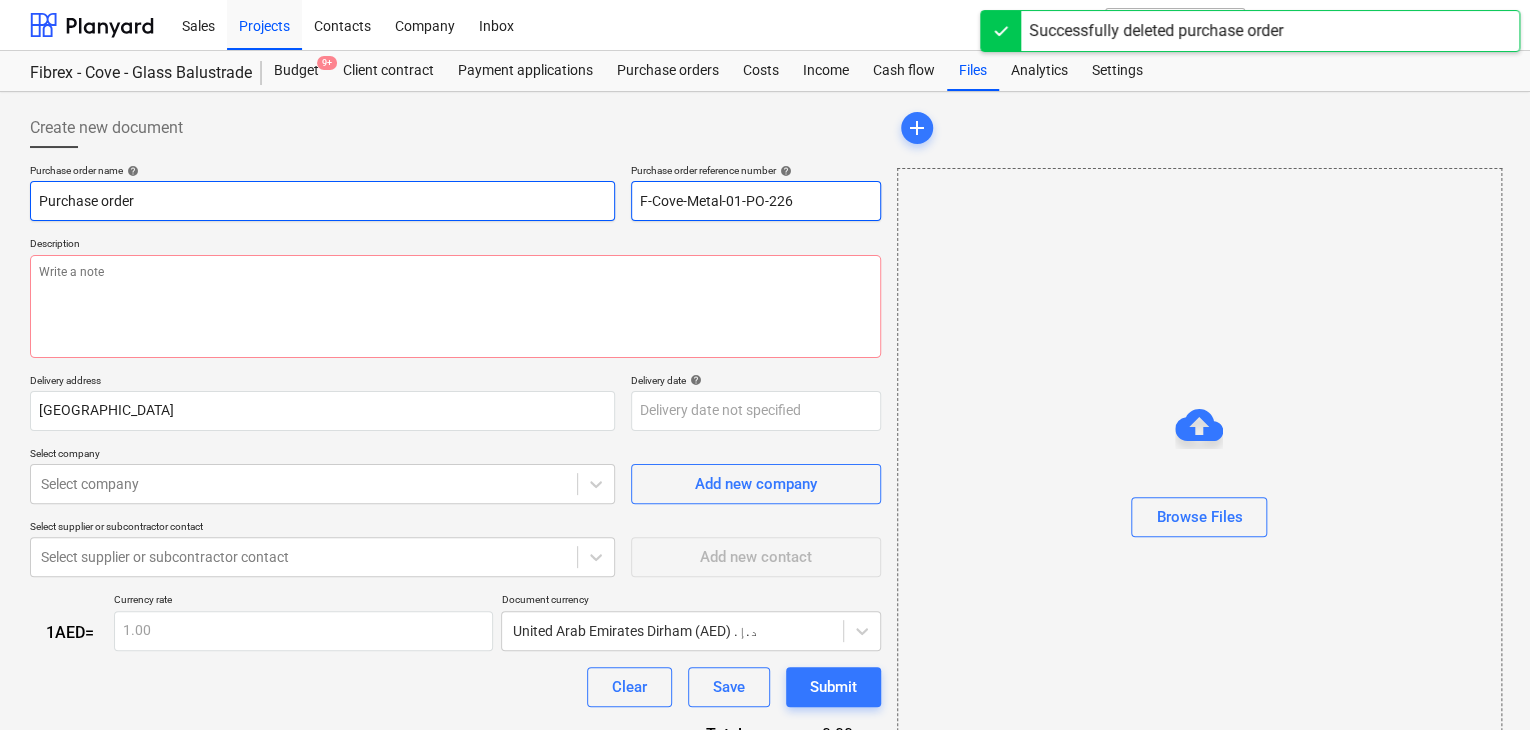 drag, startPoint x: 798, startPoint y: 193, endPoint x: 596, endPoint y: 189, distance: 202.0396 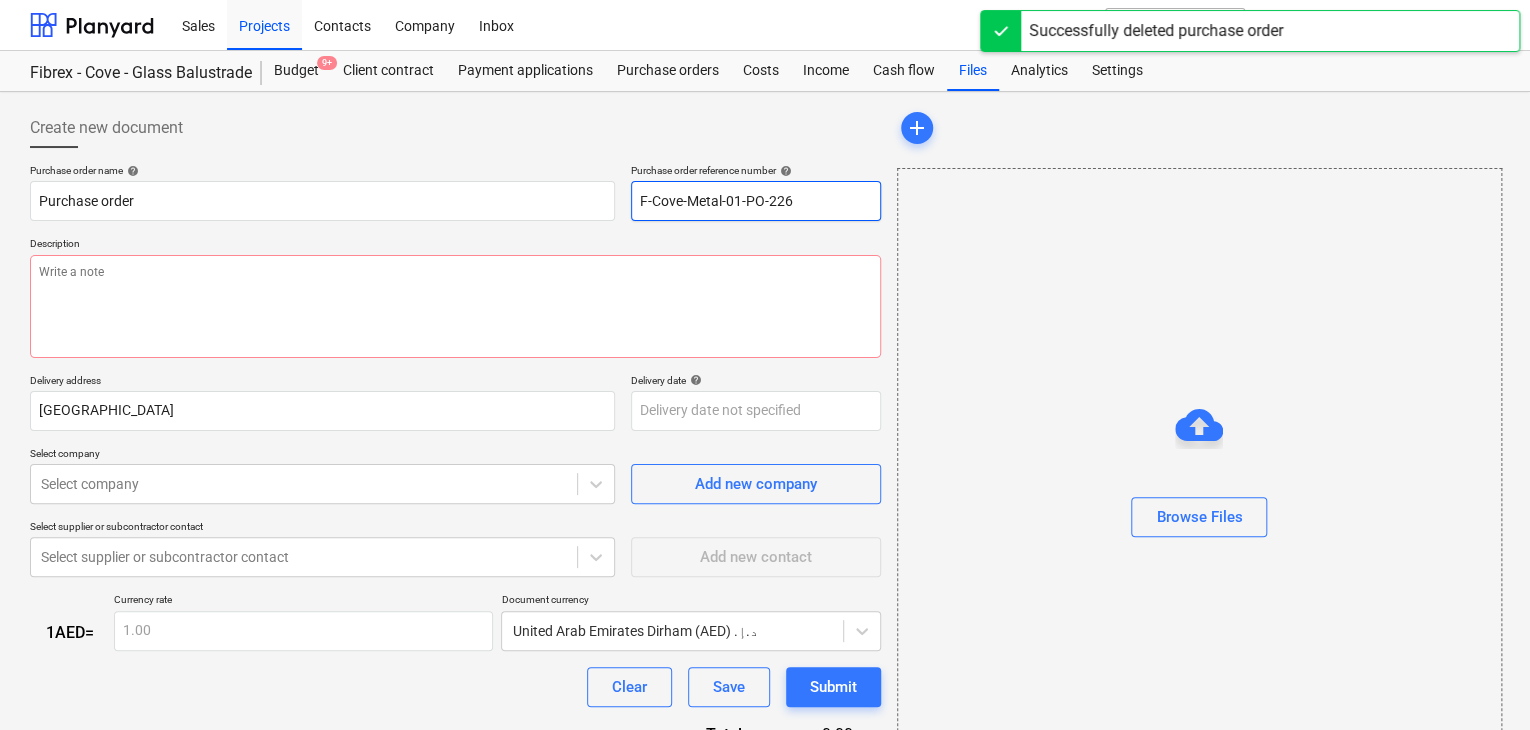 type on "x" 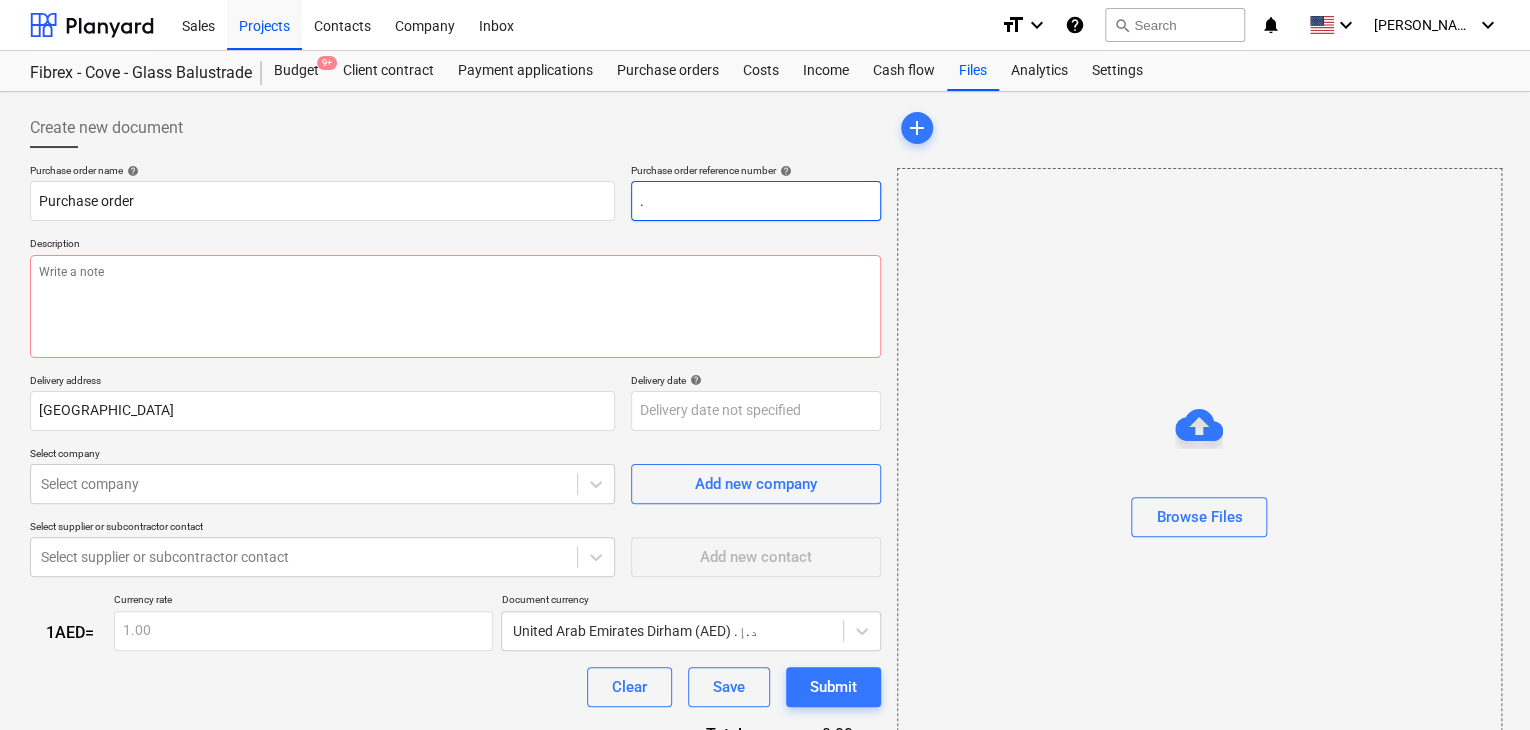type on "x" 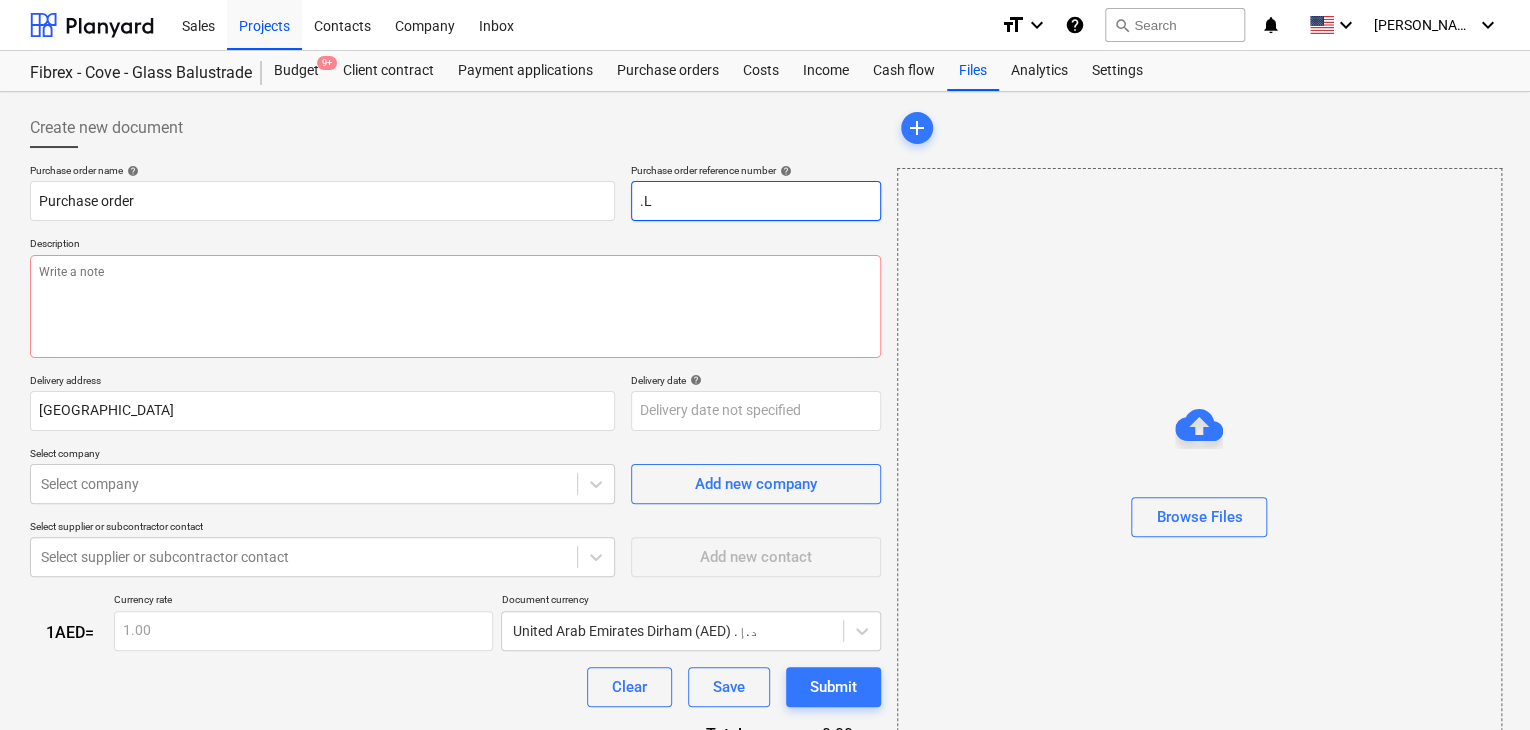 type on "x" 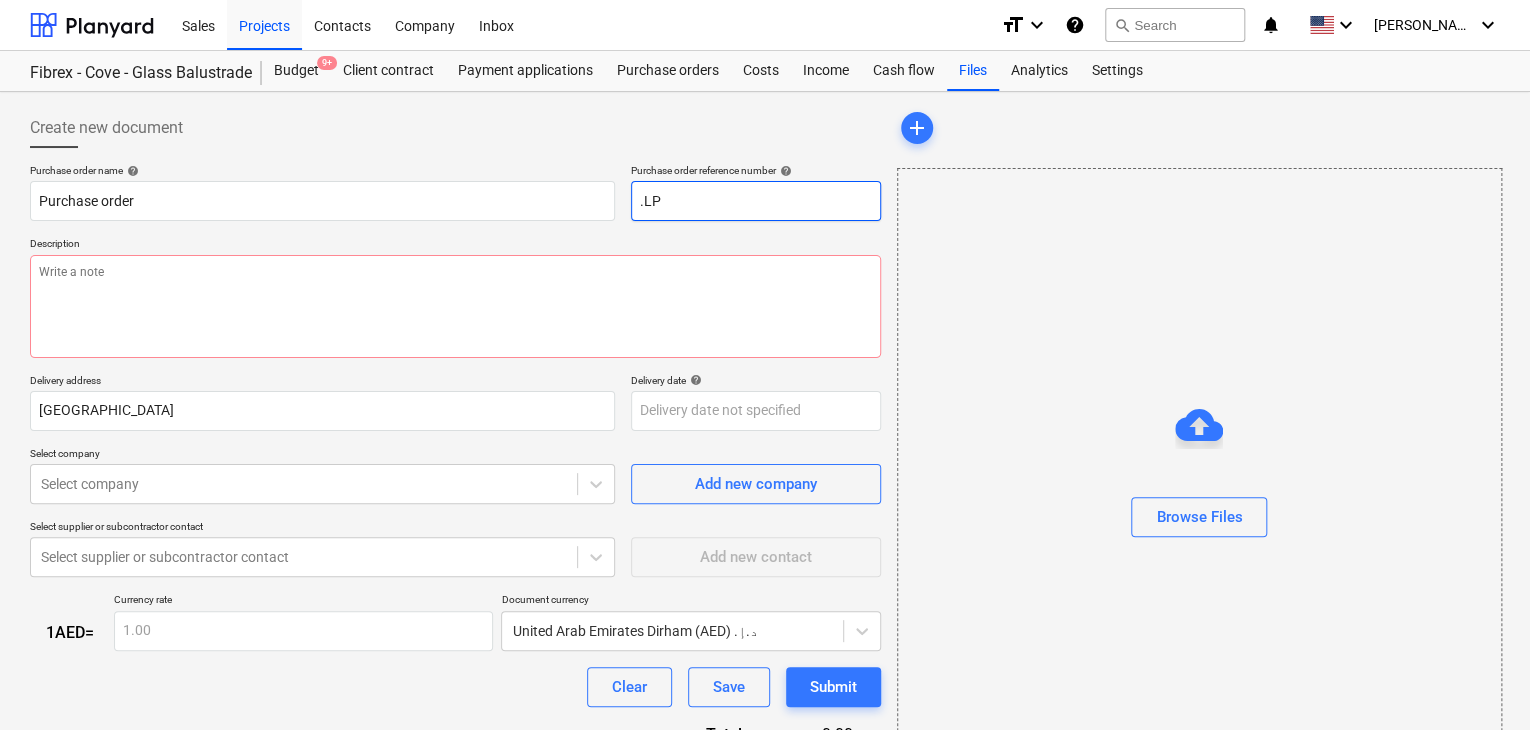 type on "x" 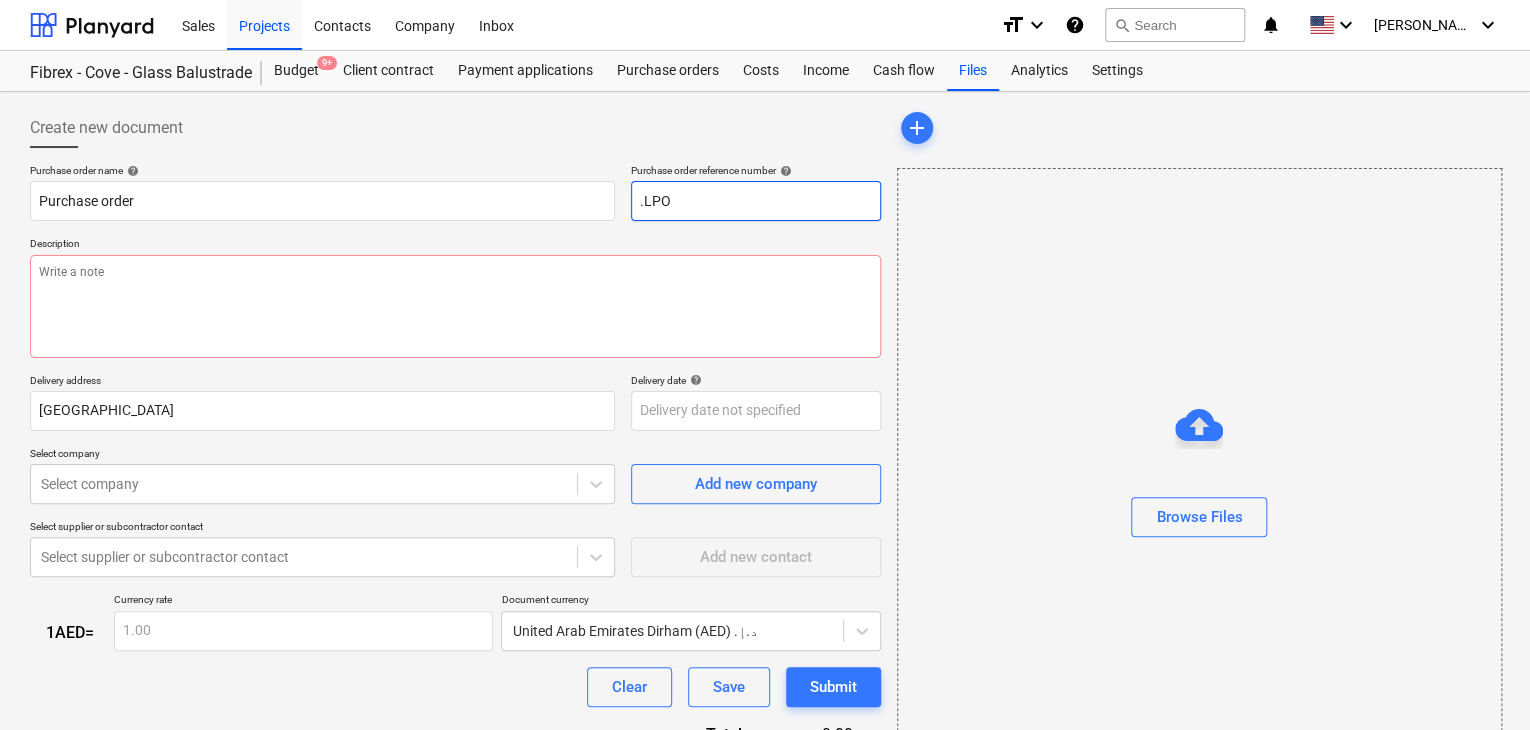 type on "x" 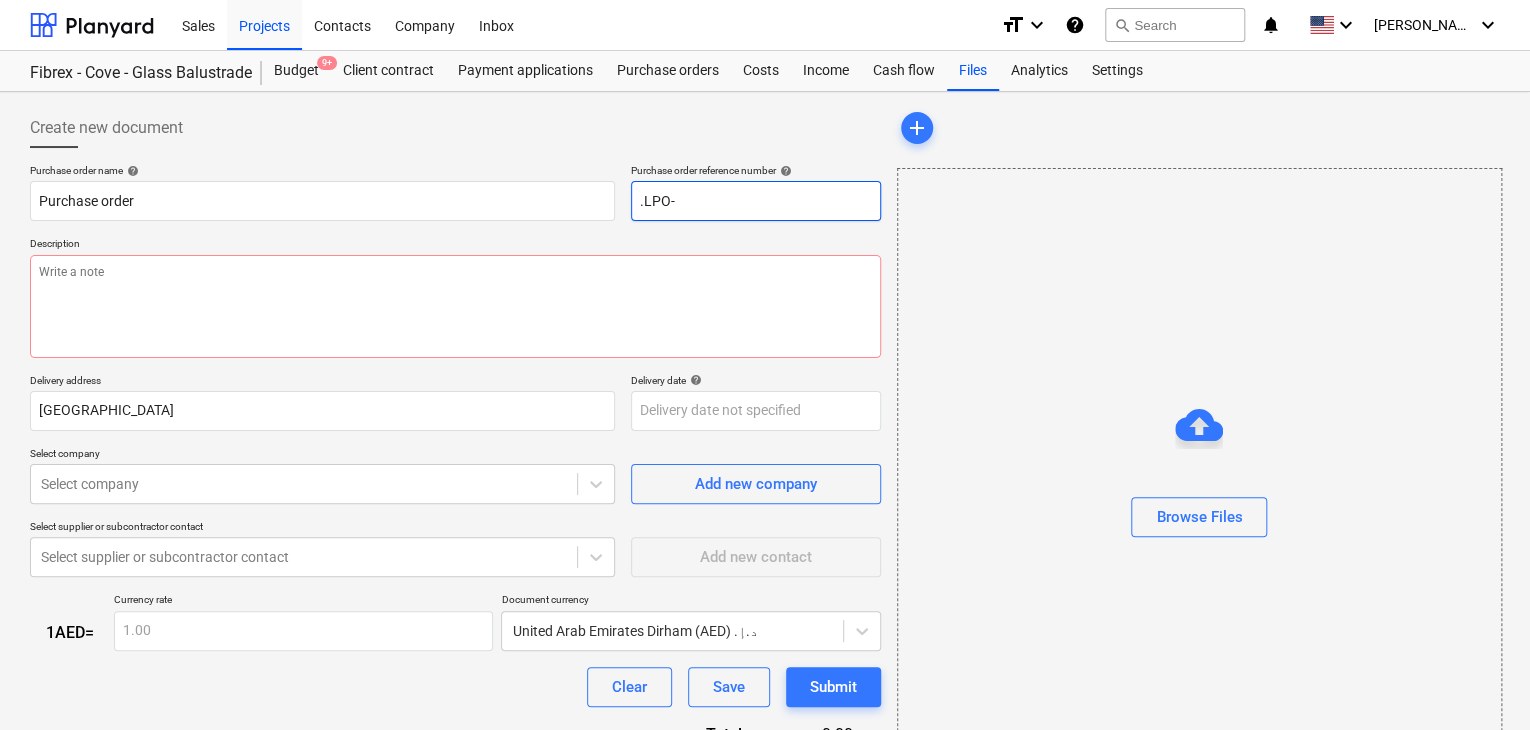 type on "x" 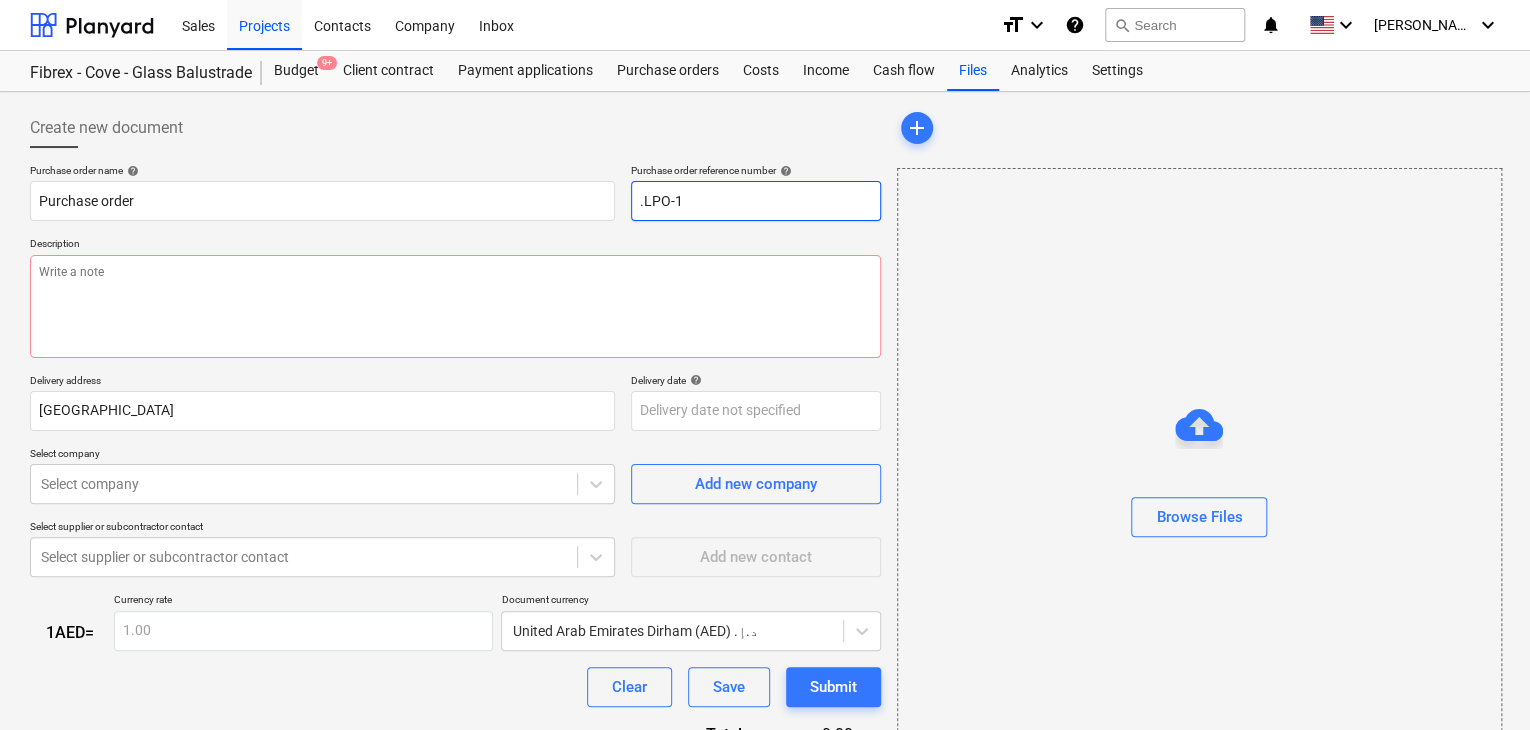 type on "x" 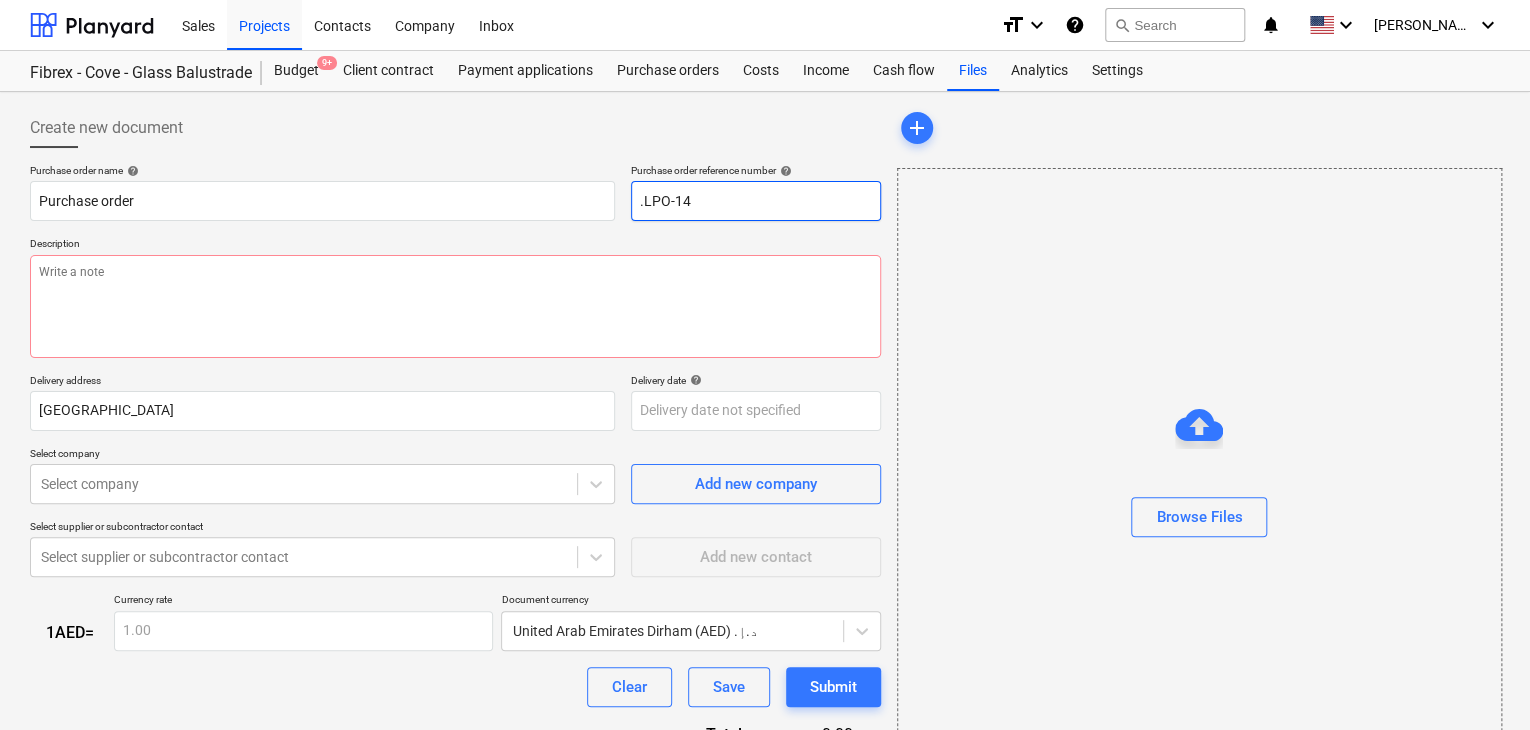 type on "x" 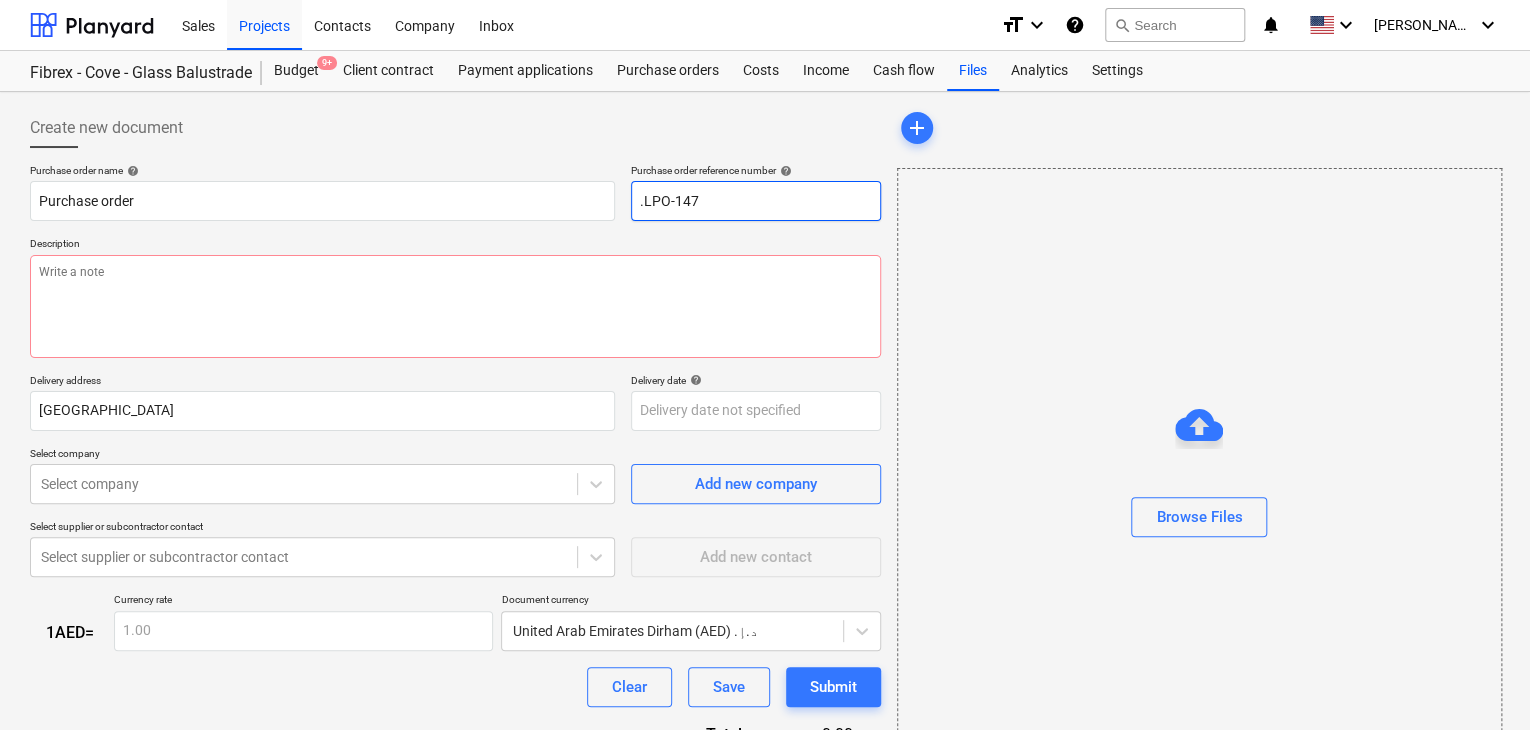 type on "x" 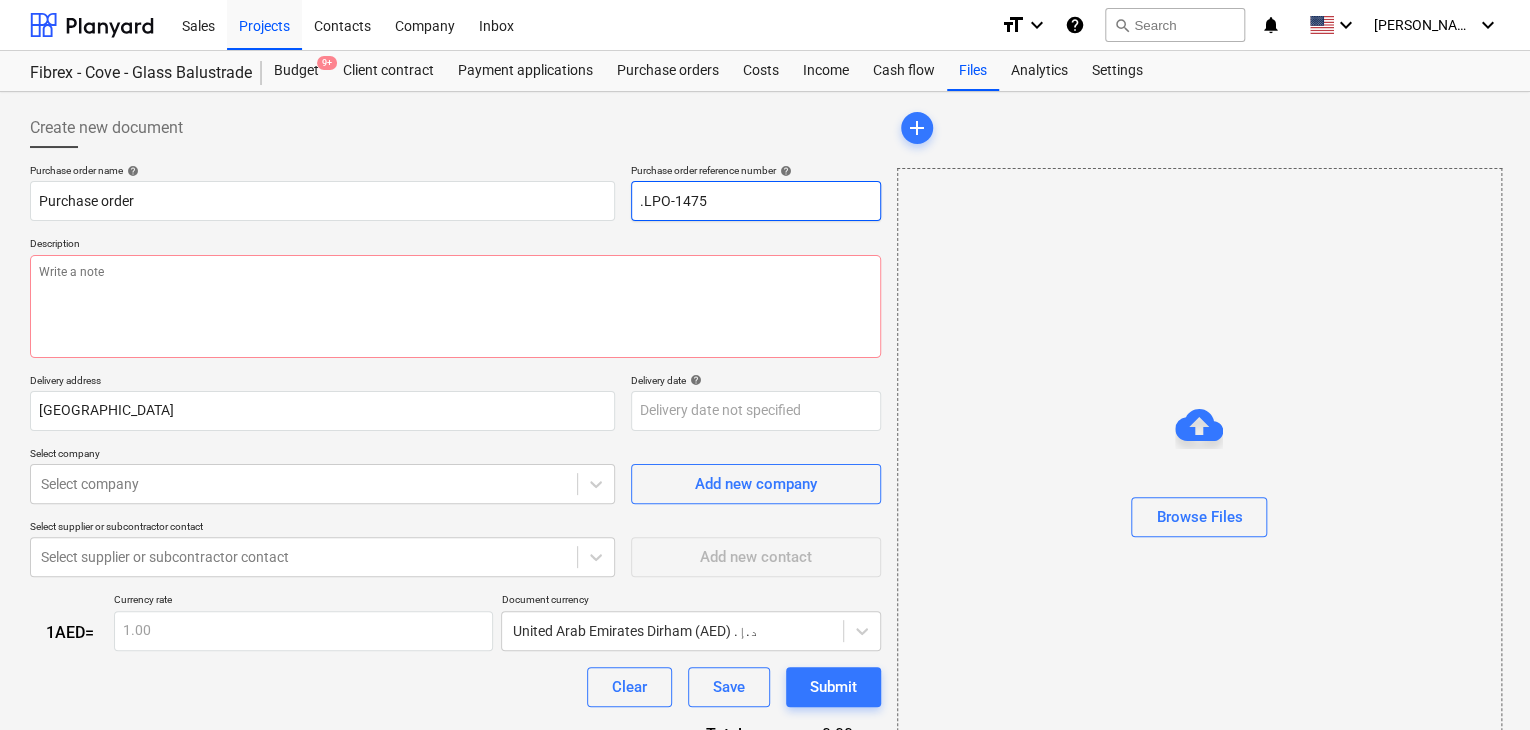 type on "x" 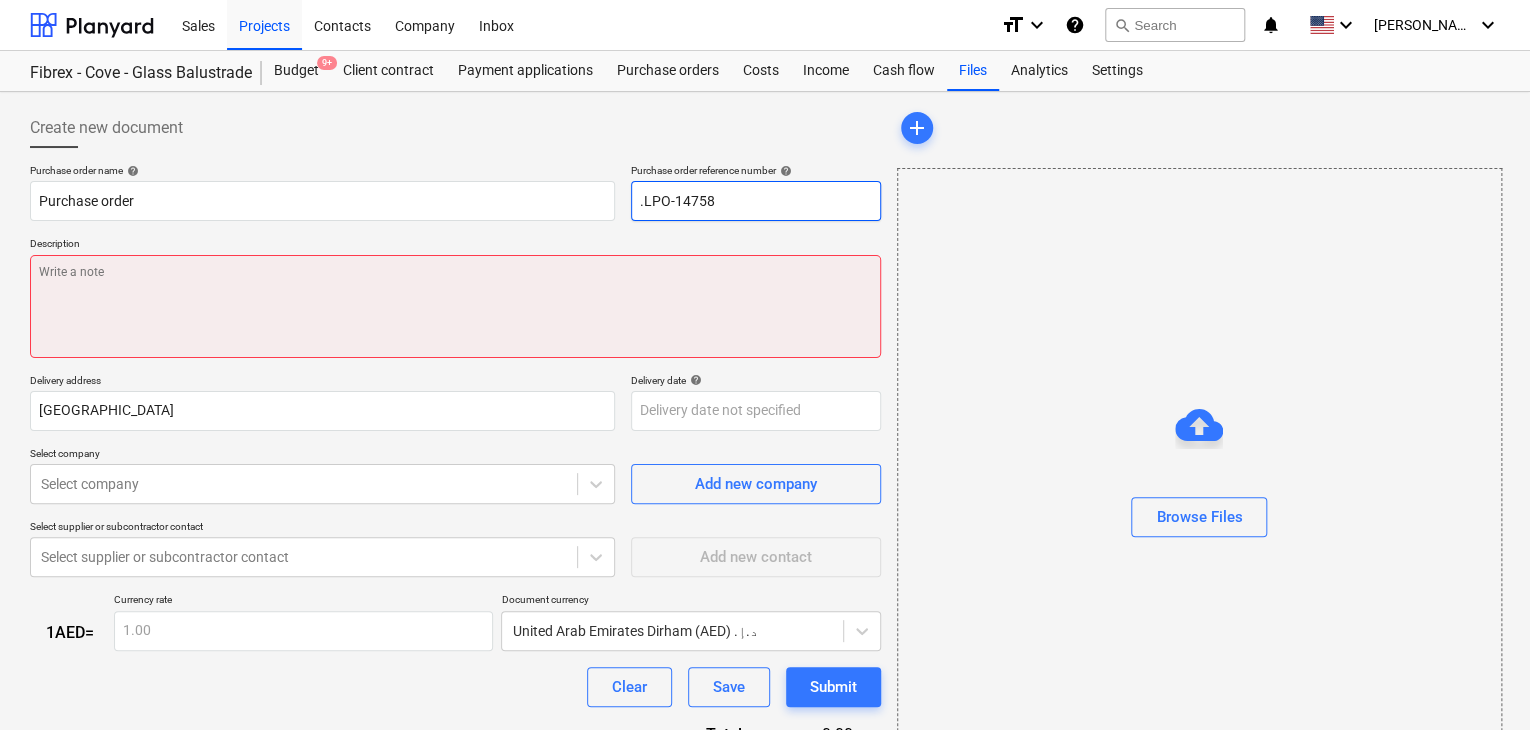 type on ".LPO-14758" 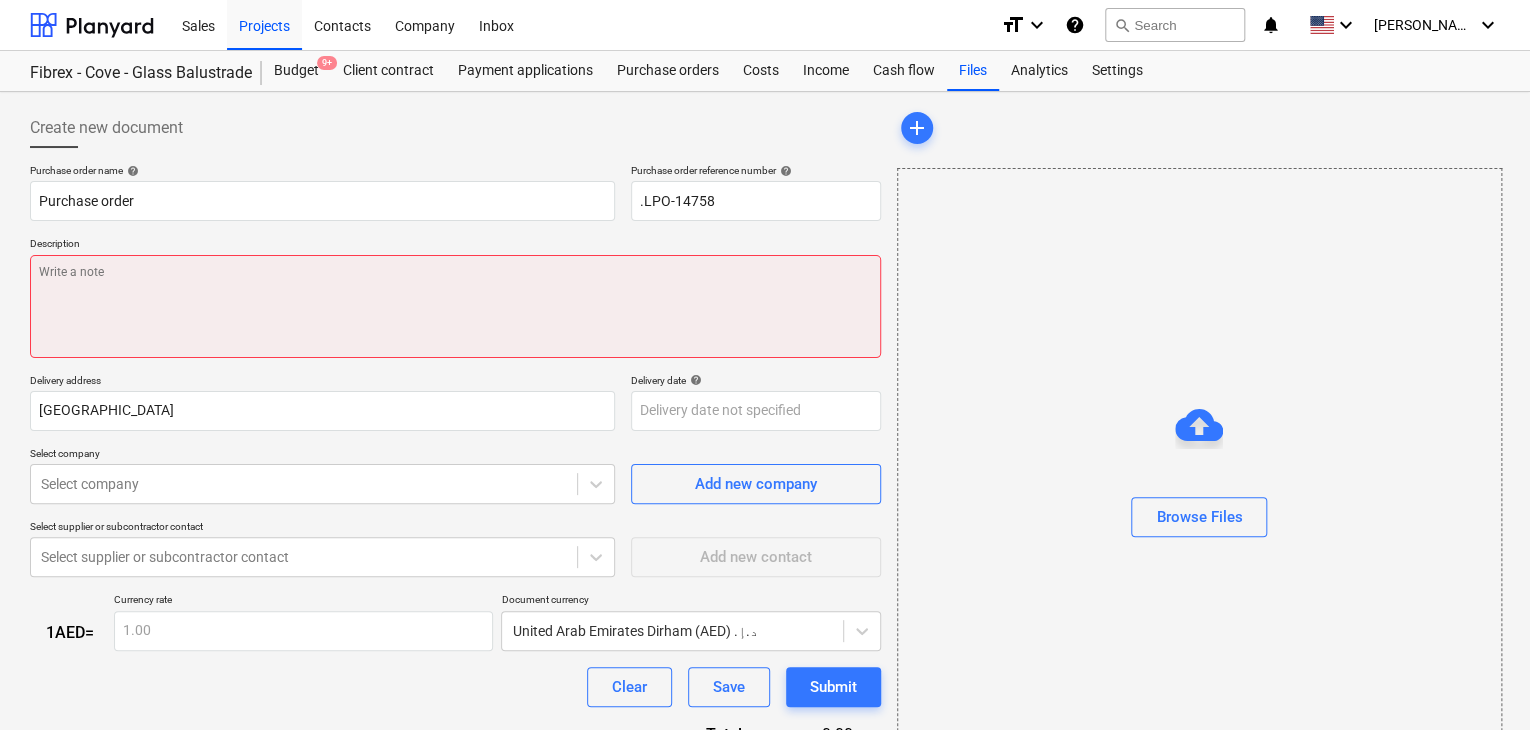 click at bounding box center [455, 306] 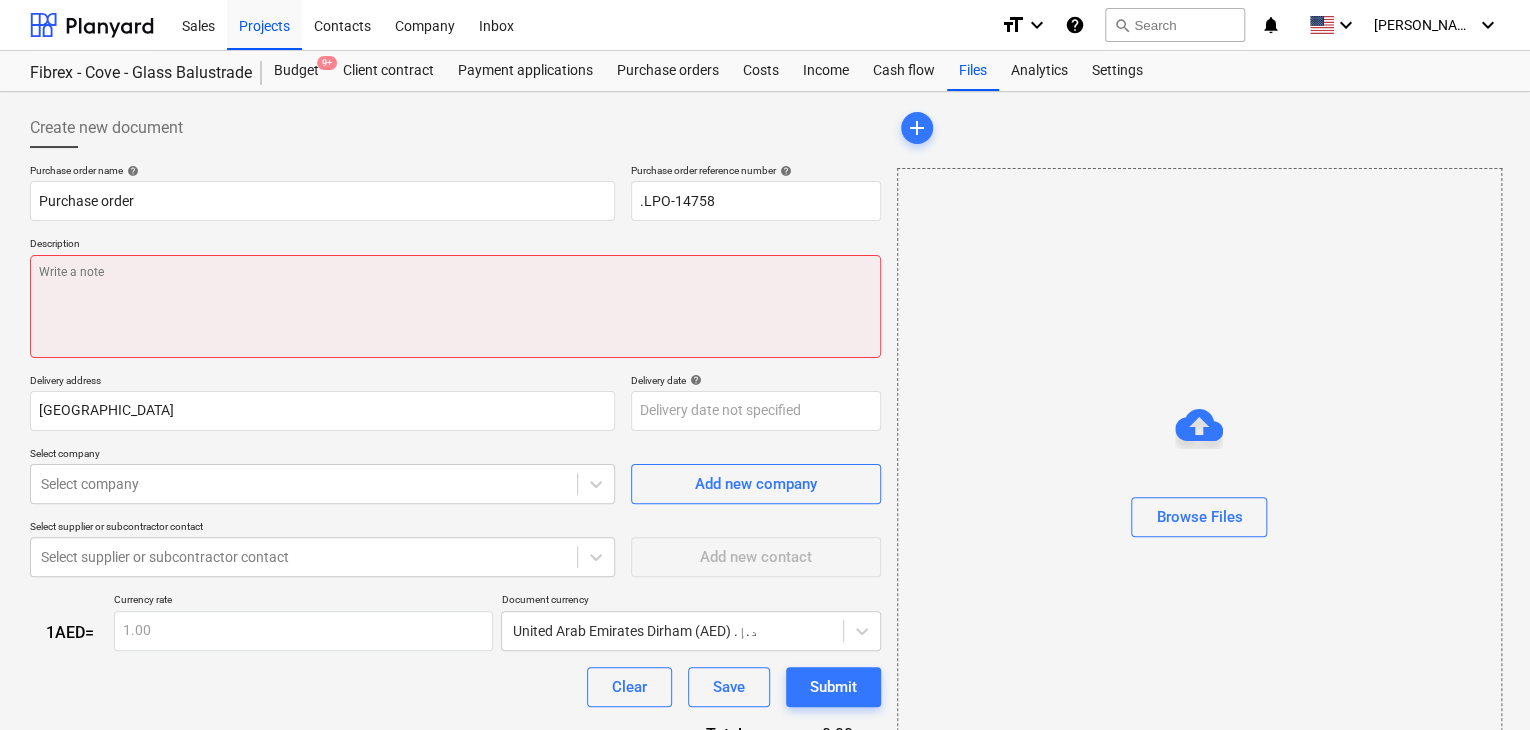 type on "x" 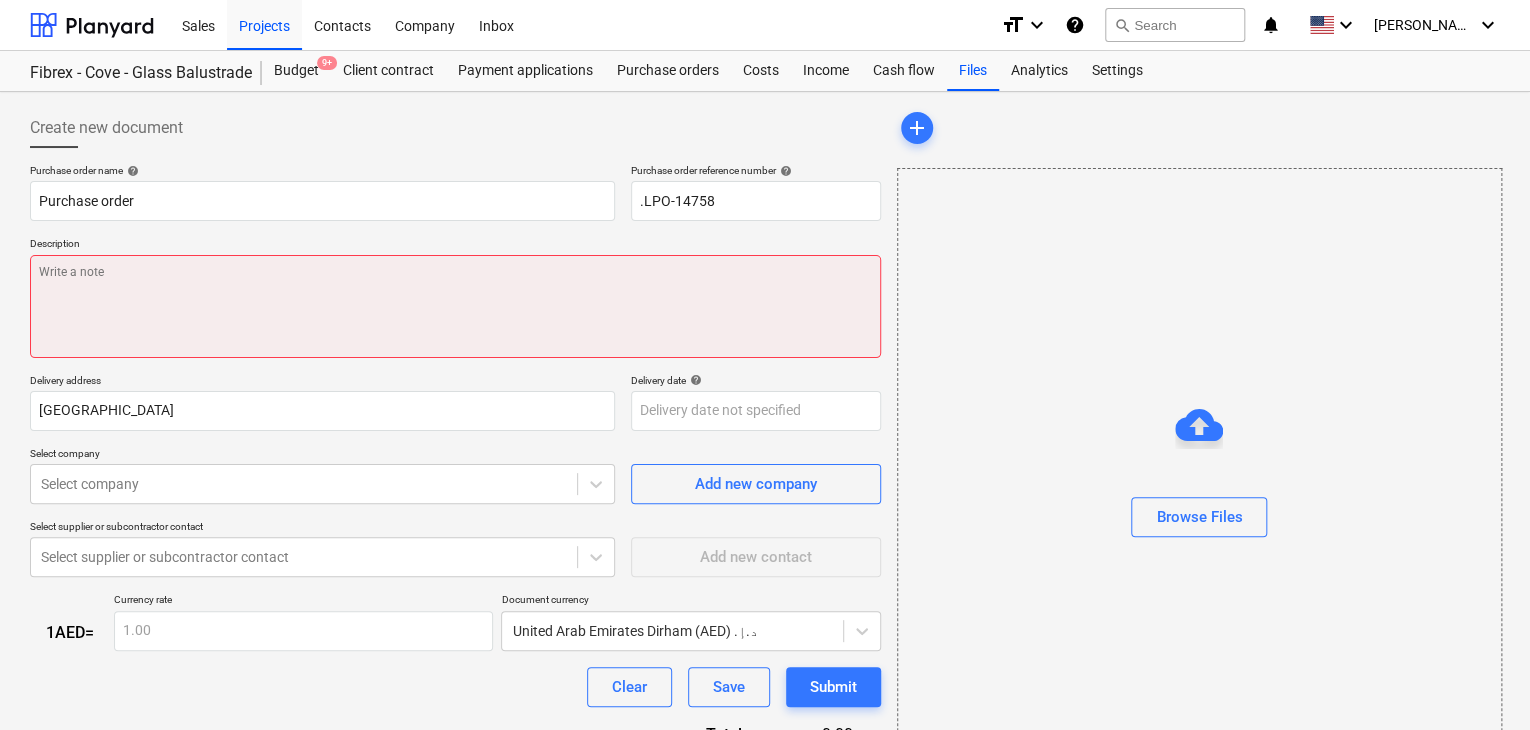type on "1" 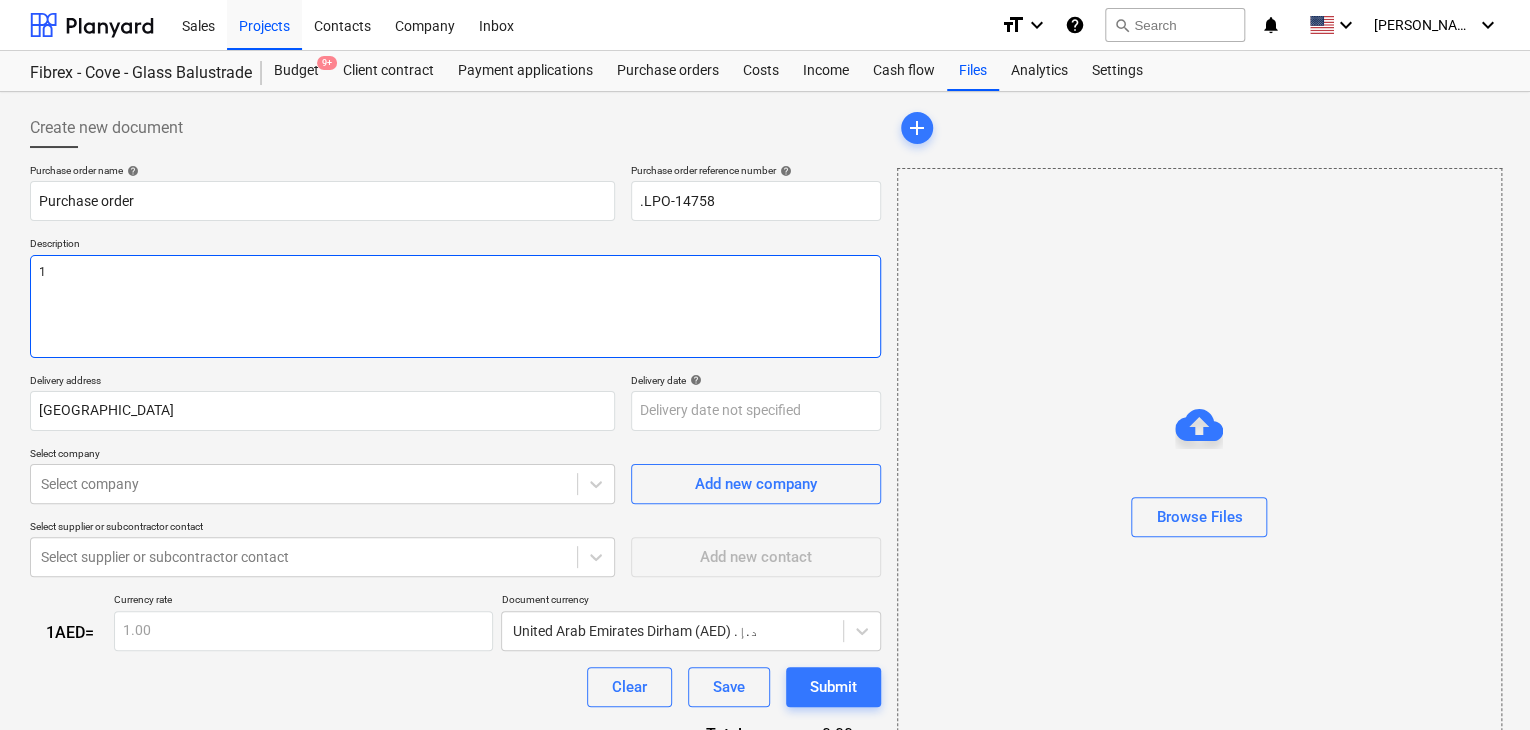 type on "x" 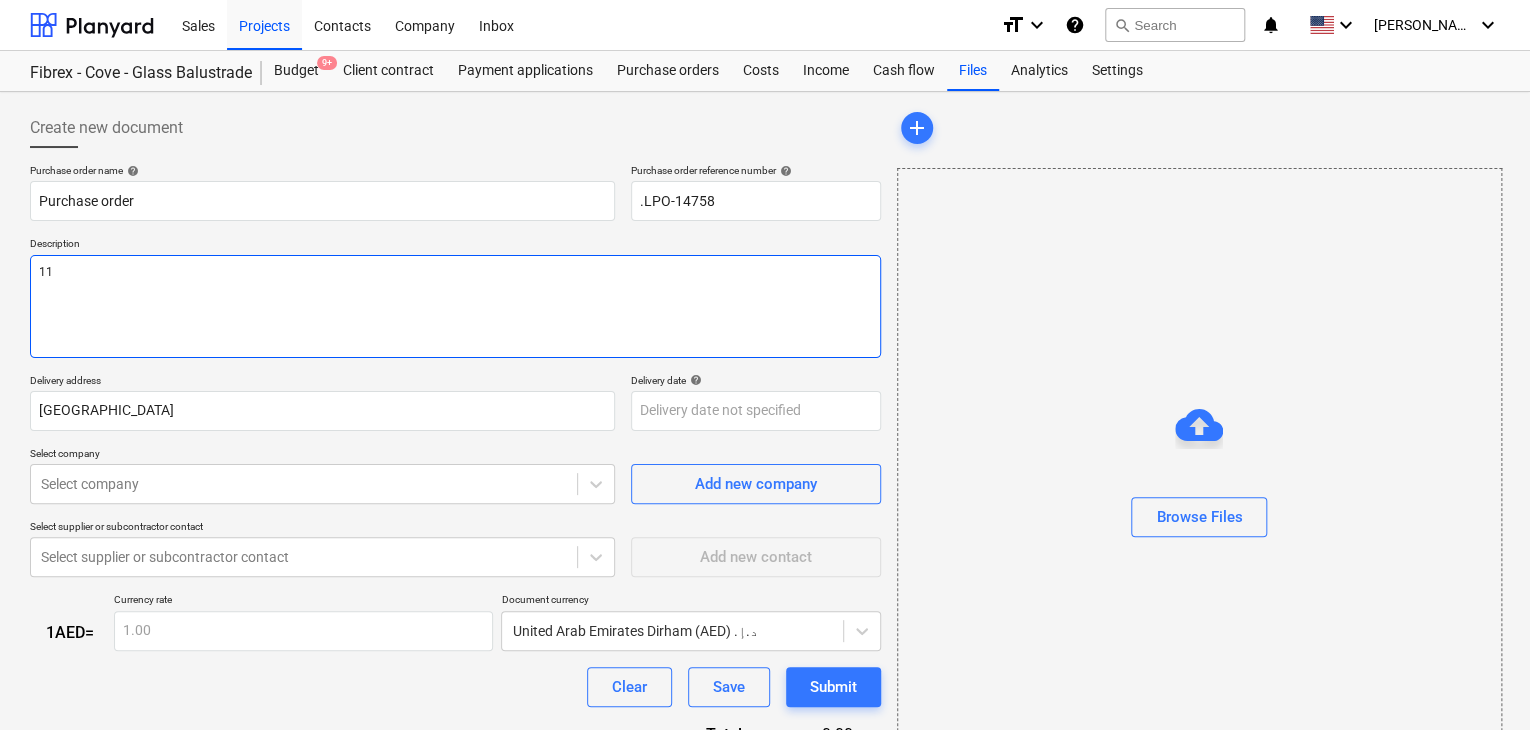 type on "x" 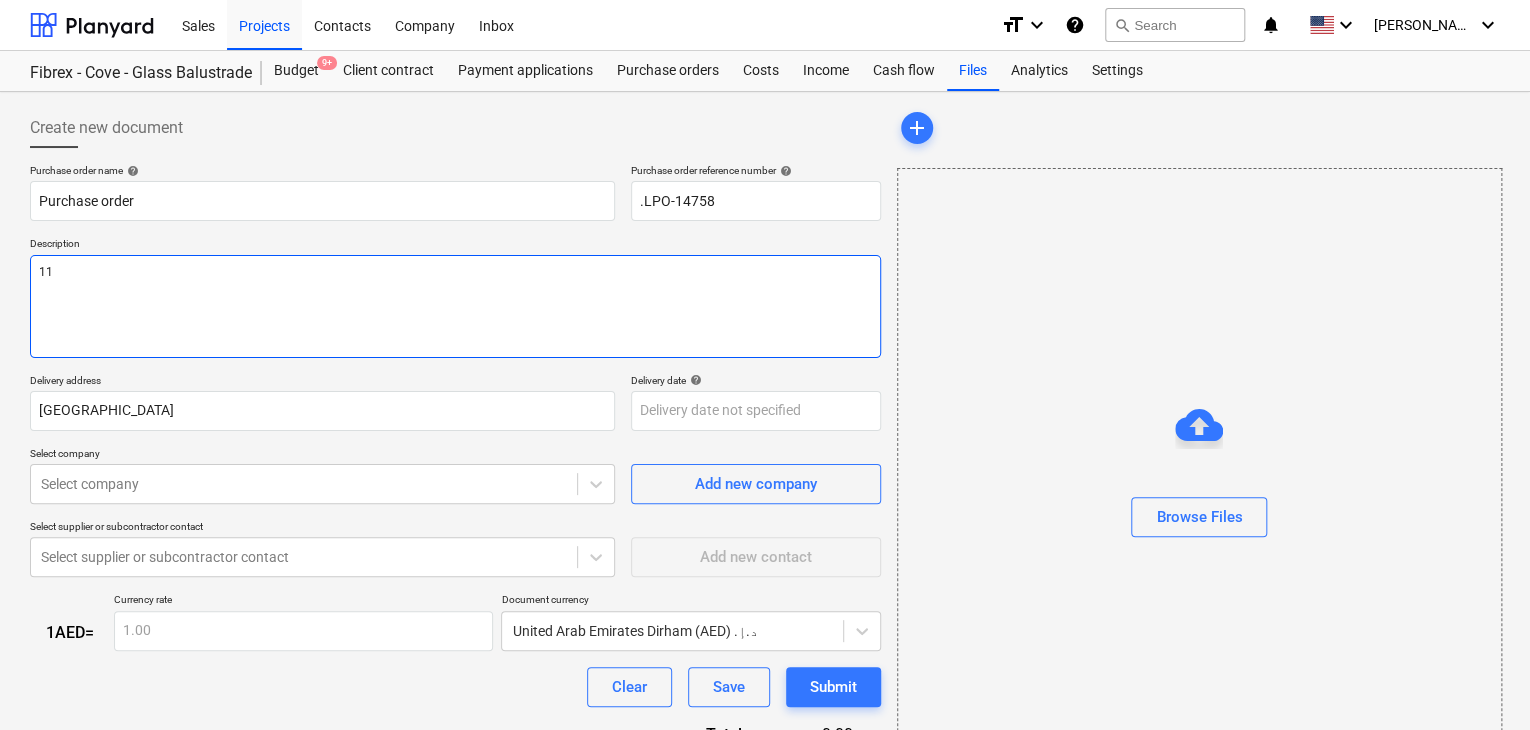 type on "11/" 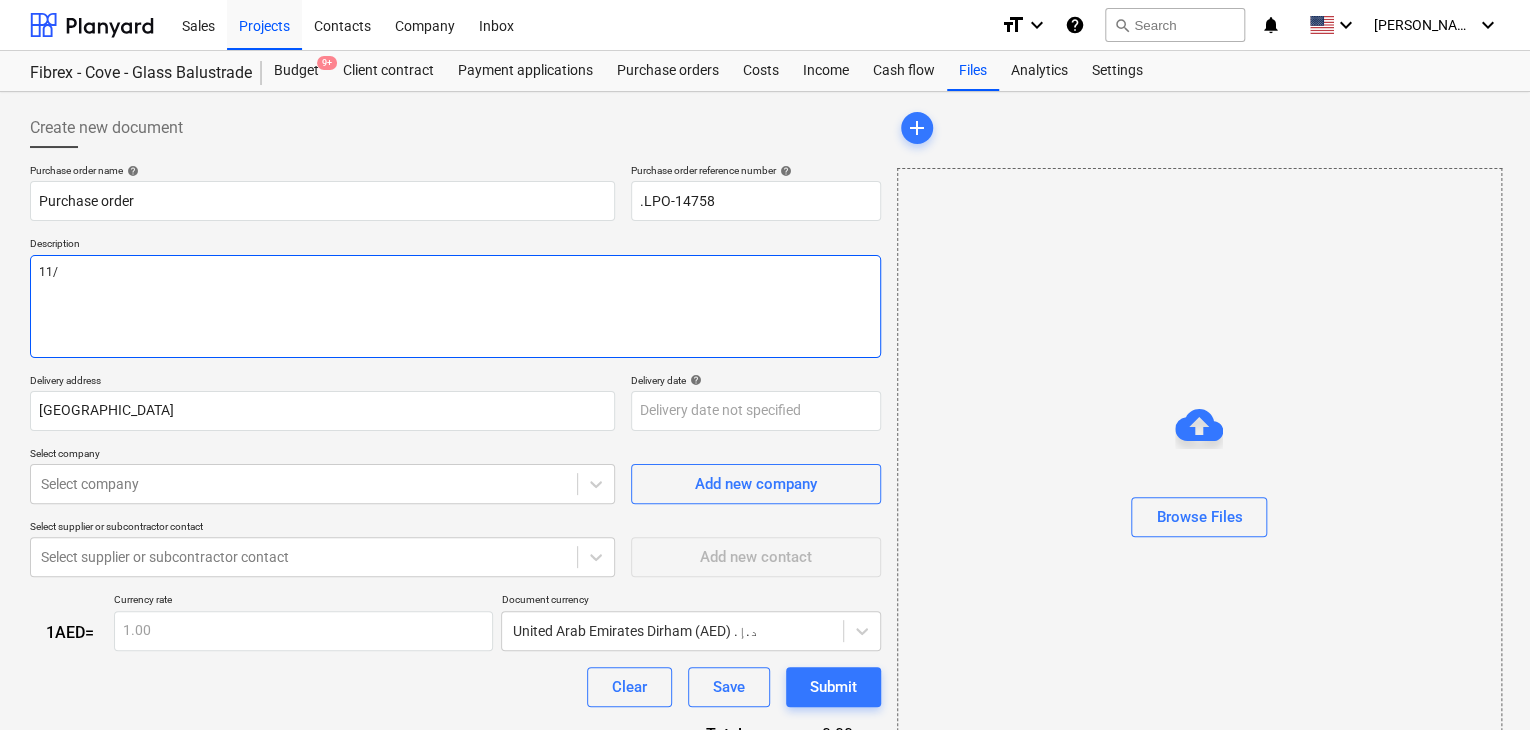 type on "x" 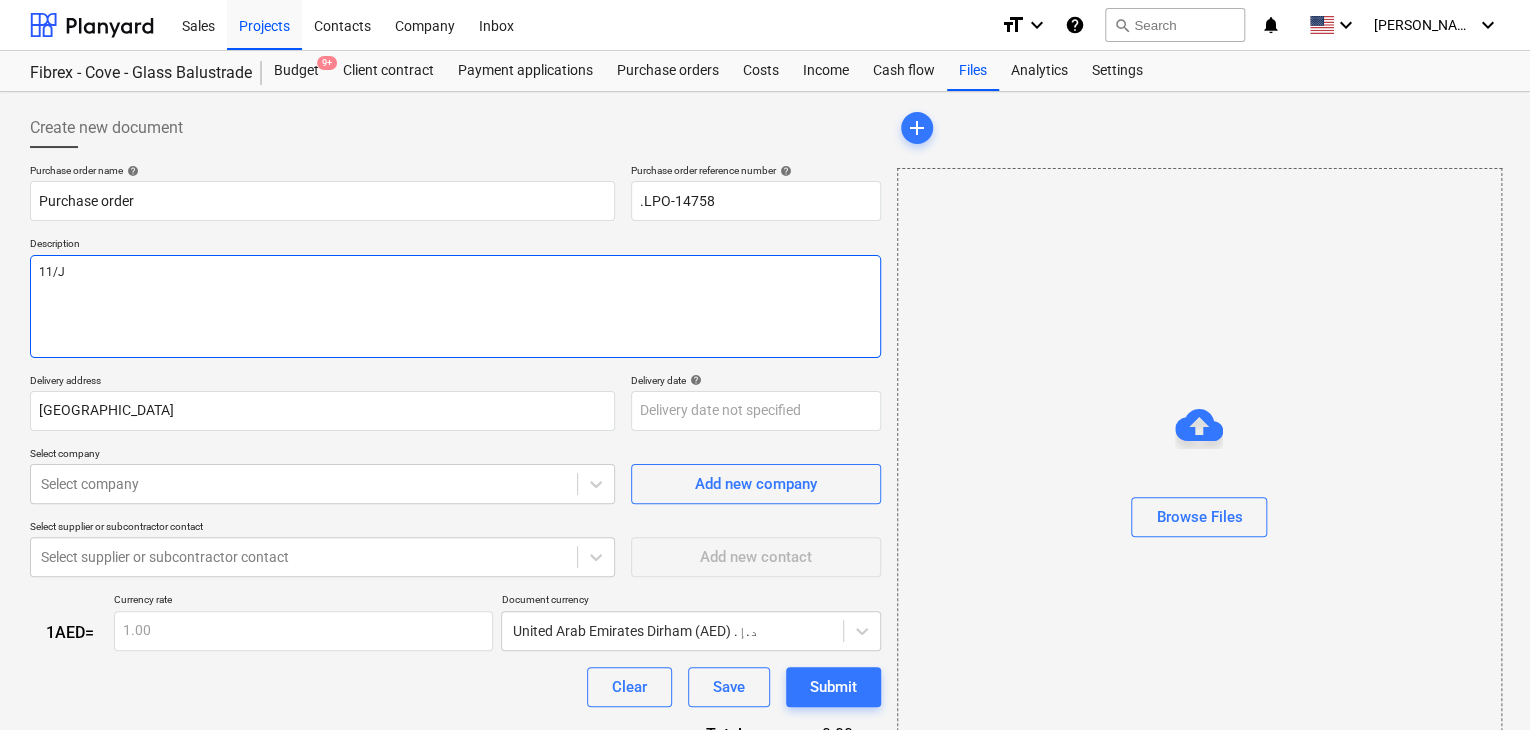 type on "x" 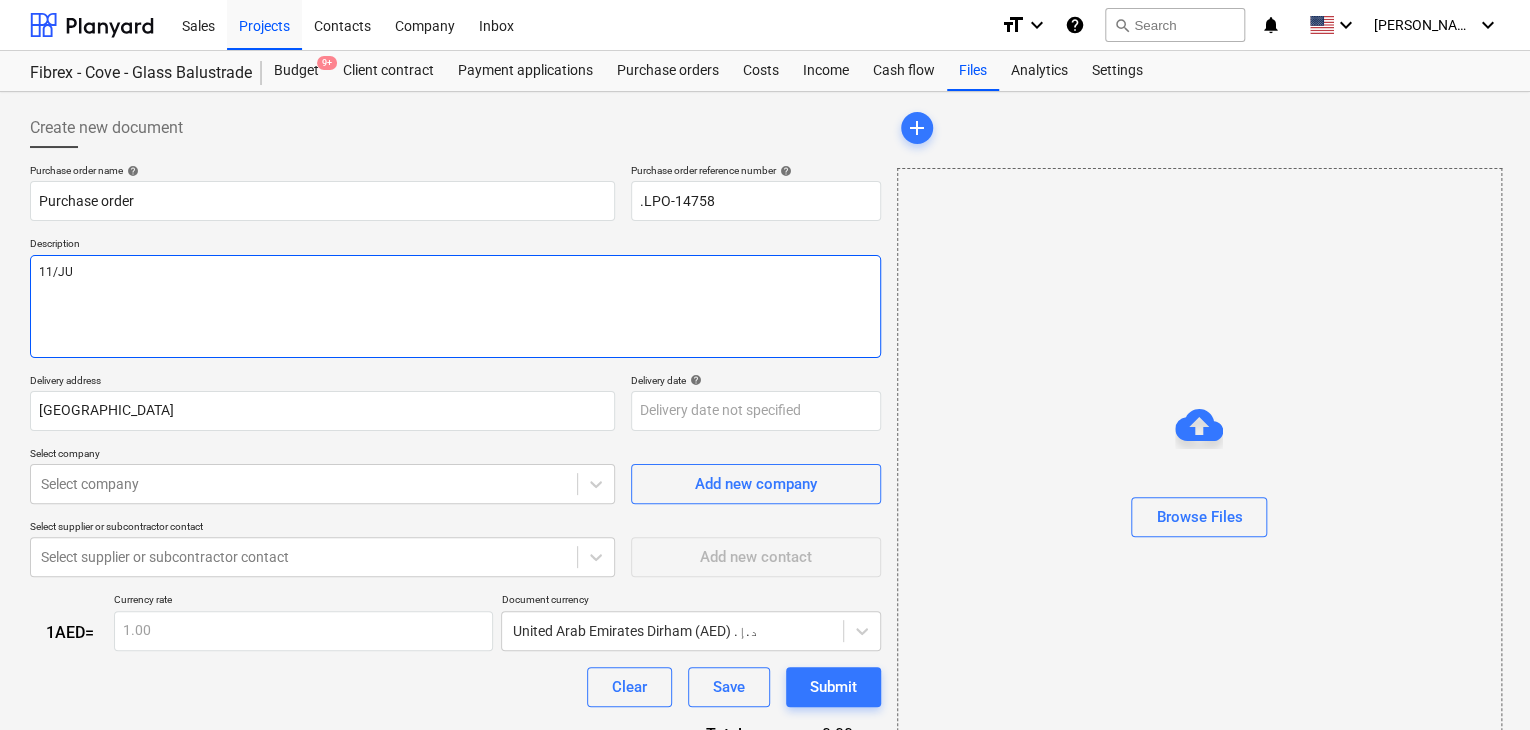 type on "x" 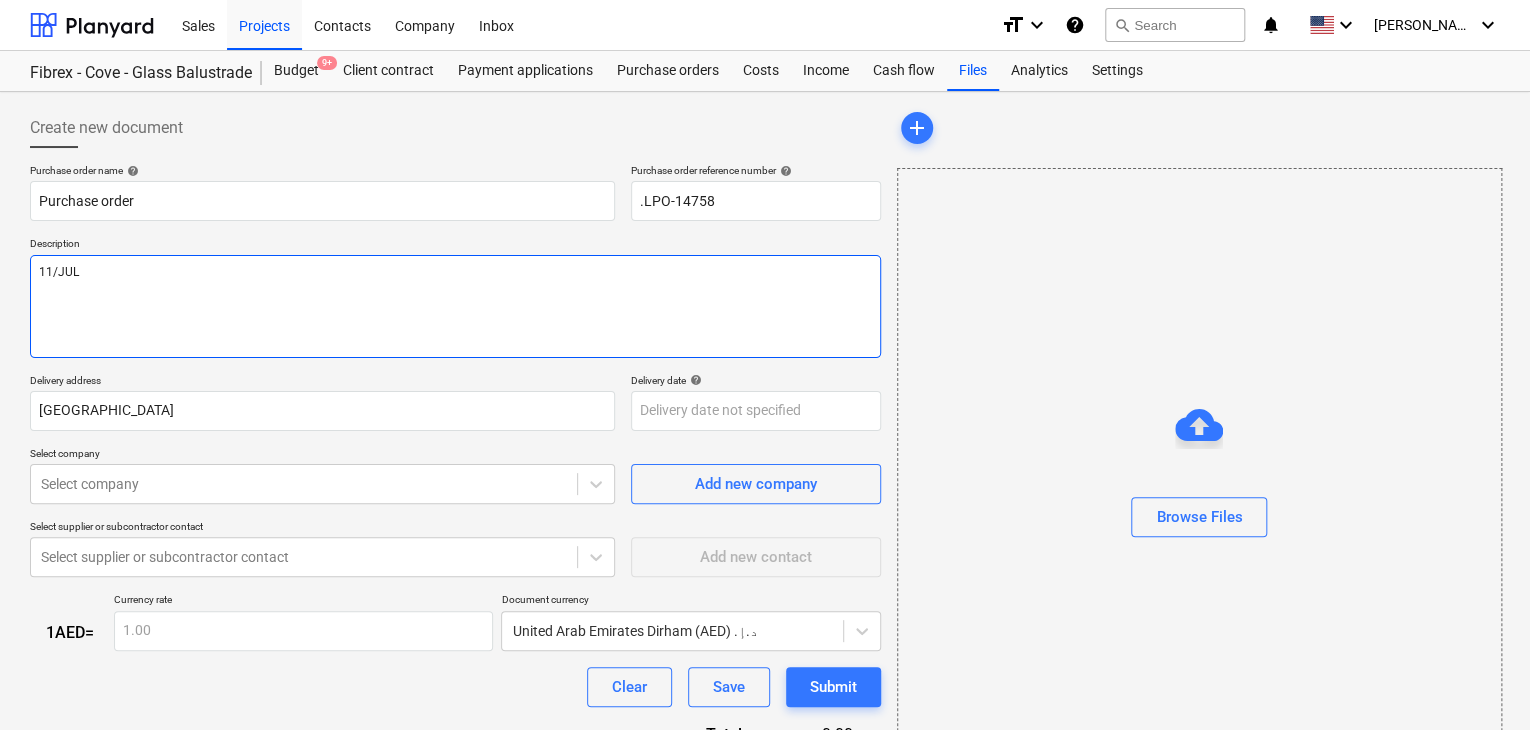 type on "x" 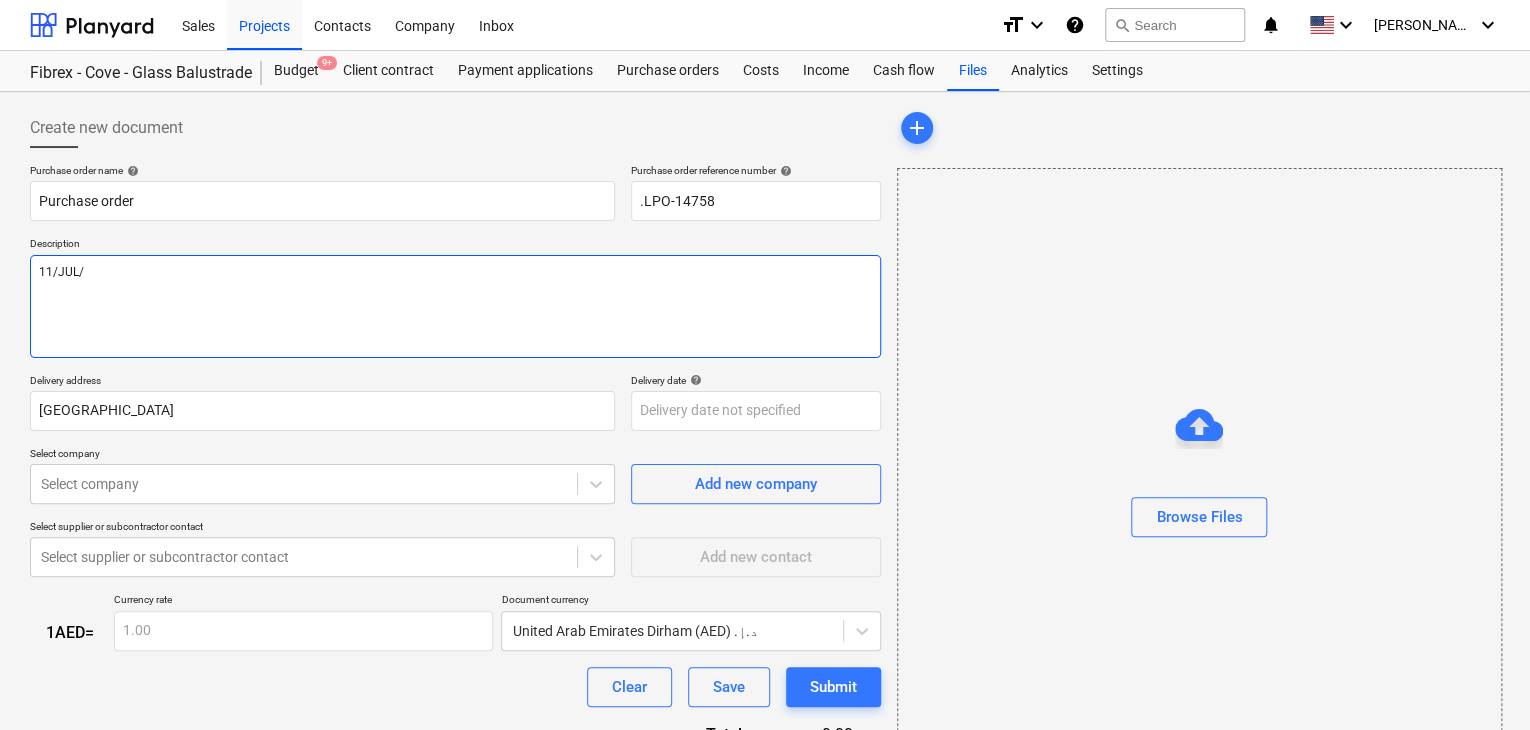 type on "x" 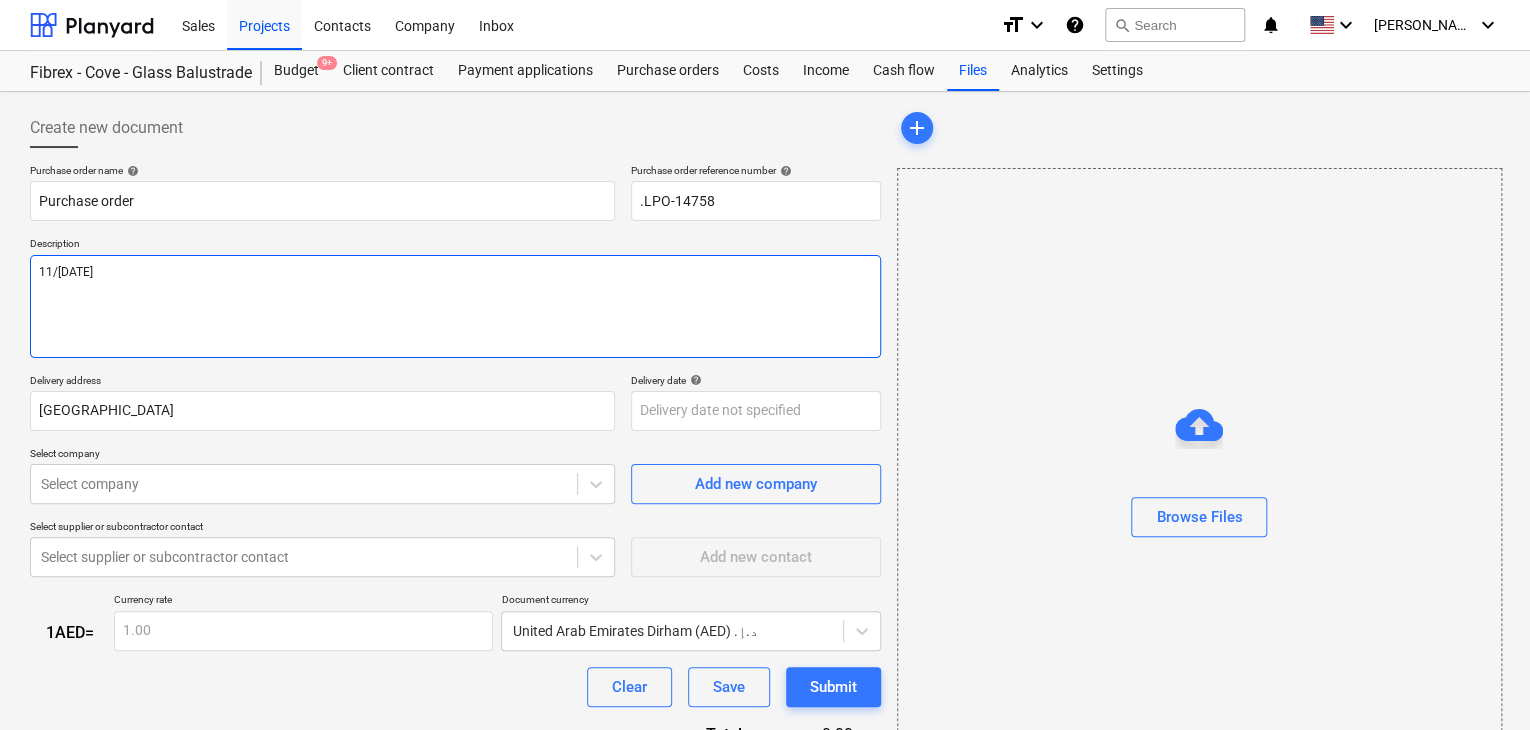 type on "x" 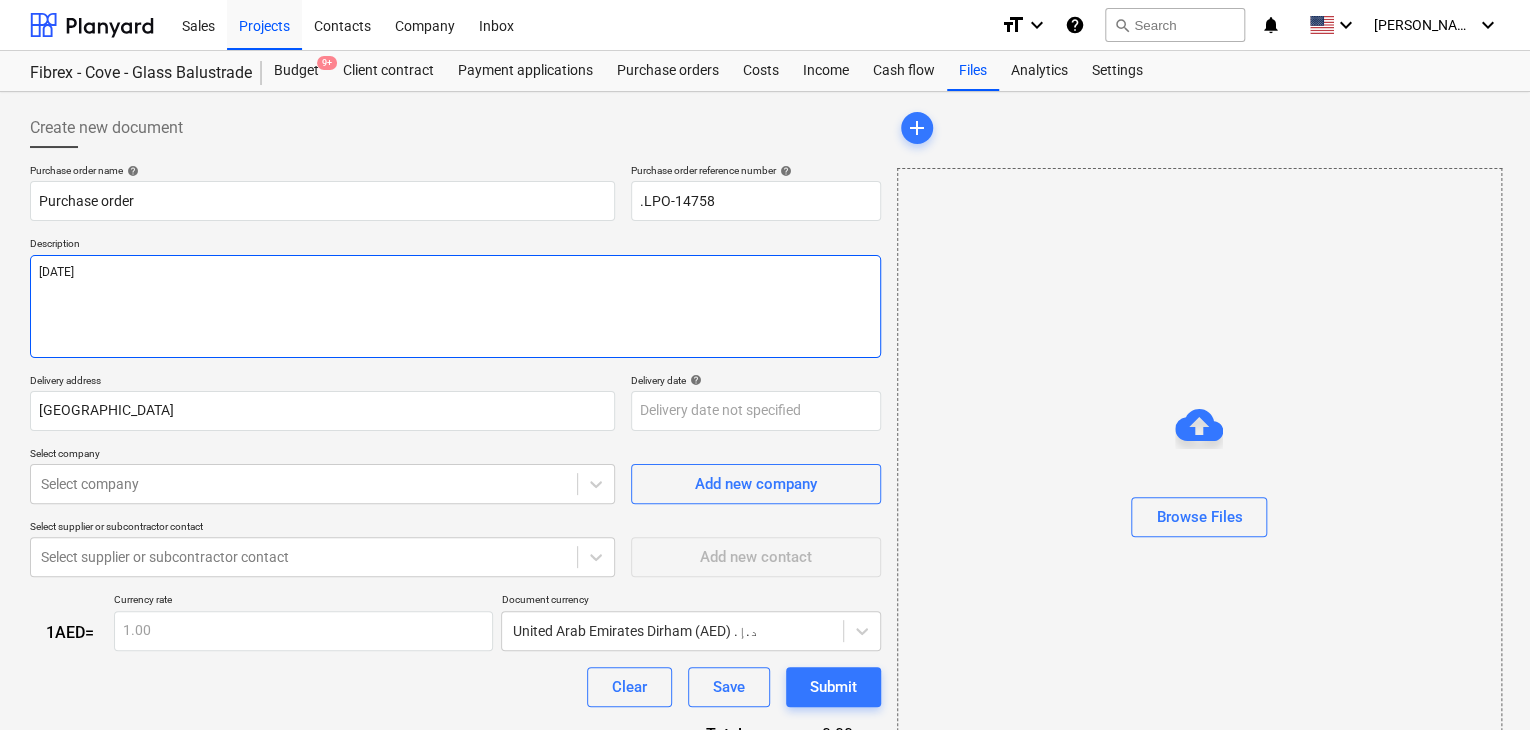 type on "x" 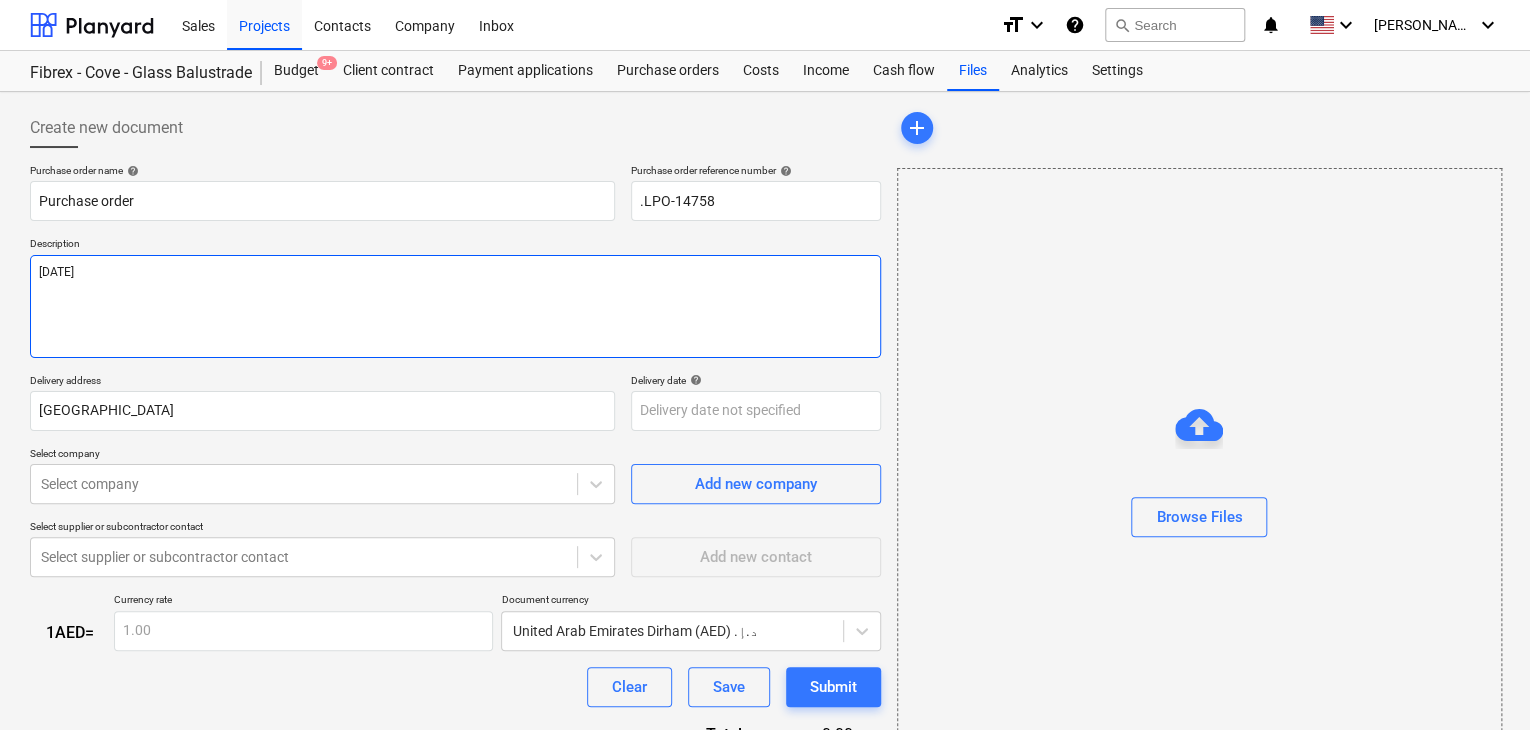 type on "x" 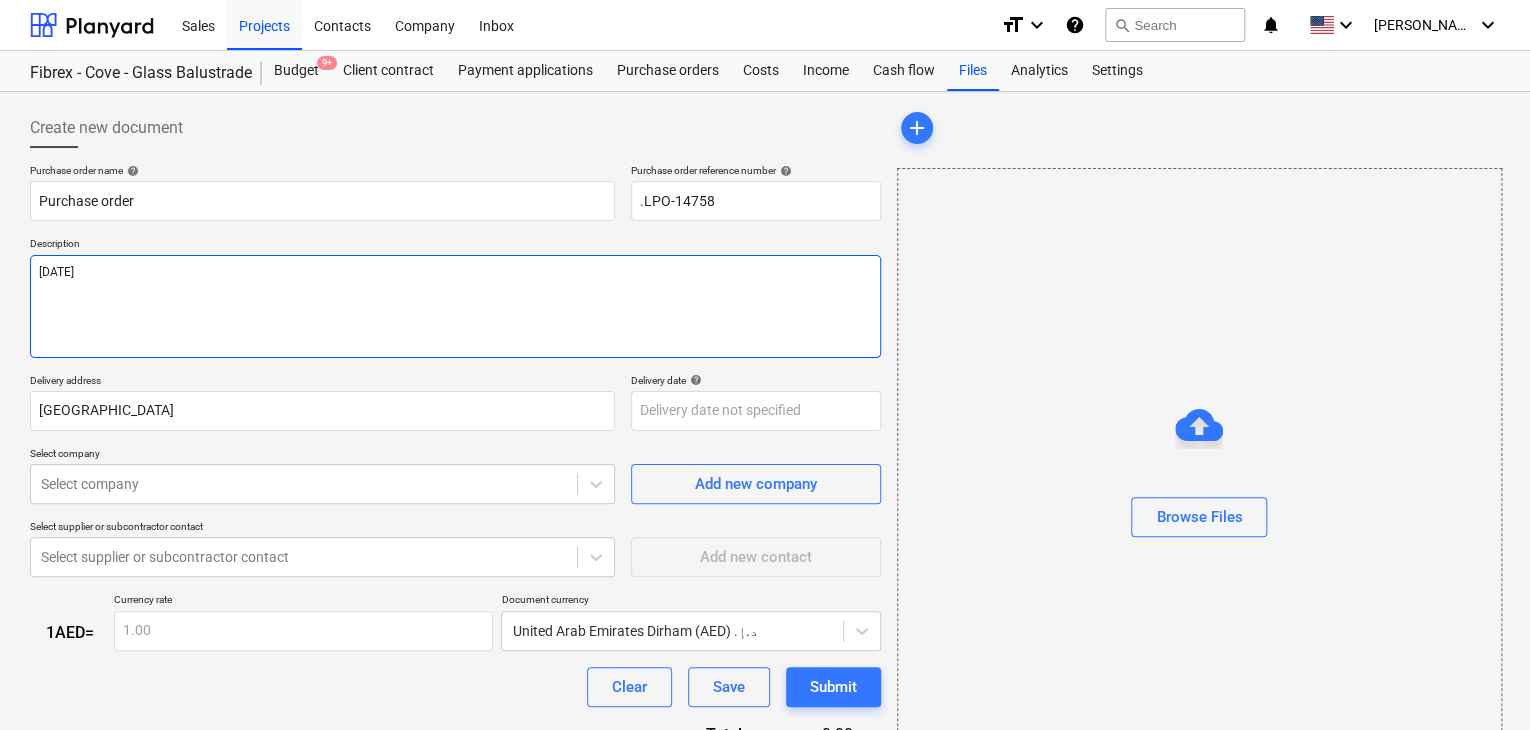 type on "[DATE]
B" 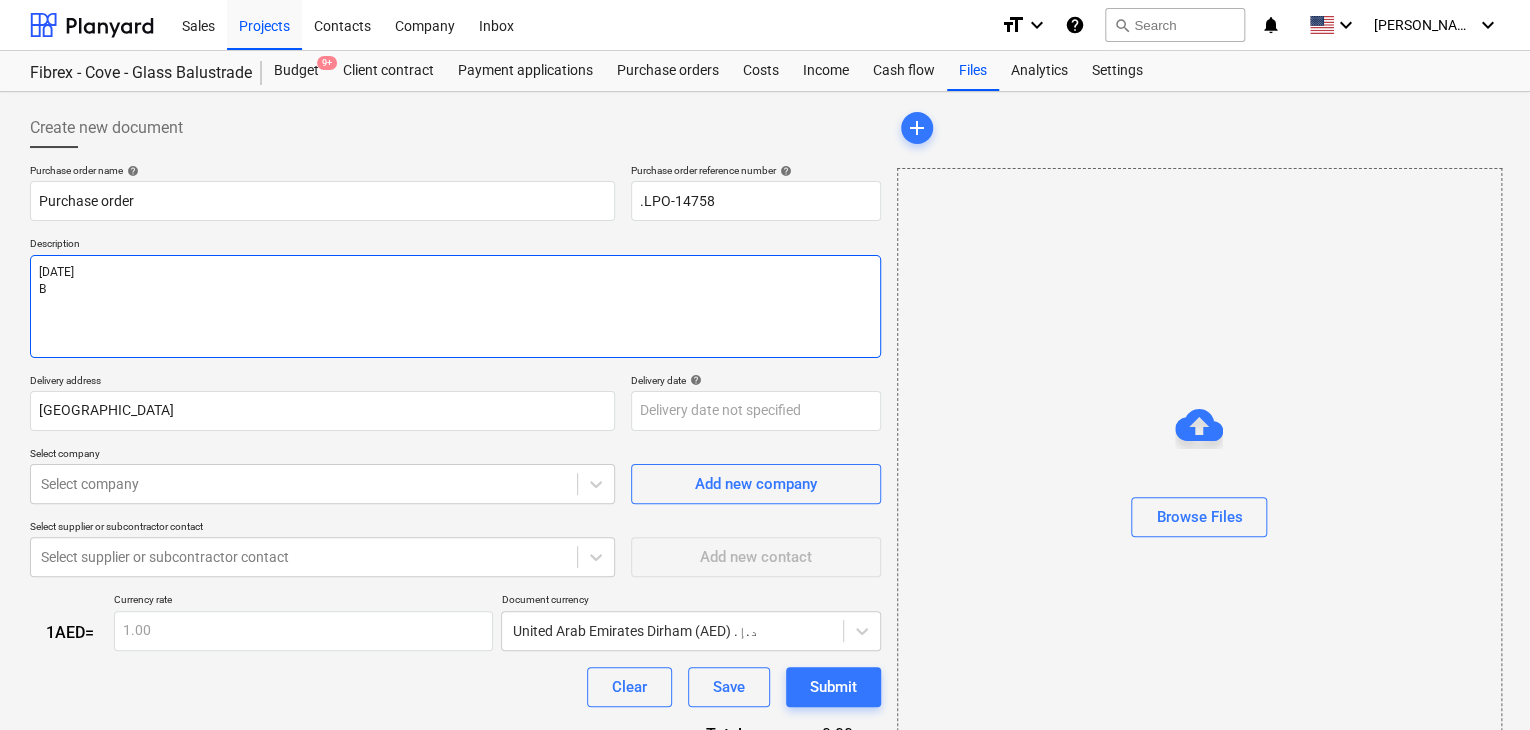 type on "x" 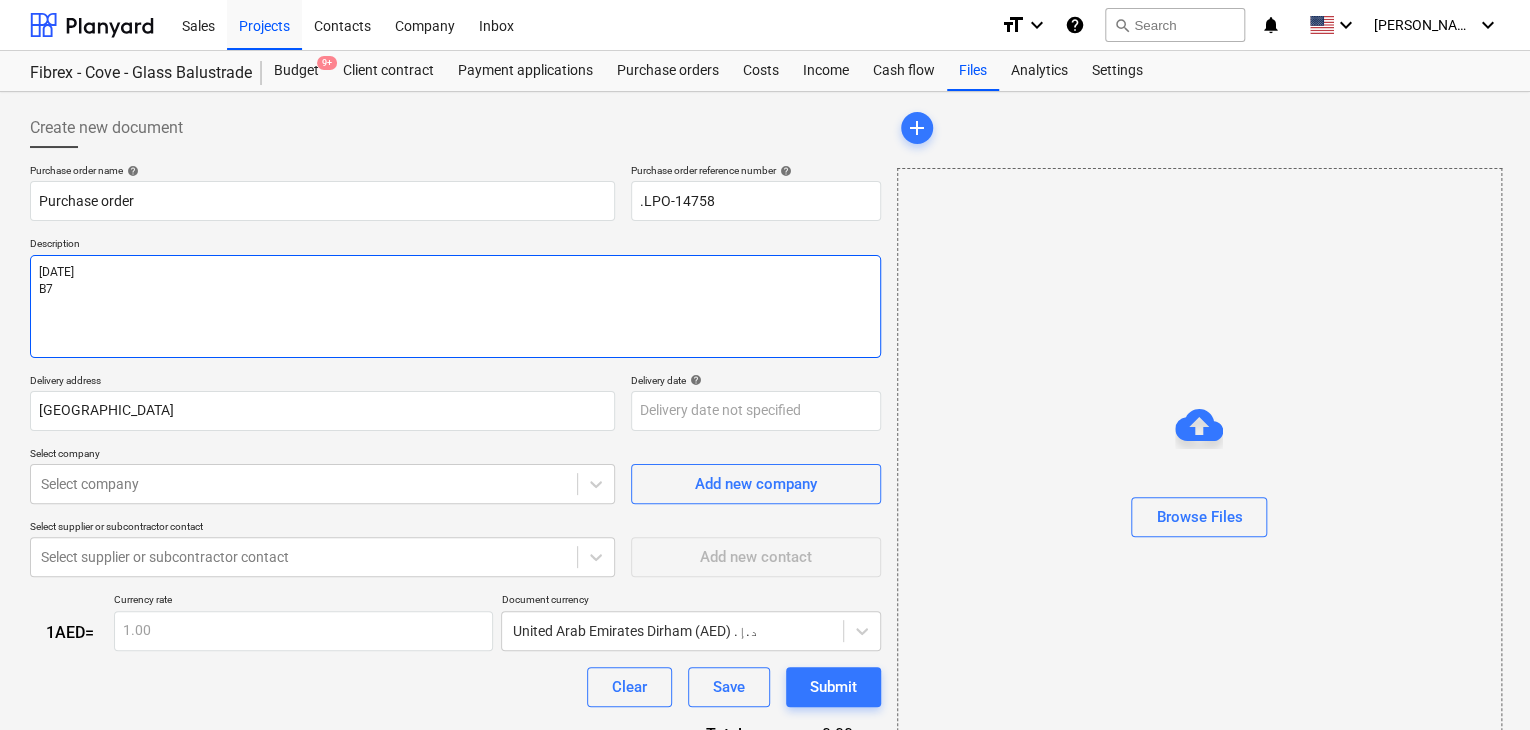 type on "x" 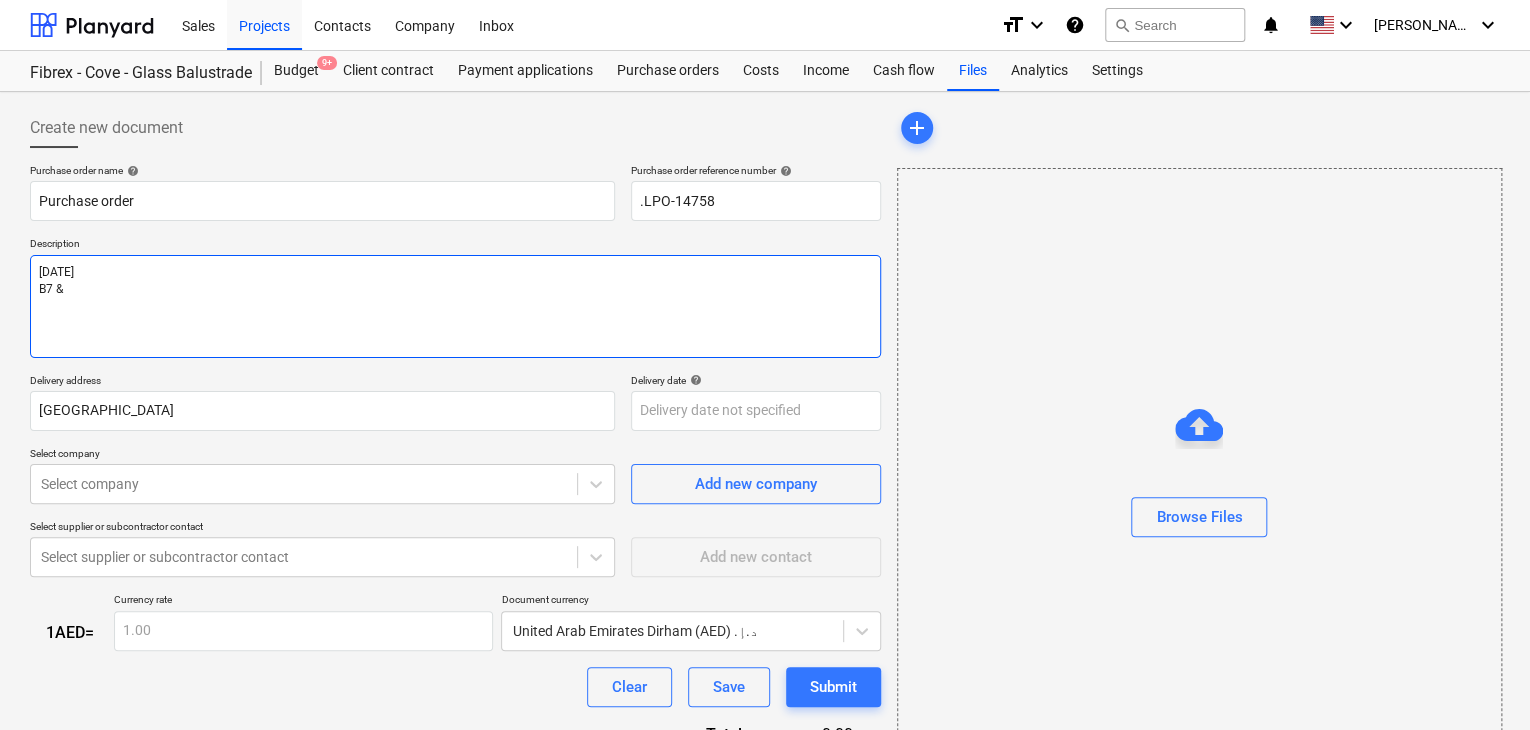 type on "x" 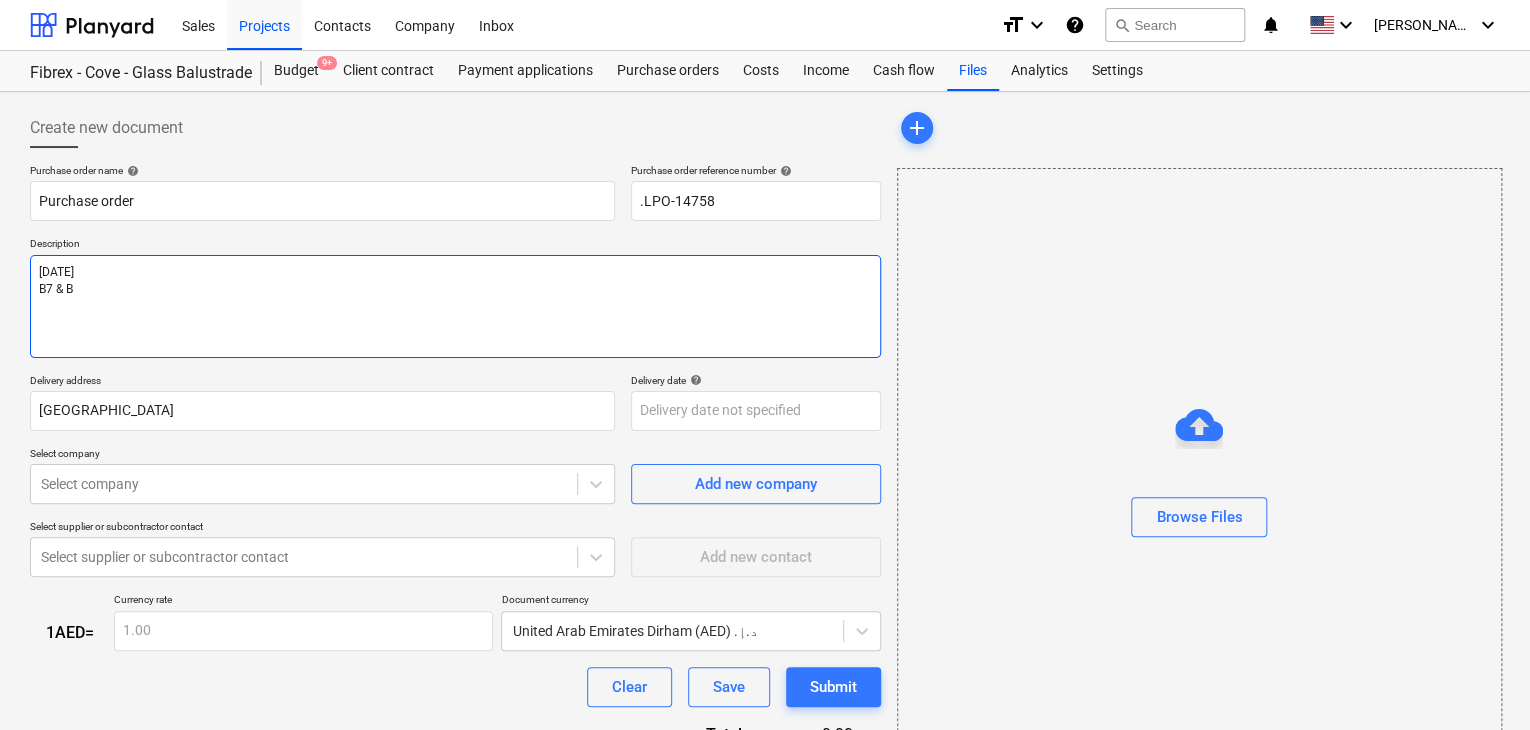 type on "x" 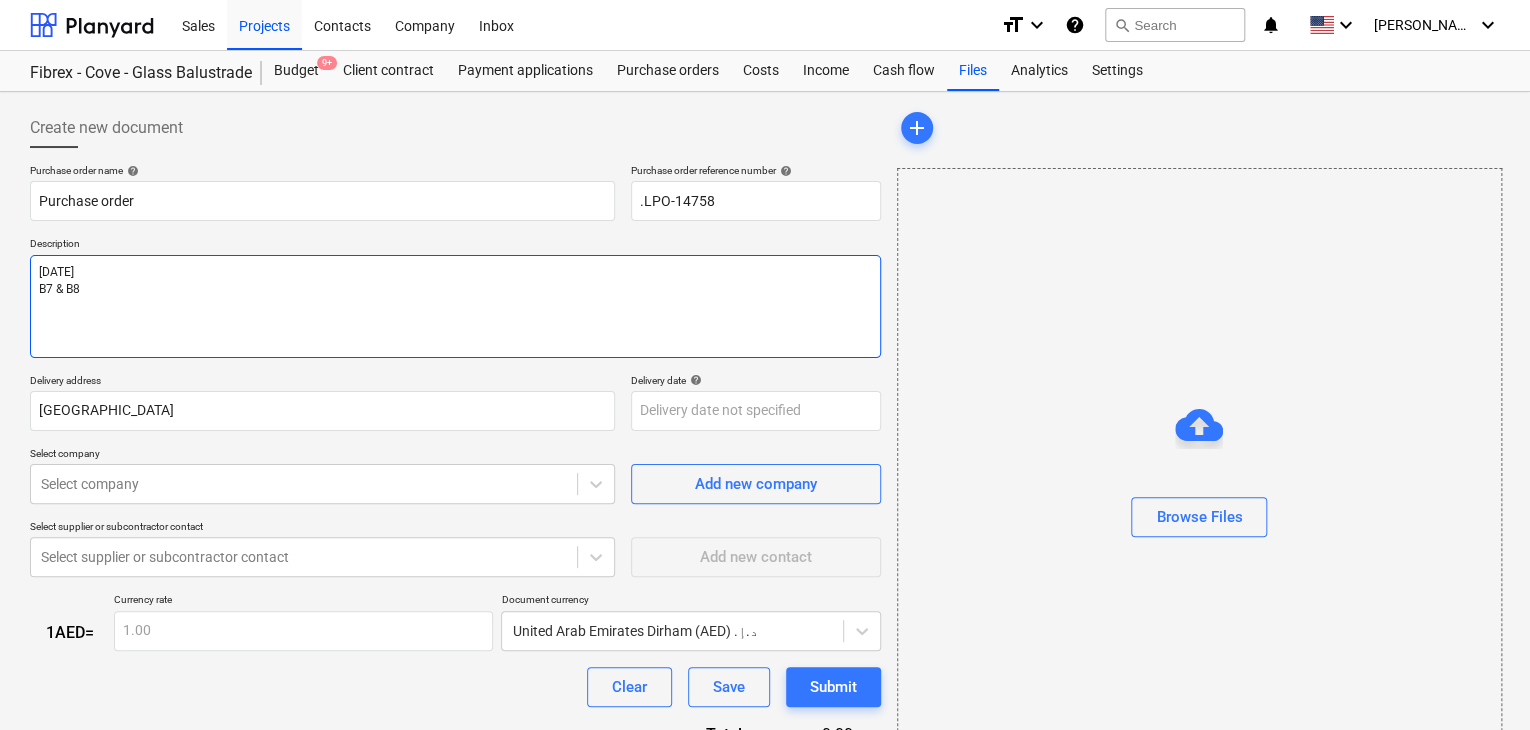 type on "x" 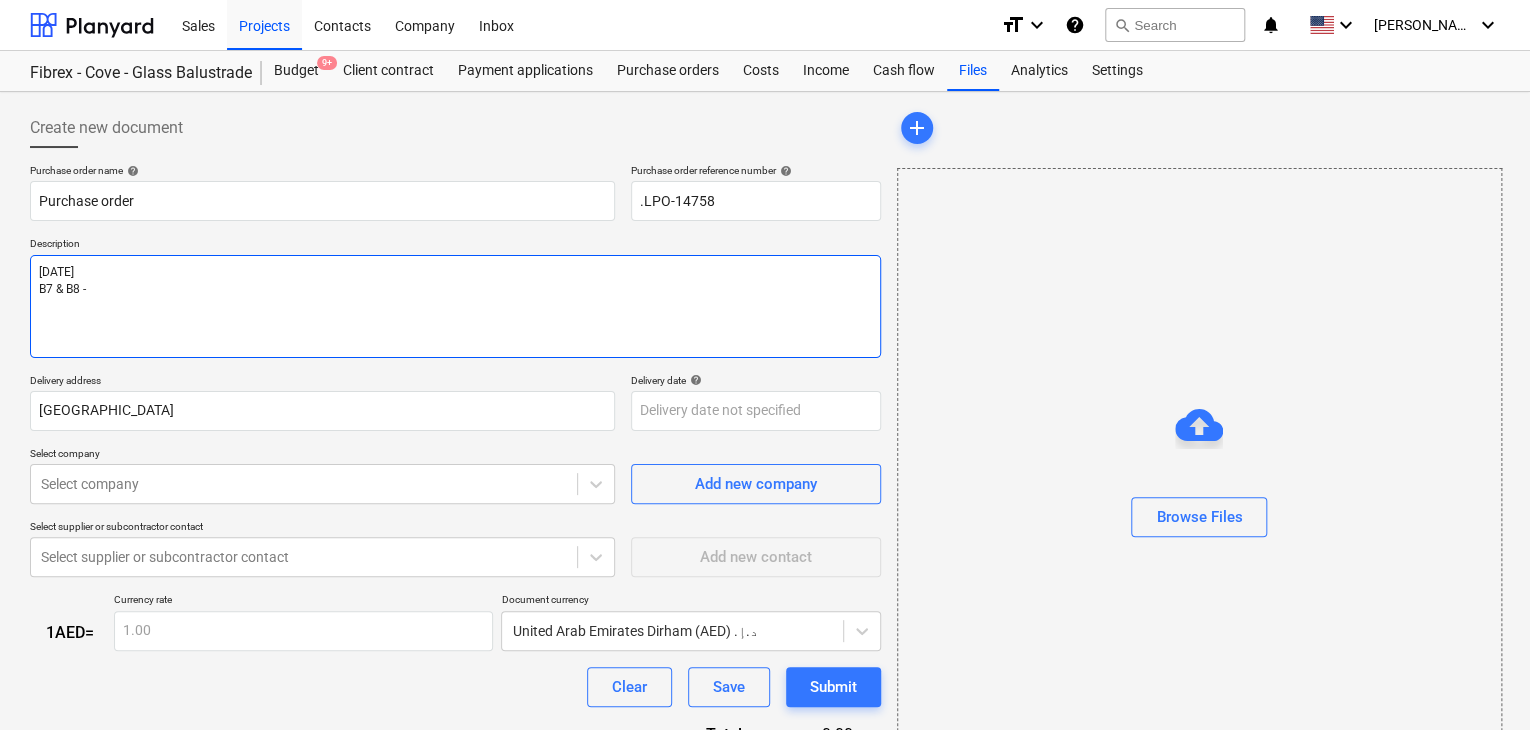 type on "x" 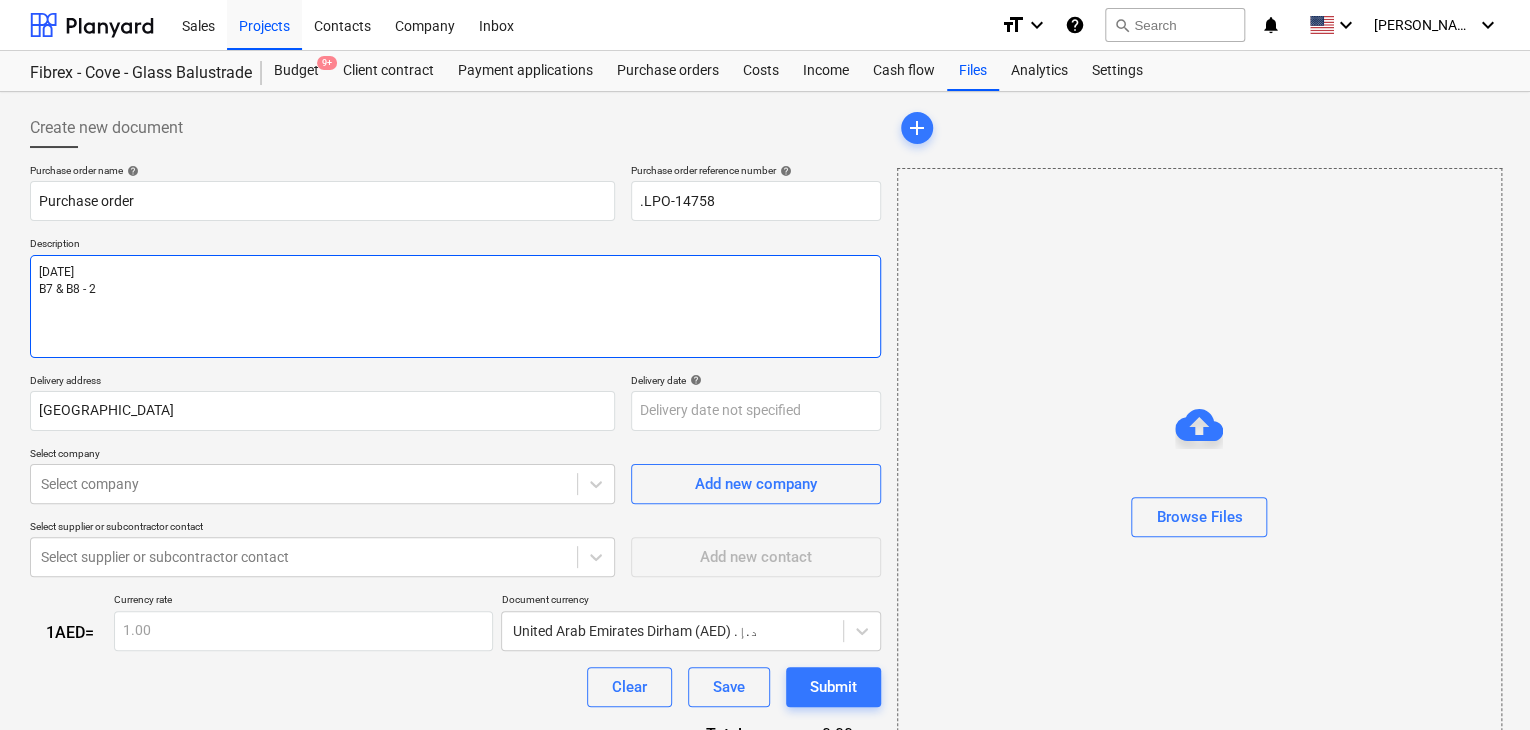 type on "x" 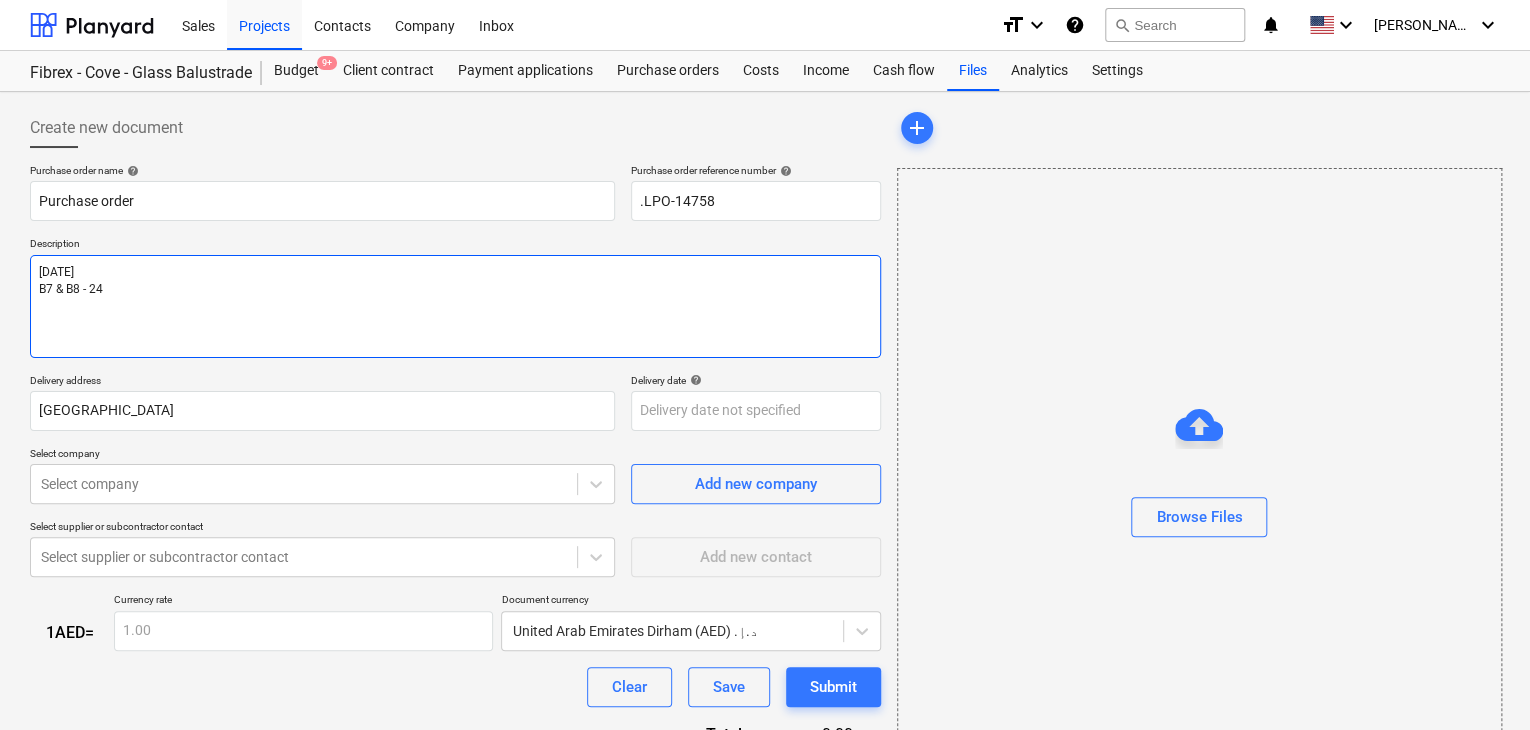 type on "x" 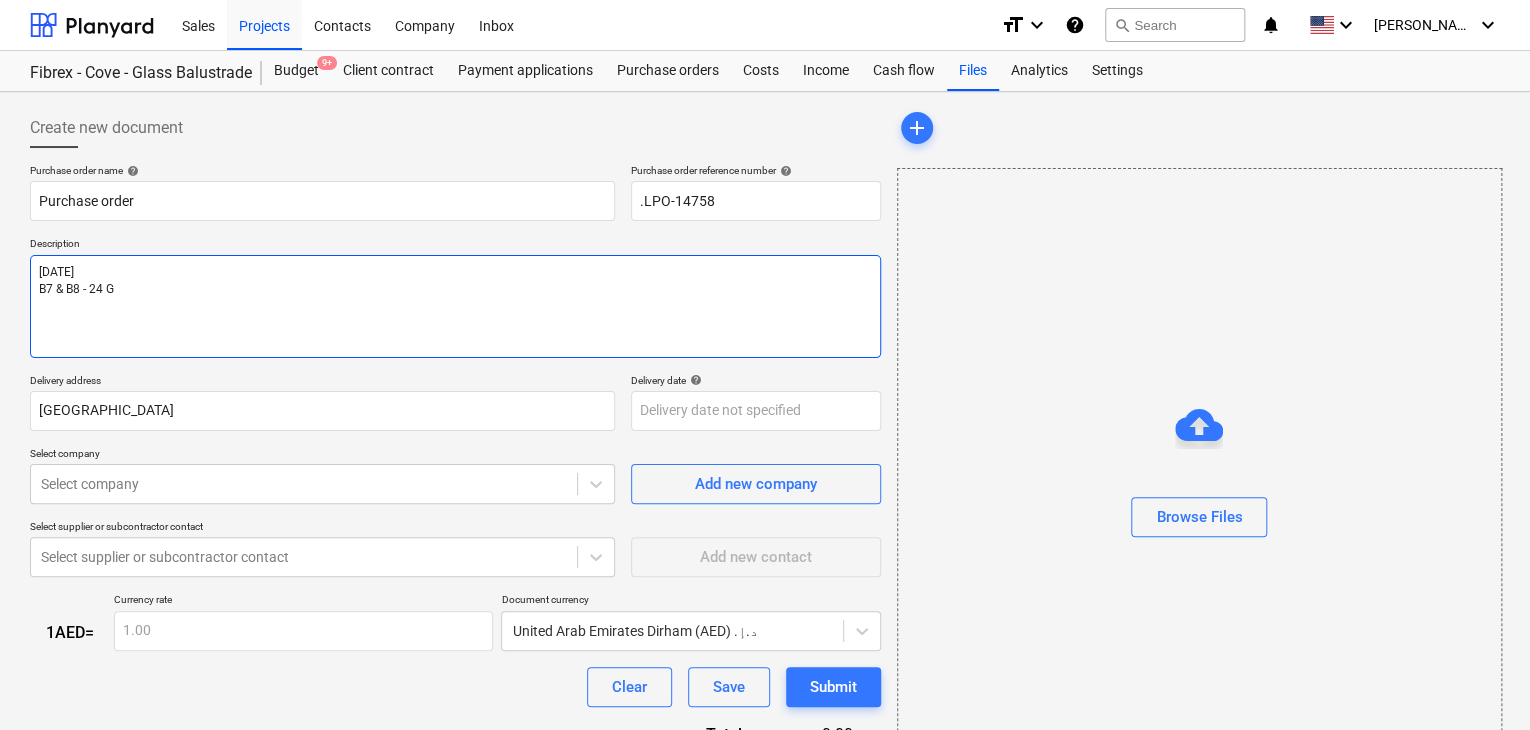 type on "x" 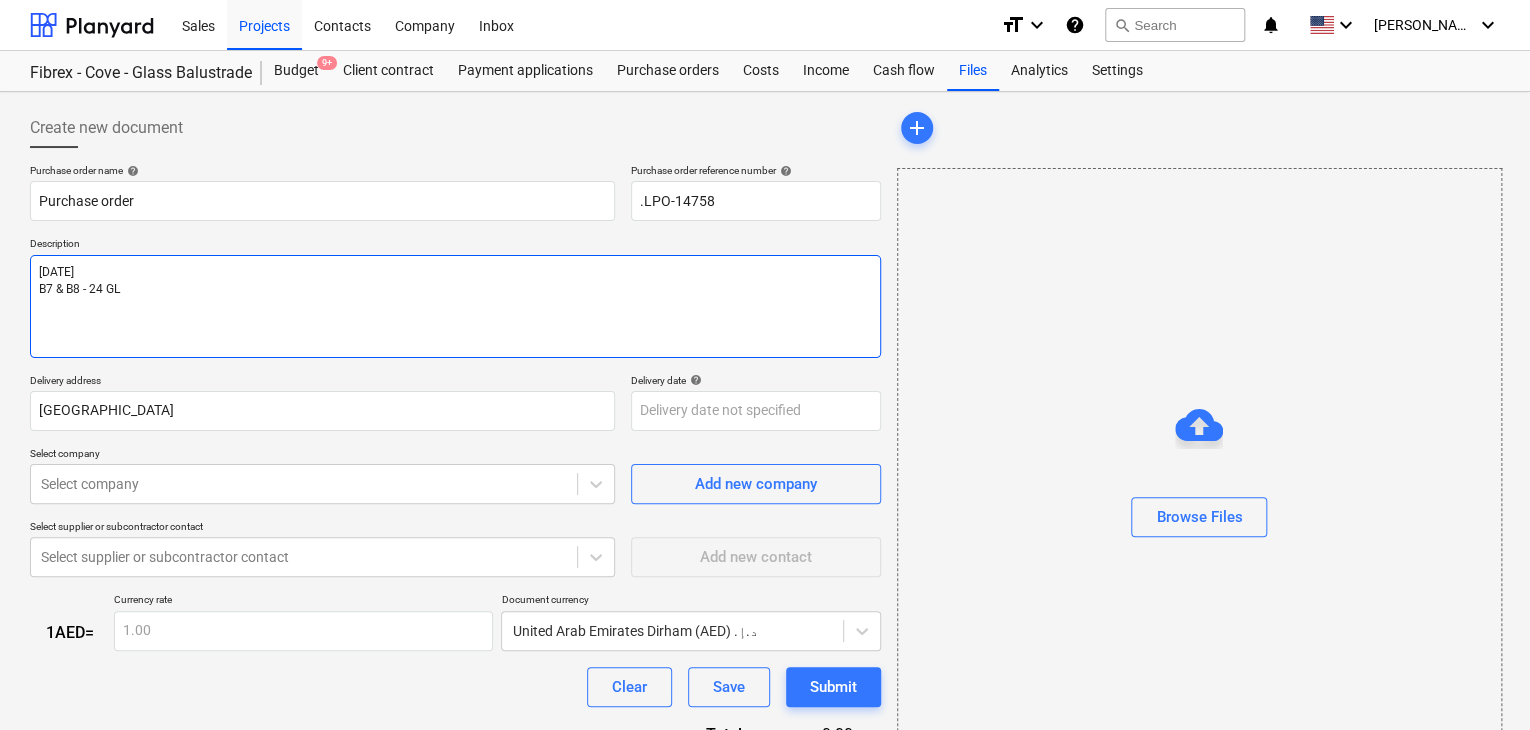 type on "x" 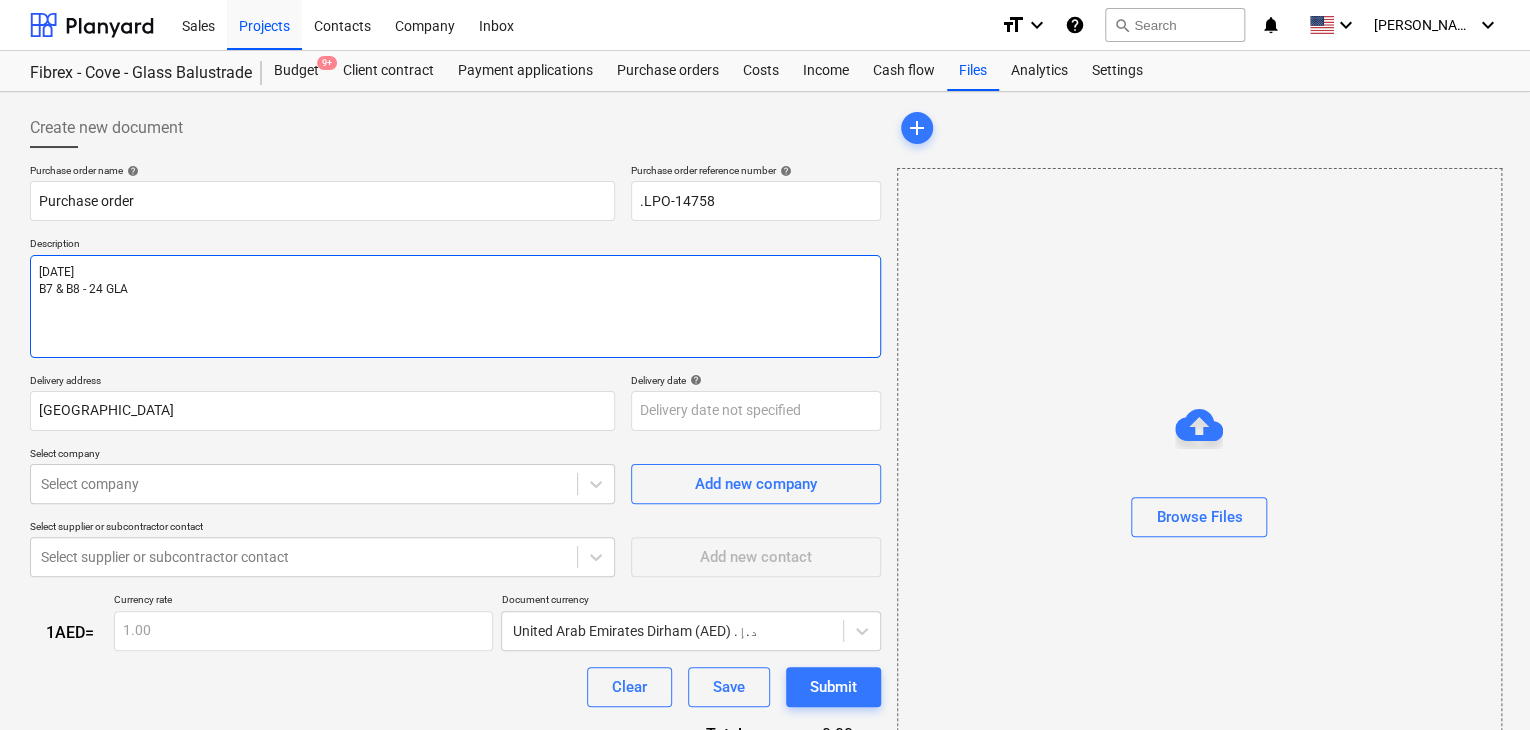type on "x" 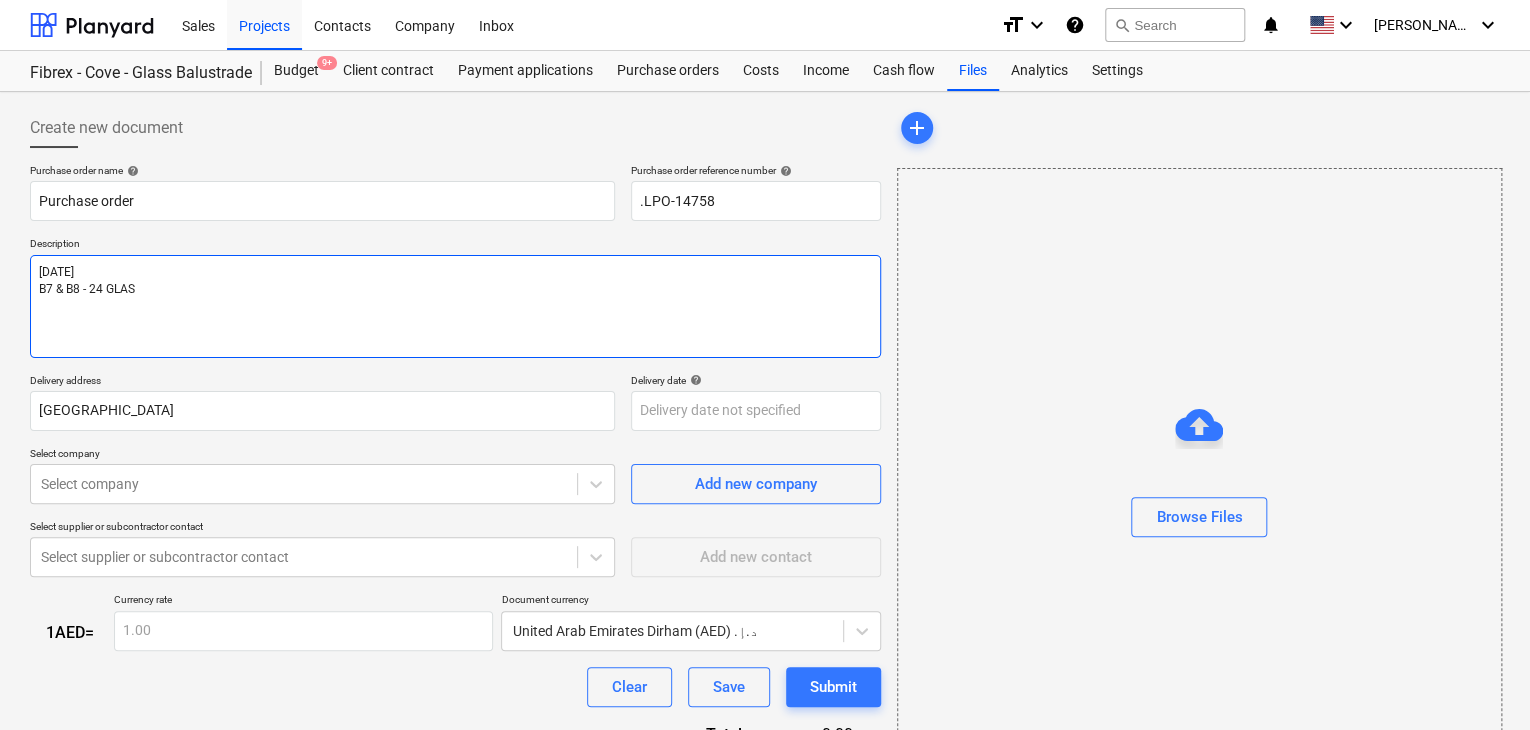 type on "x" 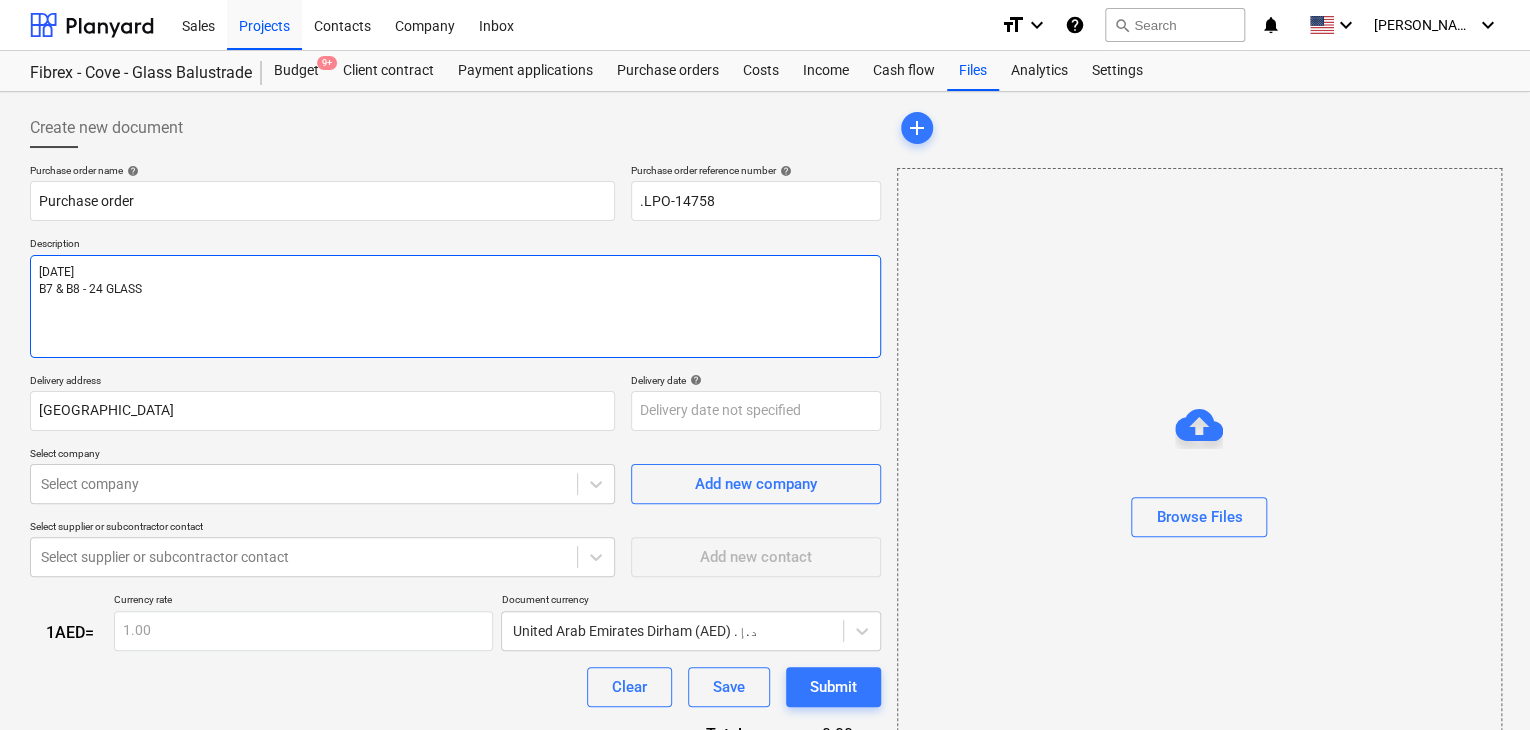 type on "x" 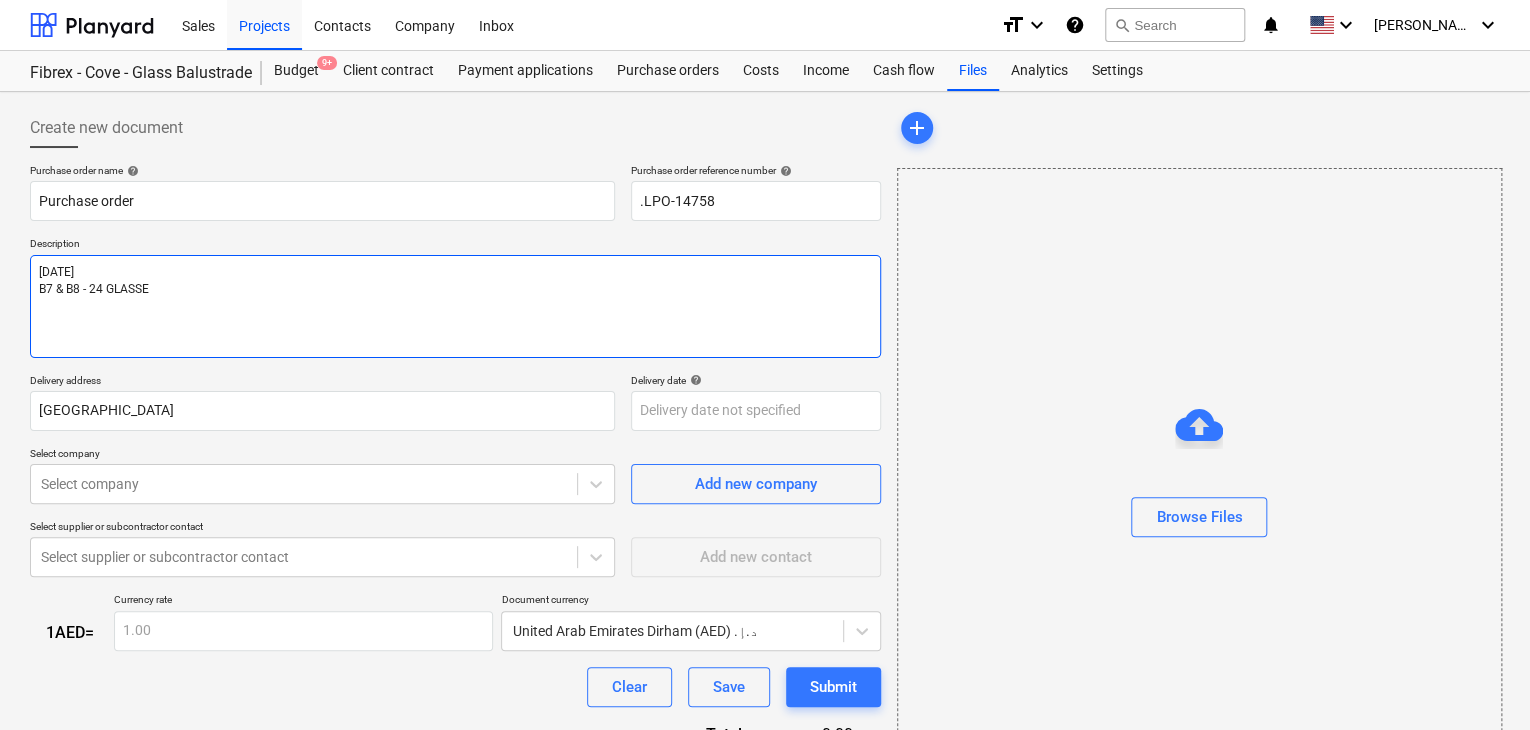 type on "x" 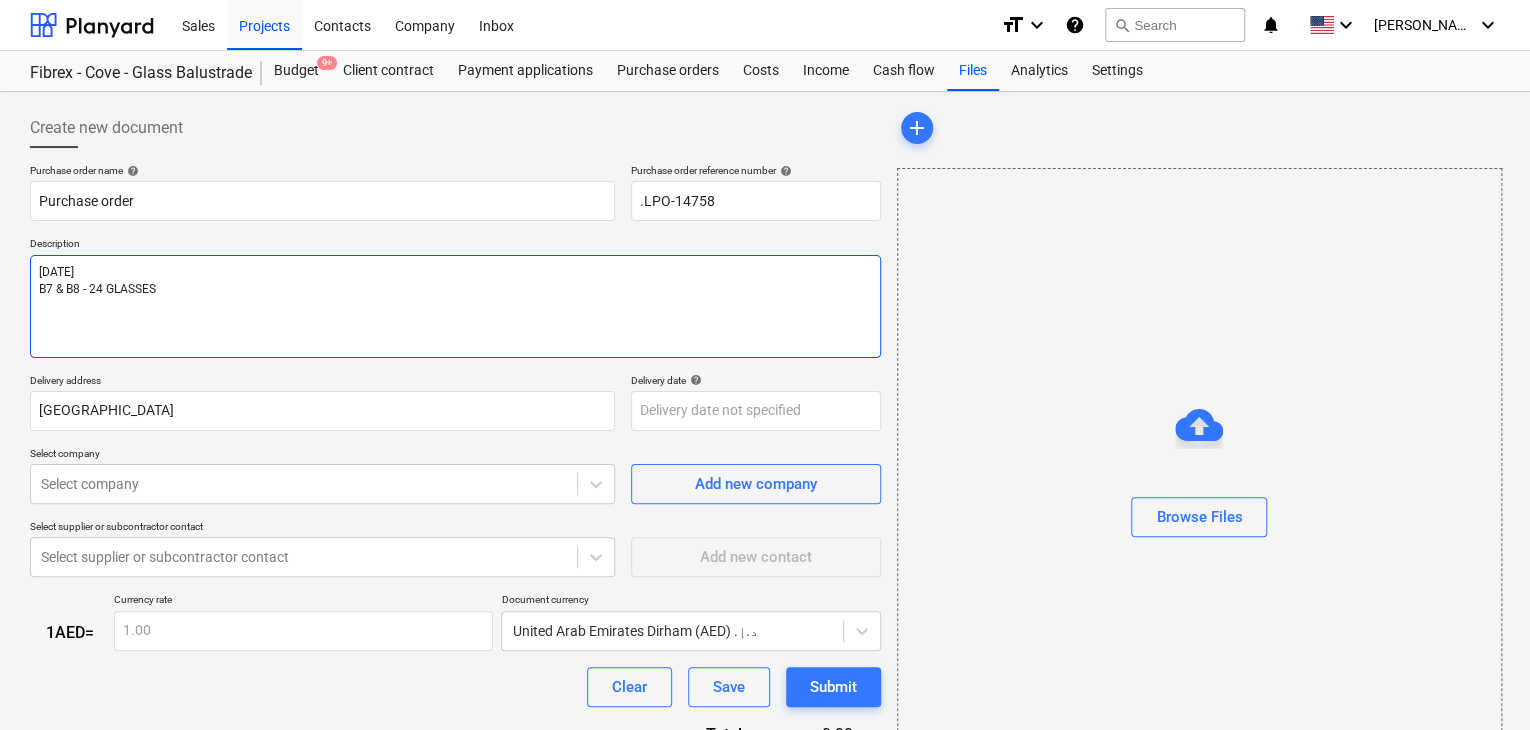 type on "x" 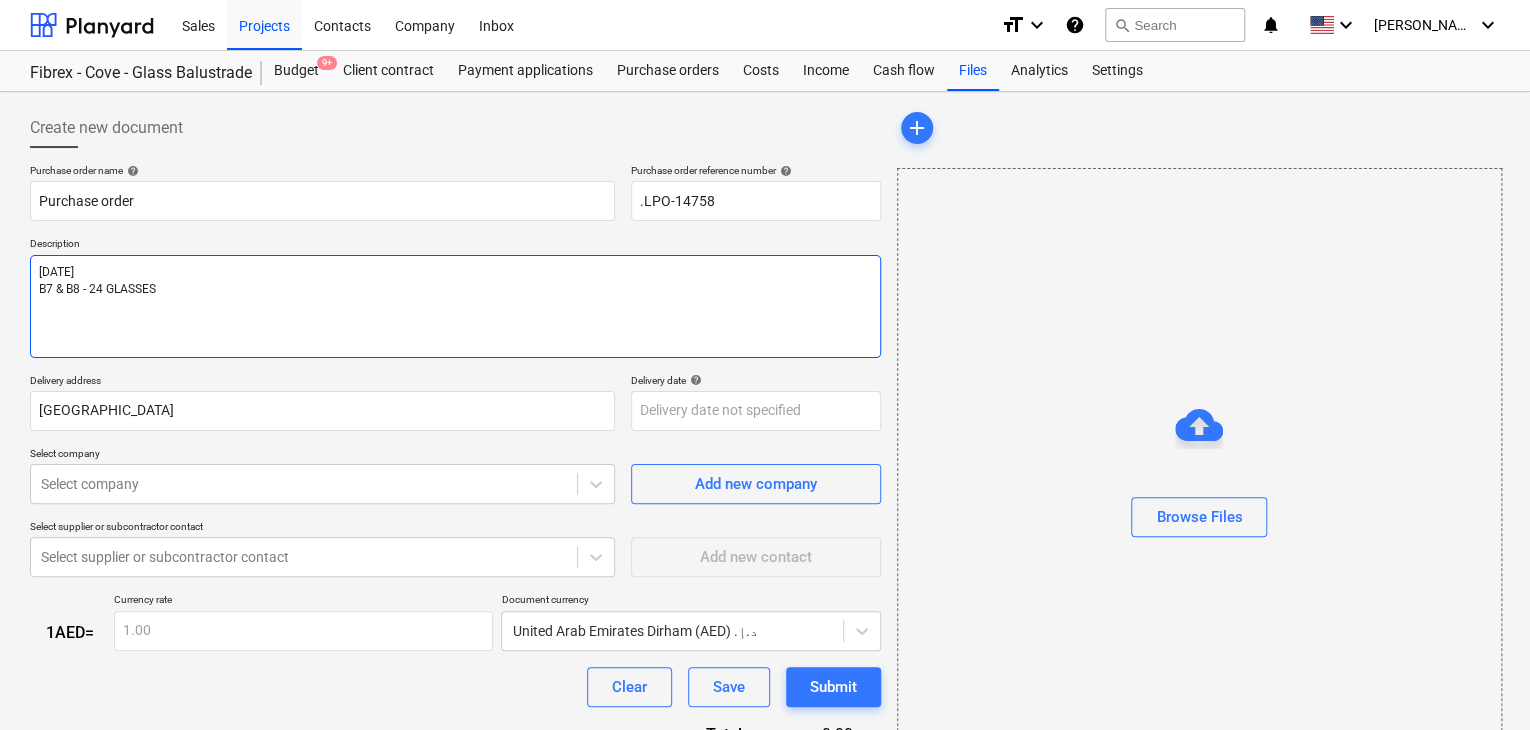 type on "[DATE]
B7 & B8 - 24 GLASSES" 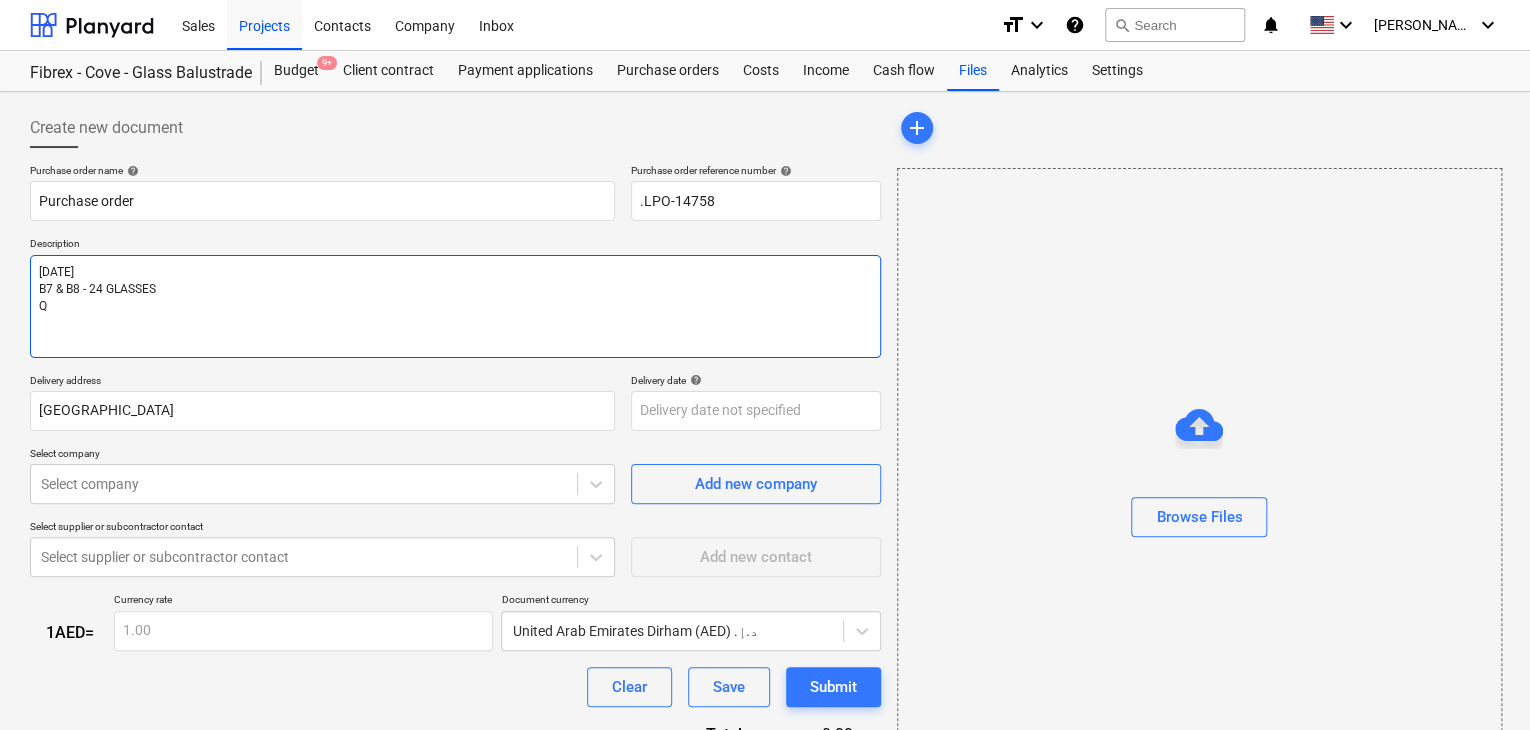 type on "x" 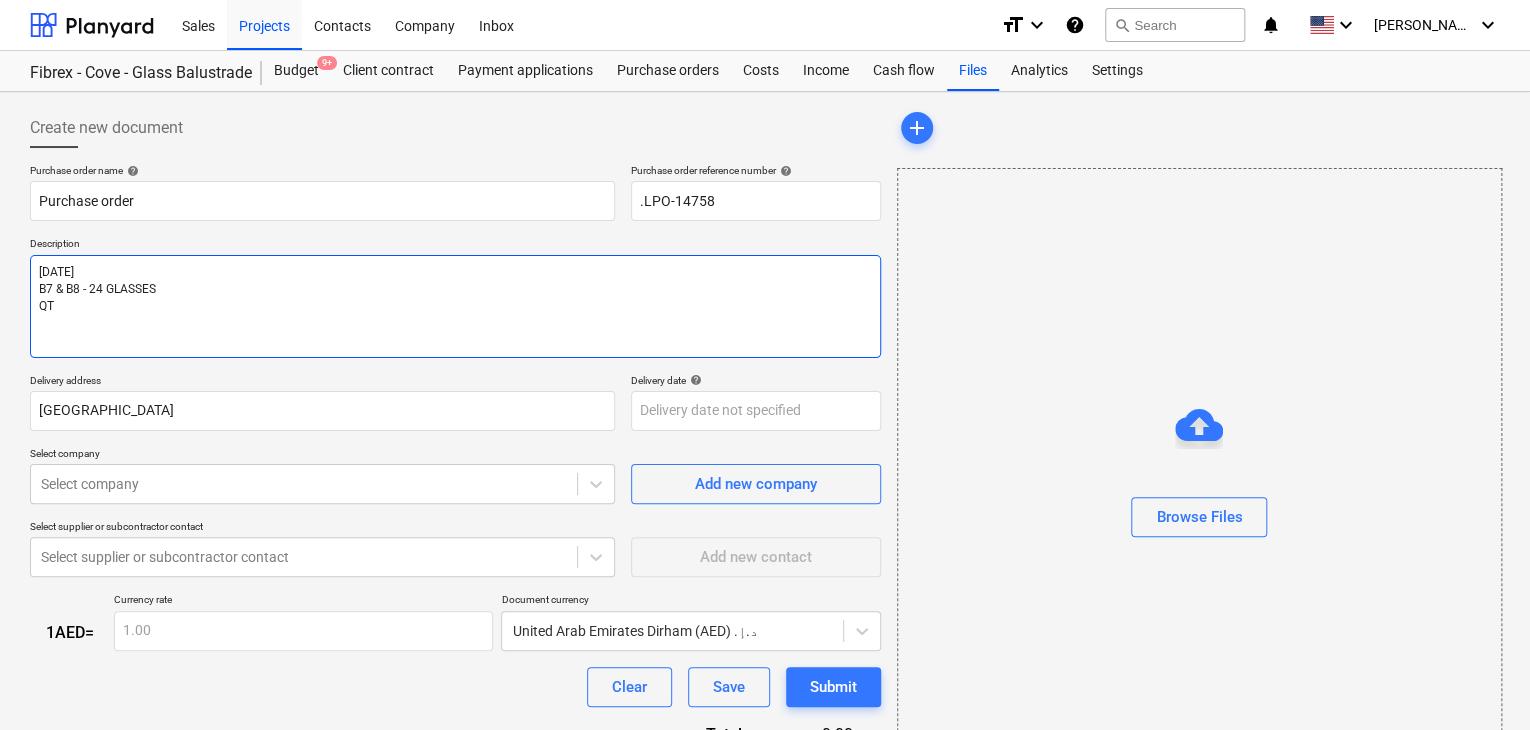 type on "x" 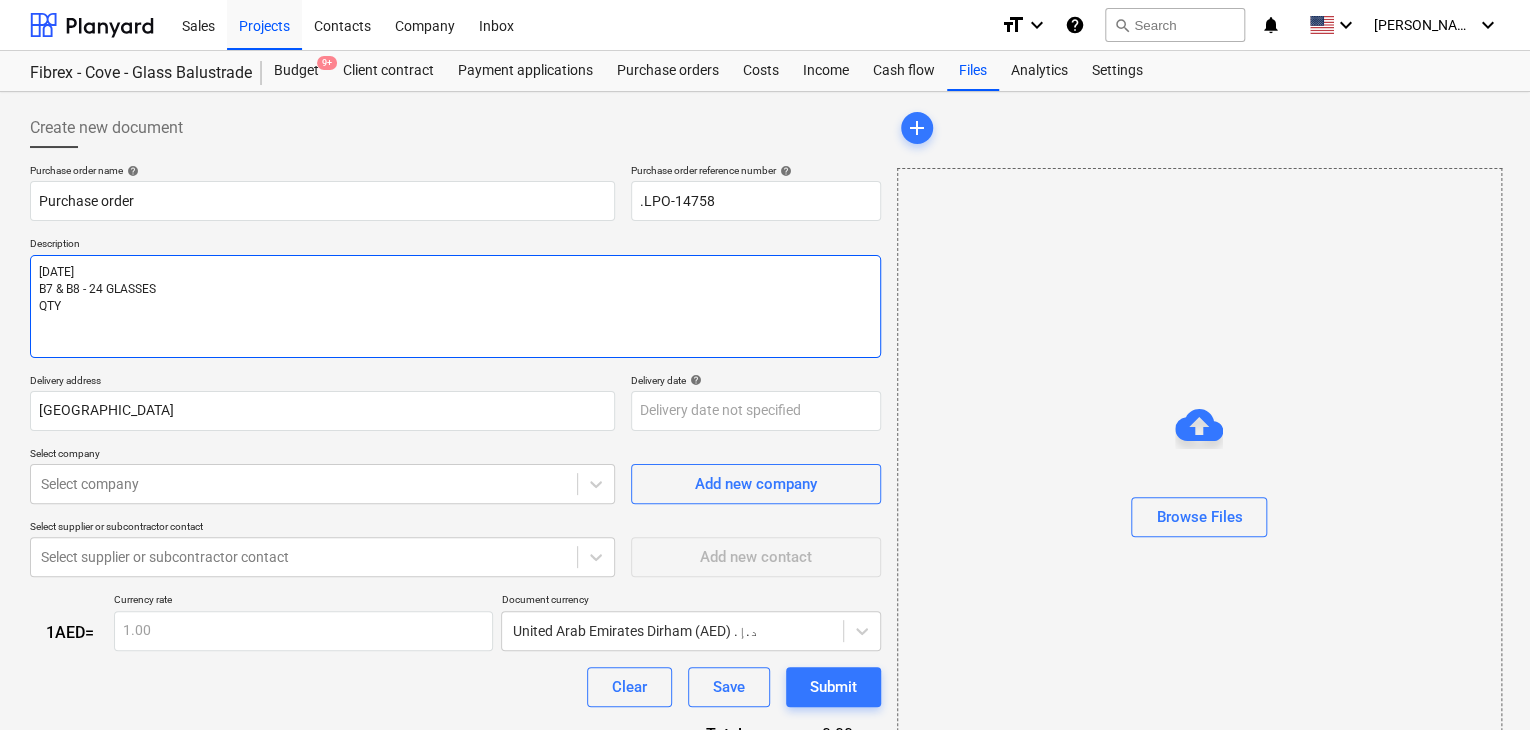 type on "x" 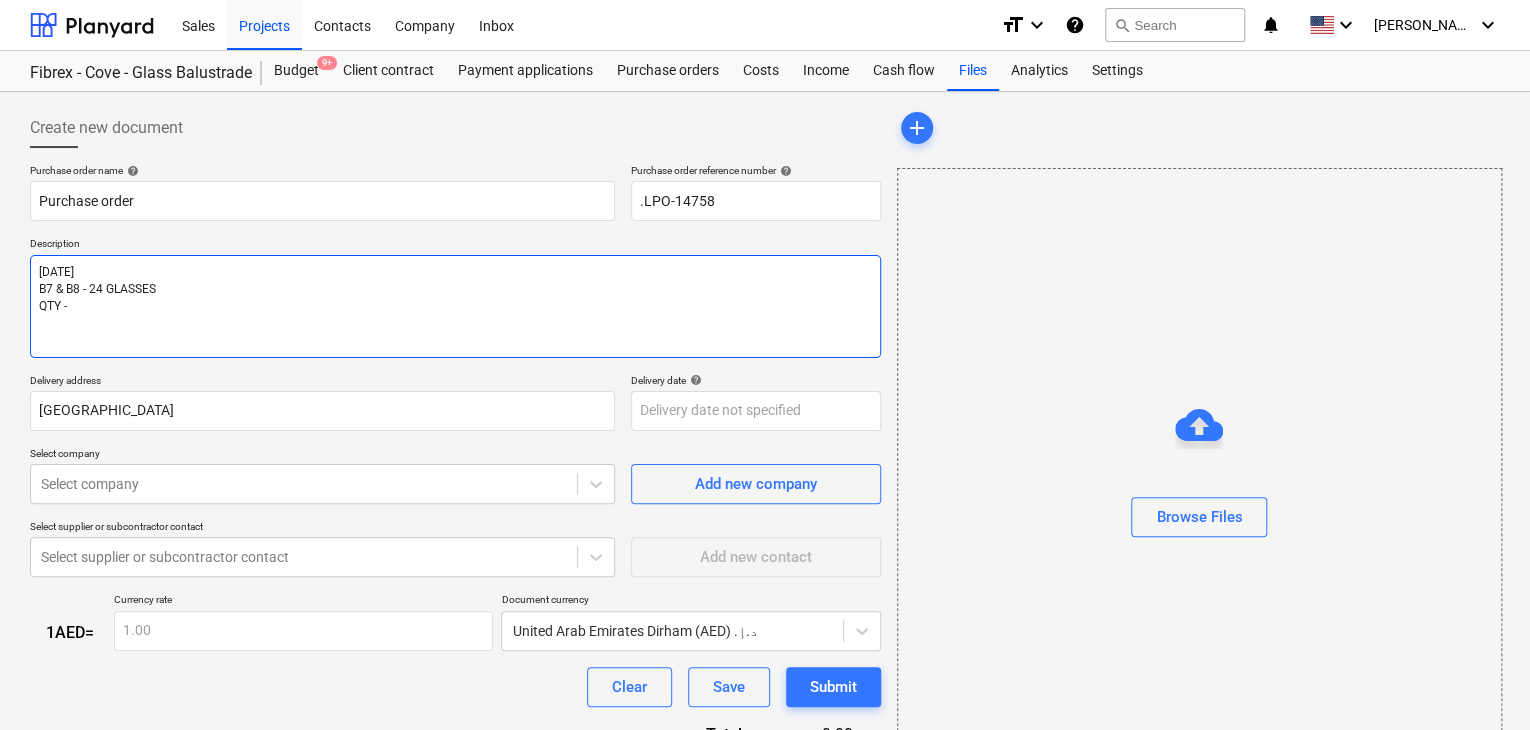 type on "x" 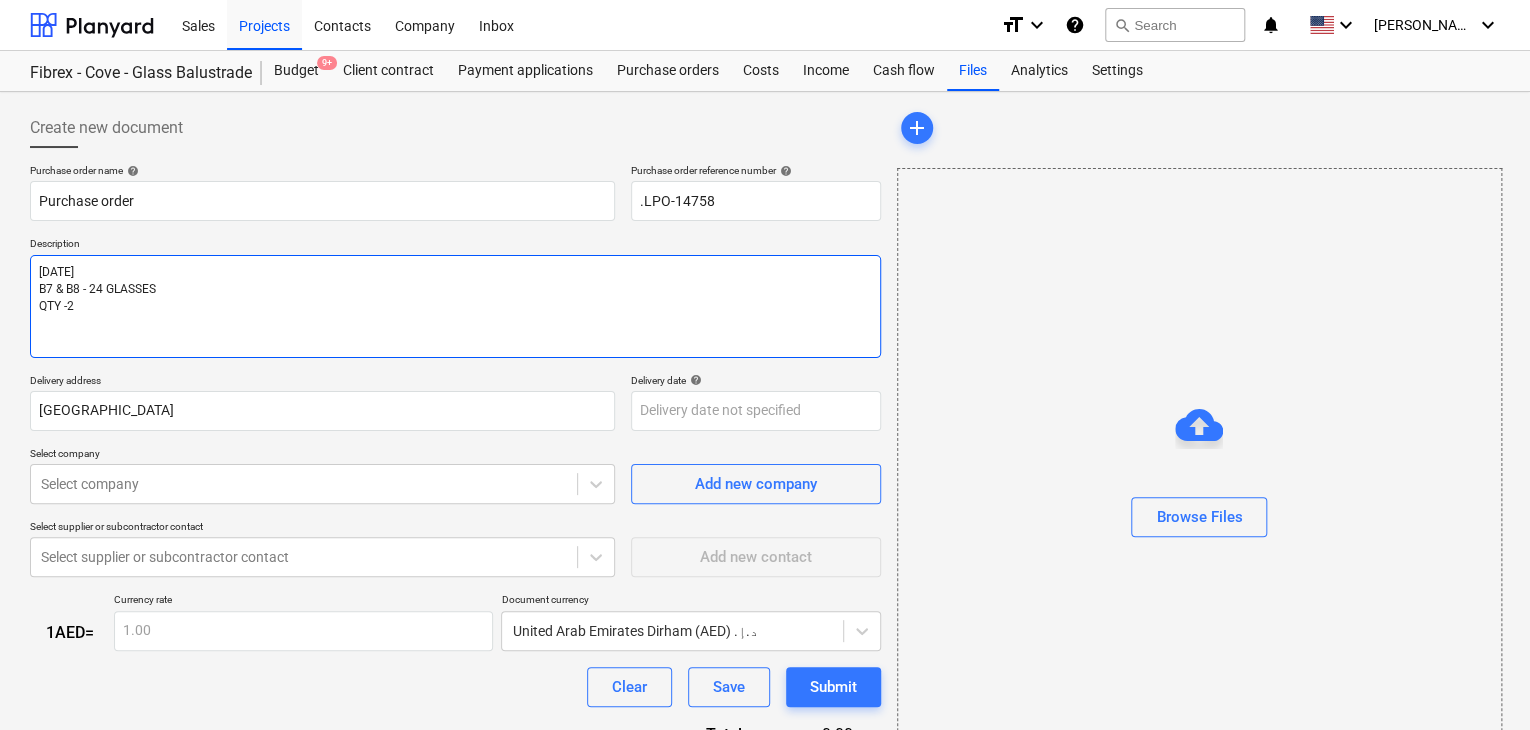 type on "x" 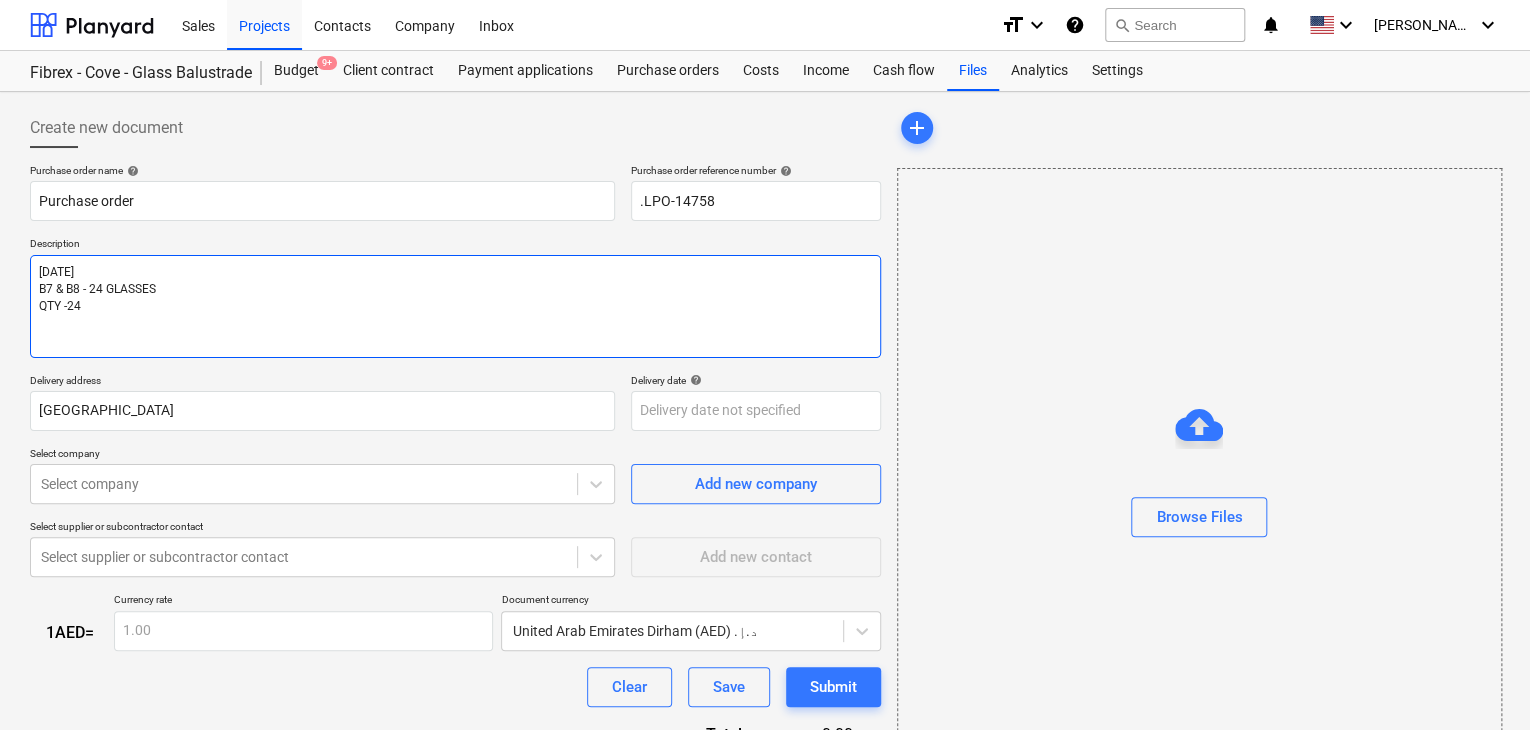 type on "x" 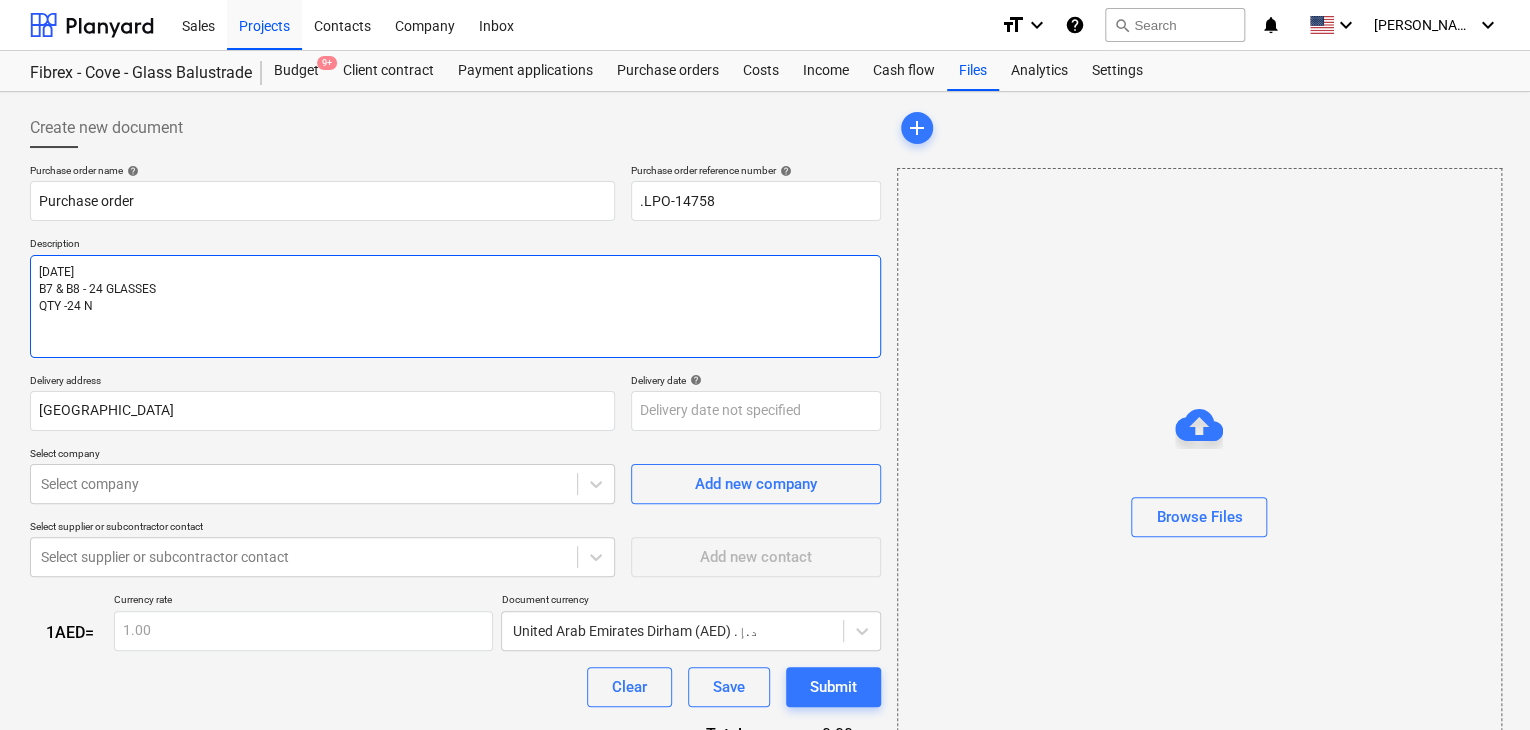 type on "x" 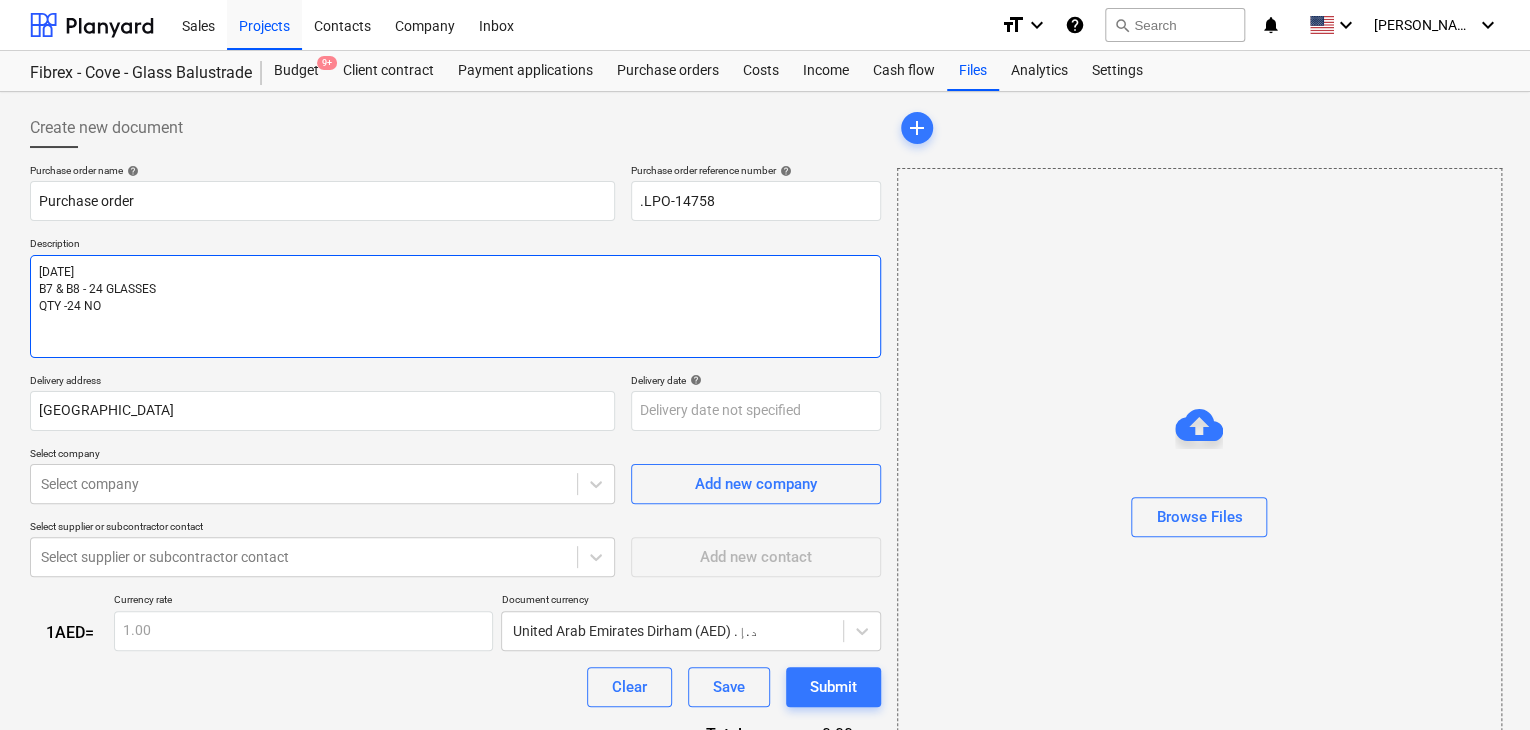 type on "x" 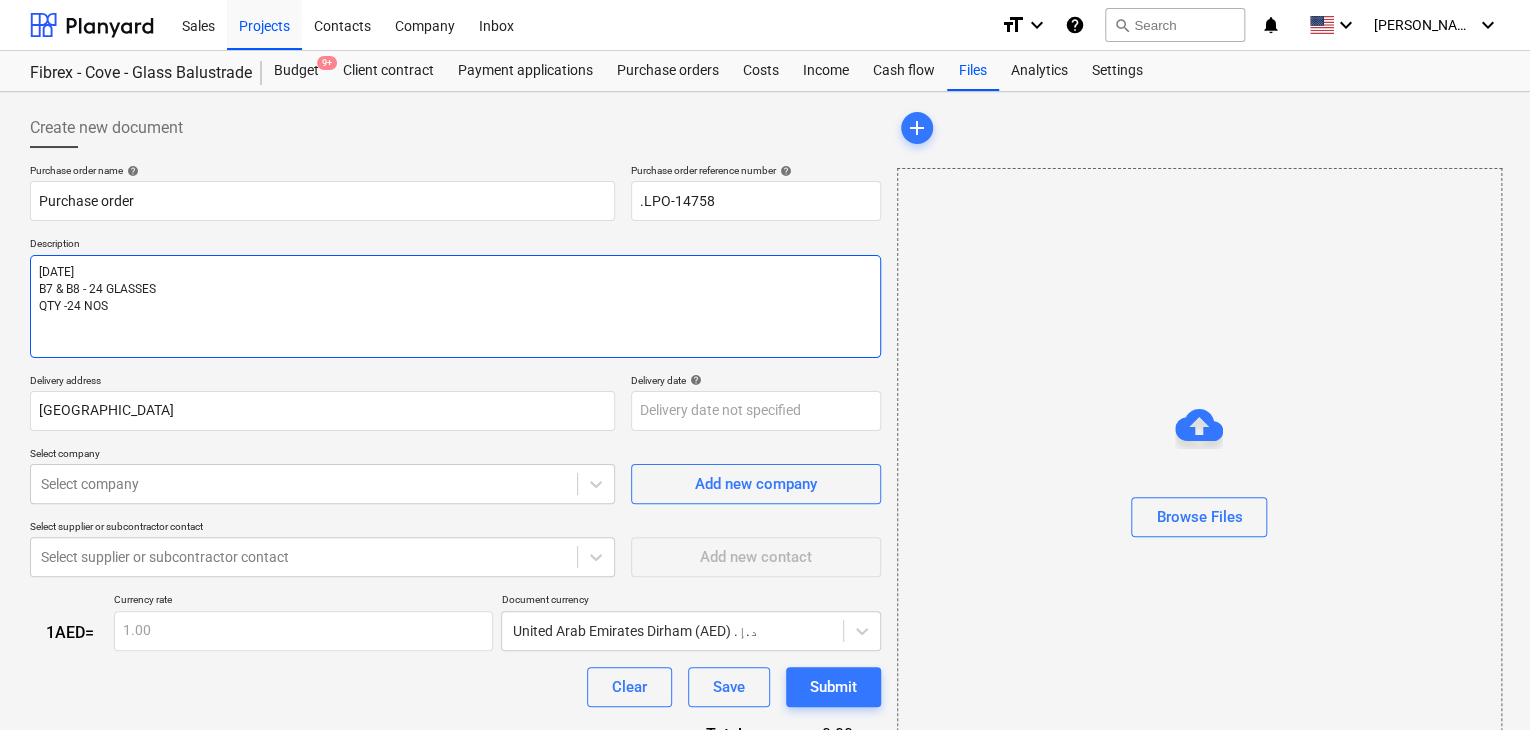type on "x" 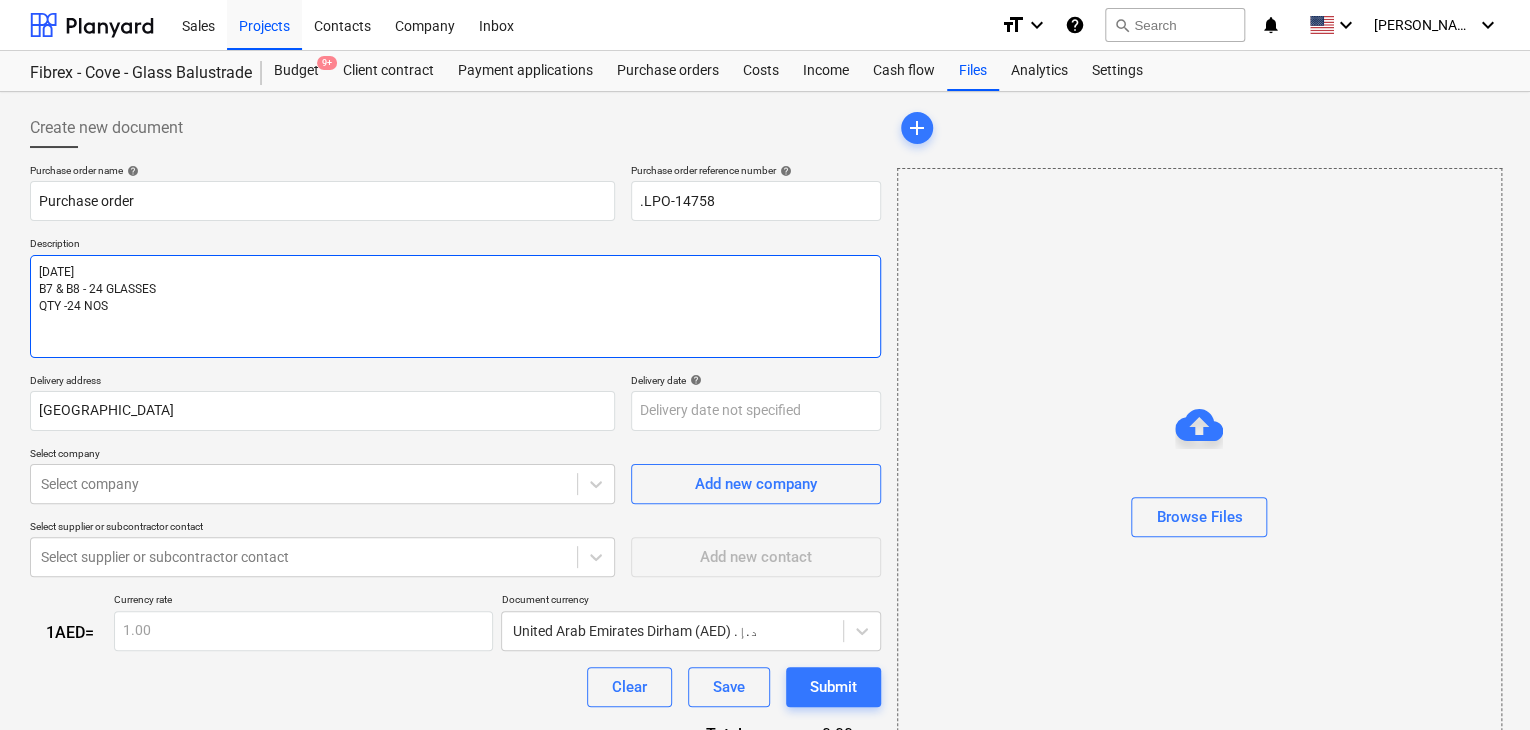 type on "[DATE]
B7 & B8 - 24 GLASSES
QTY -24 NOS" 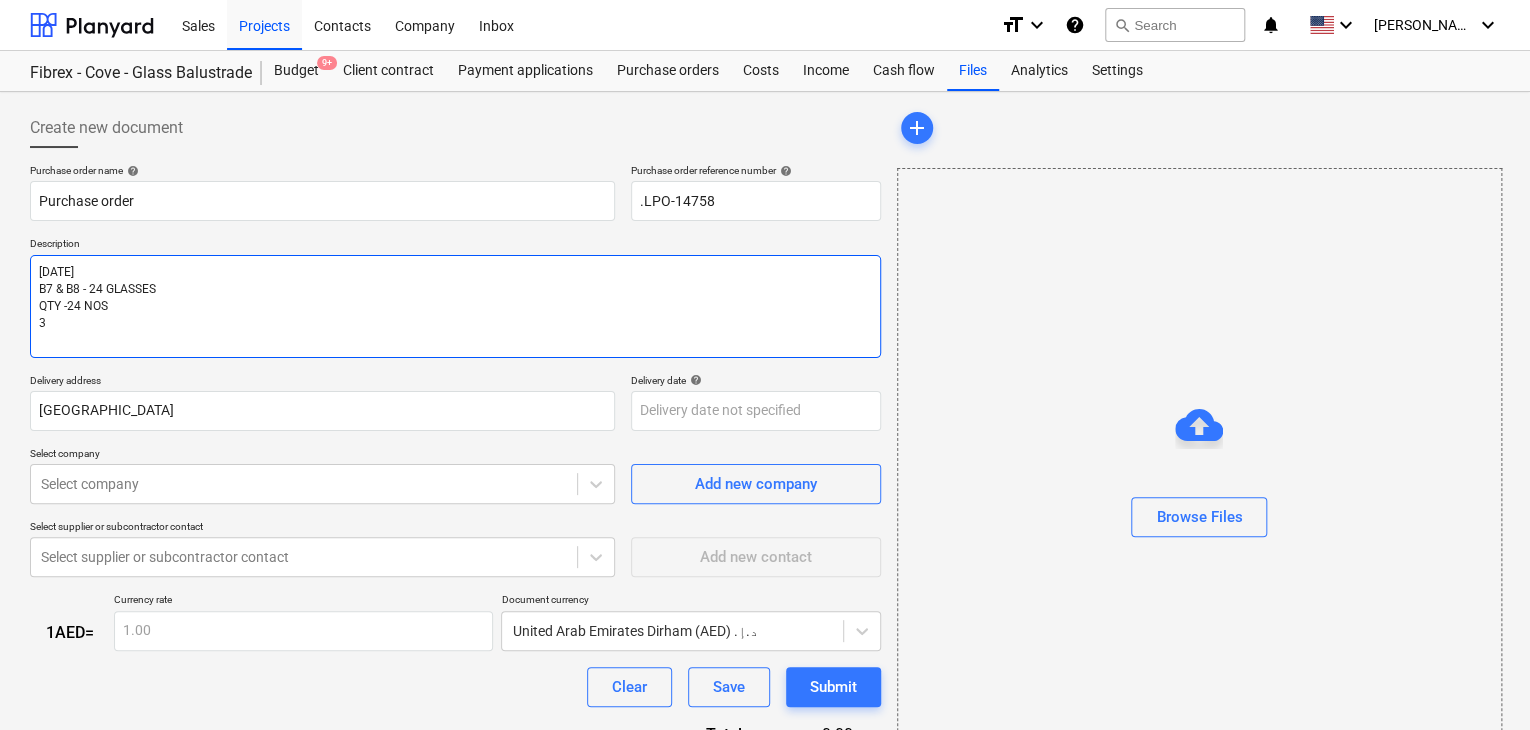 type on "x" 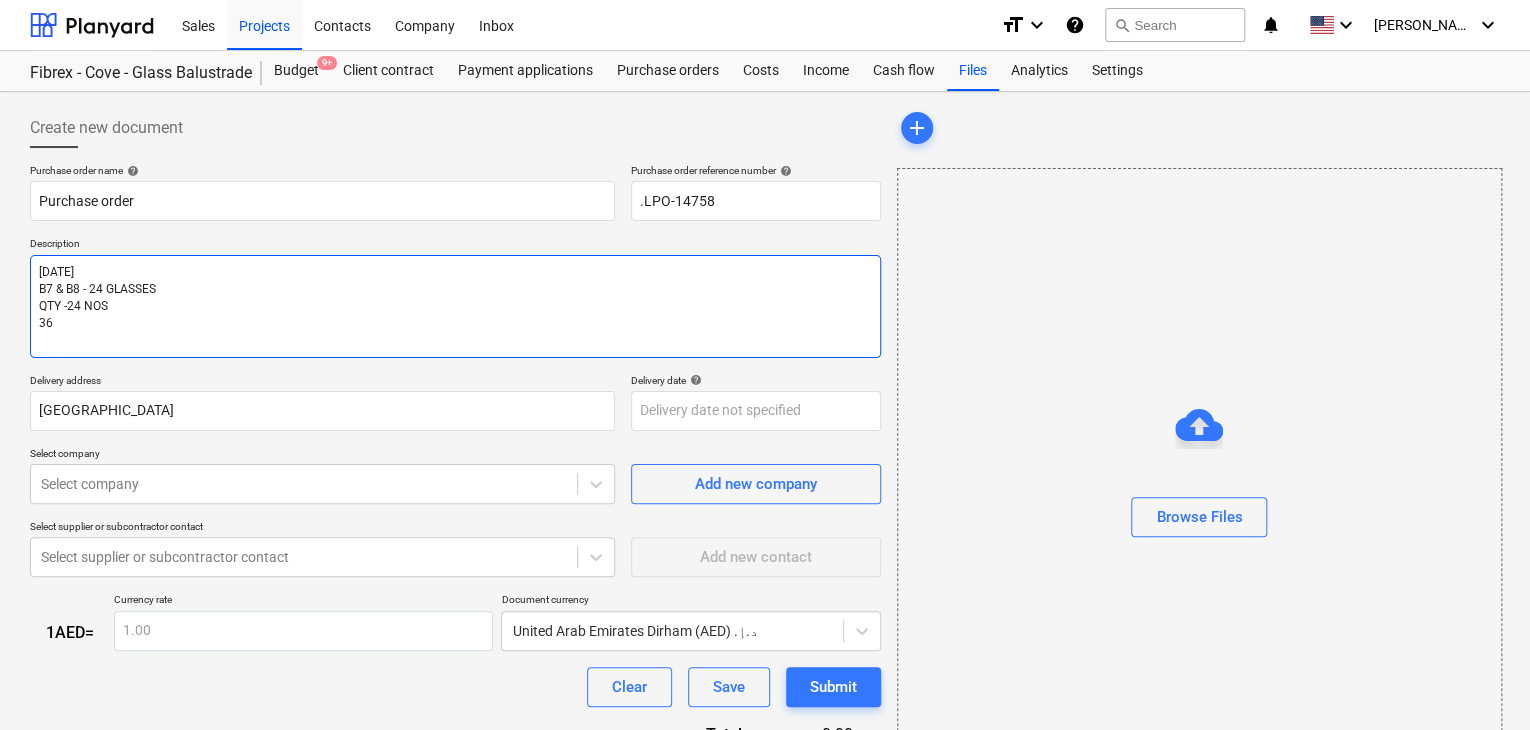 type on "x" 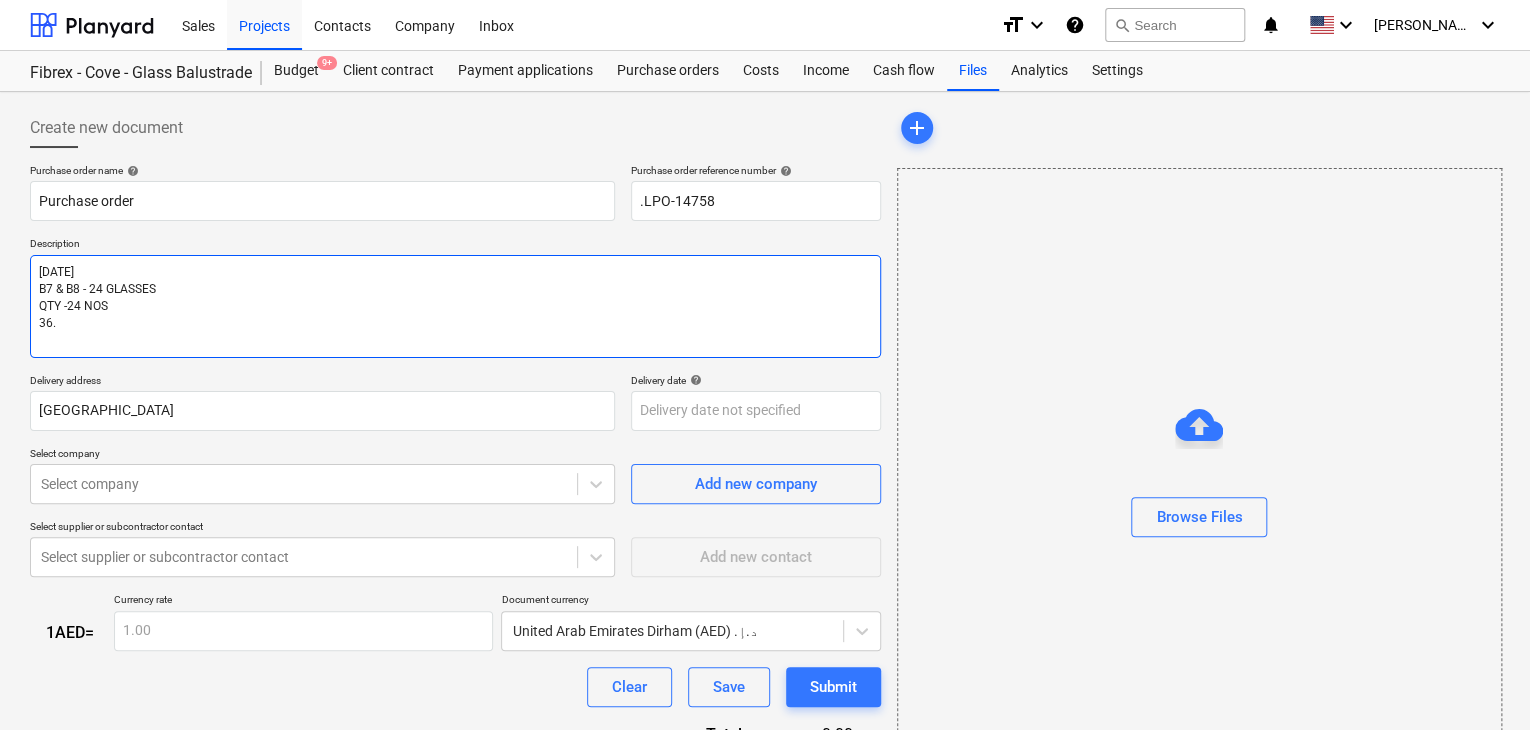 type on "x" 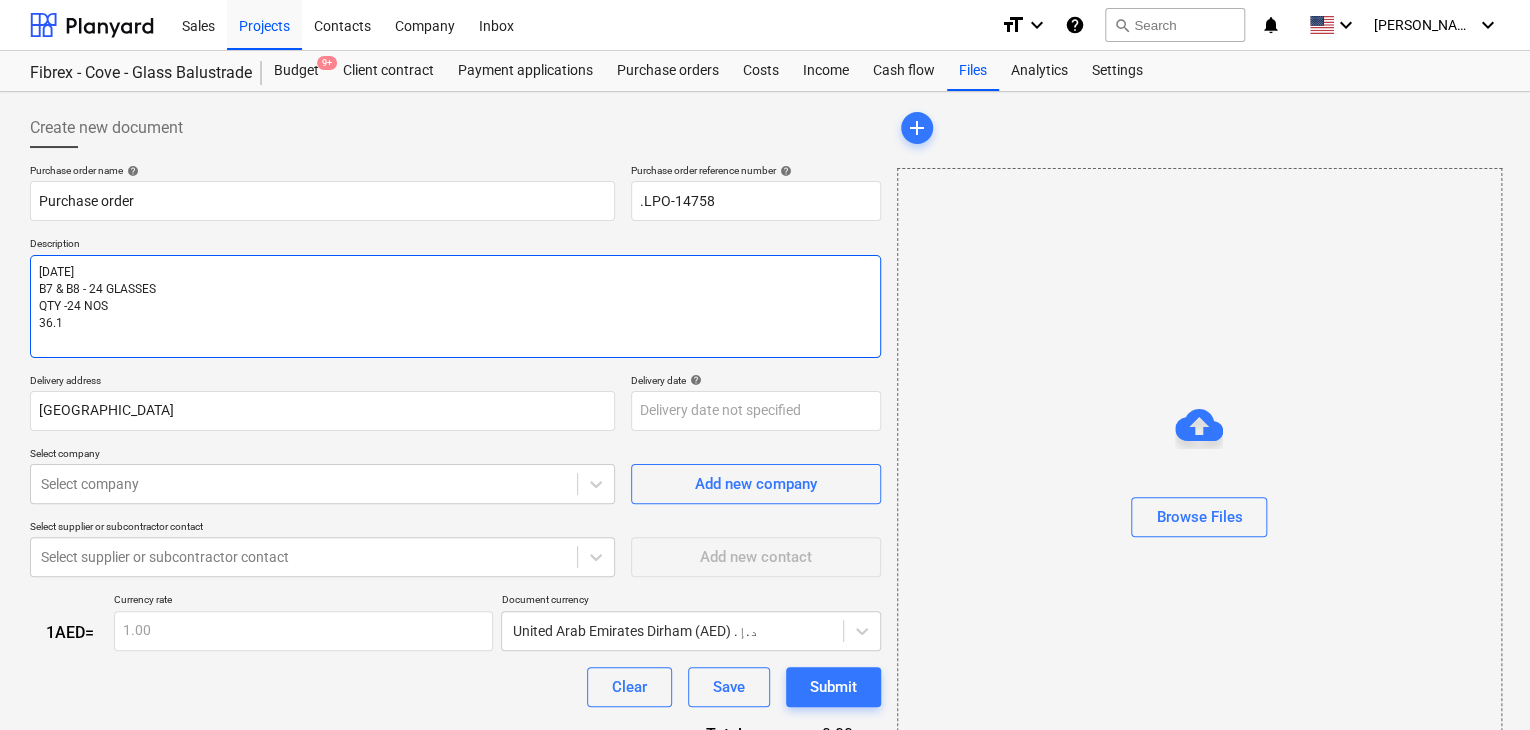 type on "x" 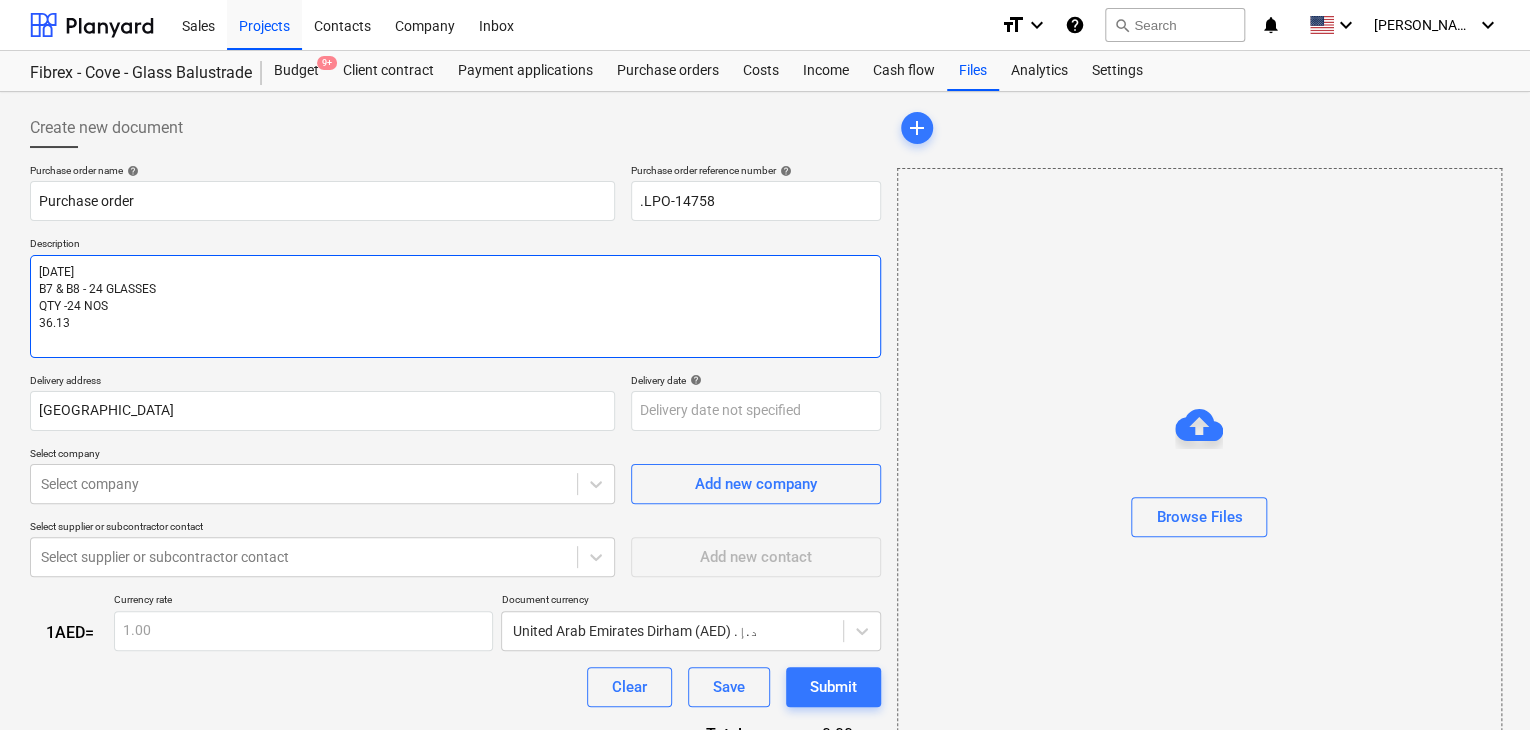 type on "x" 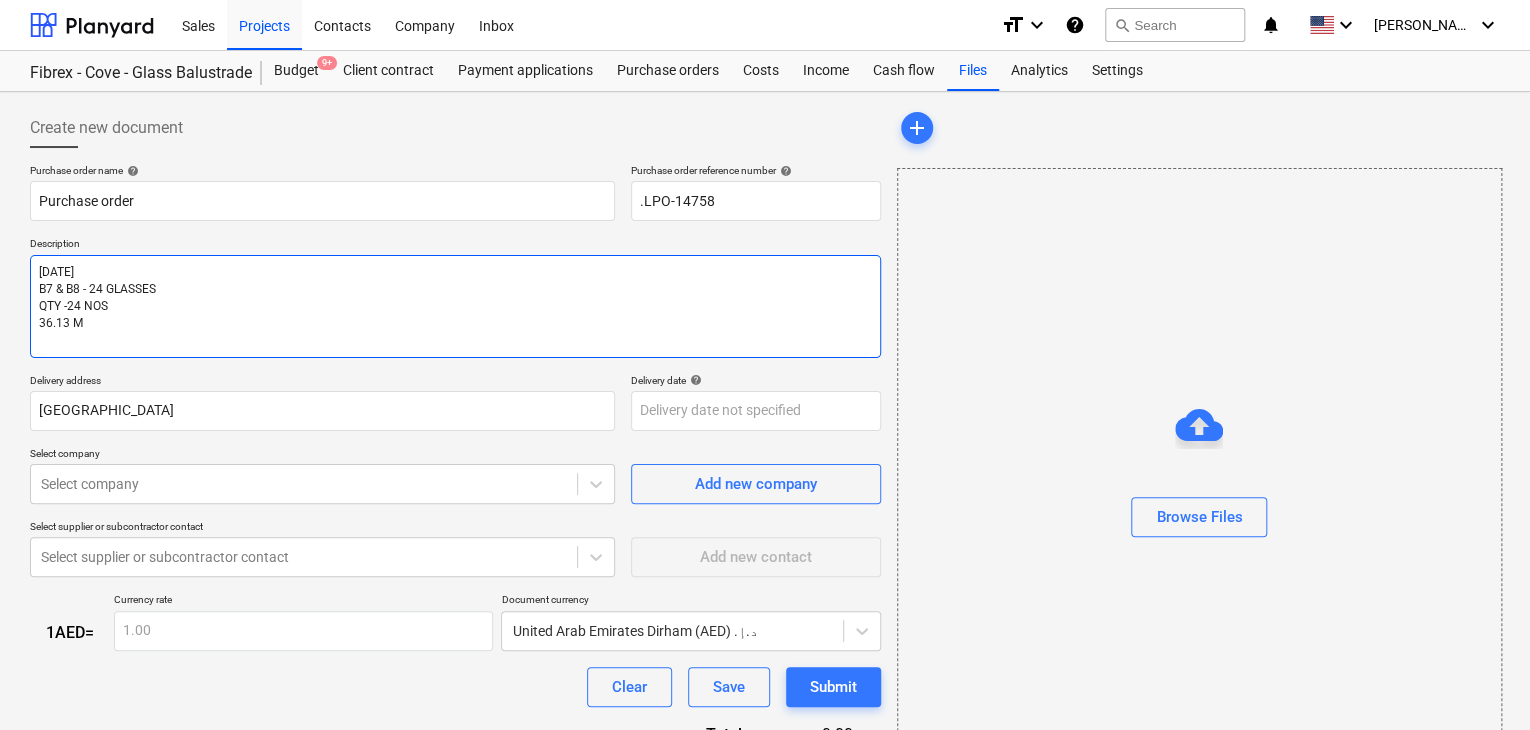 type on "x" 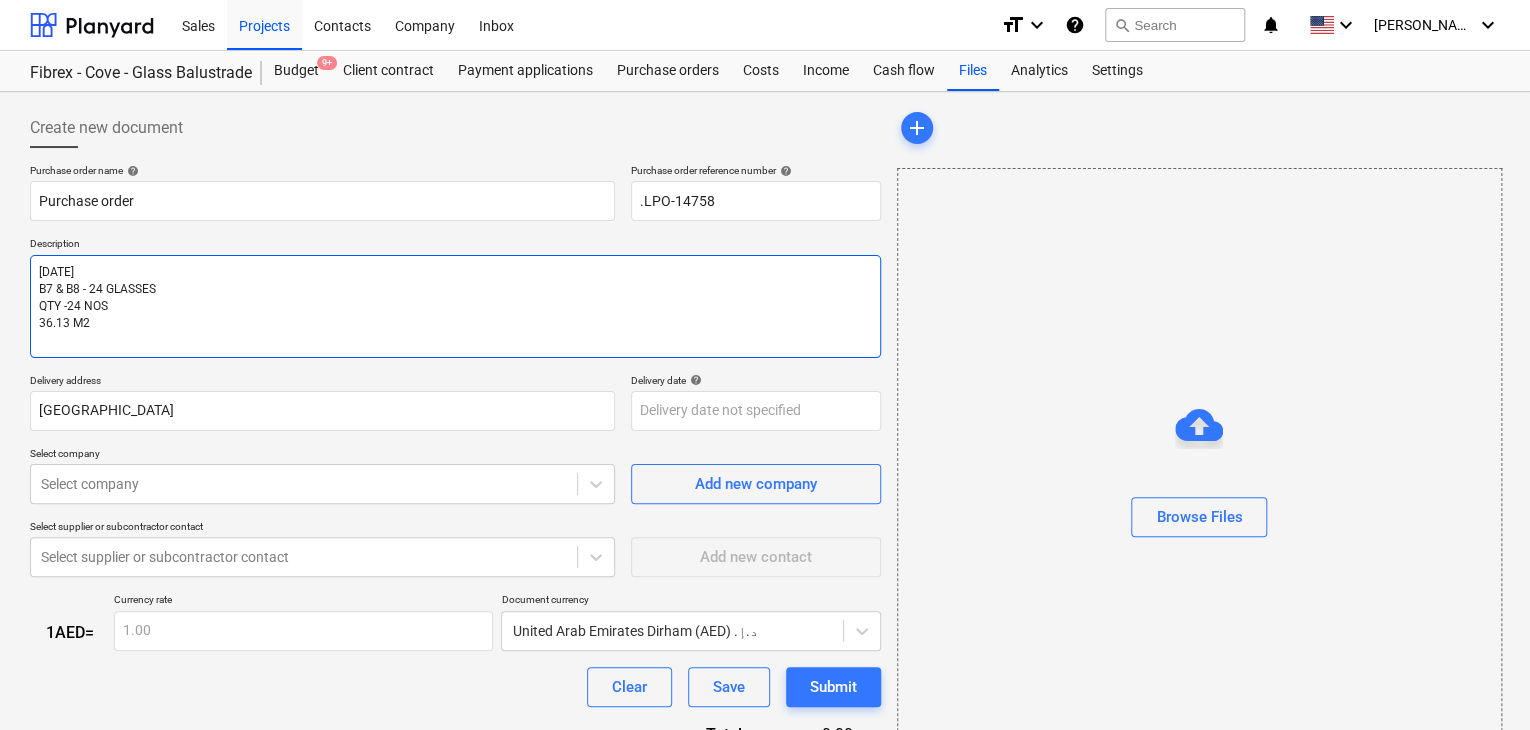 type on "x" 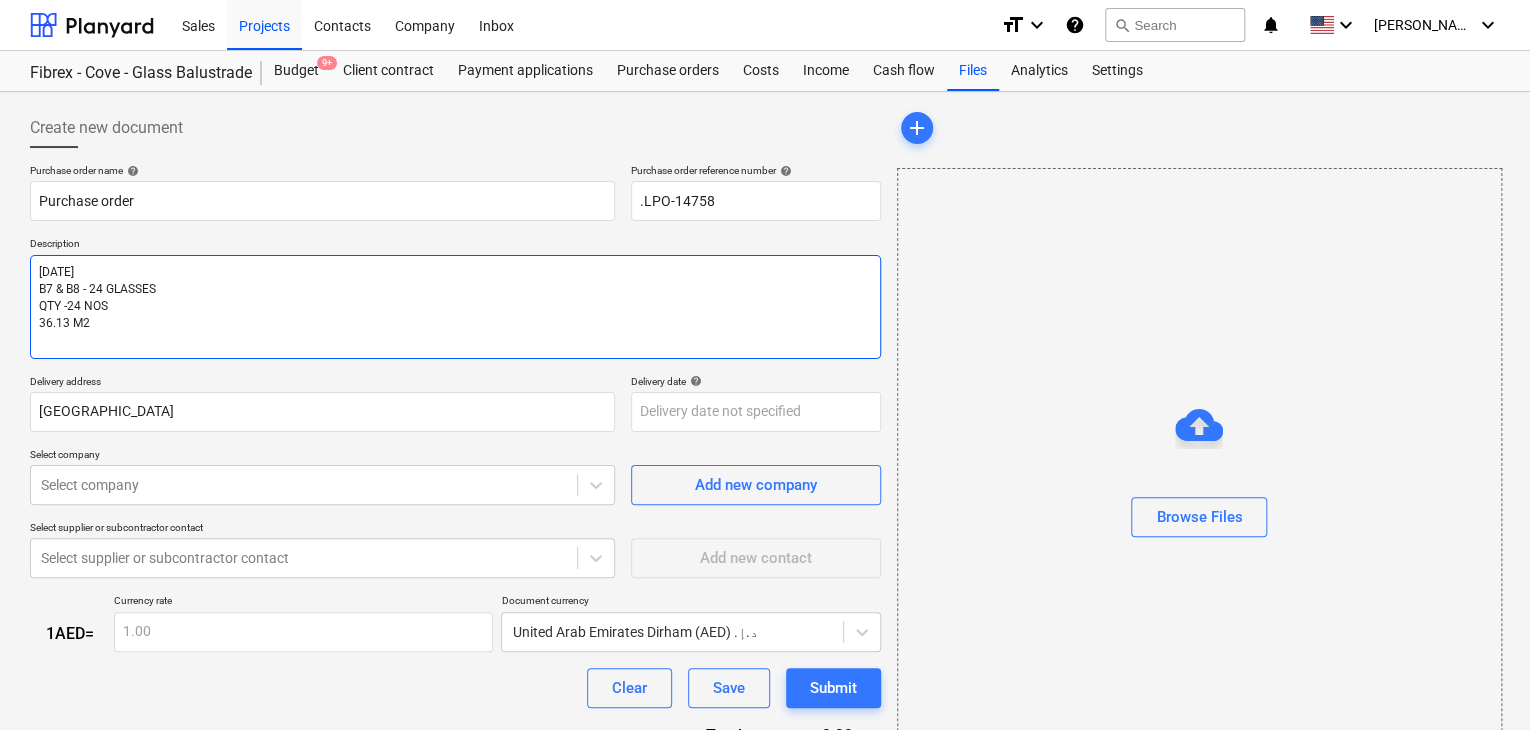 type on "x" 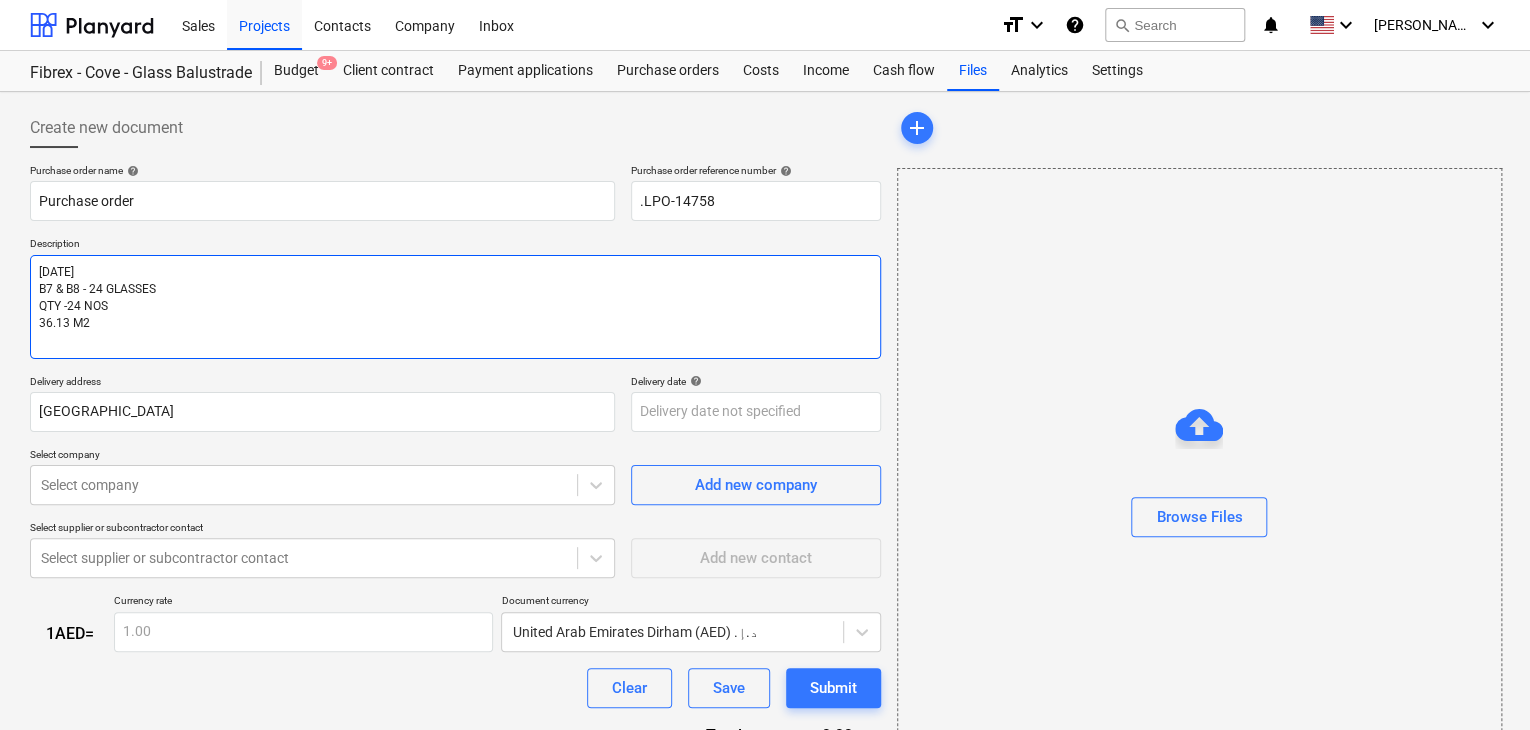 type on "[DATE]
B7 & B8 - 24 GLASSES
QTY -24 NOS
36.13 M2
X" 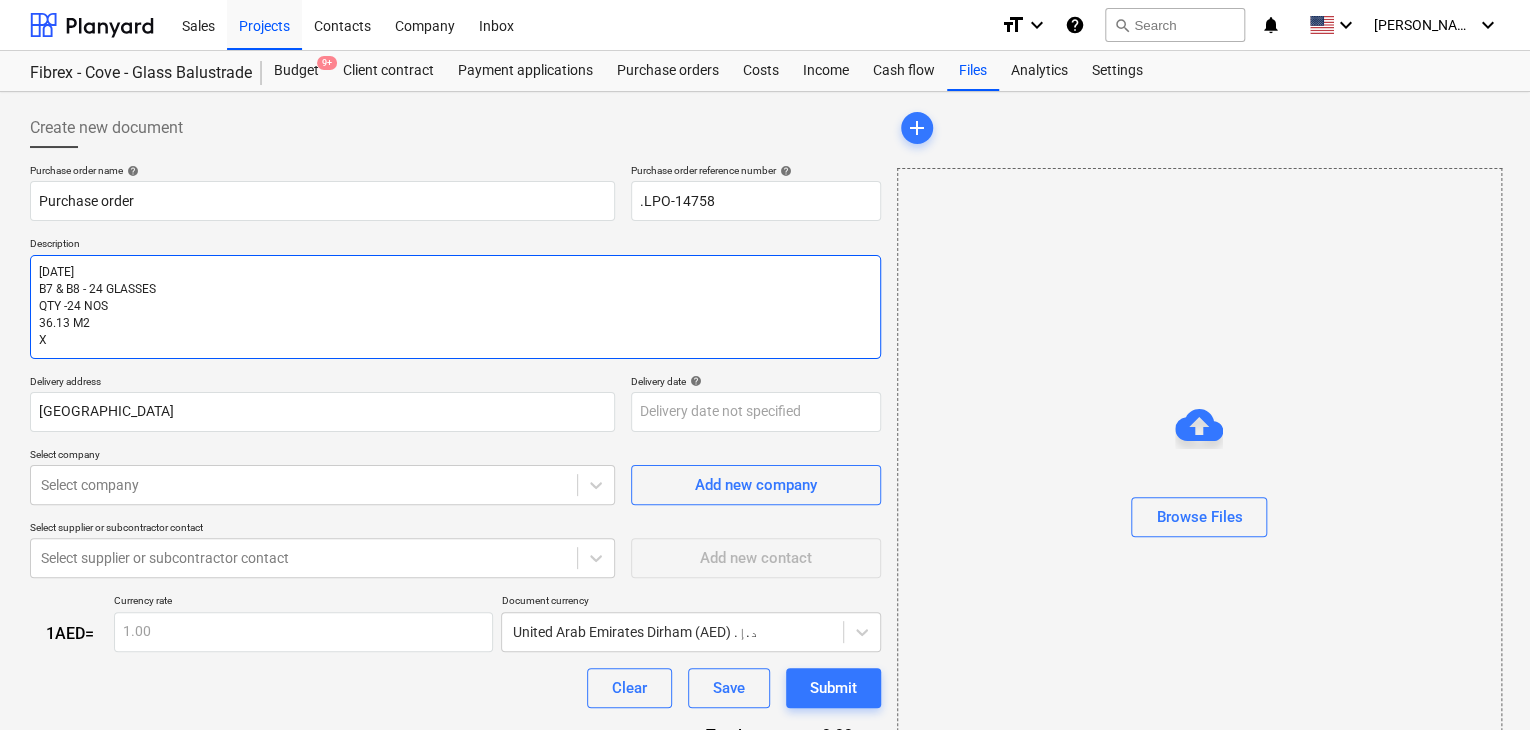 type on "x" 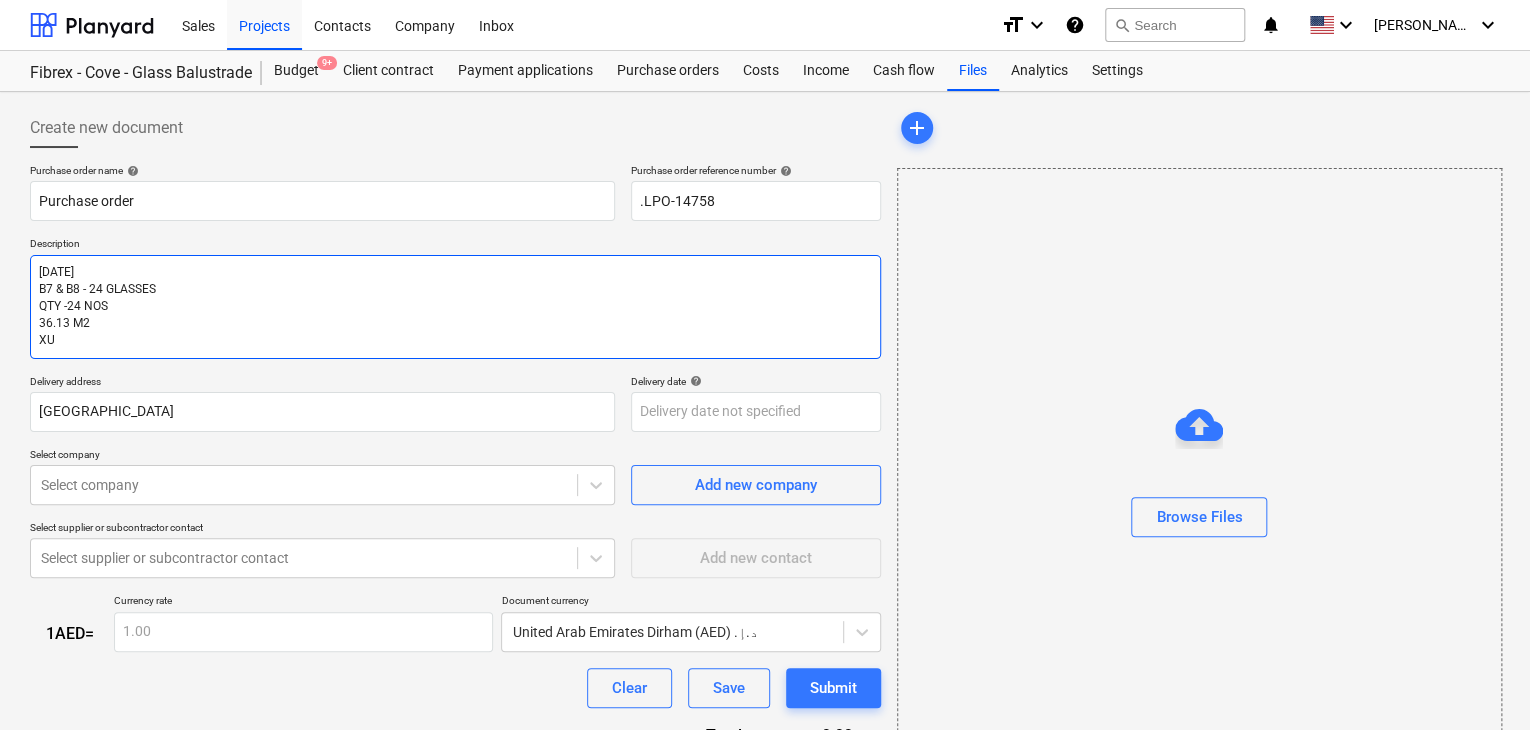type on "x" 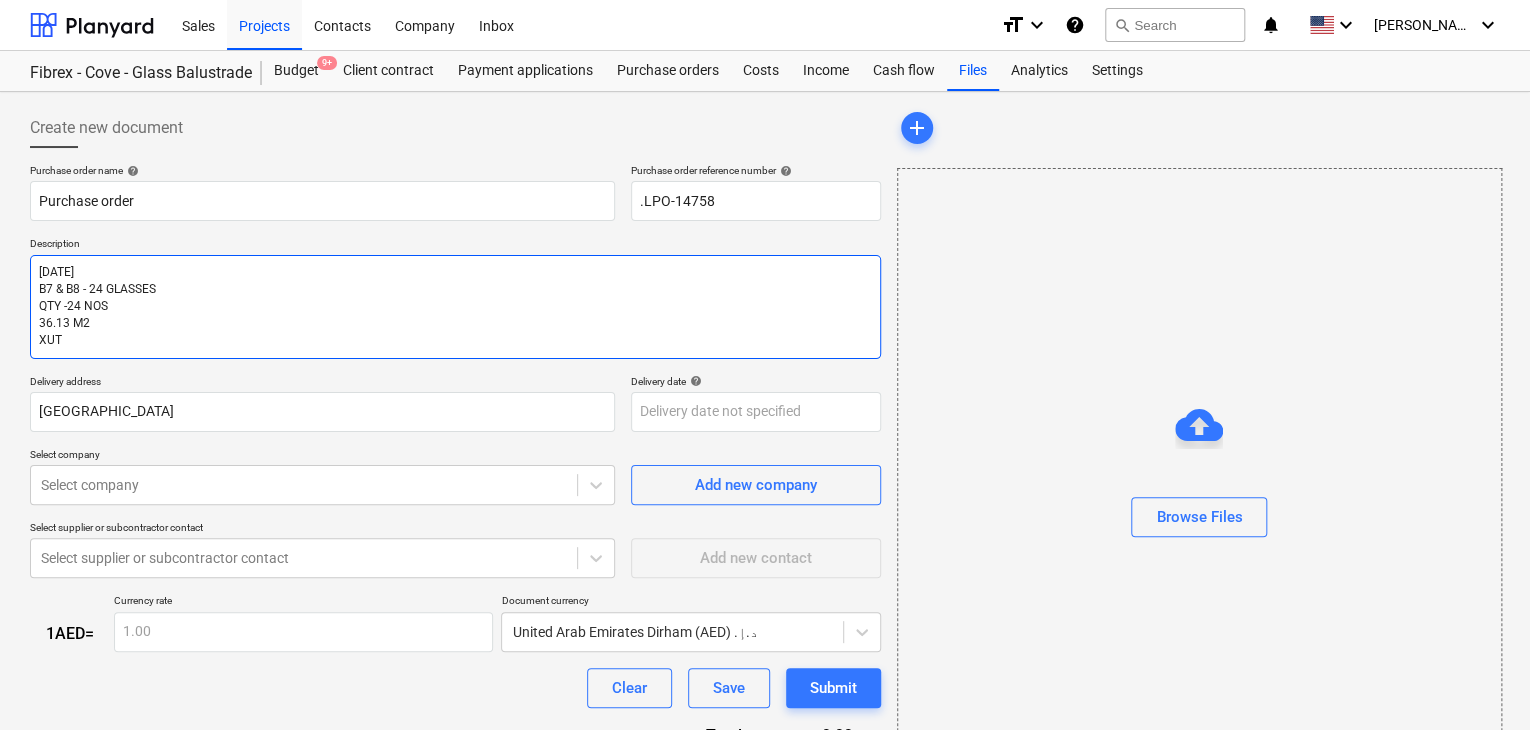 type on "x" 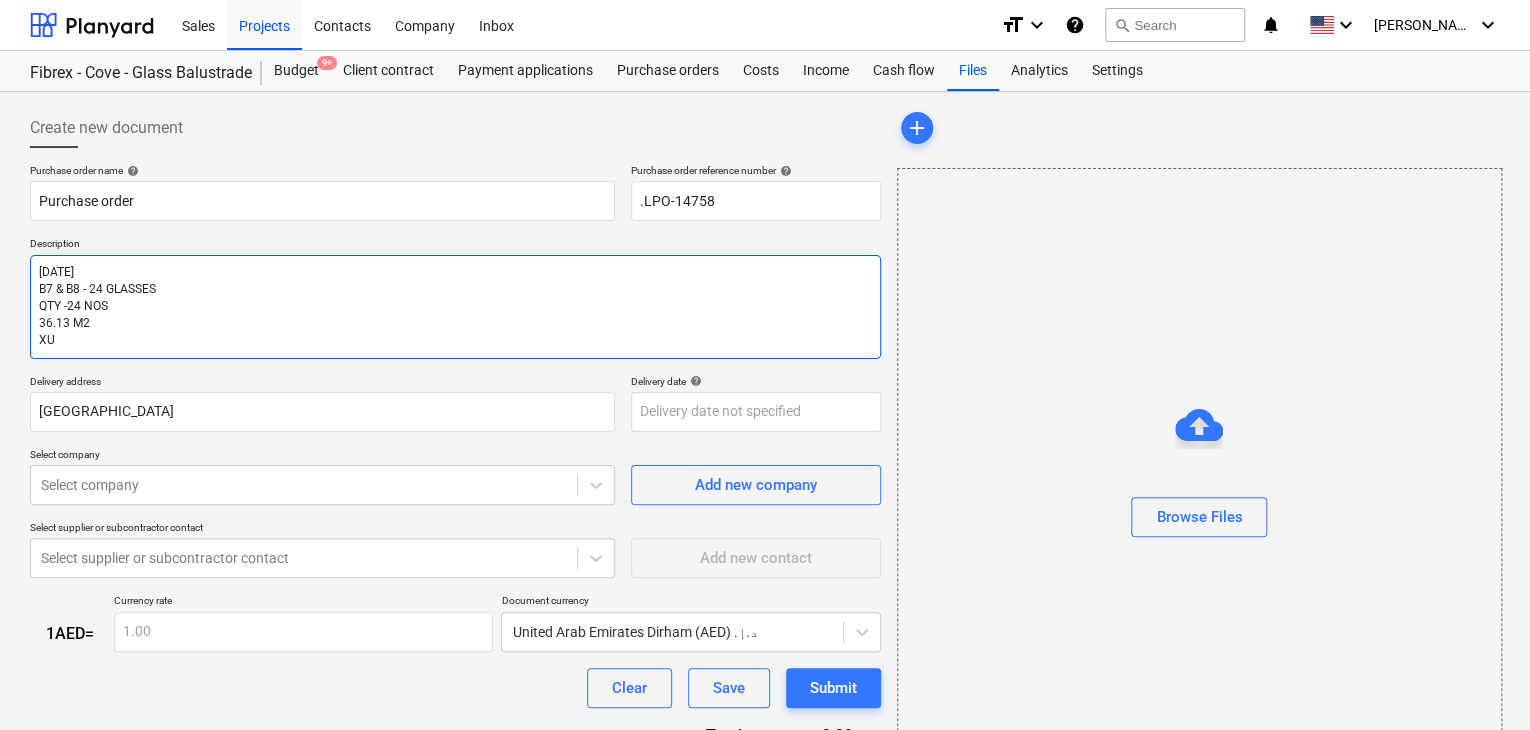 type on "x" 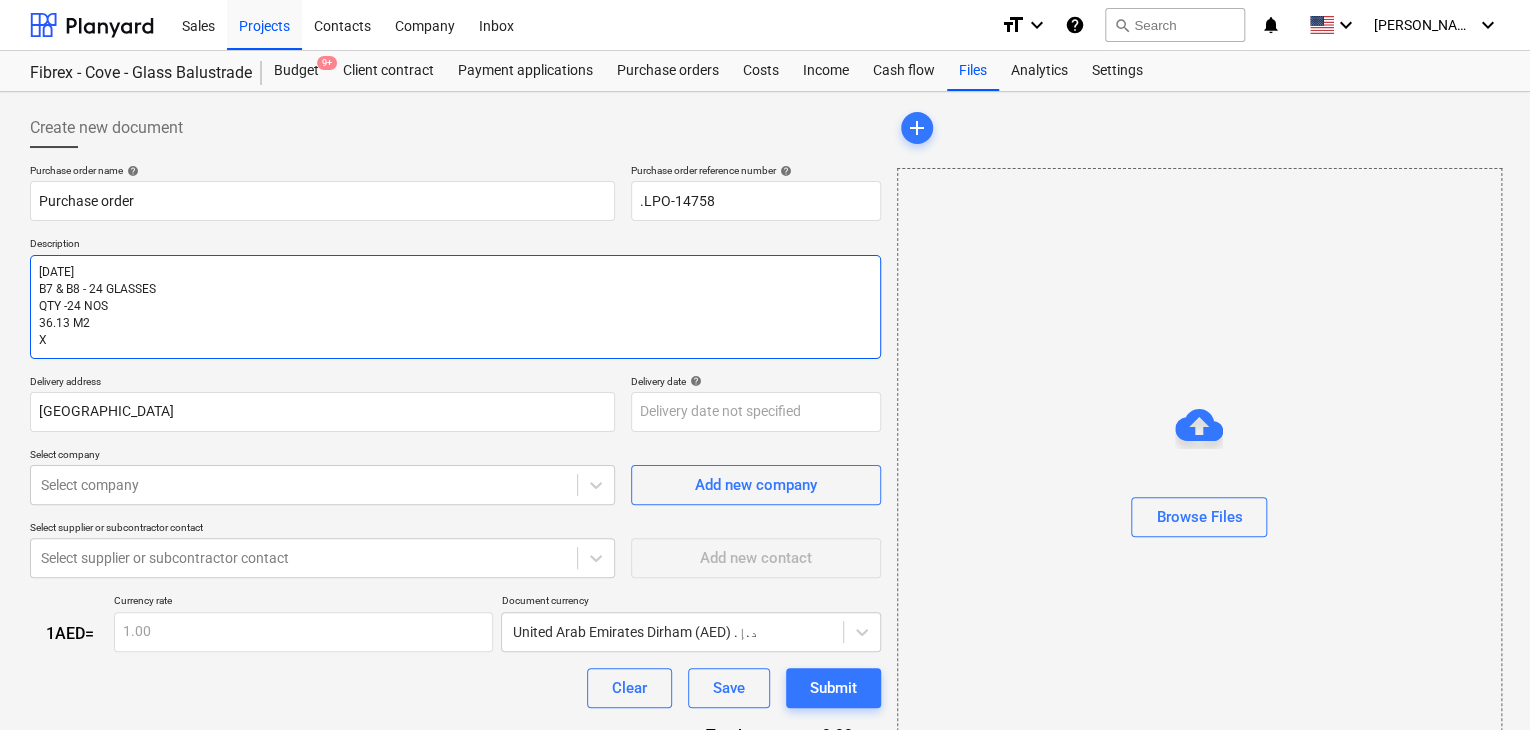 type on "x" 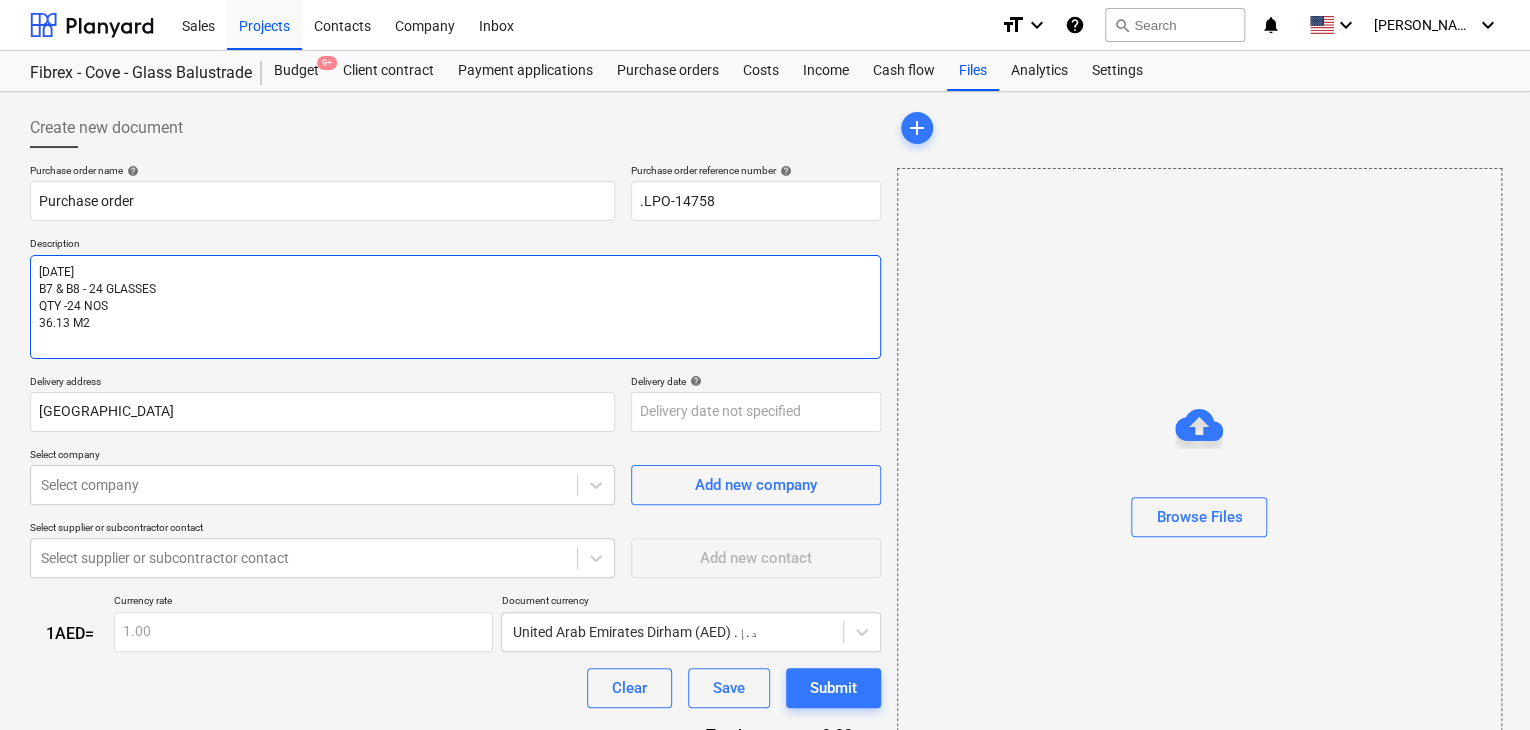 type on "x" 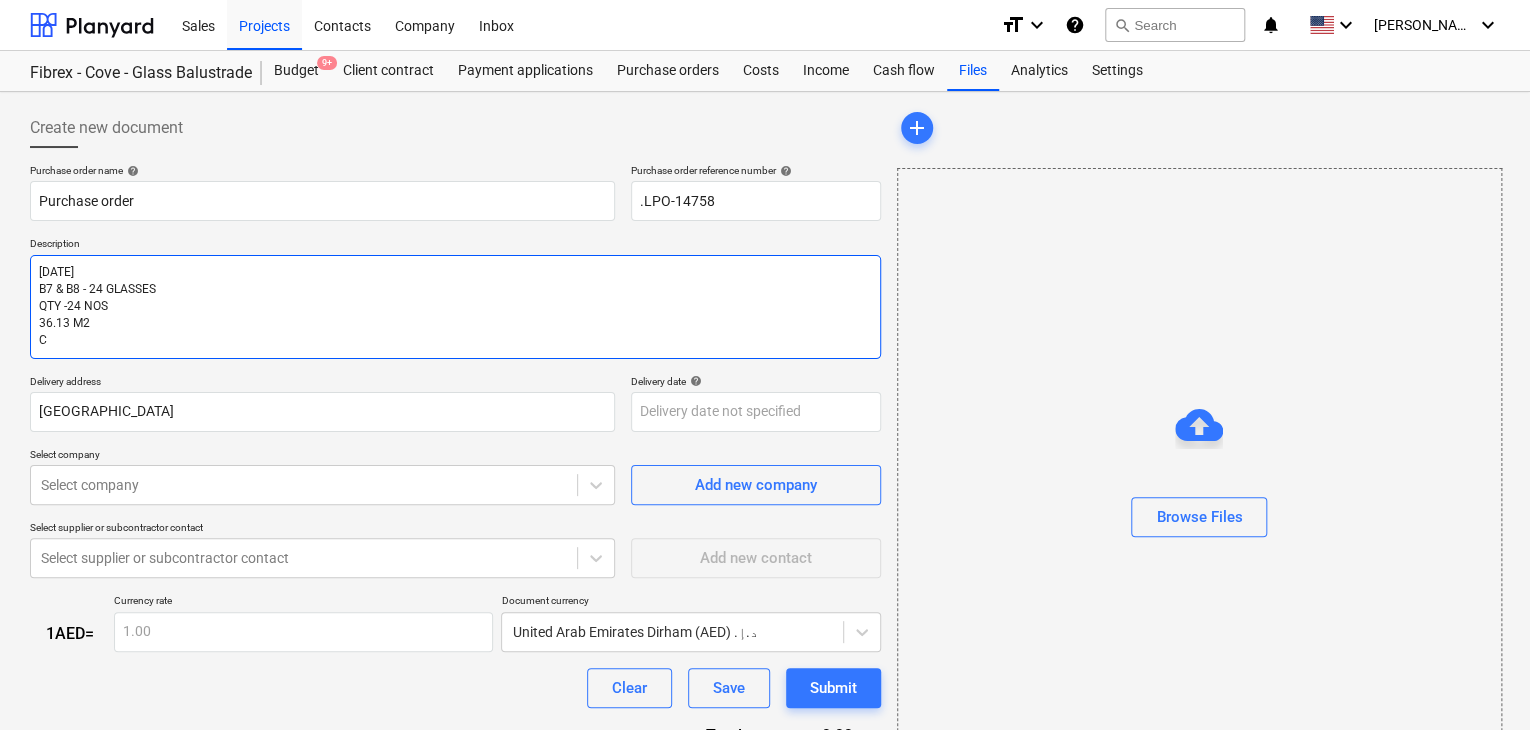 type on "x" 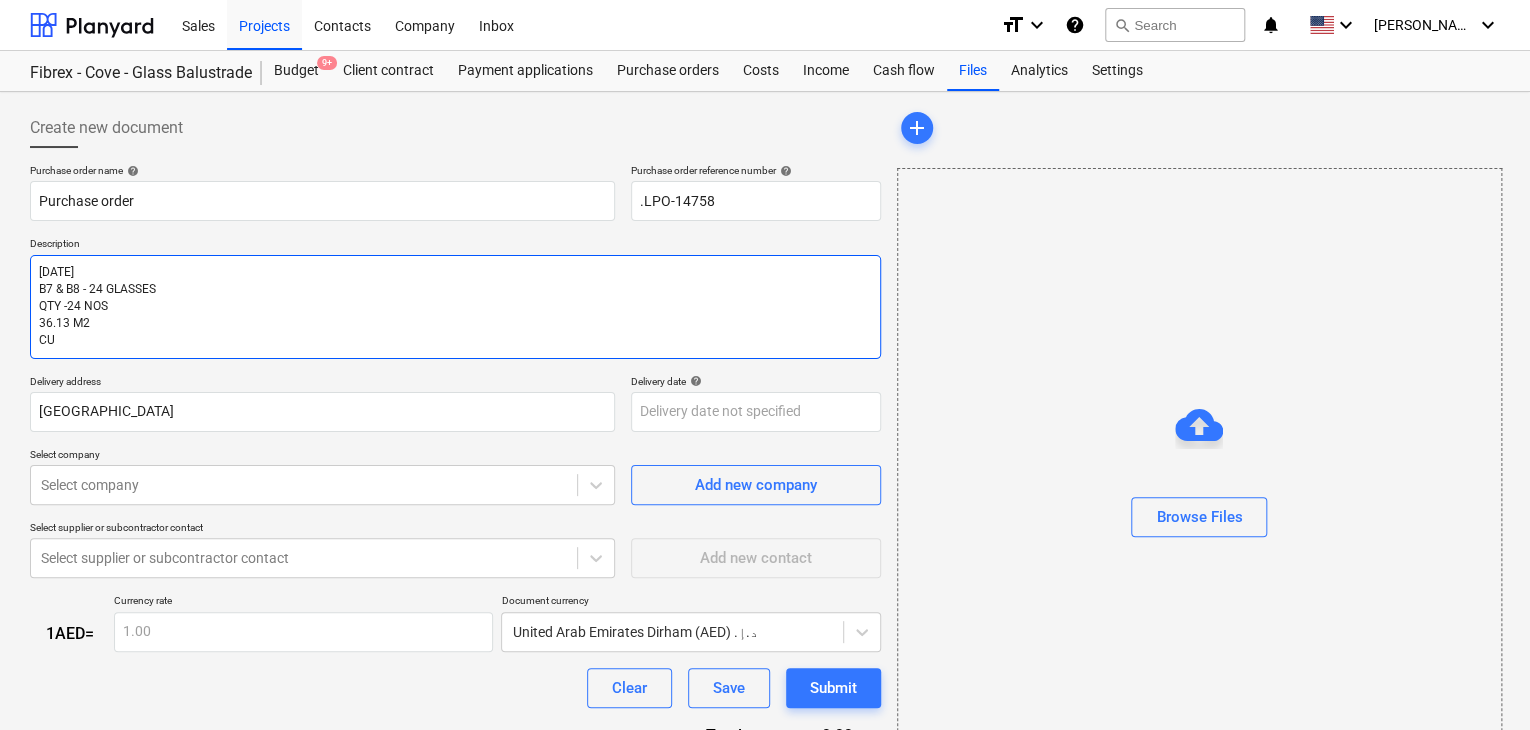 type on "[DATE]
B7 & B8 - 24 GLASSES
QTY -24 NOS
36.13 M2
CUT" 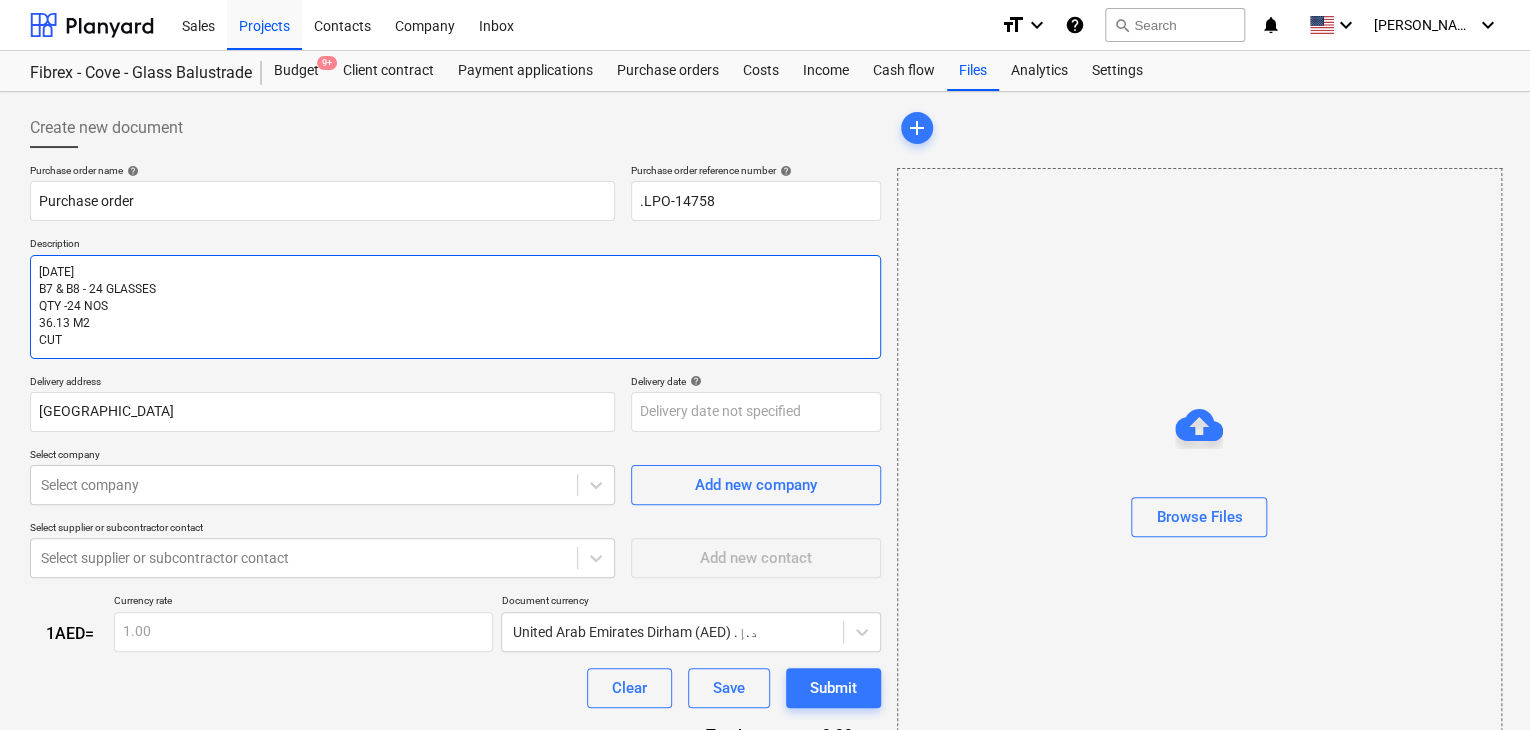 type on "x" 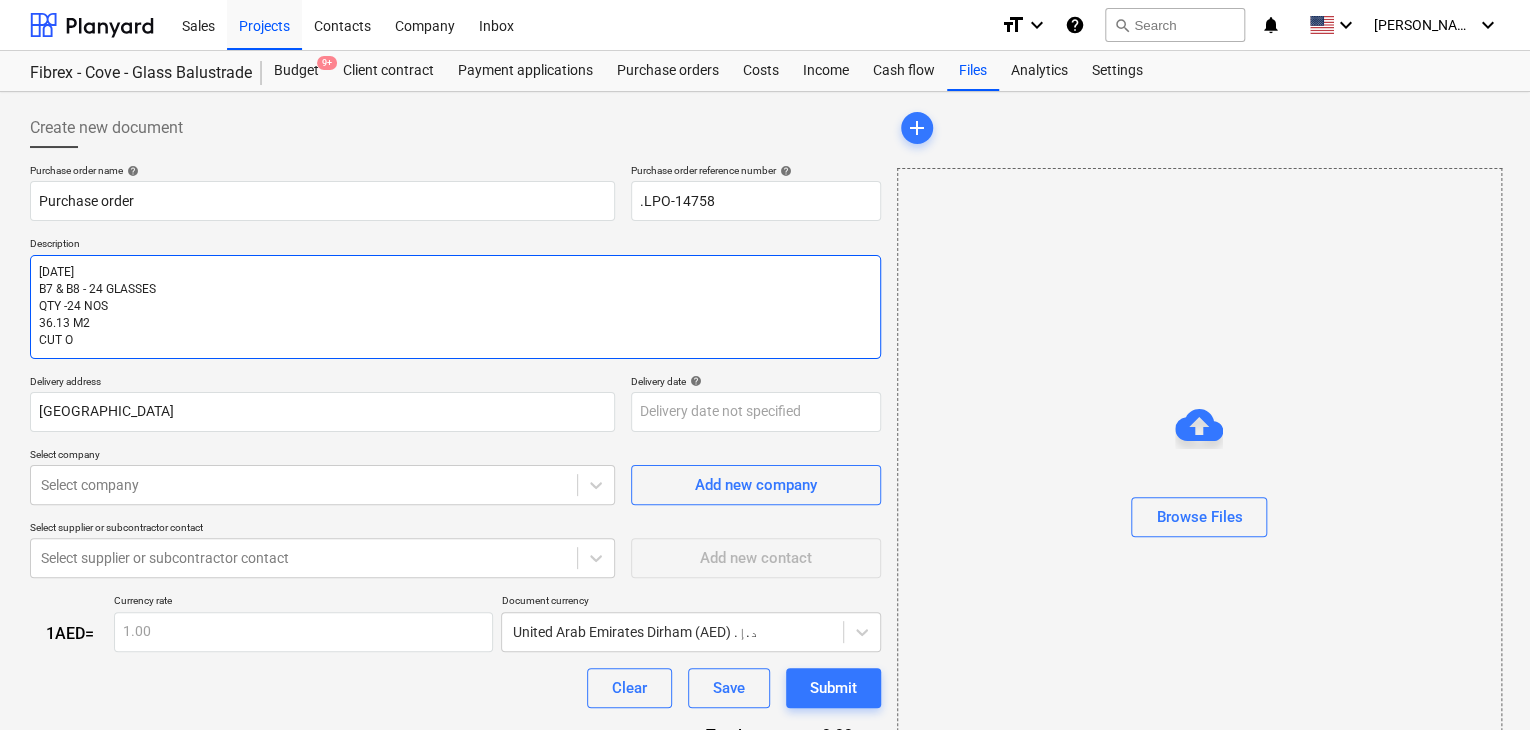 type on "x" 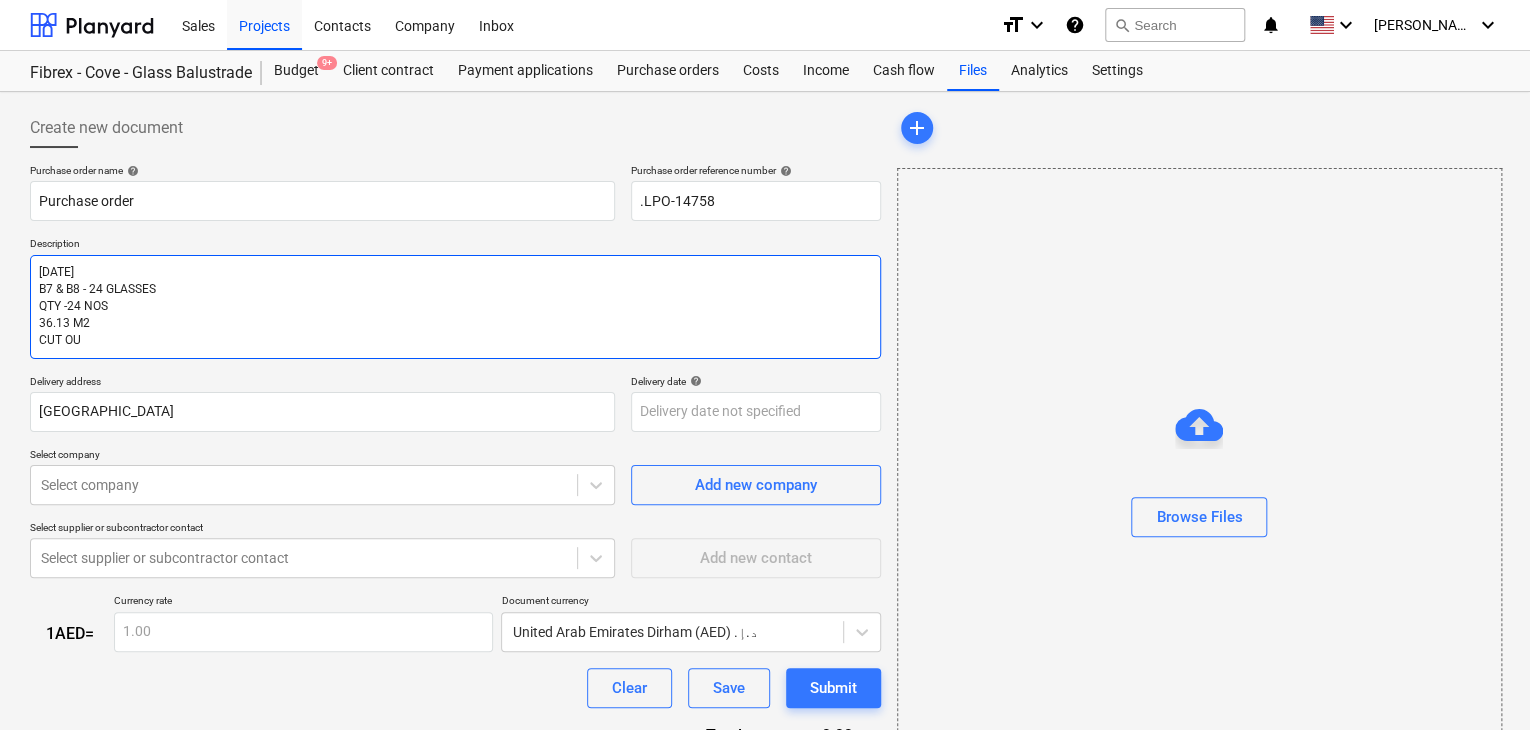 type on "x" 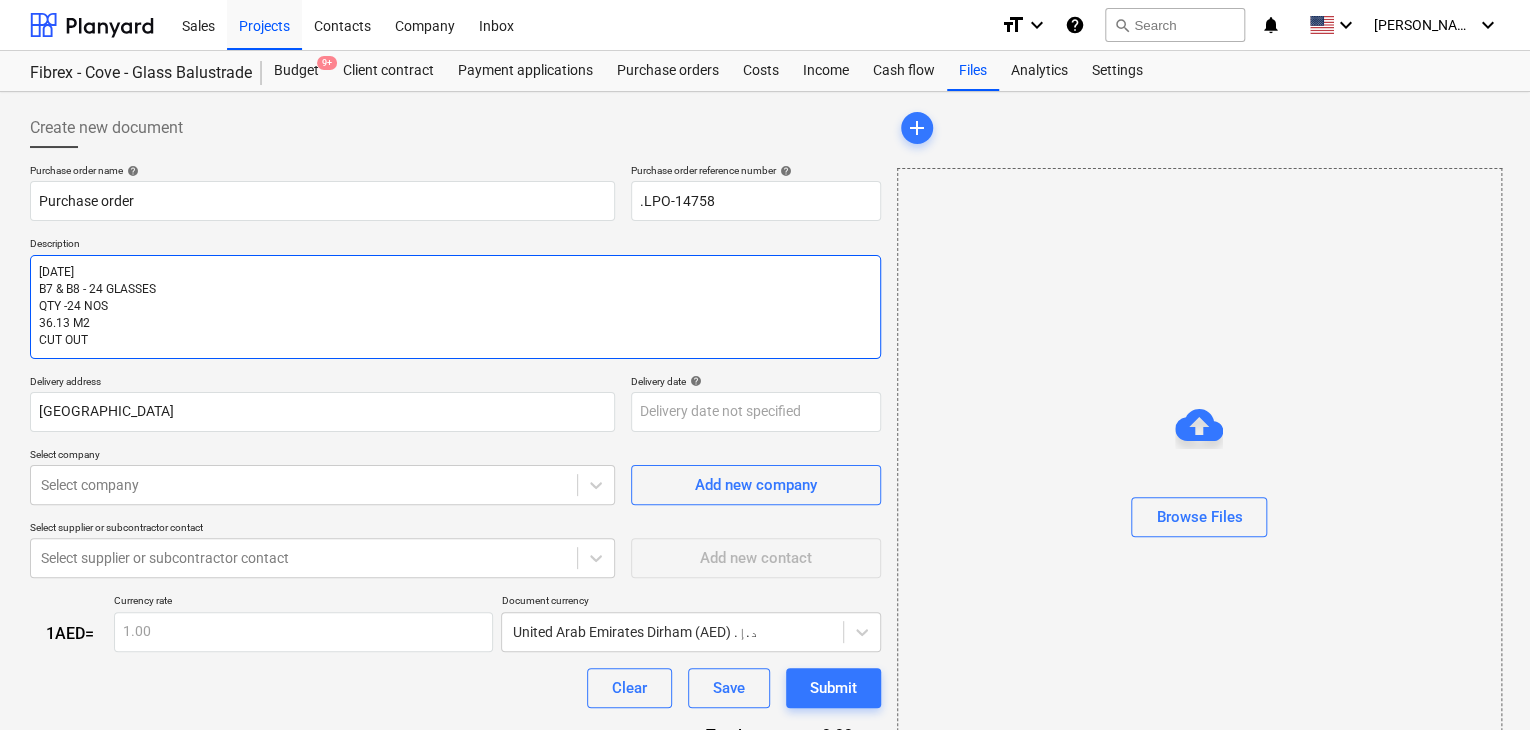 type on "x" 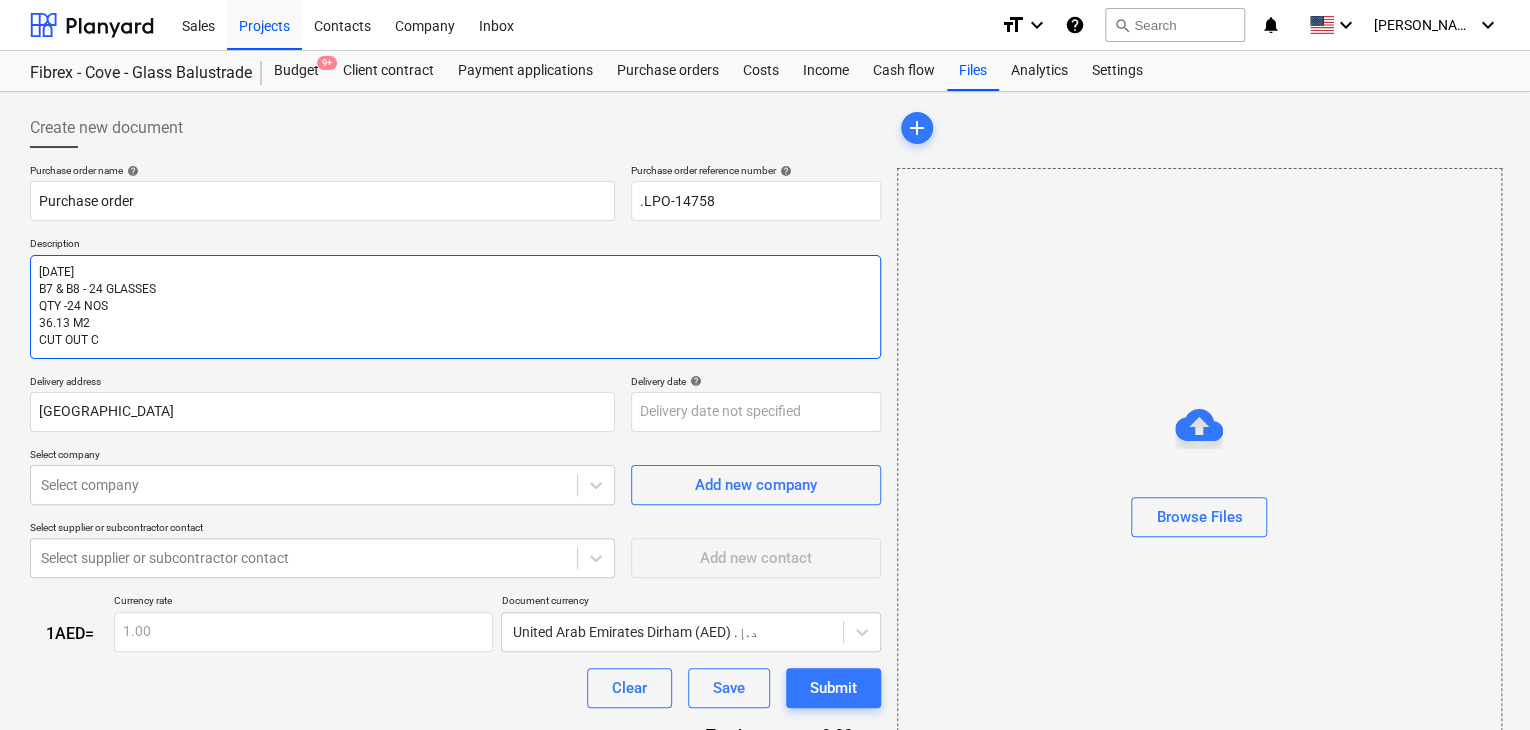 type on "x" 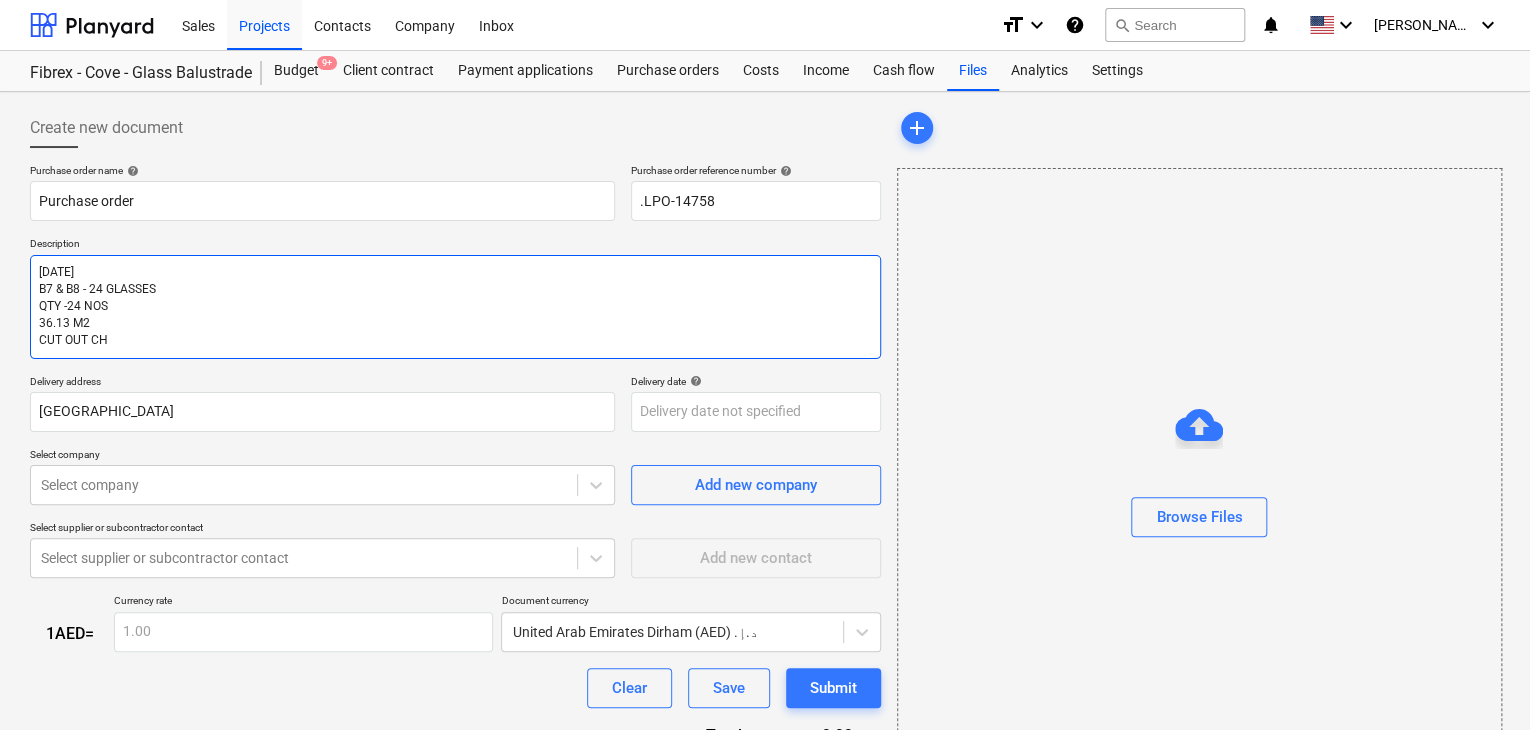 type on "x" 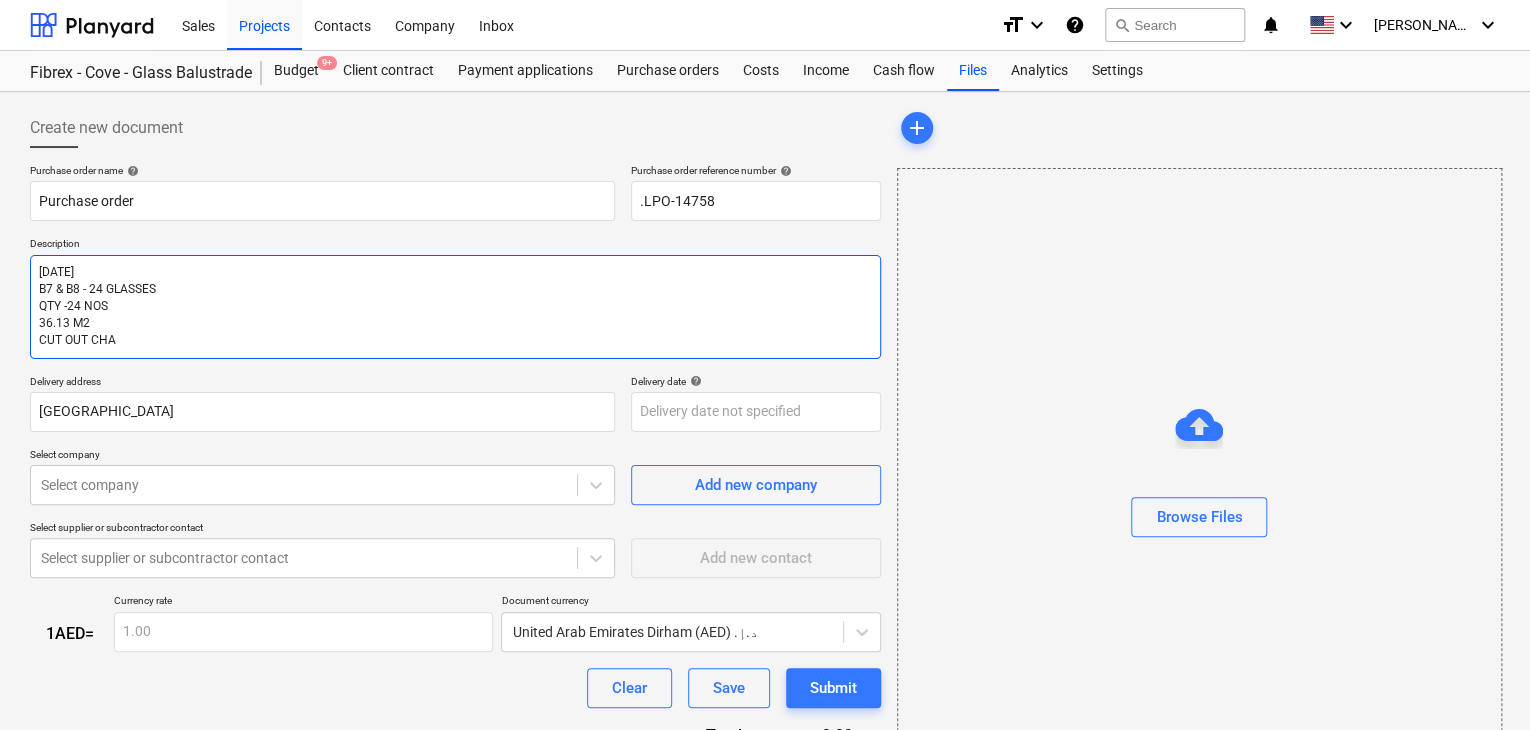 type on "x" 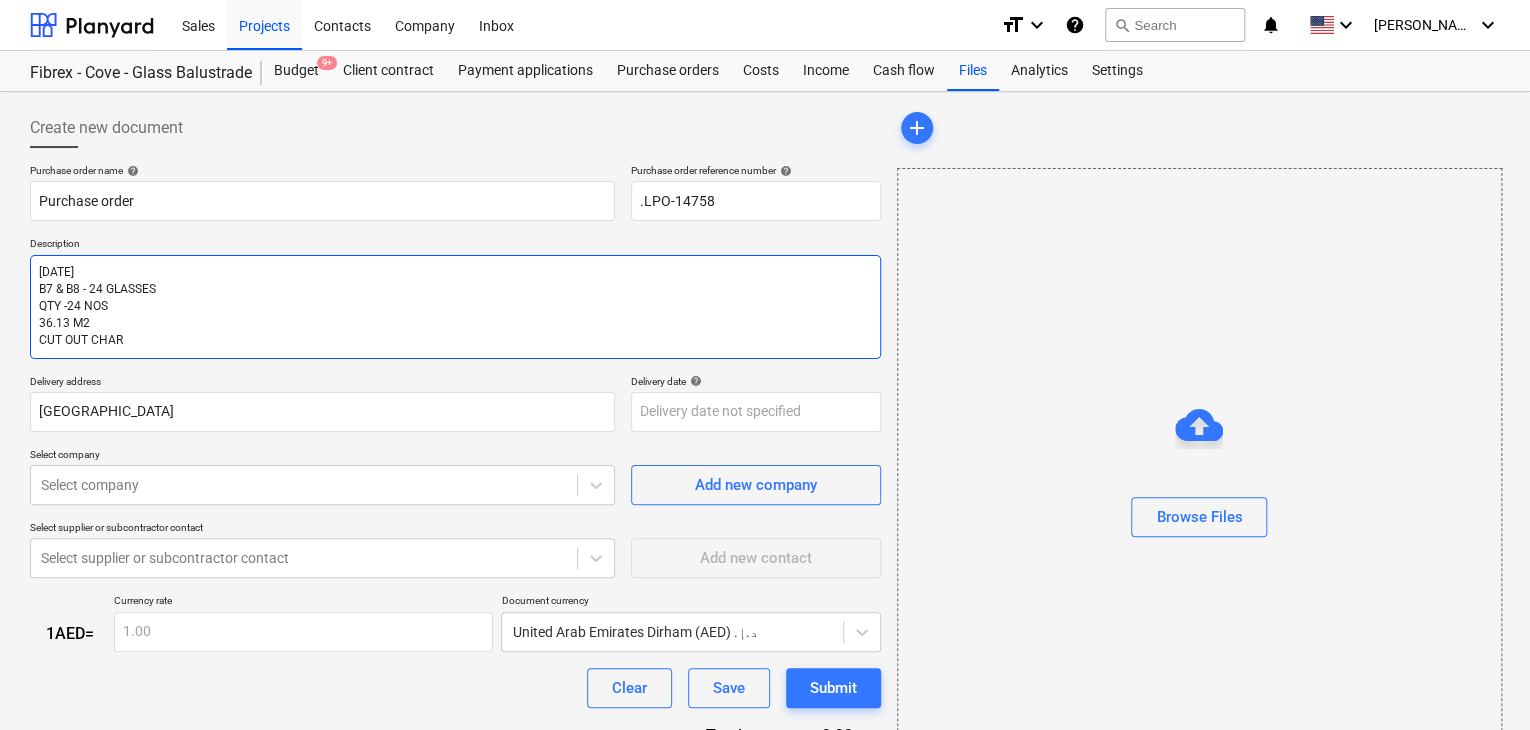 type on "x" 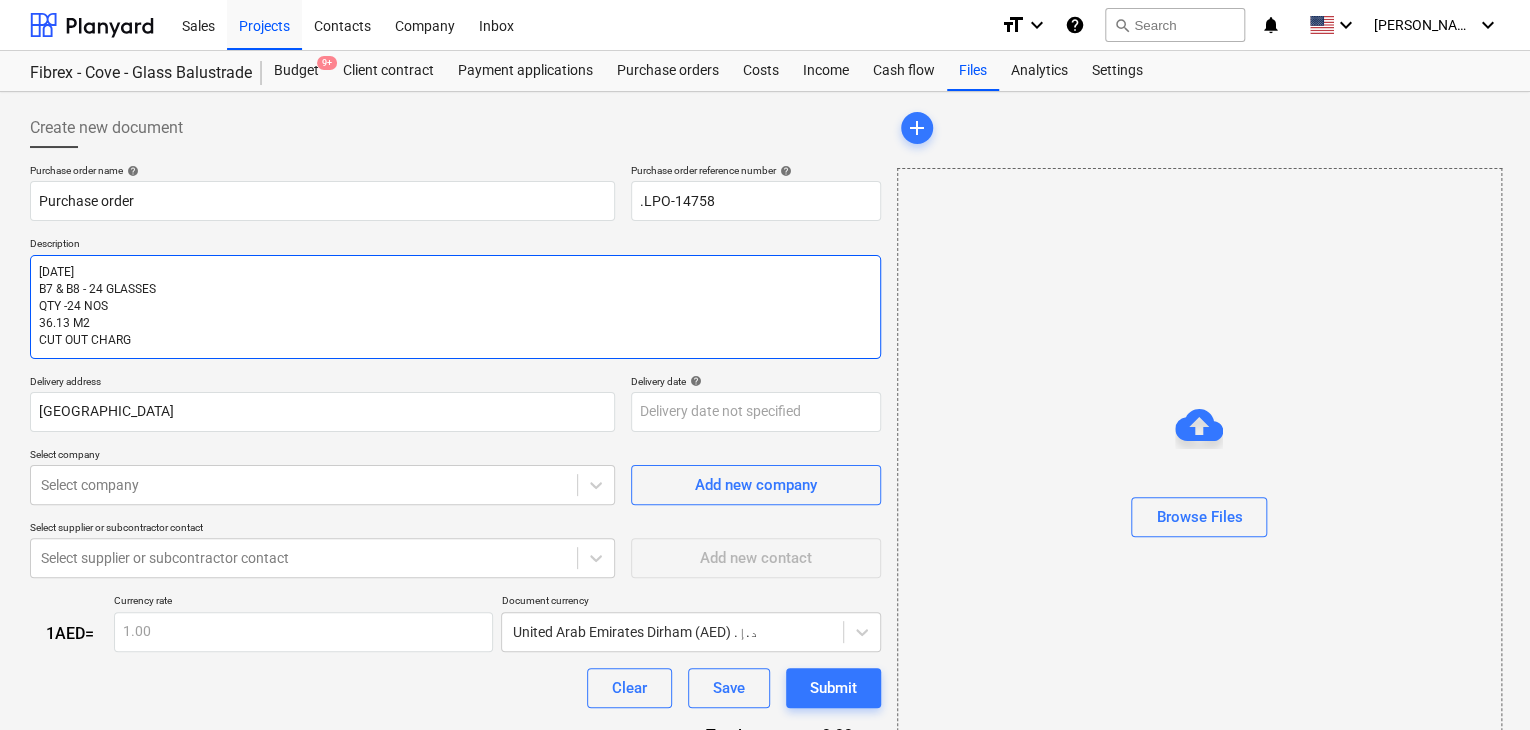 type on "x" 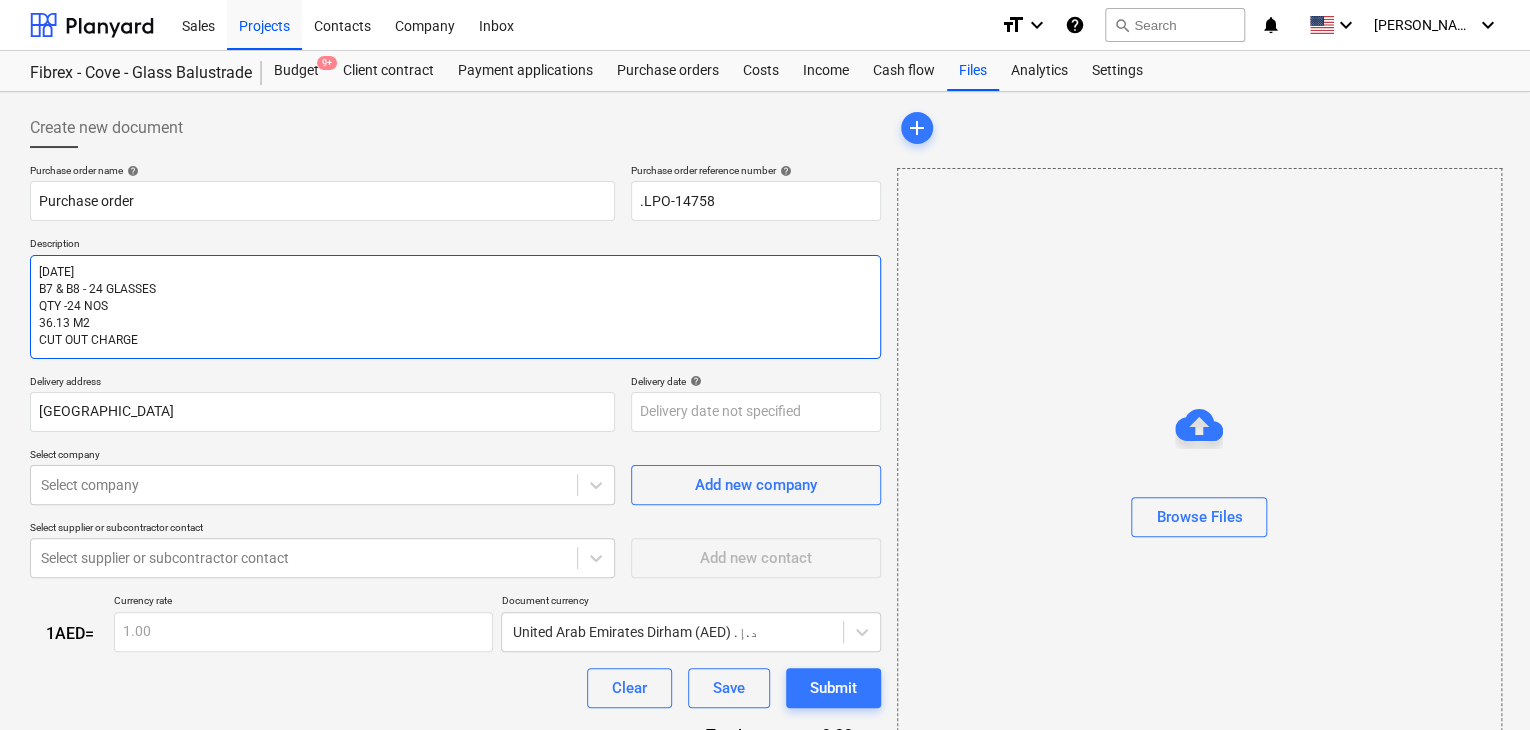 type on "x" 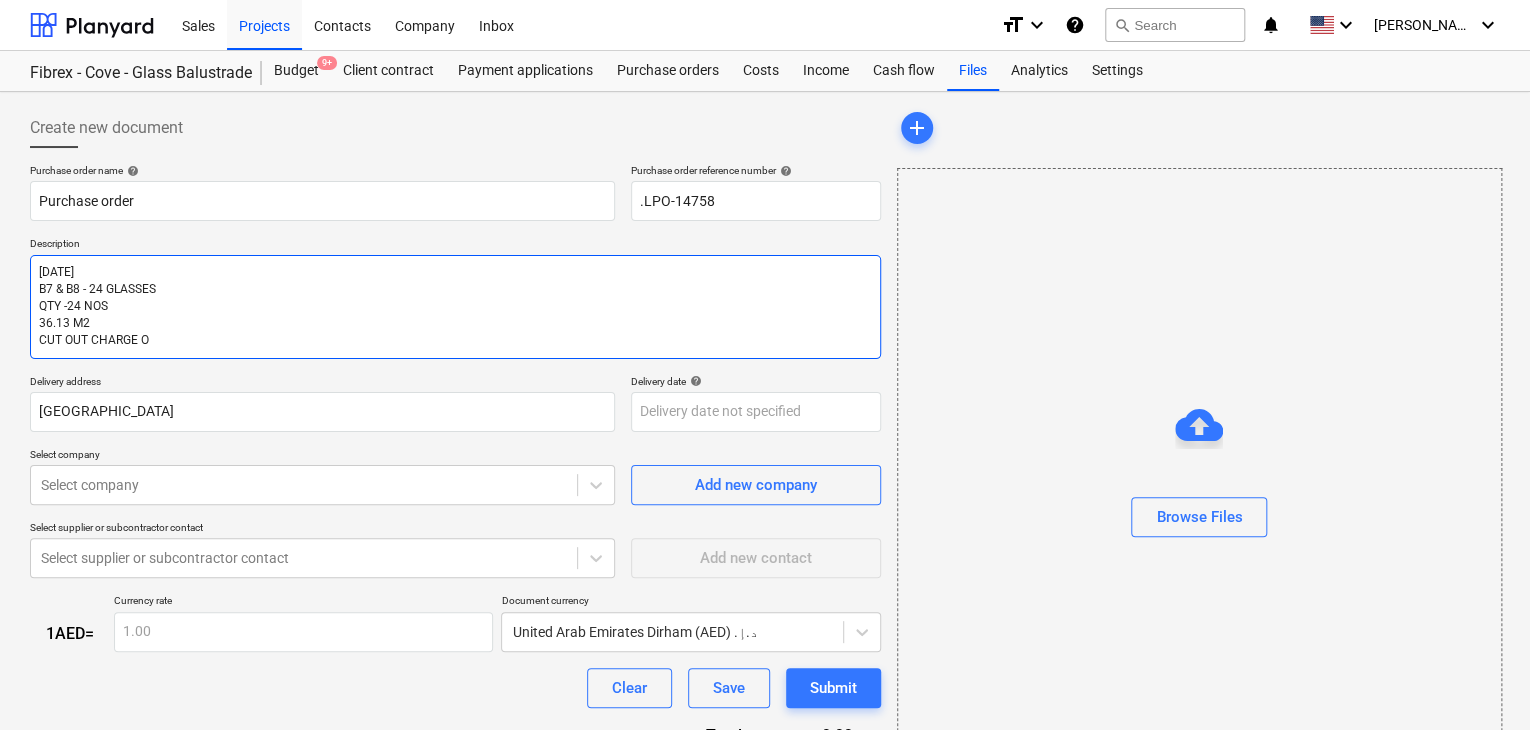 type on "x" 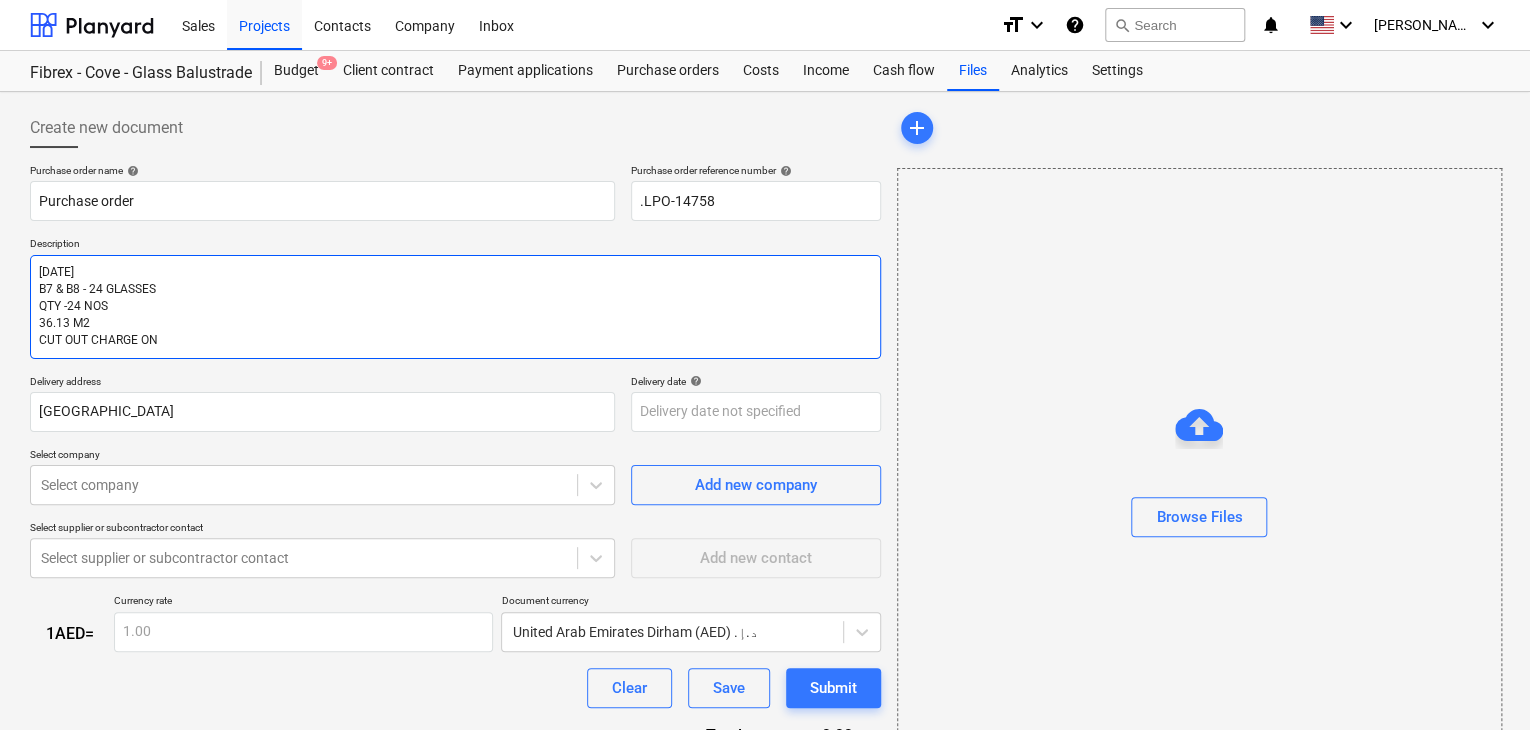 type on "x" 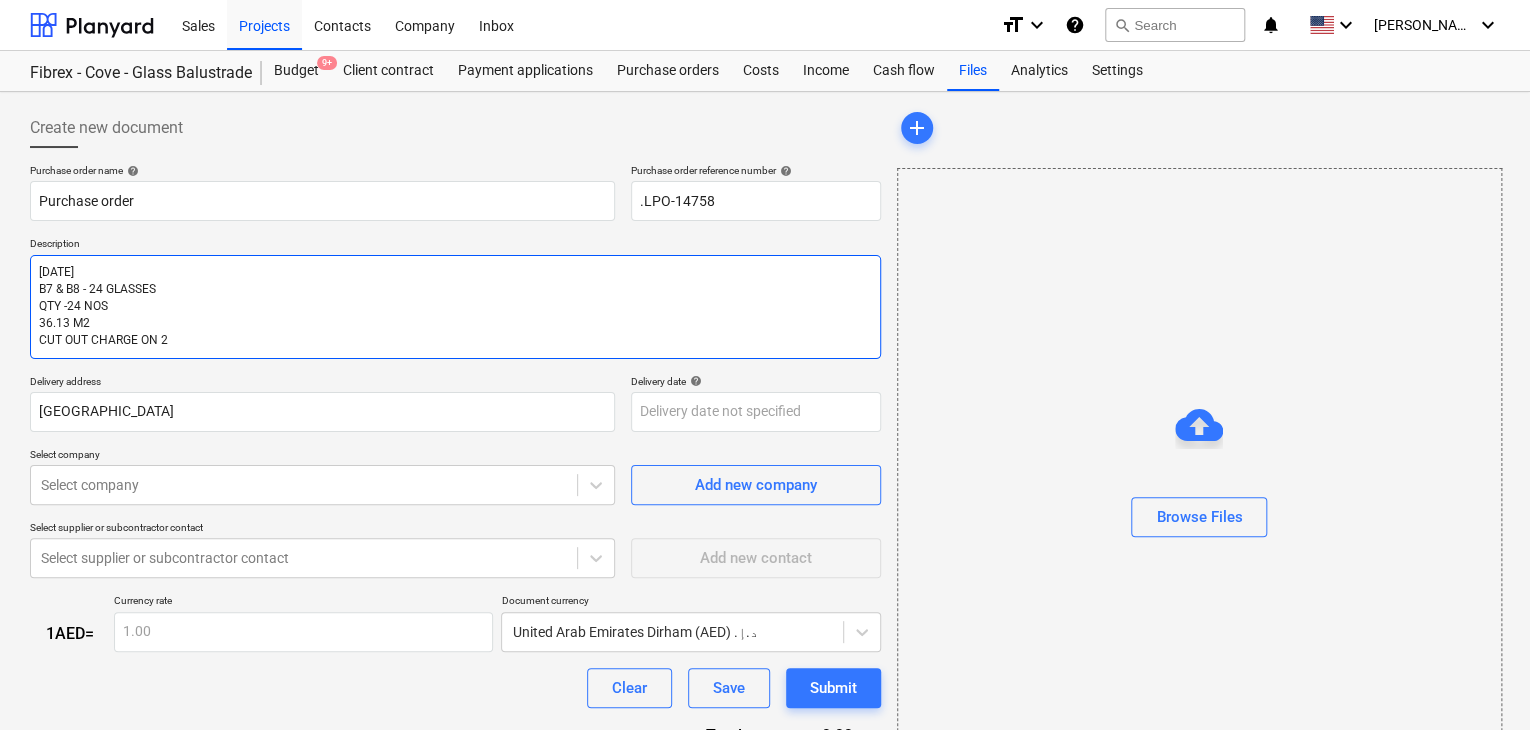 type on "x" 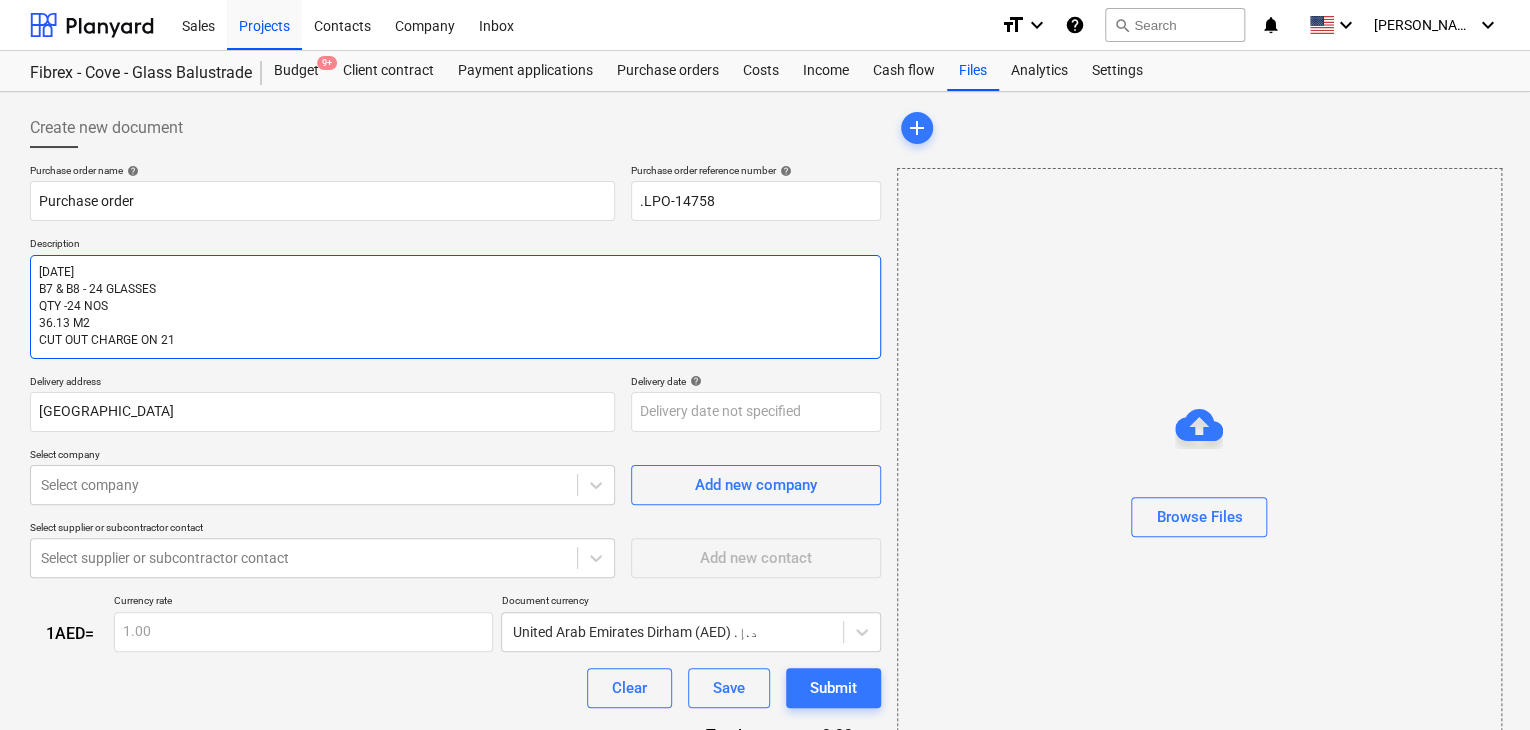 type on "x" 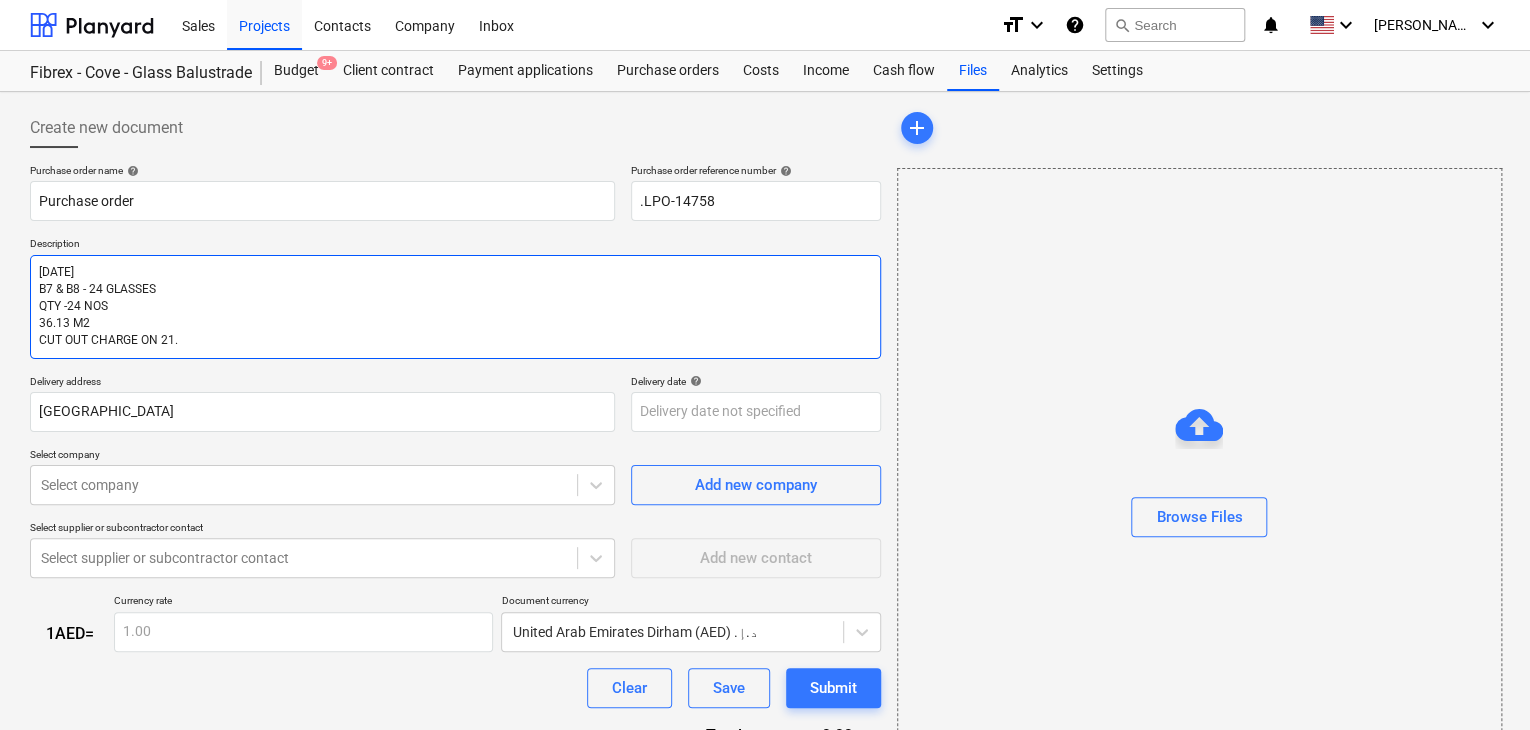type on "x" 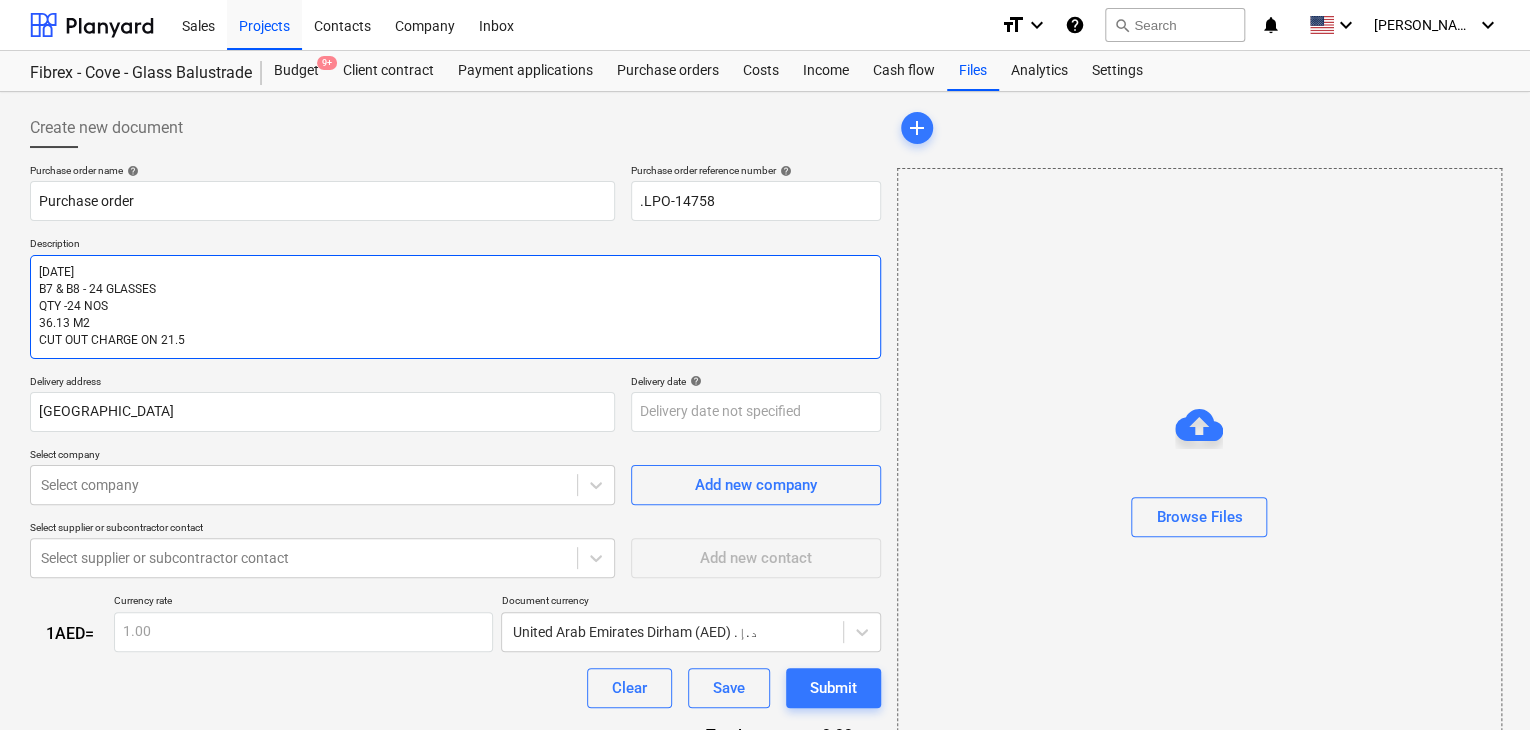 type on "x" 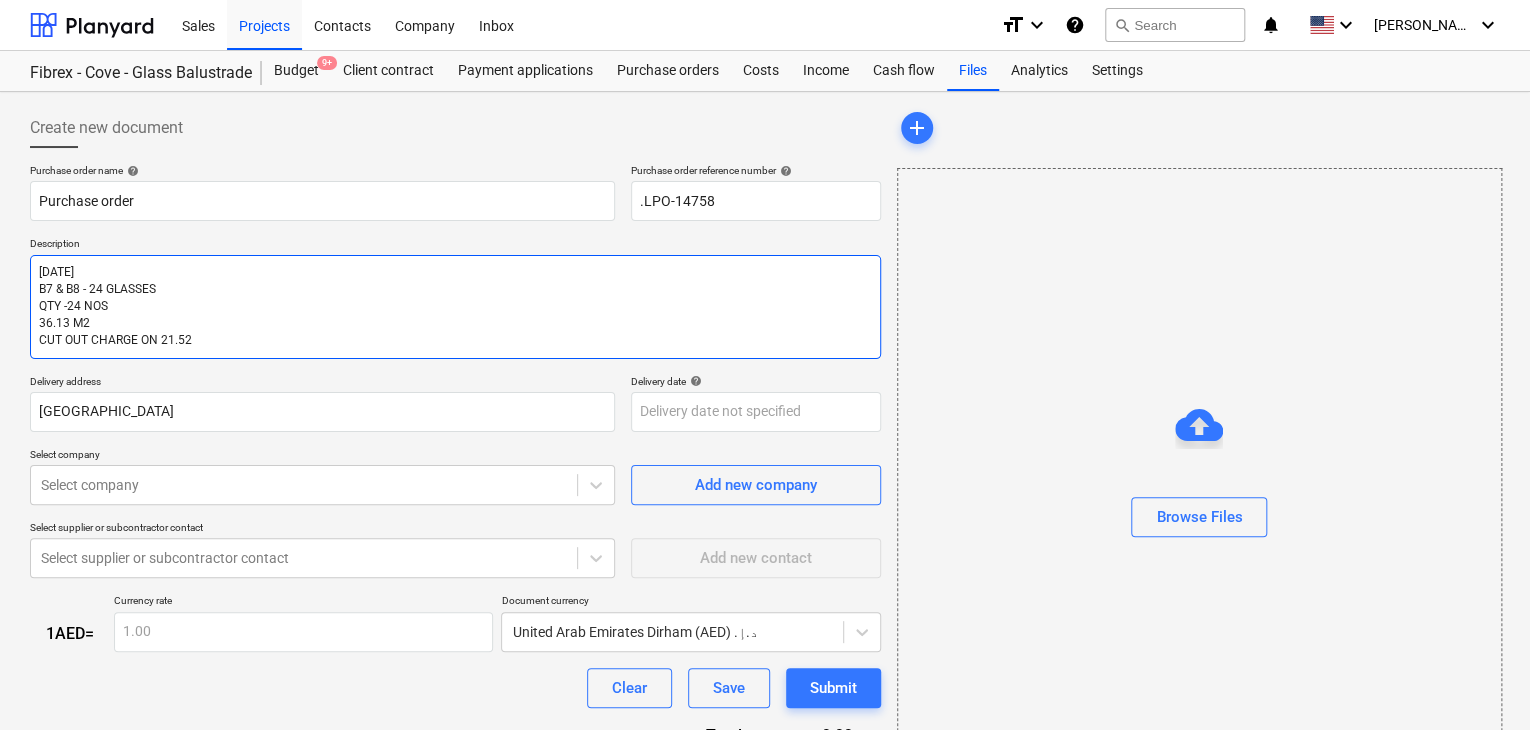 type on "x" 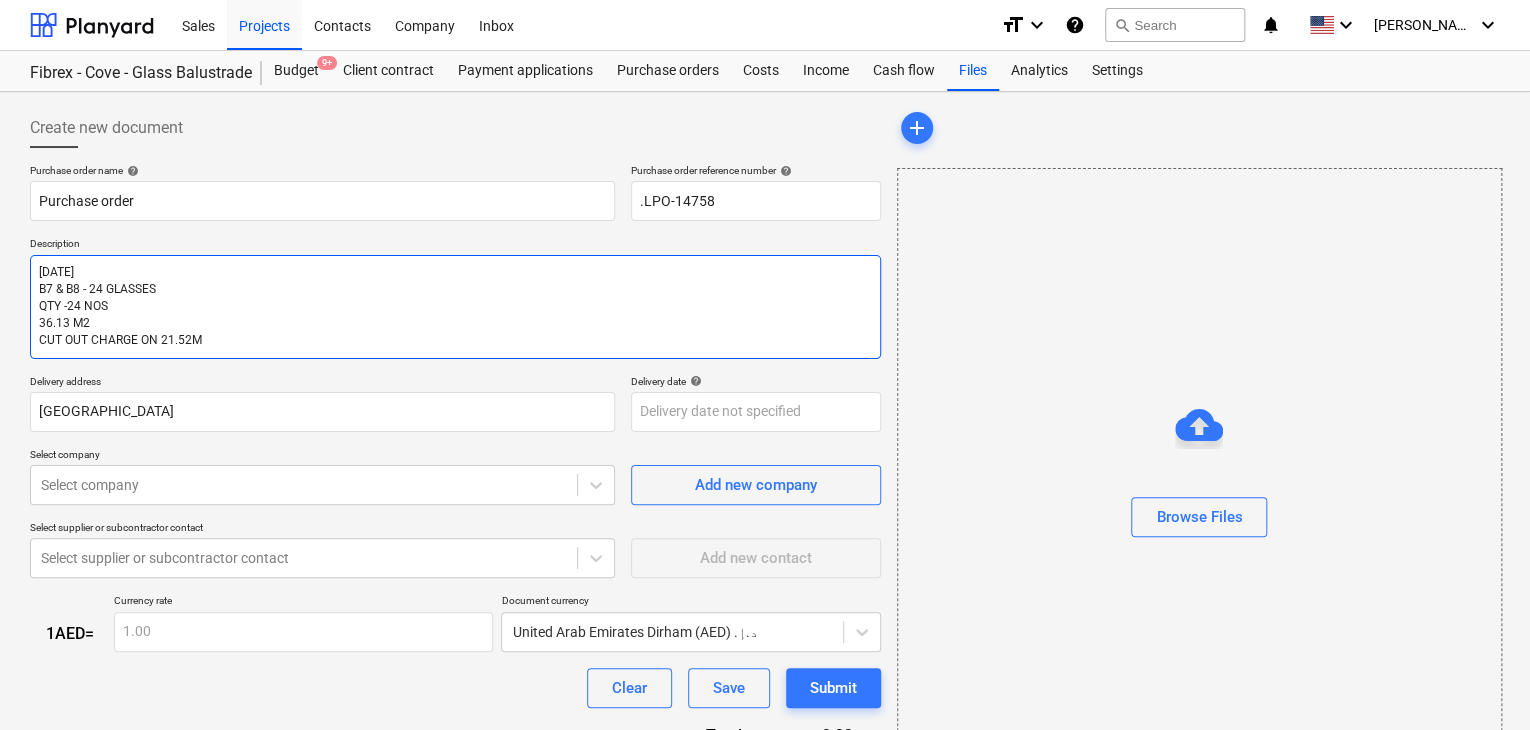 type on "x" 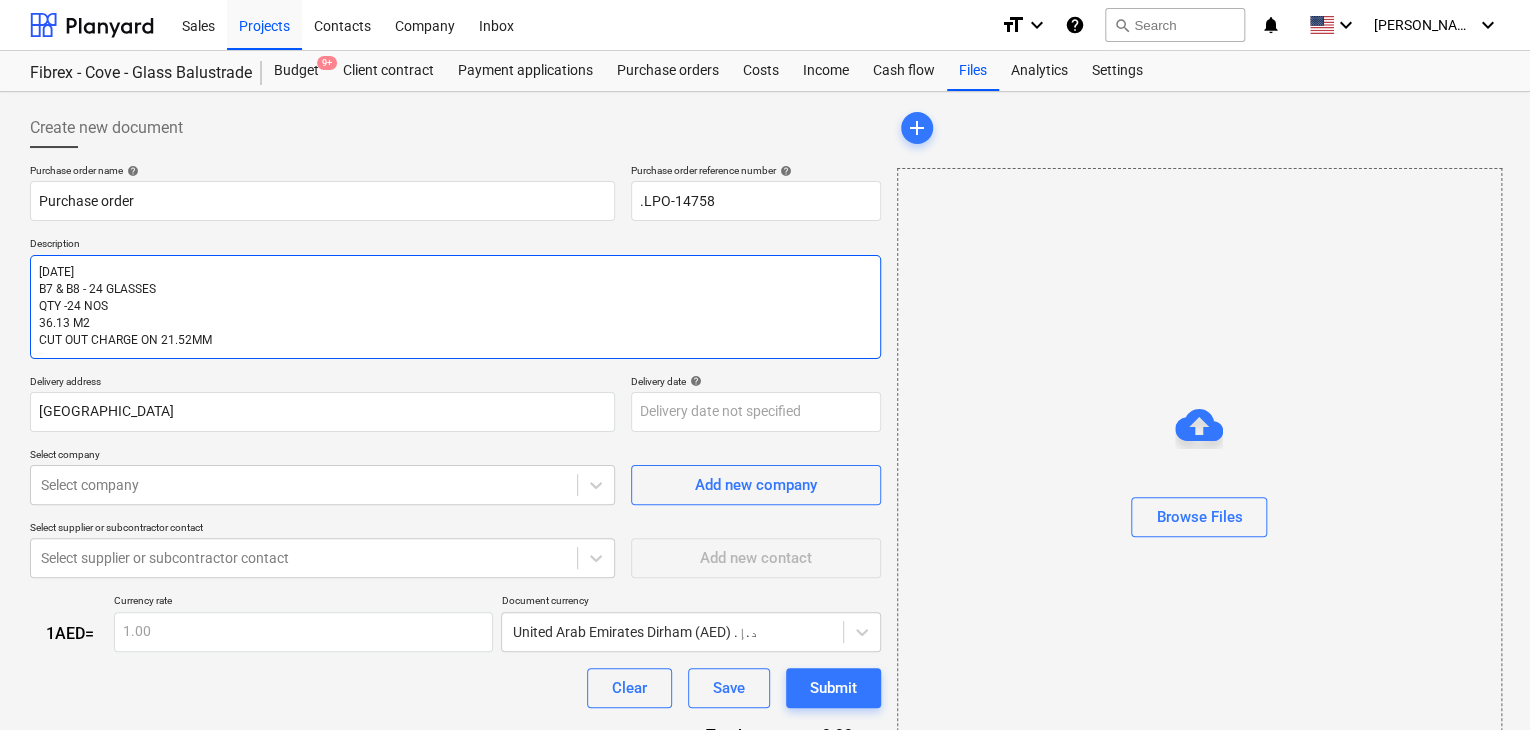 type on "x" 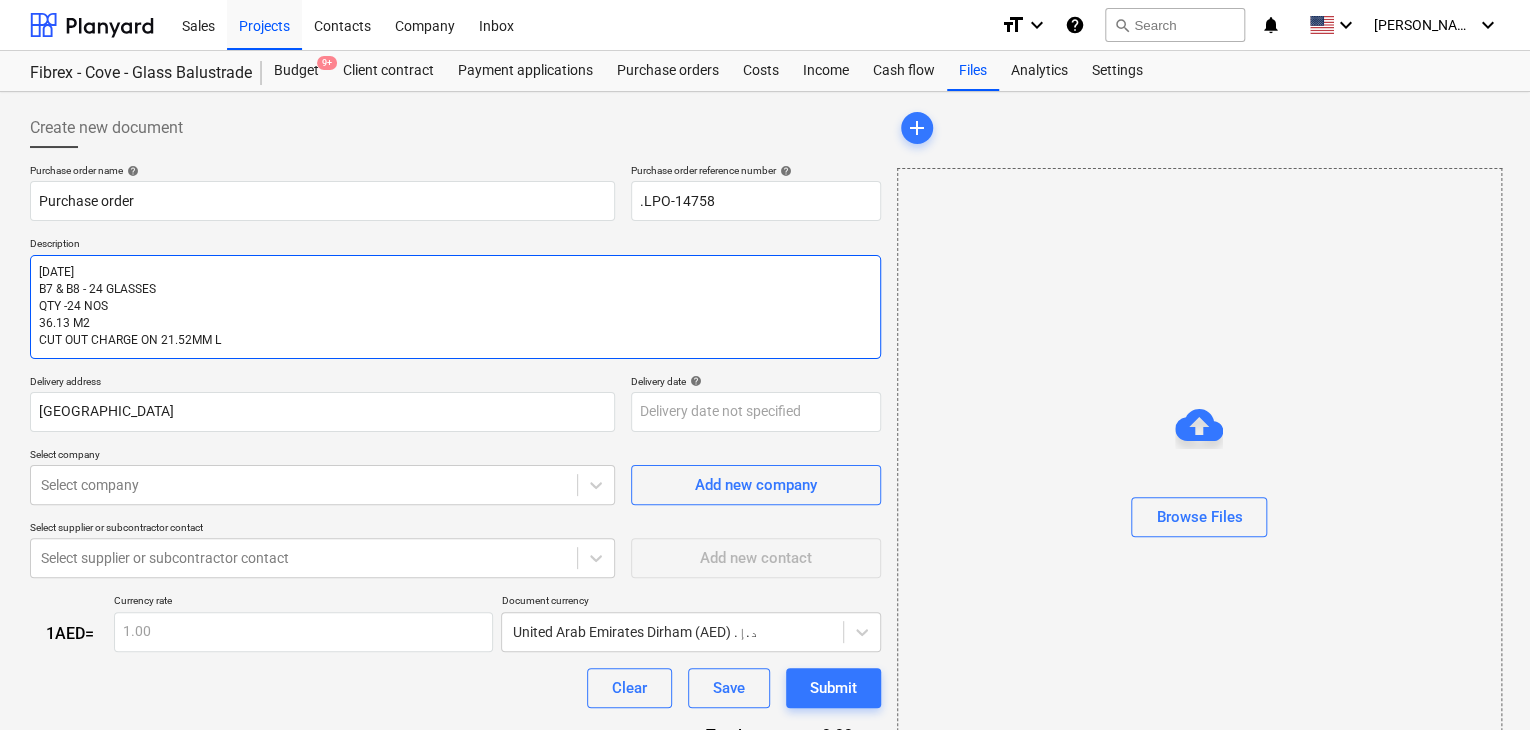 type 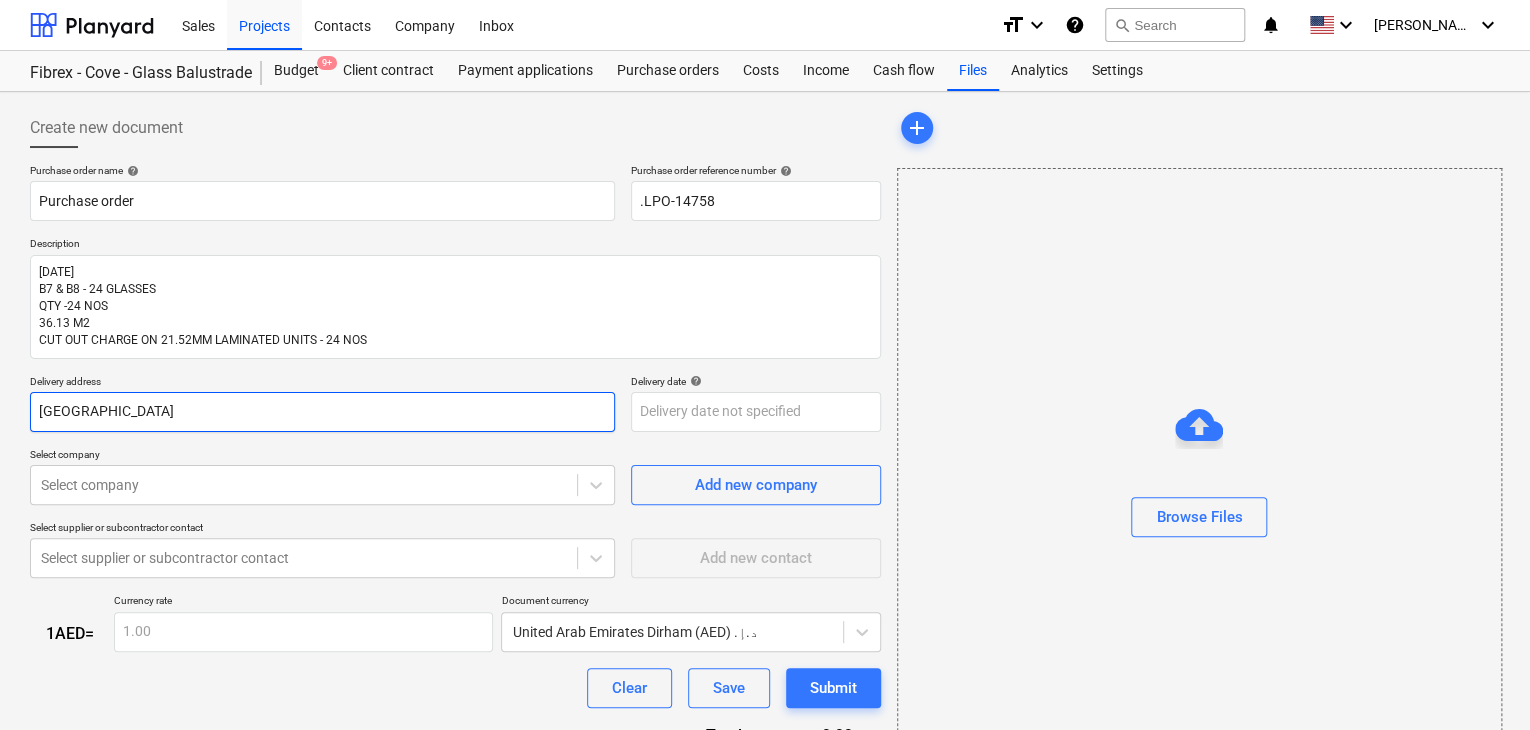 click on "[GEOGRAPHIC_DATA]" at bounding box center (322, 412) 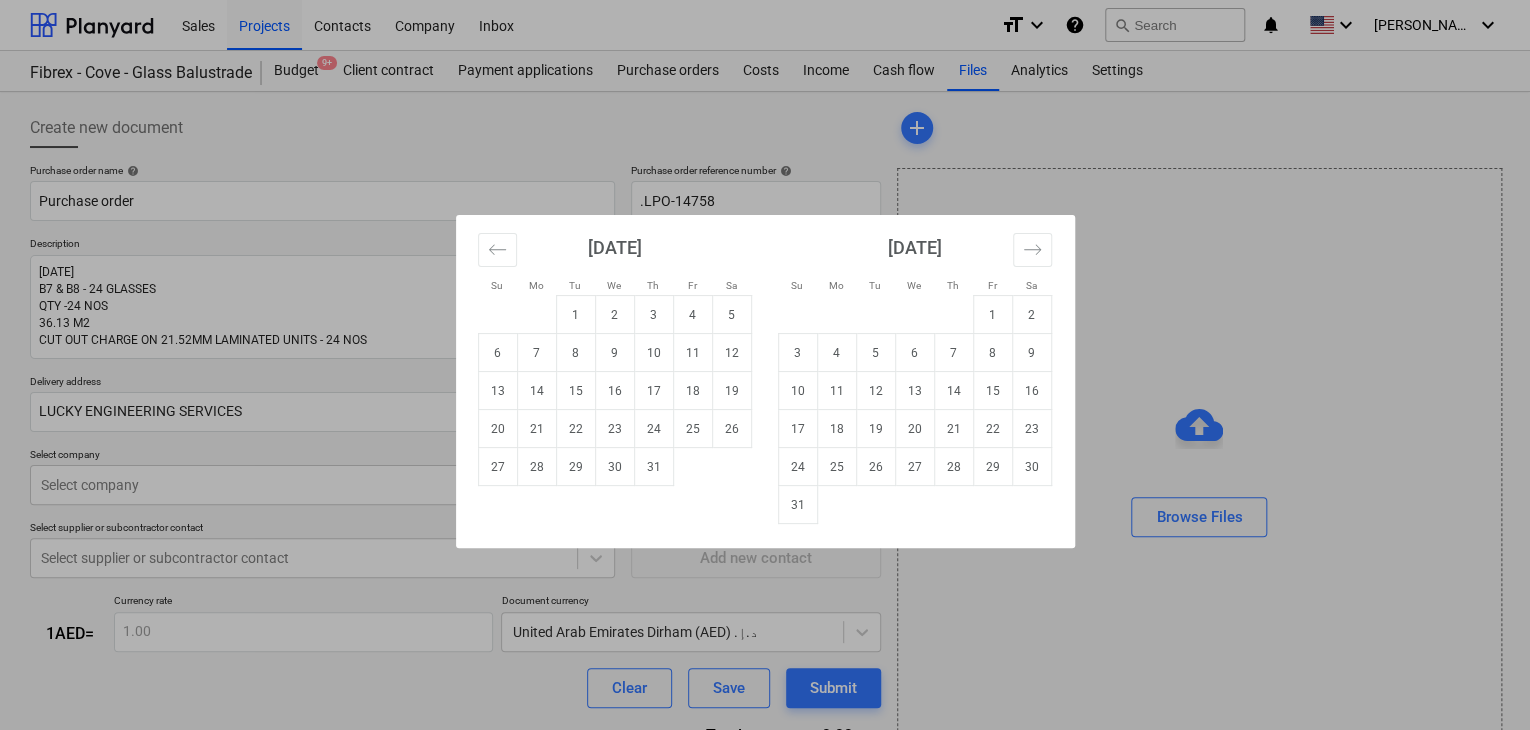 click on "Sales Projects Contacts Company Inbox format_size keyboard_arrow_down help search Search notifications 0 keyboard_arrow_down [PERSON_NAME] keyboard_arrow_down Fibrex - Cove - Glass Balustrade Budget 9+ Client contract Payment applications Purchase orders Costs Income Cash flow Files Analytics Settings Create new document Purchase order name help Purchase order Purchase order reference number help .LPO-14758 Description [DATE]
B7 & B8 - 24 GLASSES
QTY -24 NOS
36.13 M2
CUT OUT CHARGE ON 21.52MM LAMINATED UNITS - 24 NOS Delivery address LUCKY ENGINEERING SERVICES Delivery date help Press the down arrow key to interact with the calendar and
select a date. Press the question mark key to get the keyboard shortcuts for changing dates. Select company Select company Add new company Select supplier or subcontractor contact Select supplier or subcontractor contact Add new contact 1  AED  = Currency rate 1.00 Document currency [GEOGRAPHIC_DATA] Dirham (AED) د.إ.‏ Clear Save Submit Total 0.00د.إ.‏ help" at bounding box center [765, 365] 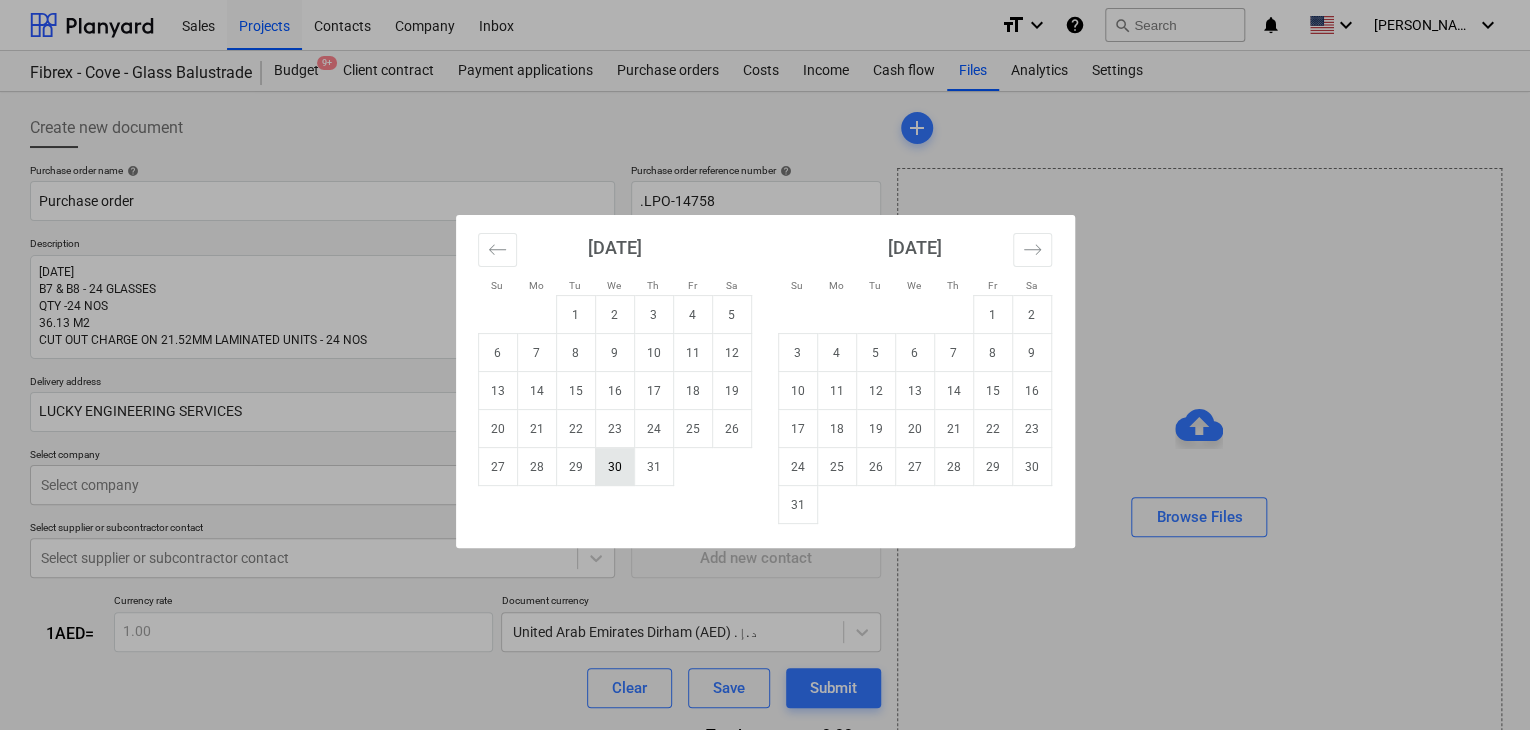 click on "30" at bounding box center [614, 467] 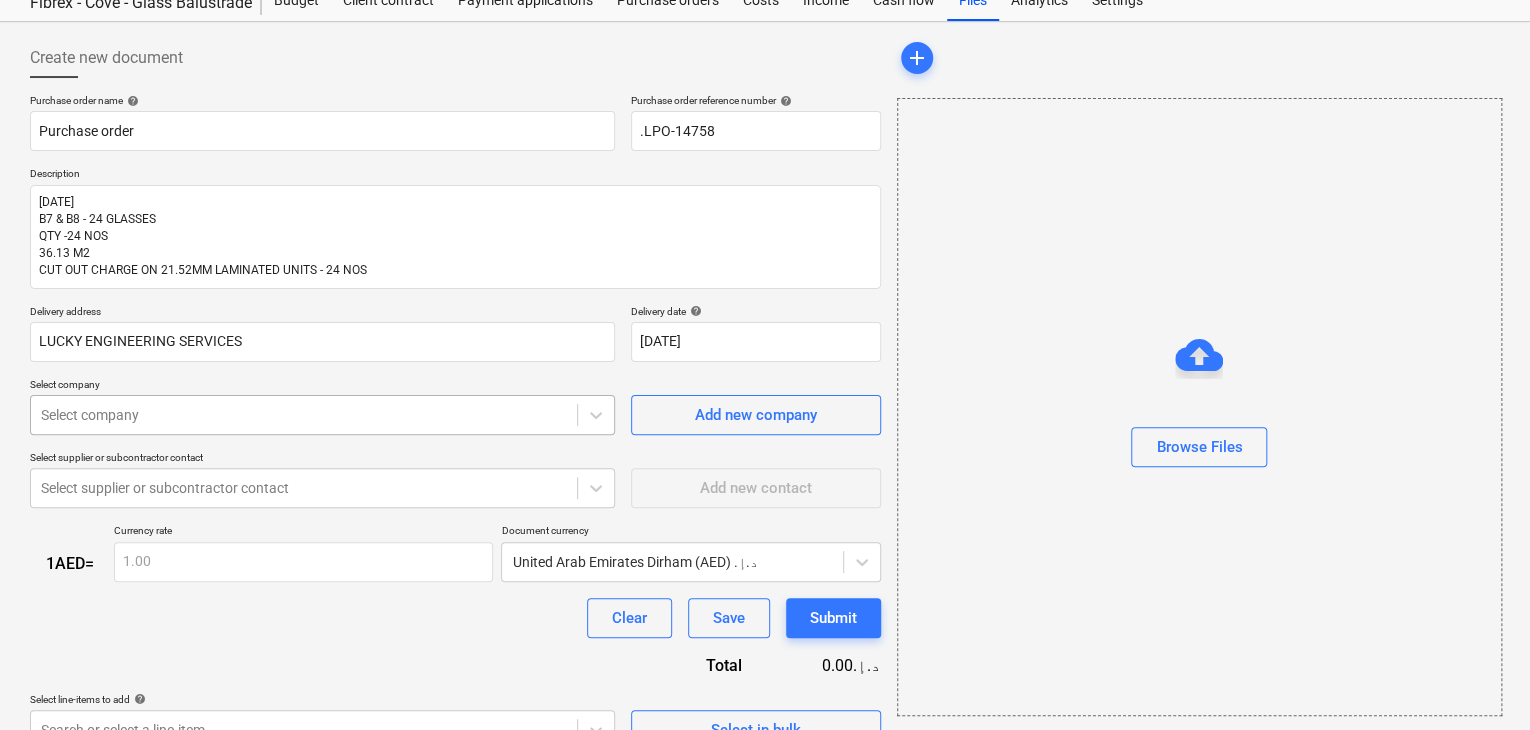 click on "Sales Projects Contacts Company Inbox format_size keyboard_arrow_down help search Search notifications 0 keyboard_arrow_down [PERSON_NAME] keyboard_arrow_down Fibrex - Cove - Glass Balustrade Budget 9+ Client contract Payment applications Purchase orders Costs Income Cash flow Files Analytics Settings Create new document Purchase order name help Purchase order Purchase order reference number help .LPO-14758 Description [DATE]
B7 & B8 - 24 GLASSES
QTY -24 NOS
36.13 M2
CUT OUT CHARGE ON 21.52MM LAMINATED UNITS - 24 NOS Delivery address LUCKY ENGINEERING SERVICES Delivery date help [DATE] [DATE] Press the down arrow key to interact with the calendar and
select a date. Press the question mark key to get the keyboard shortcuts for changing dates. Select company Select company Add new company Select supplier or subcontractor contact Select supplier or subcontractor contact Add new contact 1  AED  = Currency rate 1.00 Document currency [GEOGRAPHIC_DATA] Dirham (AED) د.إ.‏ Clear Save Submit" at bounding box center (765, 295) 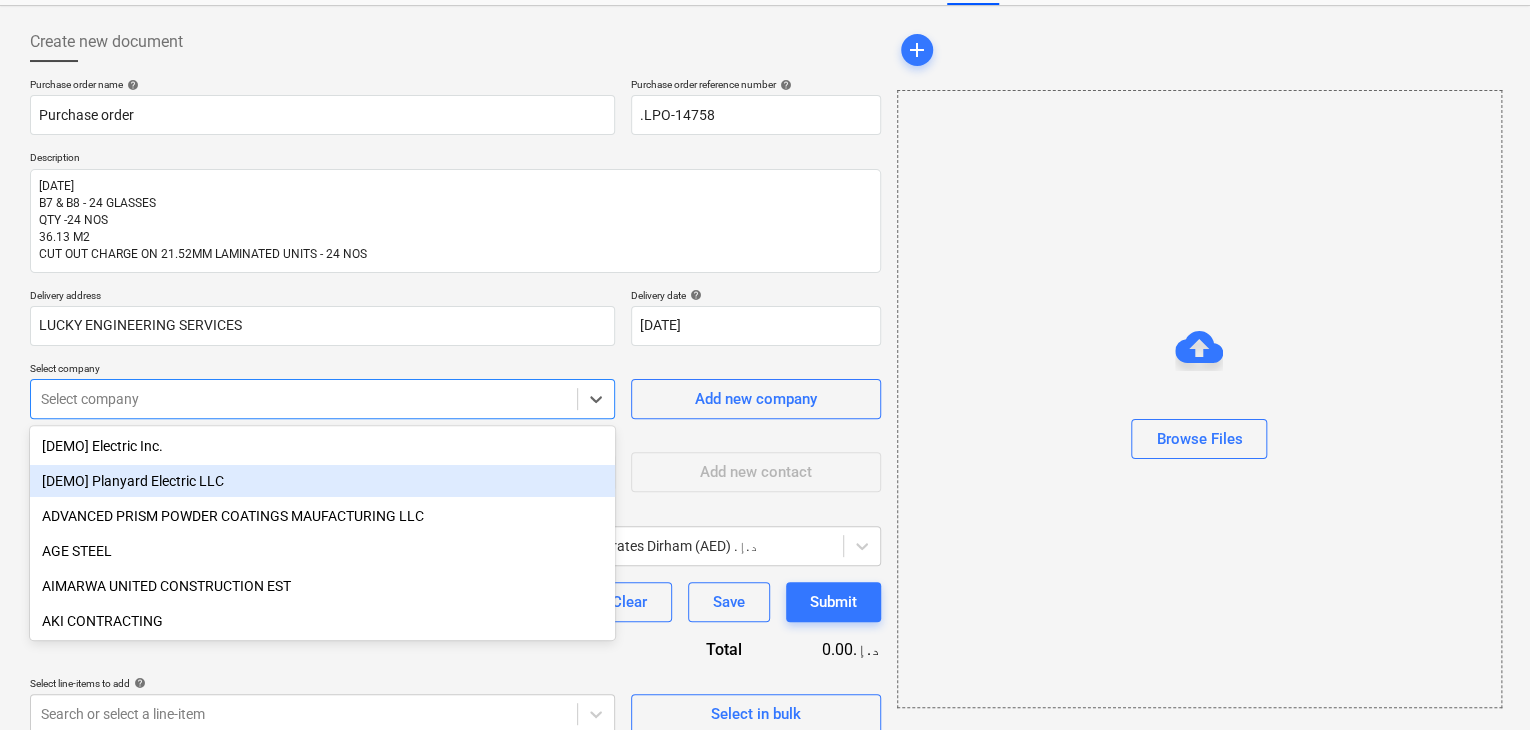 scroll, scrollTop: 94, scrollLeft: 0, axis: vertical 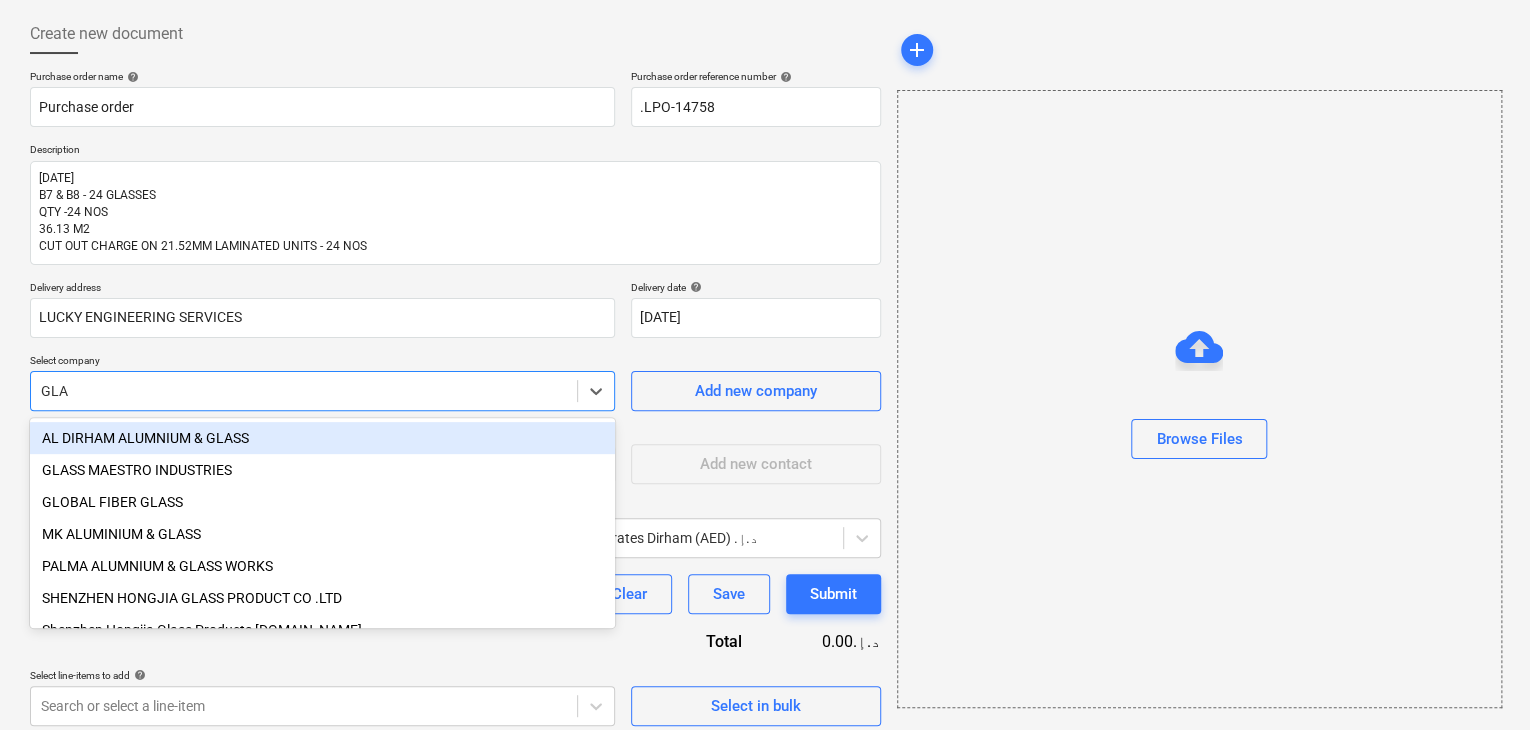 click on "GLASS MAESTRO INDUSTRIES" at bounding box center [322, 470] 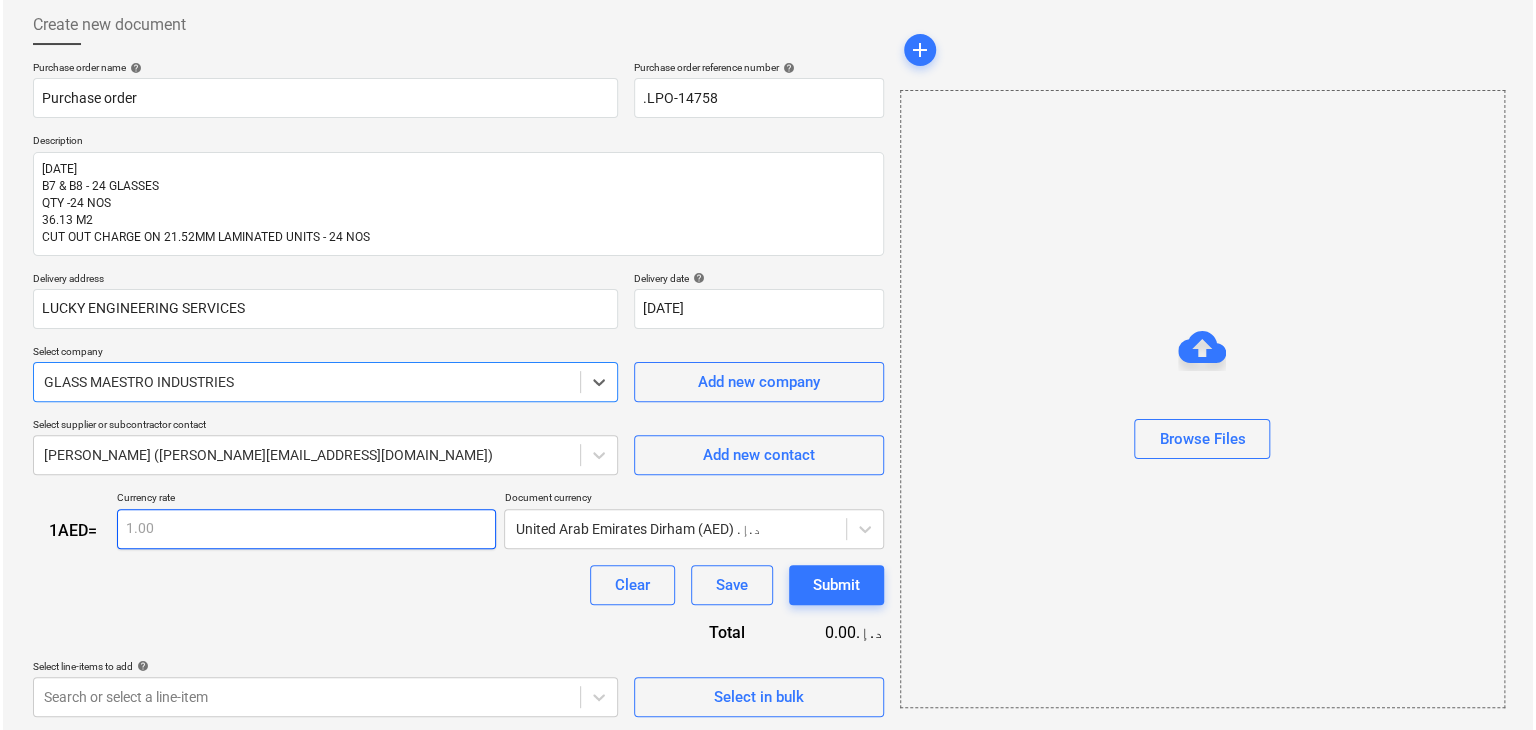 scroll, scrollTop: 105, scrollLeft: 0, axis: vertical 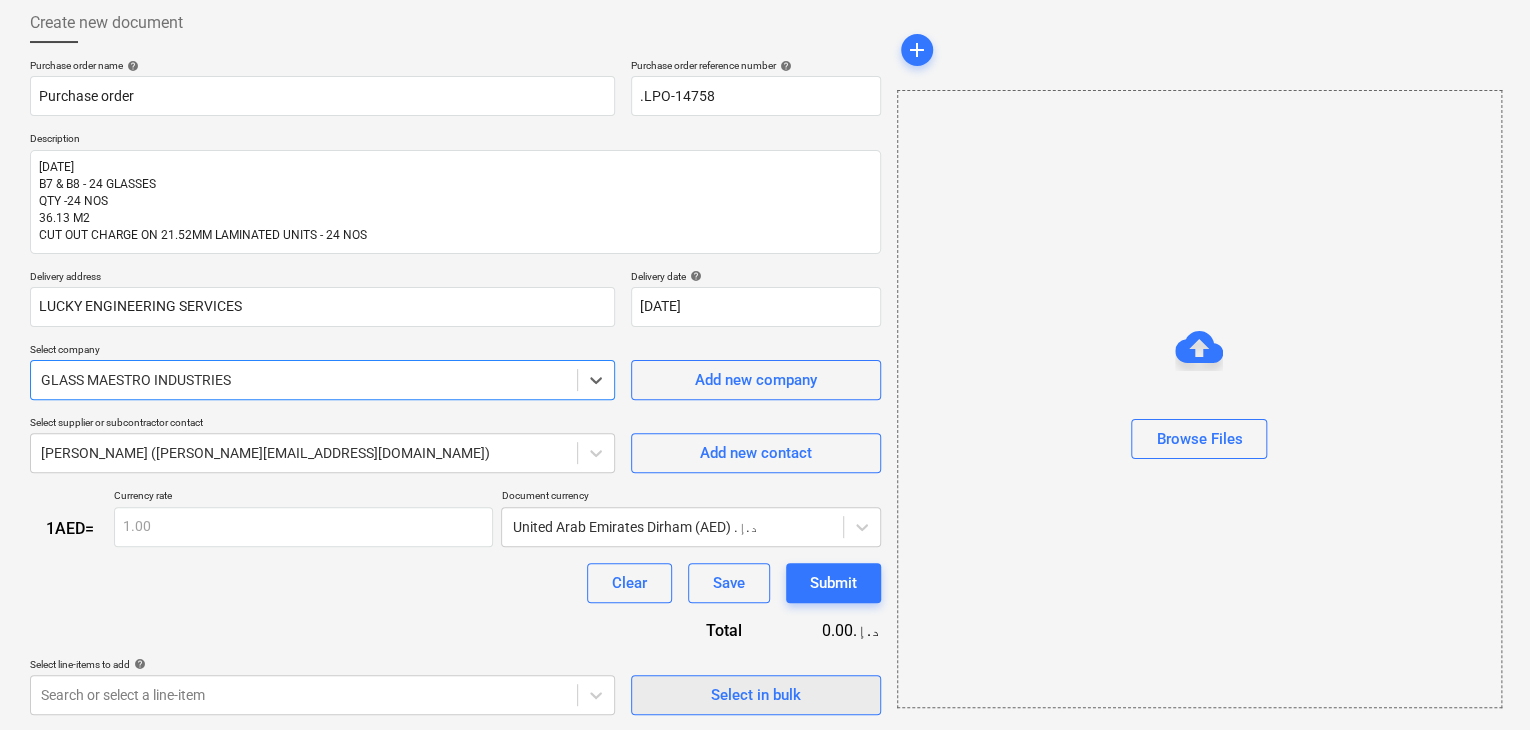 click on "Select in bulk" at bounding box center [756, 695] 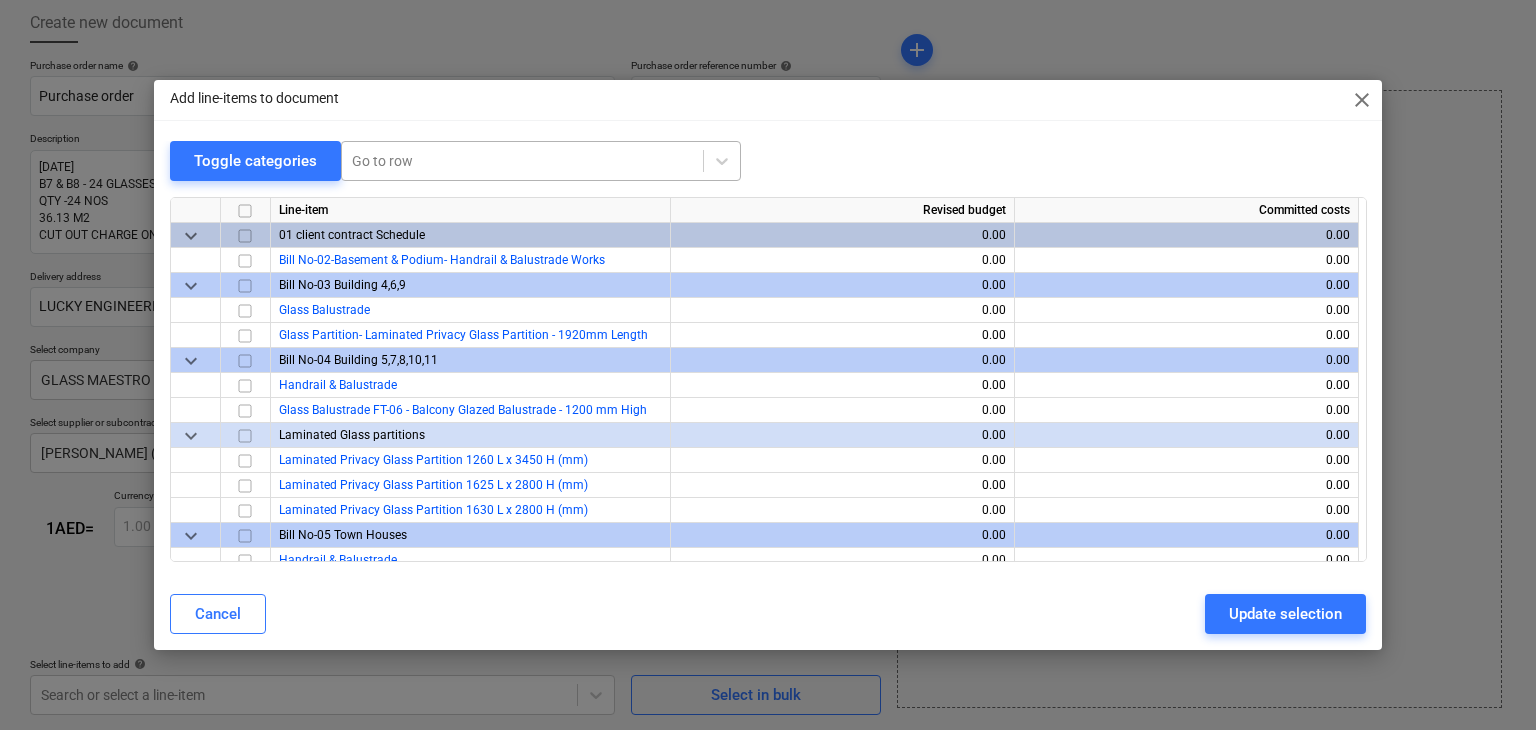 click at bounding box center [522, 161] 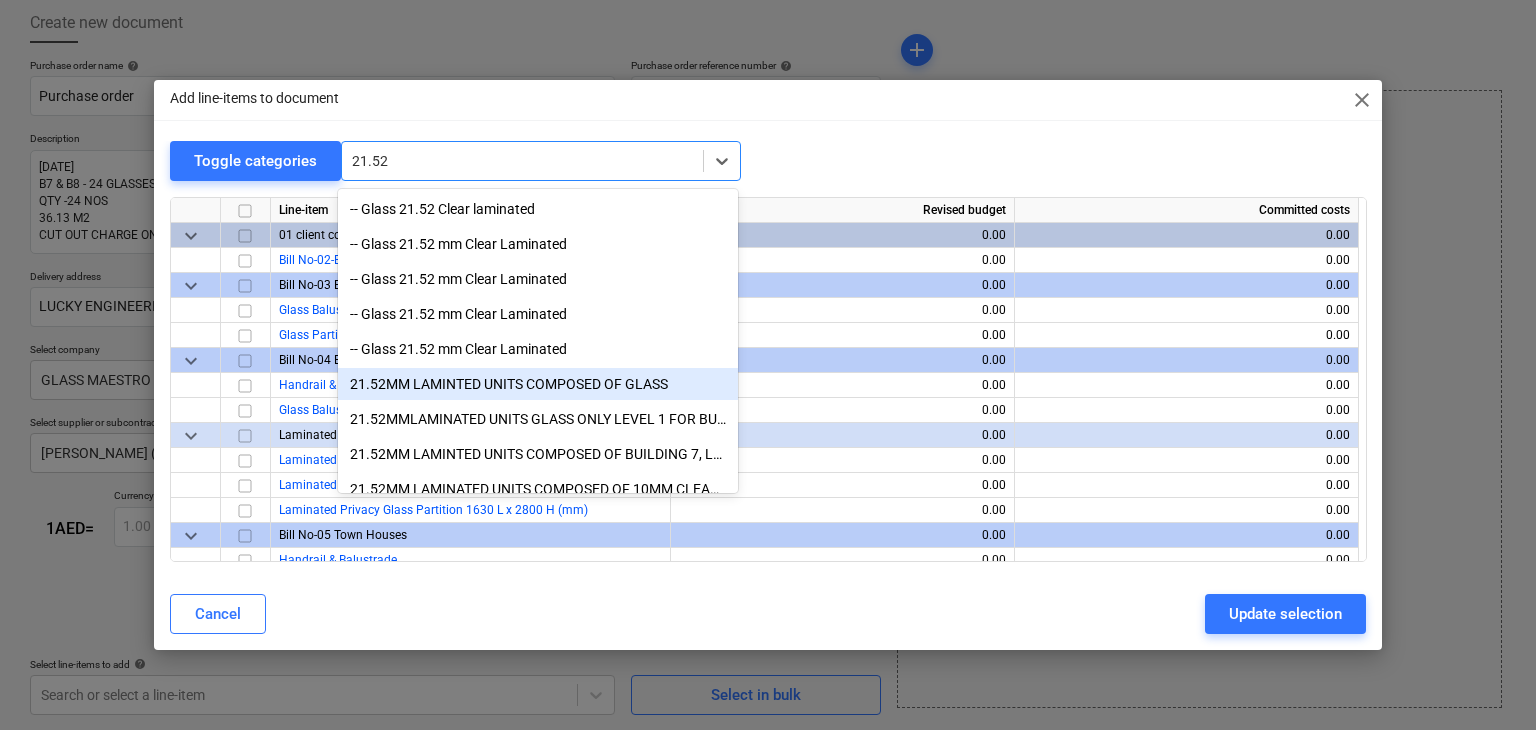 click on "21.52MM LAMINTED UNITS COMPOSED OF GLASS" at bounding box center [538, 384] 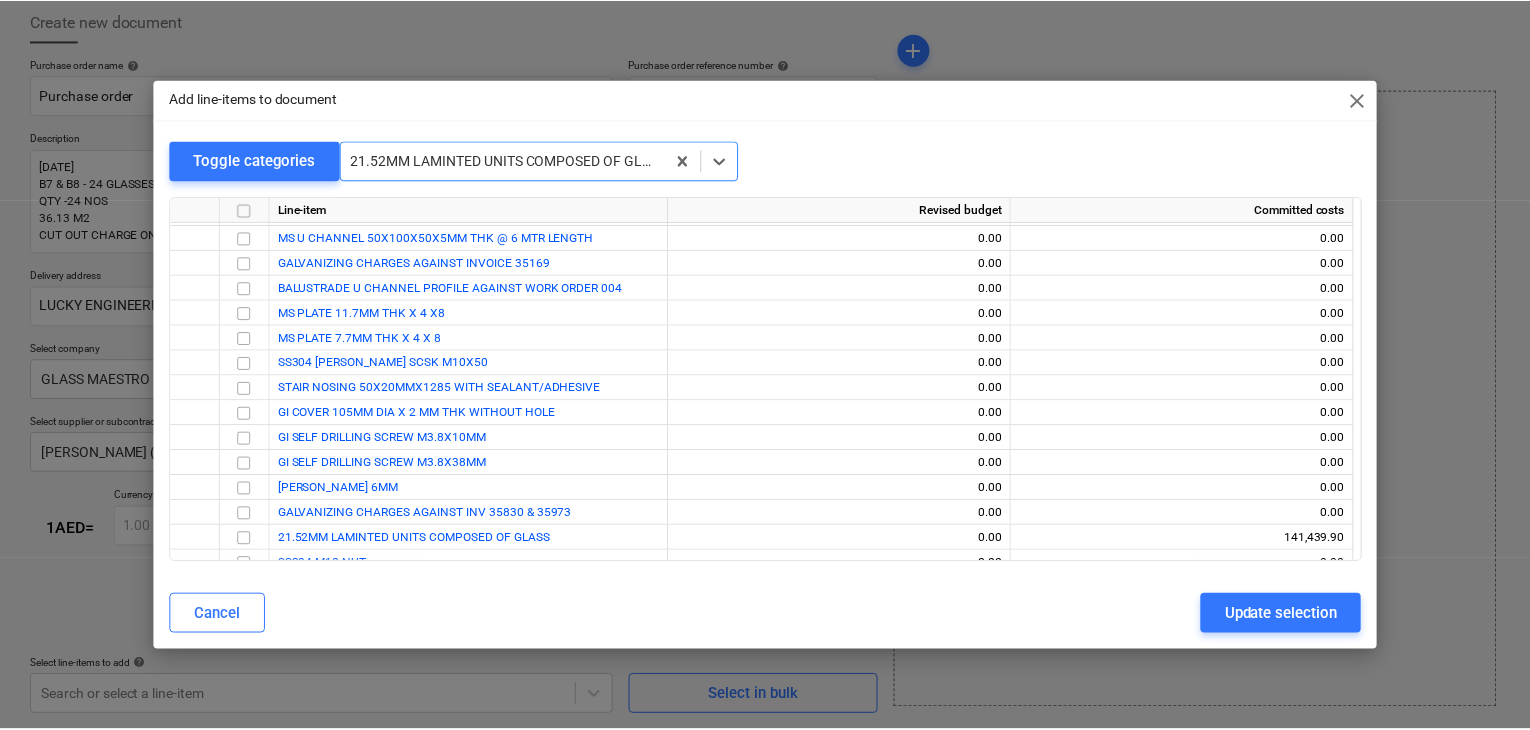 scroll, scrollTop: 5400, scrollLeft: 0, axis: vertical 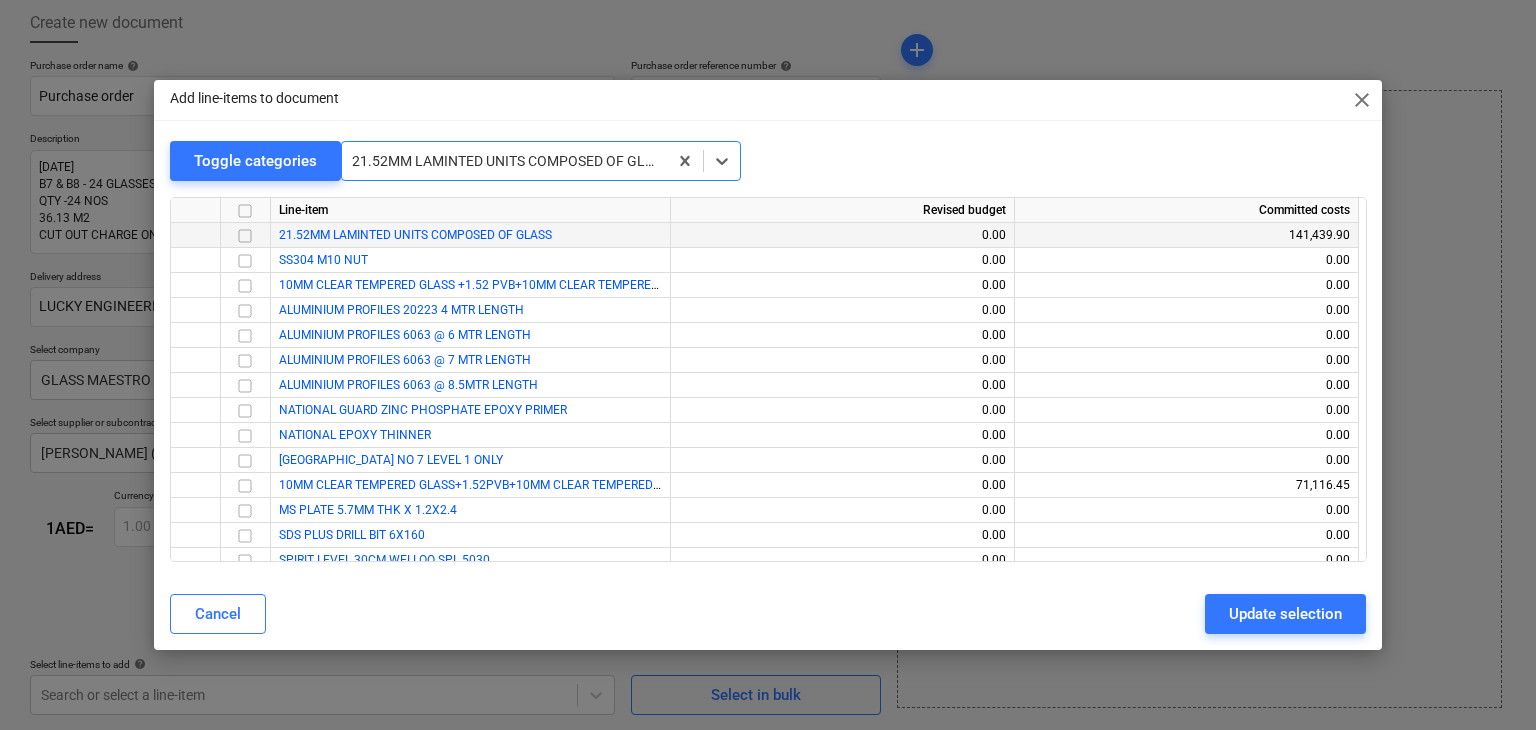 click at bounding box center (245, 236) 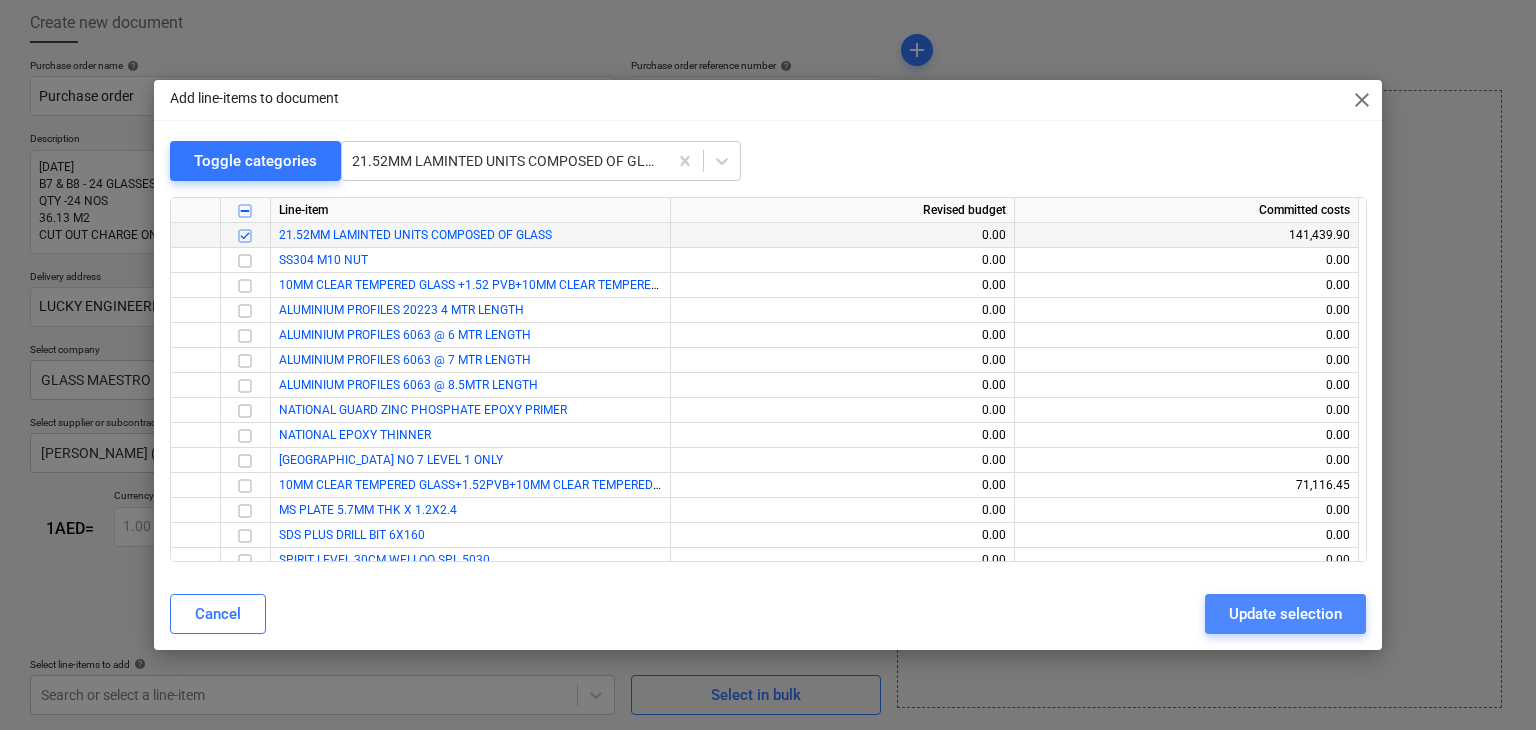 click on "Update selection" at bounding box center [1285, 614] 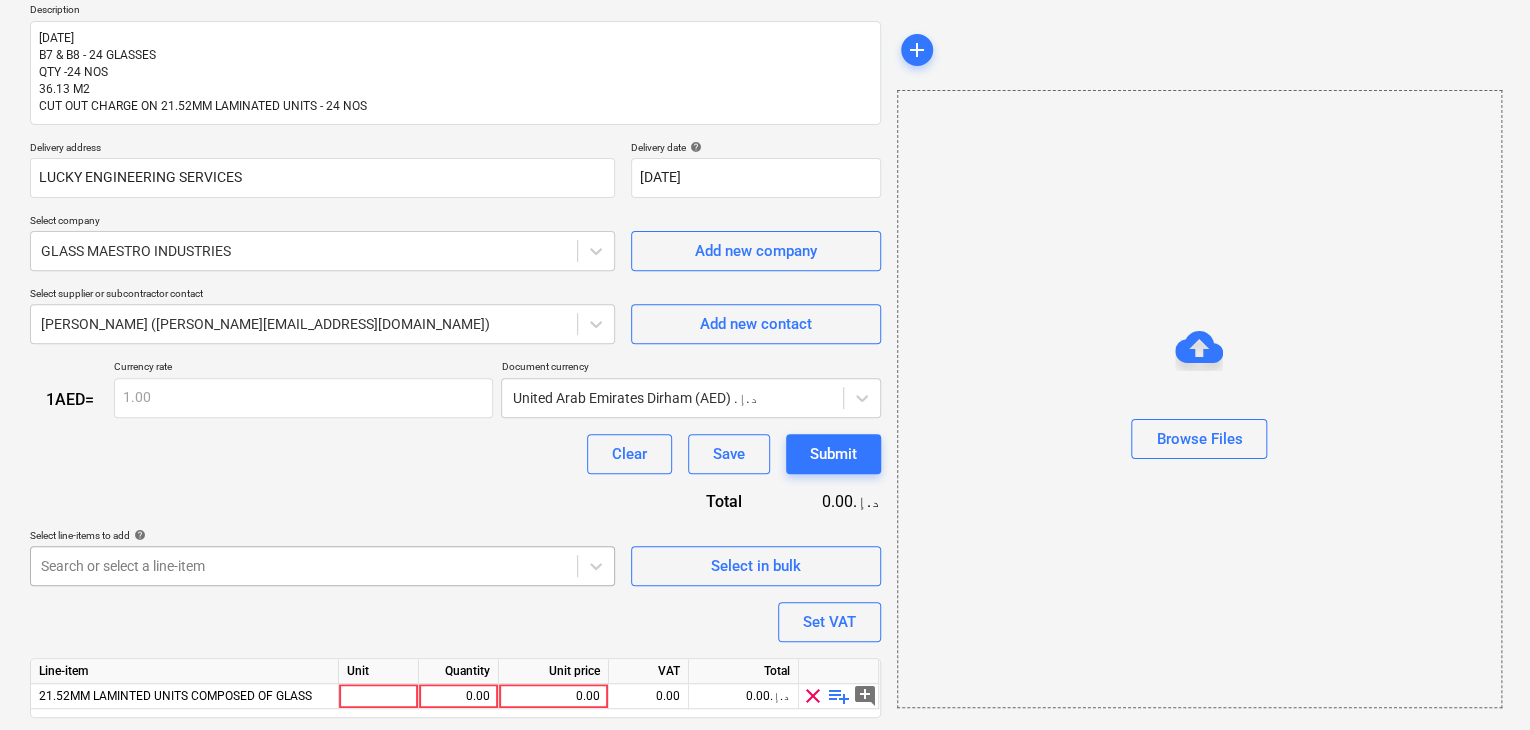 scroll, scrollTop: 293, scrollLeft: 0, axis: vertical 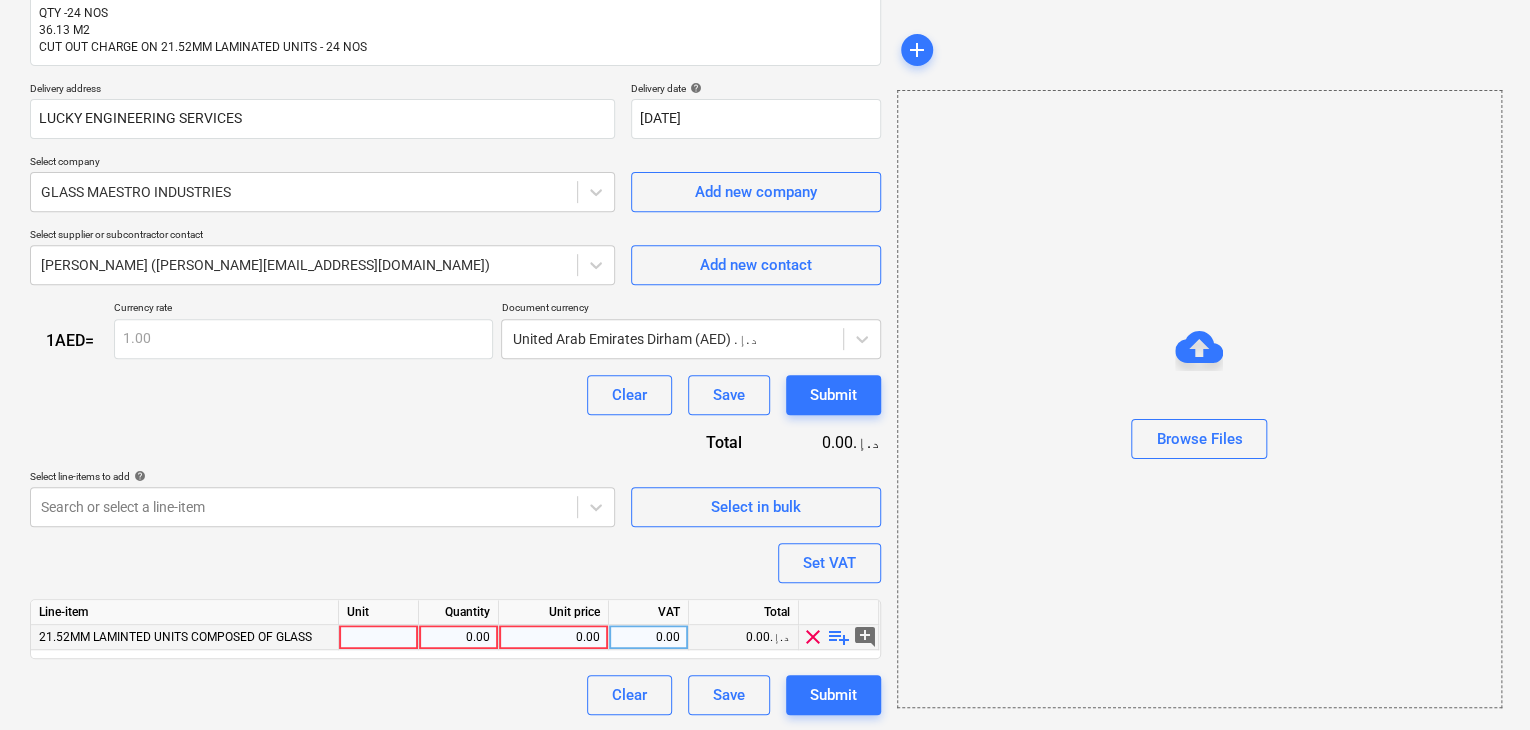 click at bounding box center (379, 637) 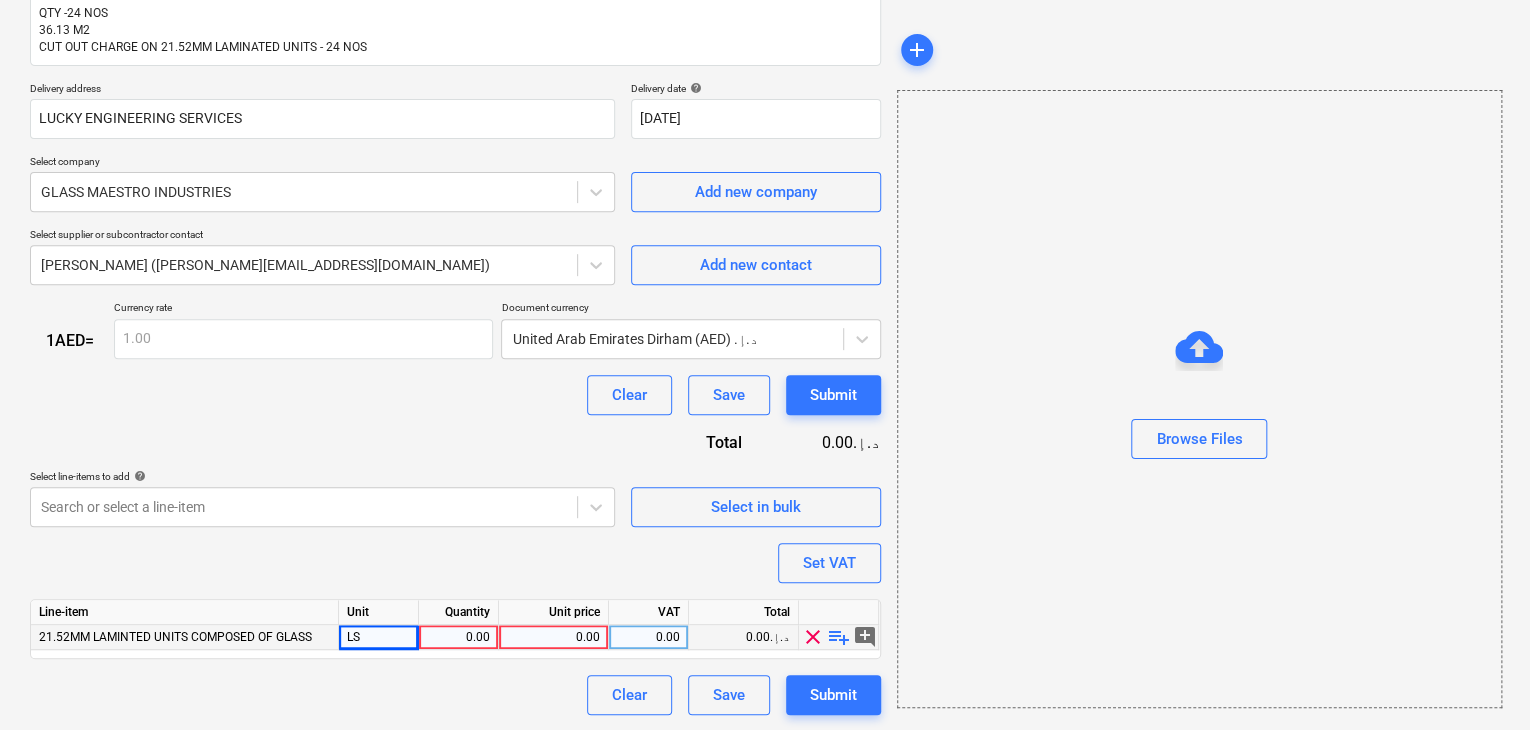 click on "0.00" at bounding box center (458, 637) 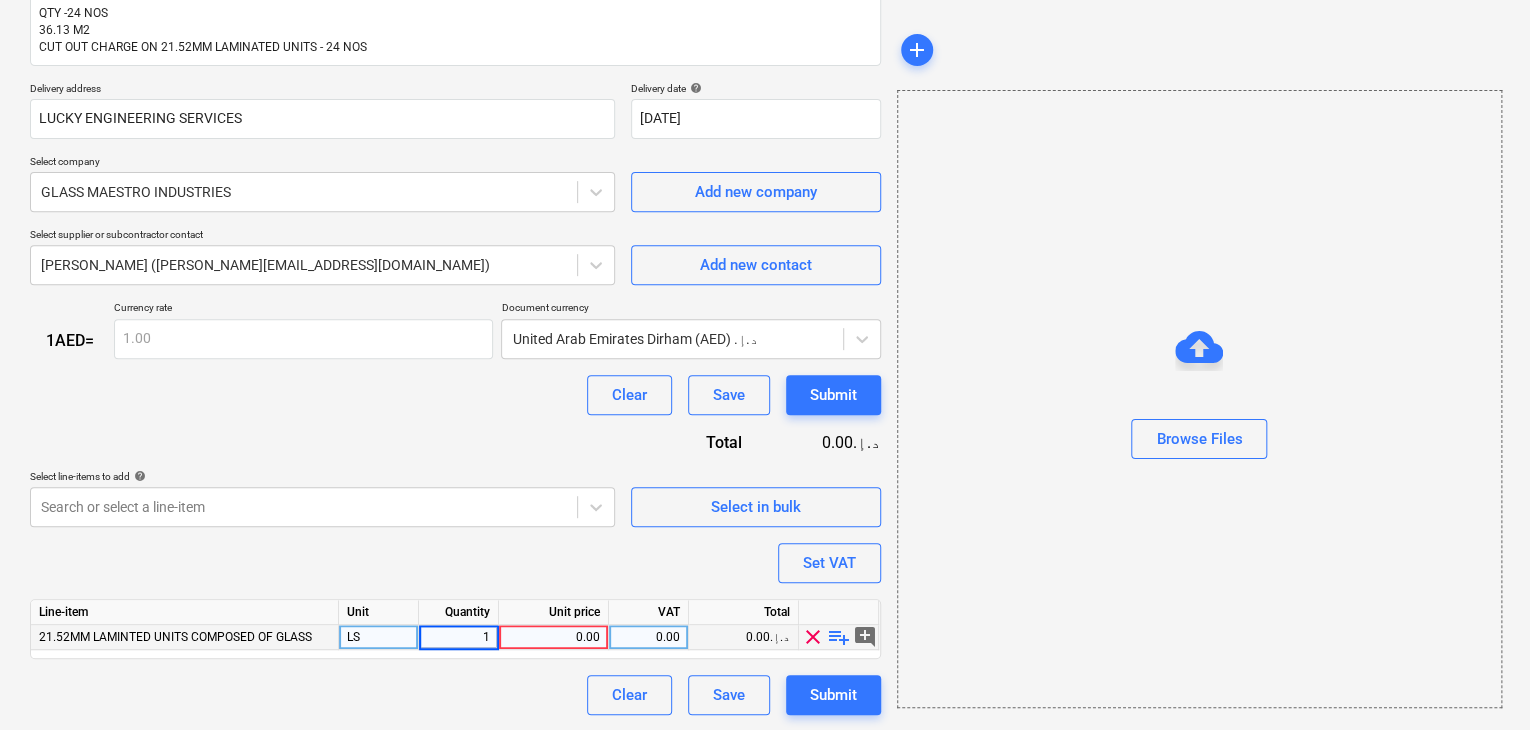 click on "0.00" at bounding box center [553, 637] 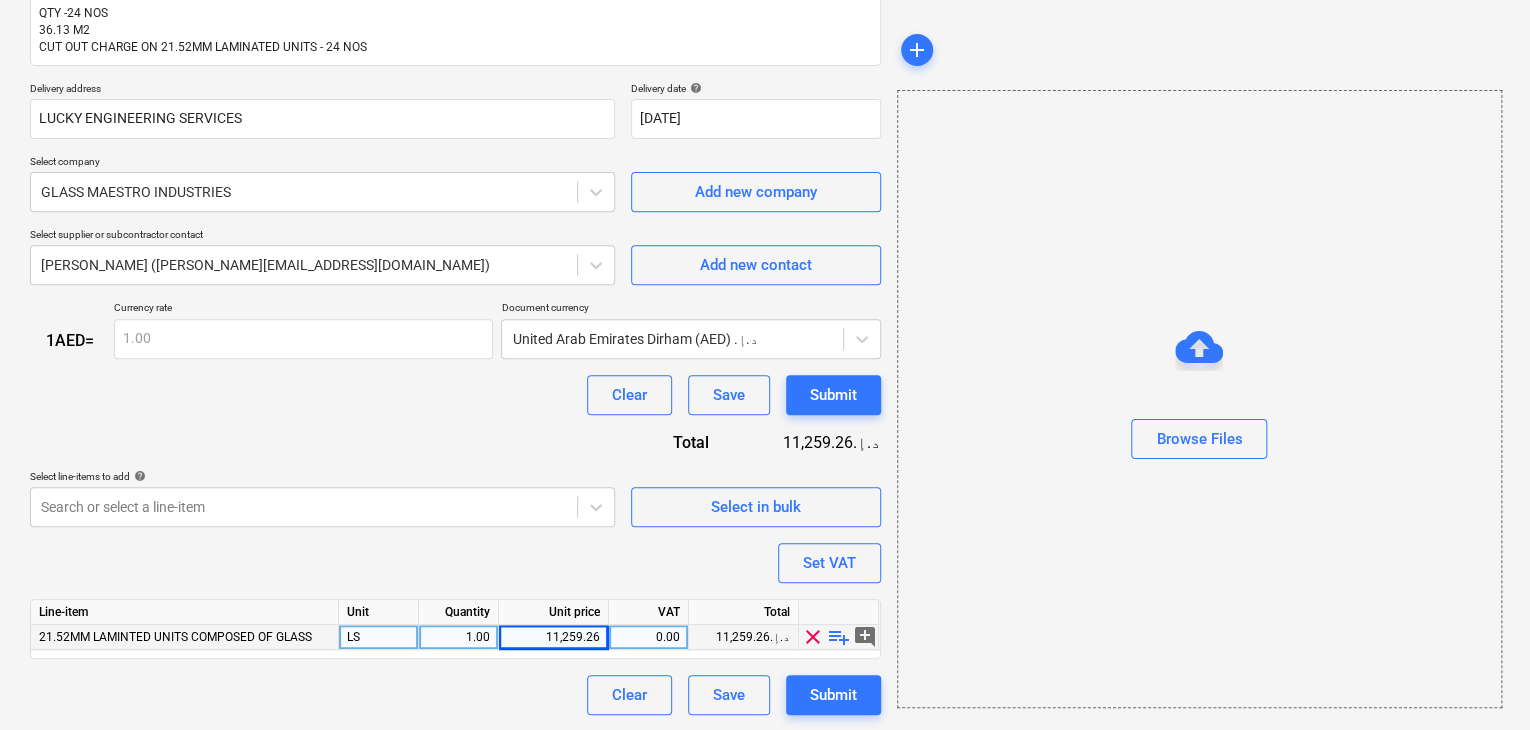 click on "Browse Files" at bounding box center [1199, 399] 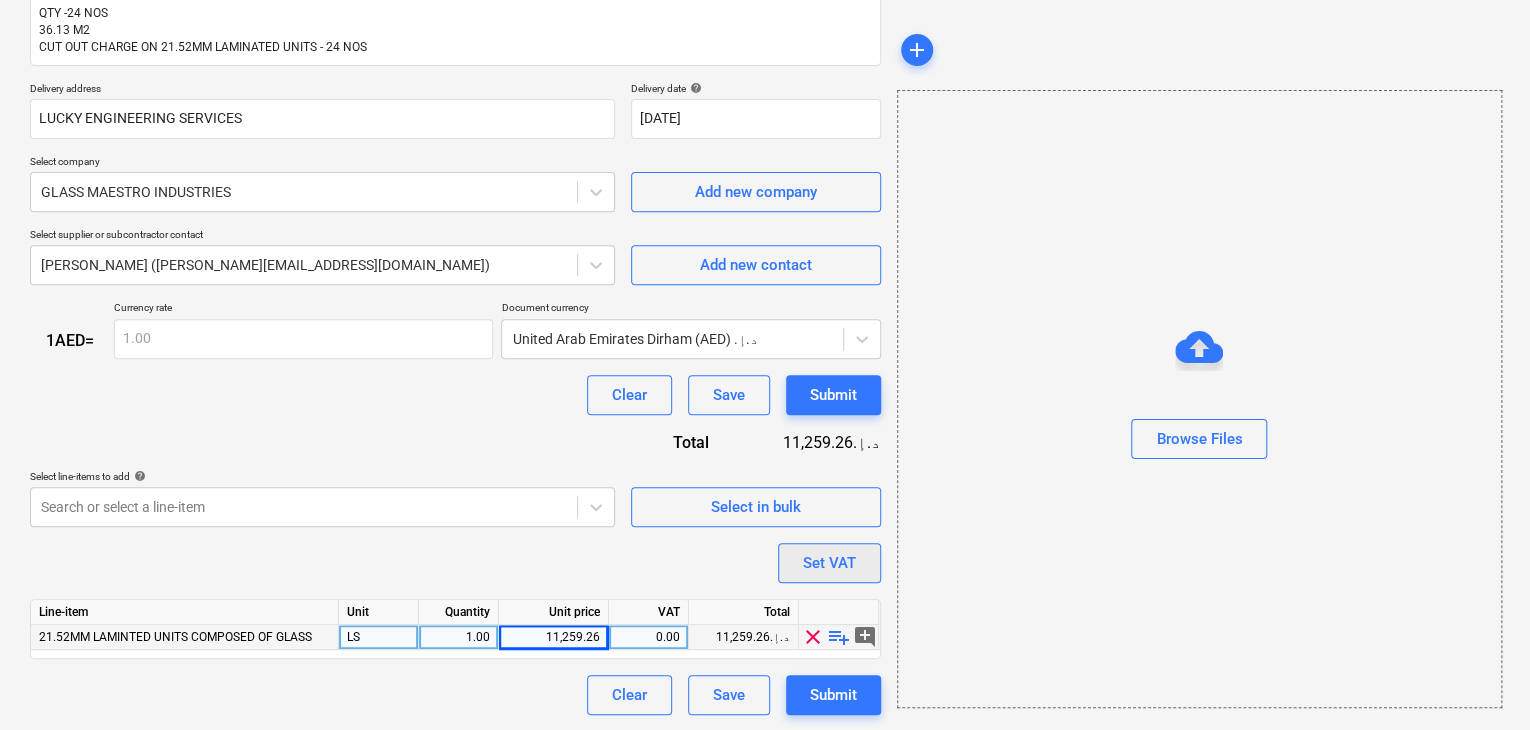 click on "Set VAT" at bounding box center (829, 563) 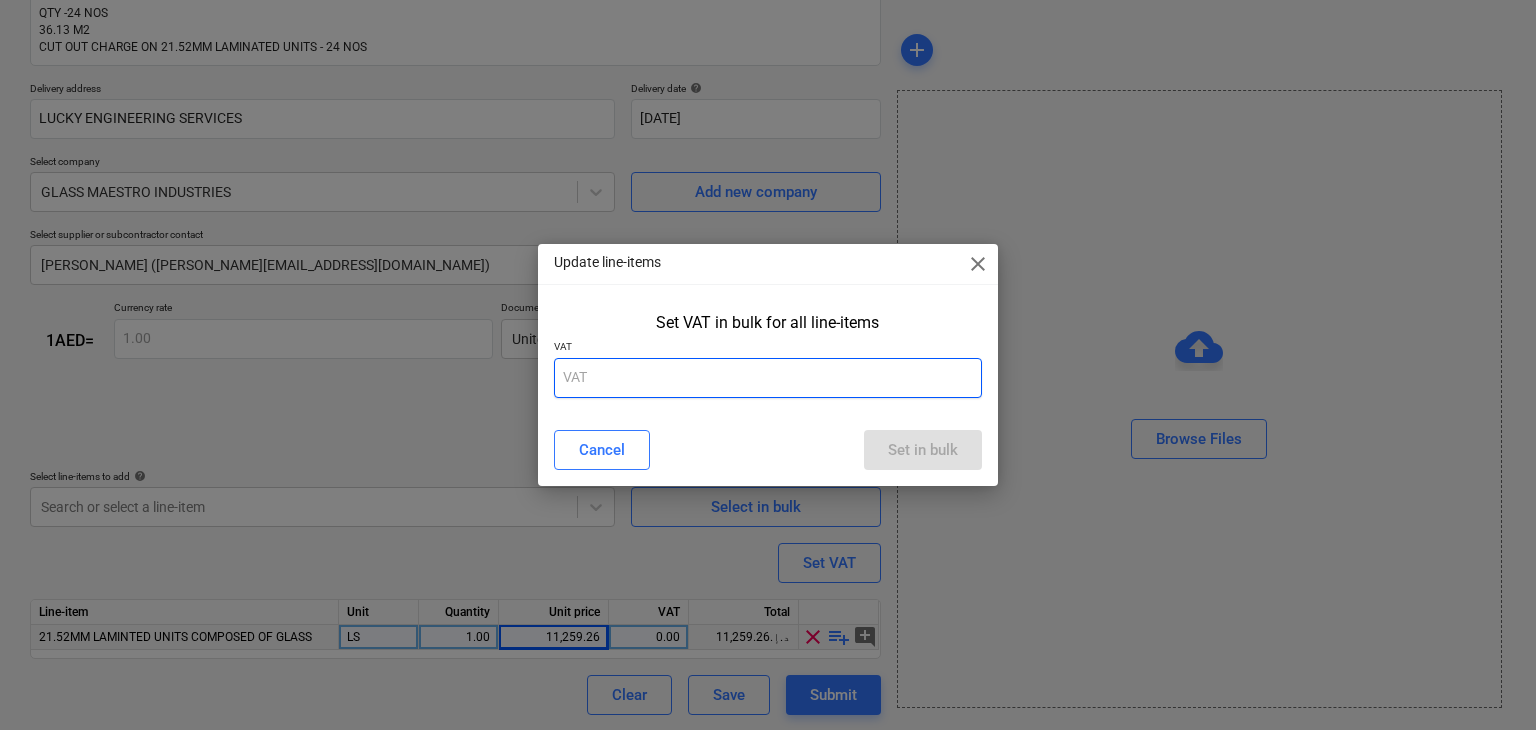 click at bounding box center [768, 378] 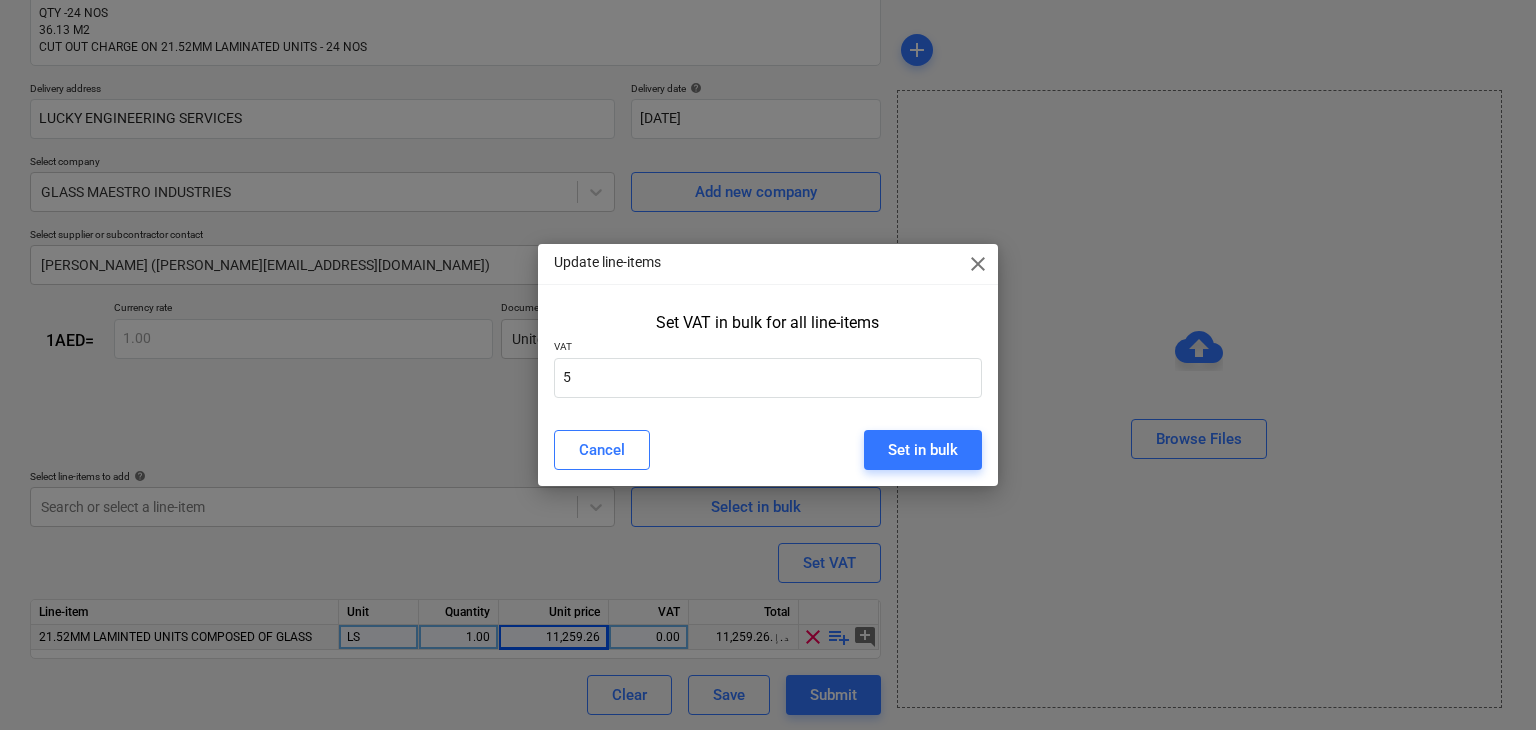 click on "Set VAT in bulk for all line-items VAT 5" at bounding box center [768, 359] 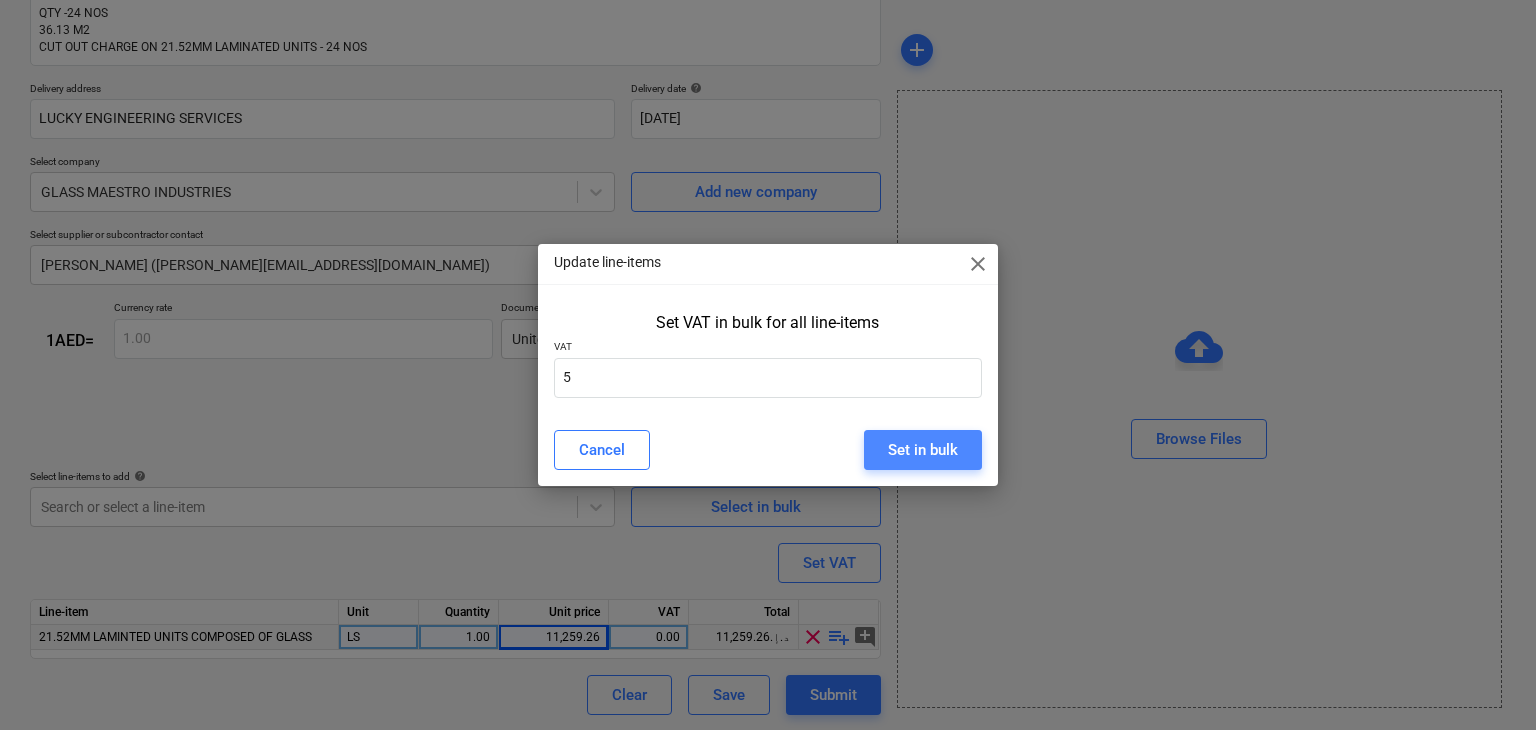 click on "Set in bulk" at bounding box center (923, 450) 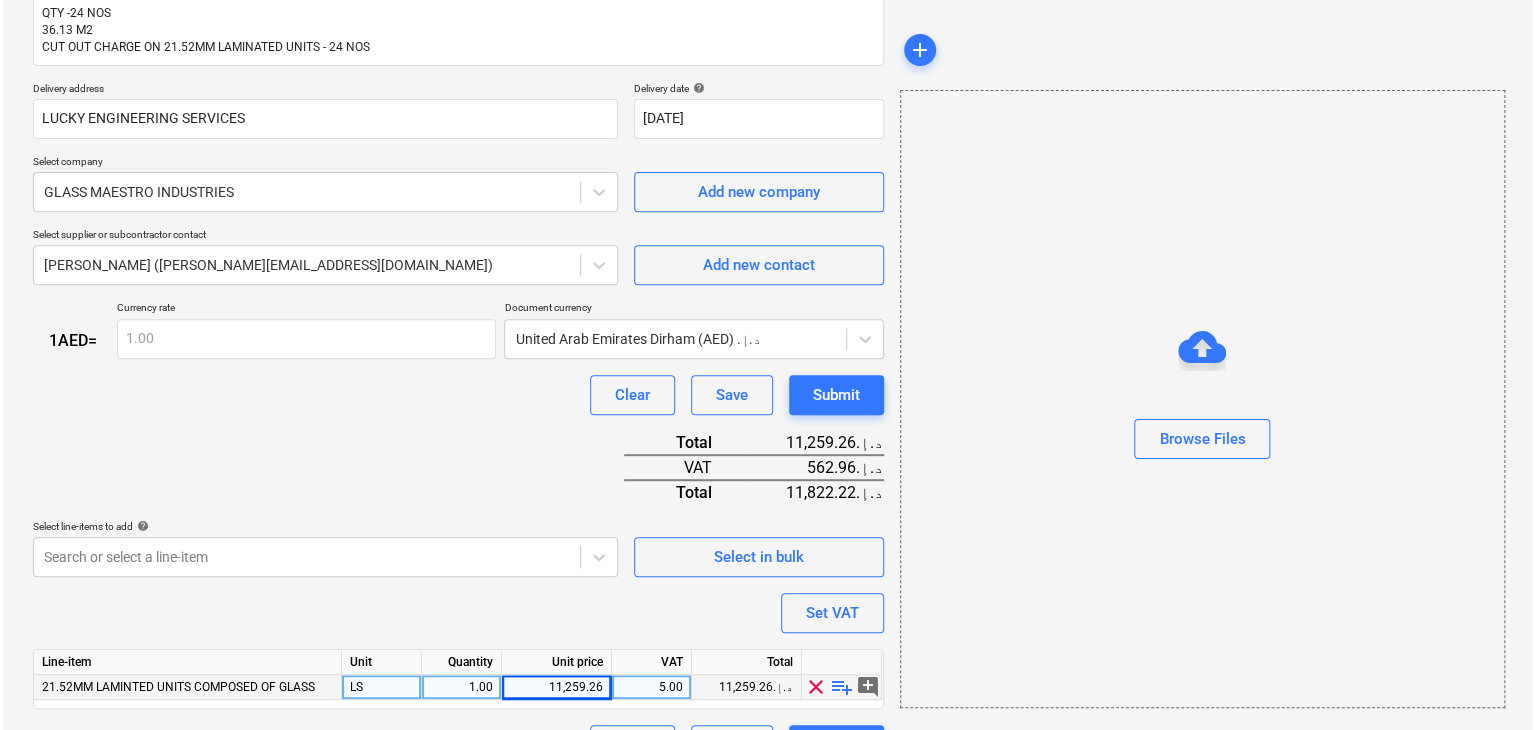 scroll, scrollTop: 343, scrollLeft: 0, axis: vertical 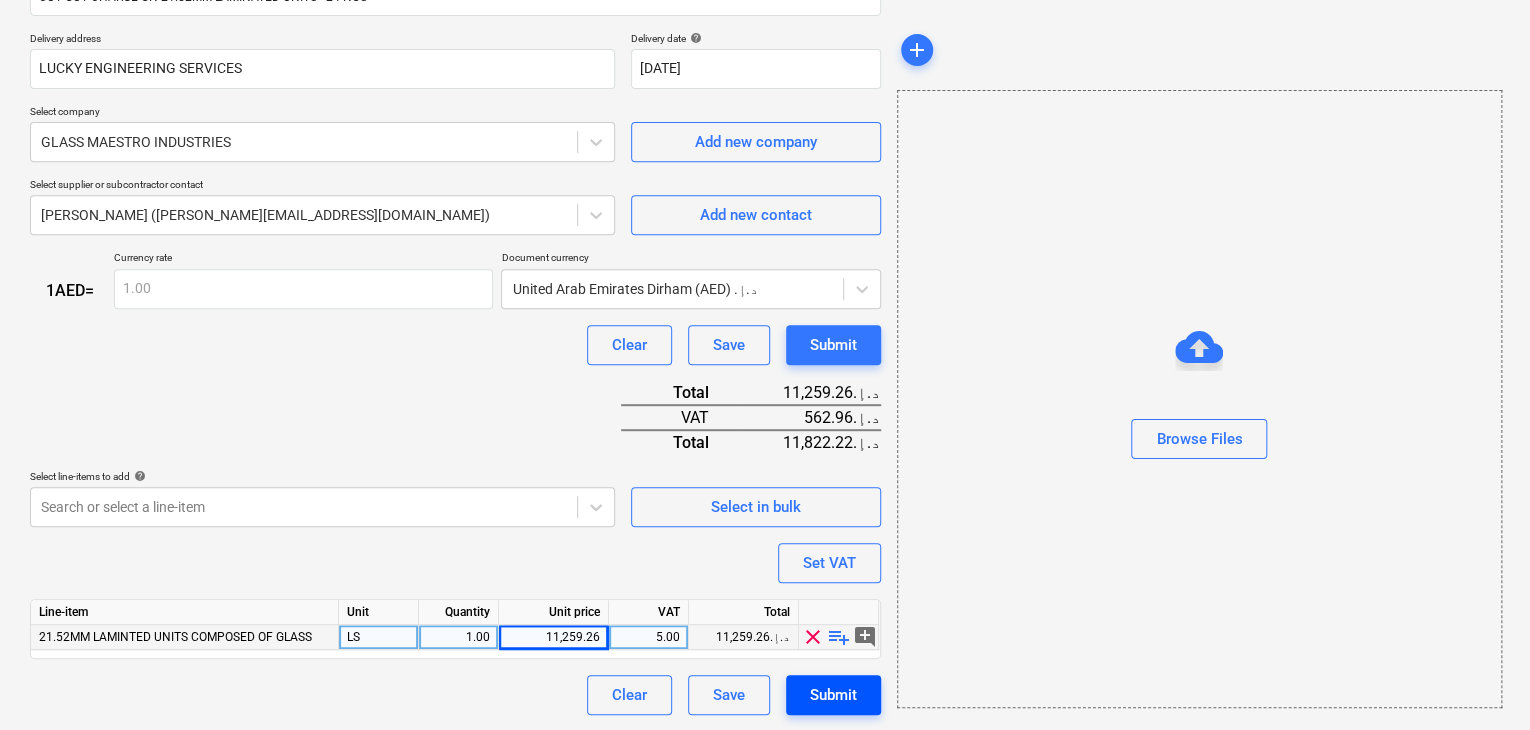 click on "Submit" at bounding box center [833, 695] 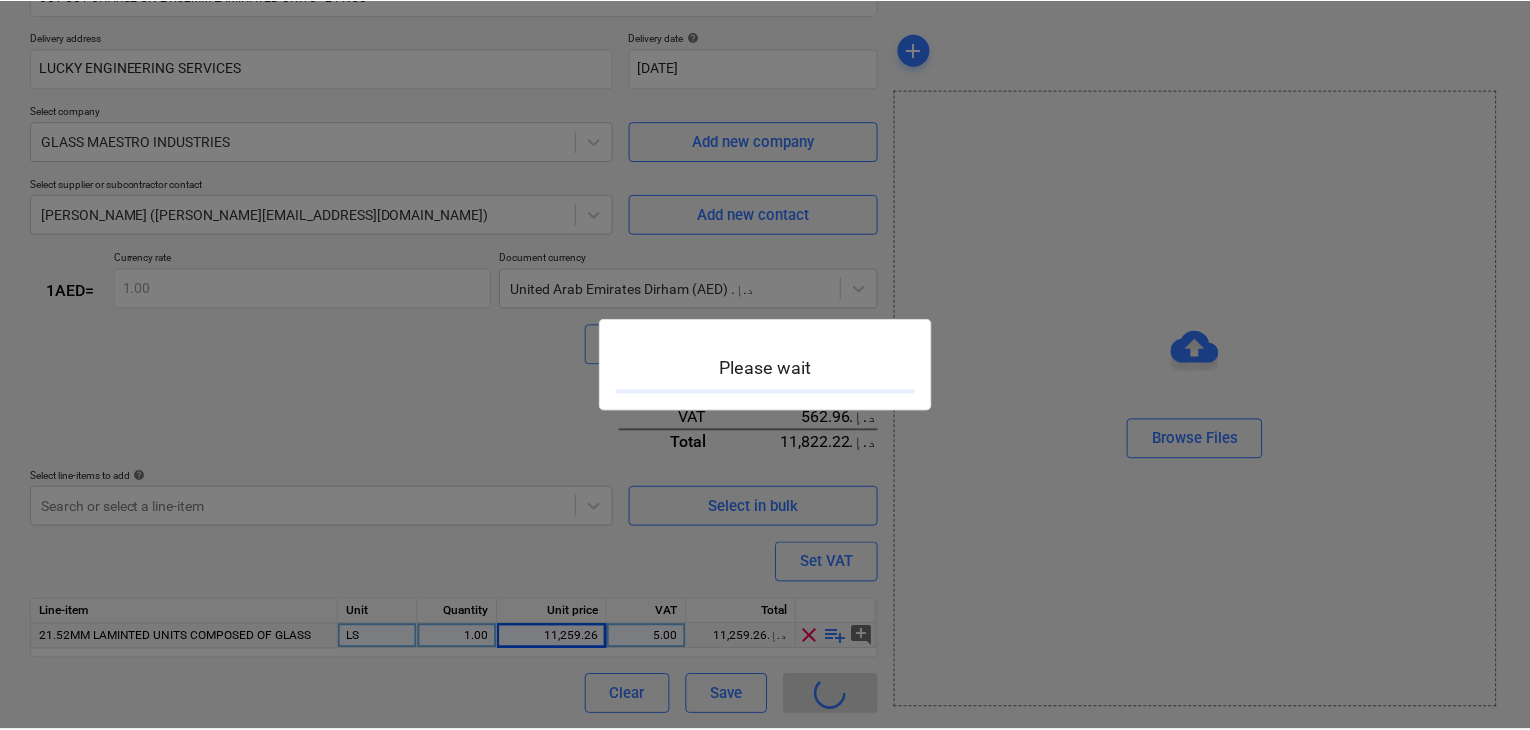 scroll, scrollTop: 0, scrollLeft: 0, axis: both 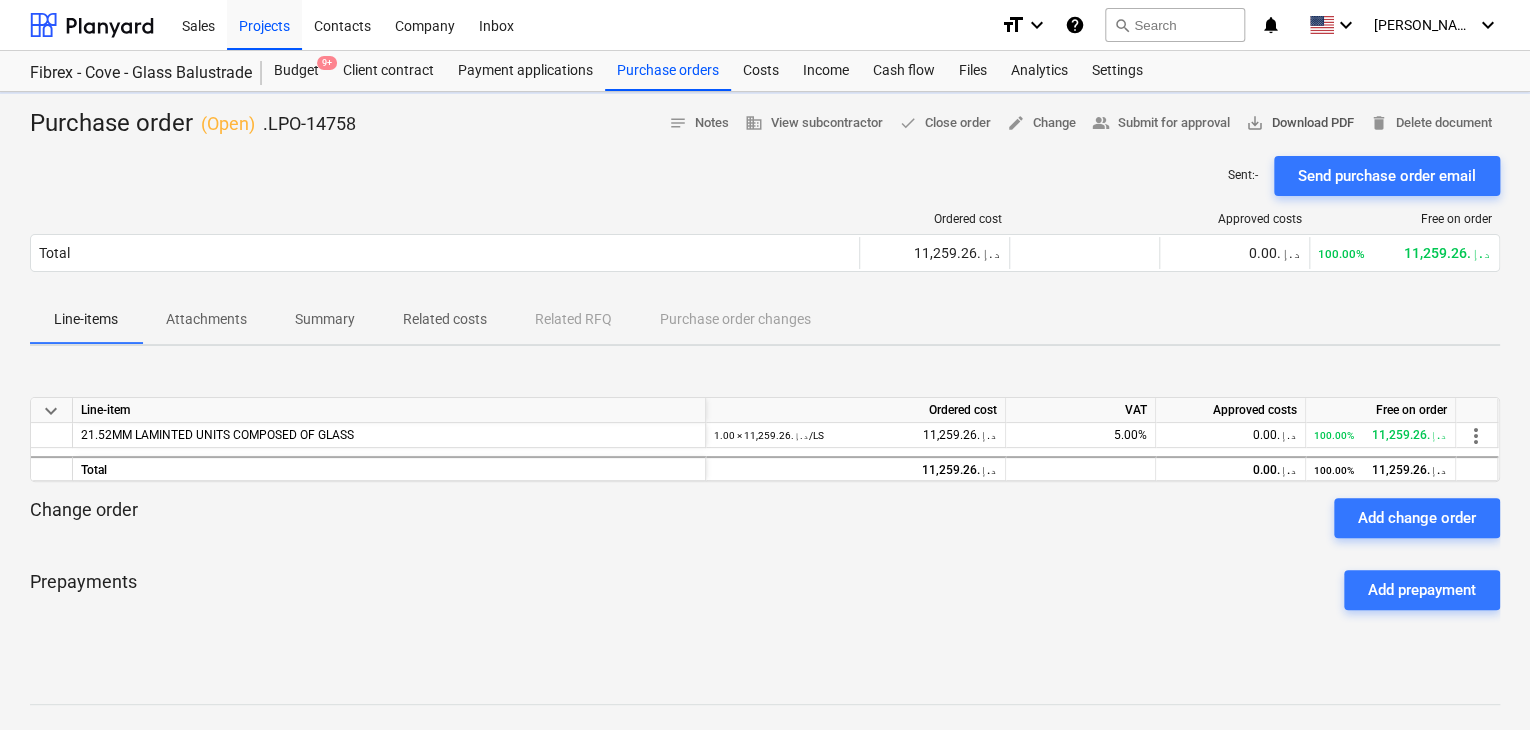 click on "save_alt Download PDF" at bounding box center [1300, 123] 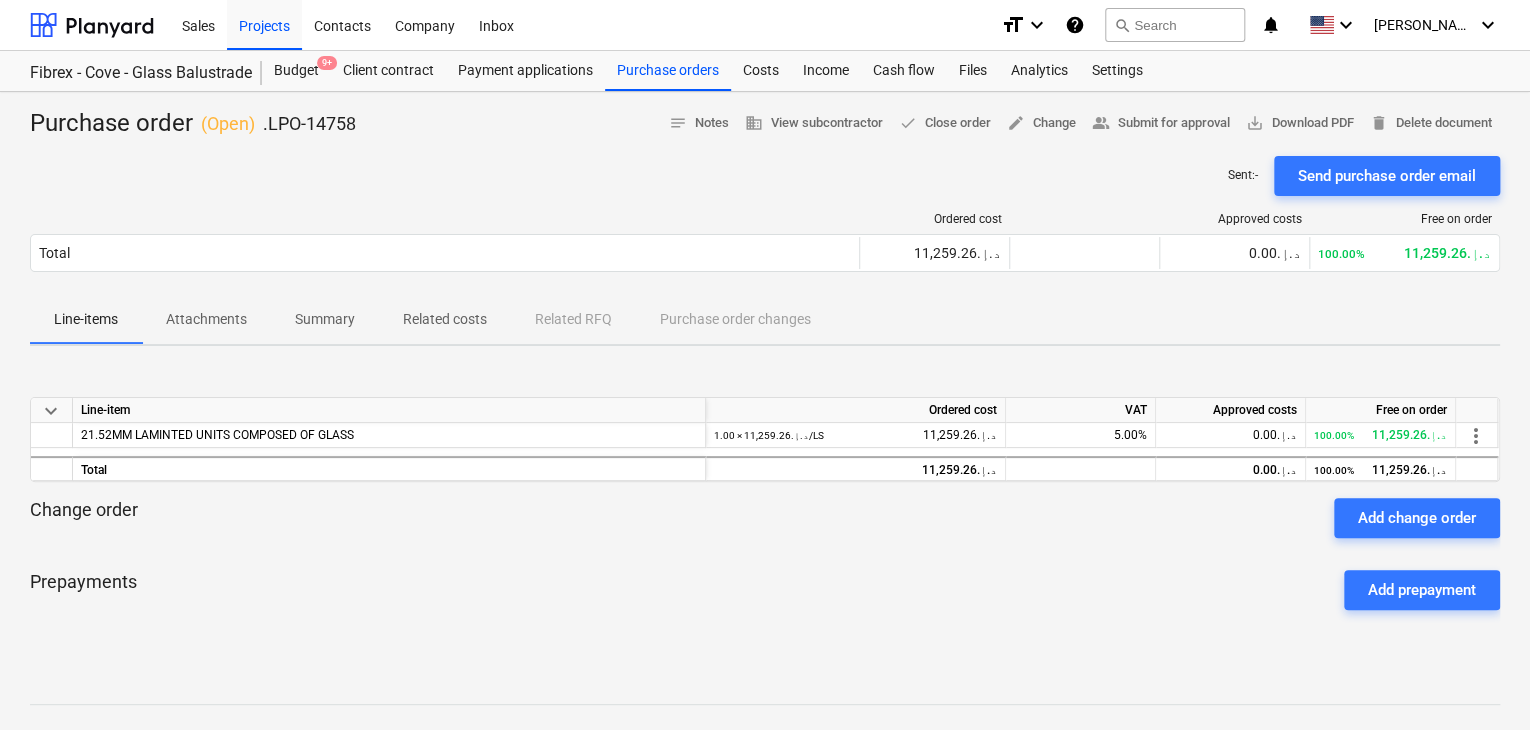 click on "Purchase order ( Open ) .LPO-14758 notes Notes business View subcontractor done Close order edit Change people_alt Submit for approval save_alt Download PDF delete Delete document Sent :   - Send purchase order email Ordered cost Approved costs Free on order Total 11,259.26د.إ.‏ 0.00د.إ.‏ 100.00% 11,259.26د.إ.‏ Please wait Line-items Attachments Summary Related costs Related RFQ Purchase order changes keyboard_arrow_down Line-item Ordered cost VAT Approved costs Free on order  21.52MM LAMINTED UNITS COMPOSED OF GLASS 1.00   ×   11,259.26د.إ.‏ / LS 11,259.26د.إ.‏ 5.00% 0.00د.إ.‏ 100.00% 11,259.26د.إ.‏ more_vert Total 11,259.26د.إ.‏ 0.00د.إ.‏ 100.00% 11,259.26د.إ.‏ Change order Add change order Prepayments Add prepayment Notes Write a note or @mention to notify a teammate ﻿ Save" at bounding box center [765, 525] 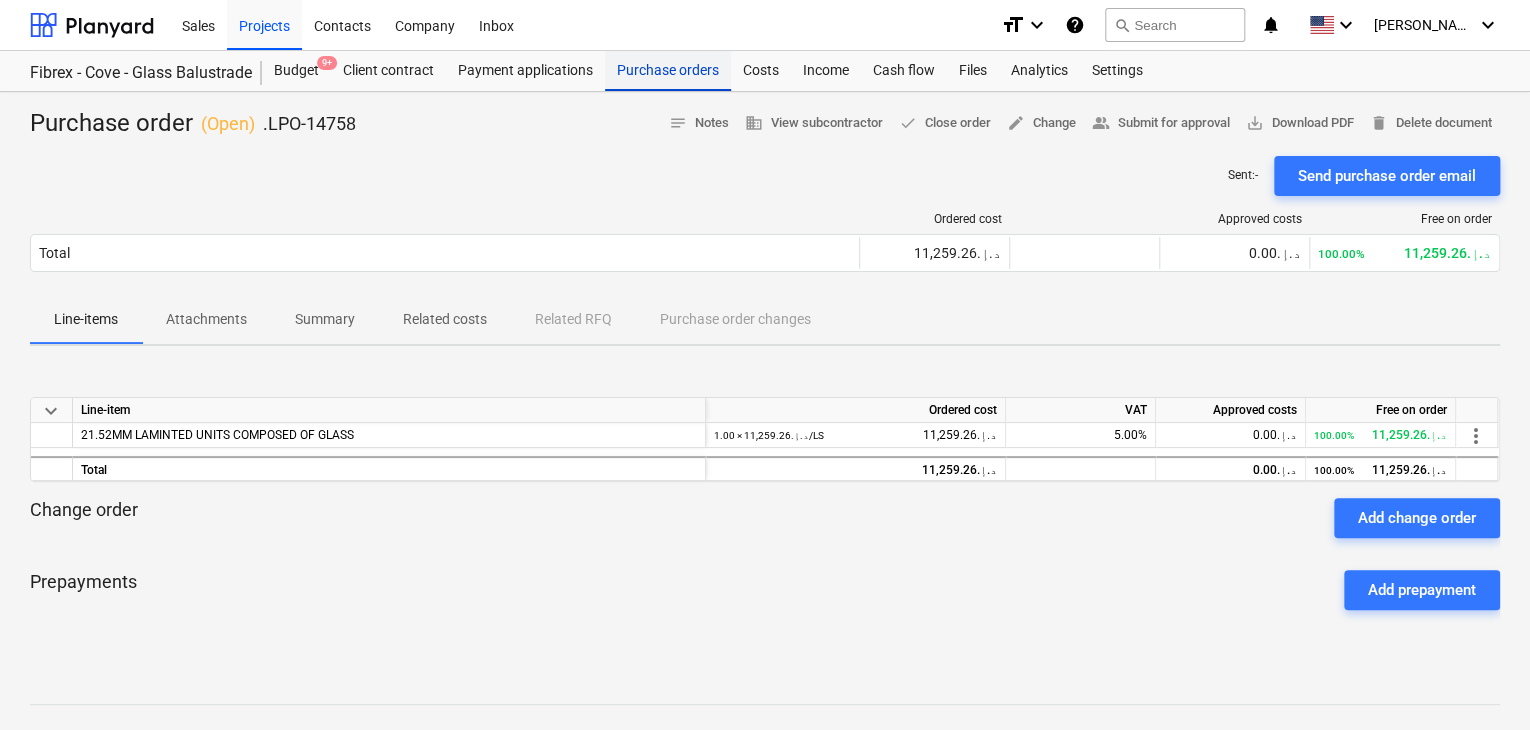 click on "Purchase orders" at bounding box center [668, 71] 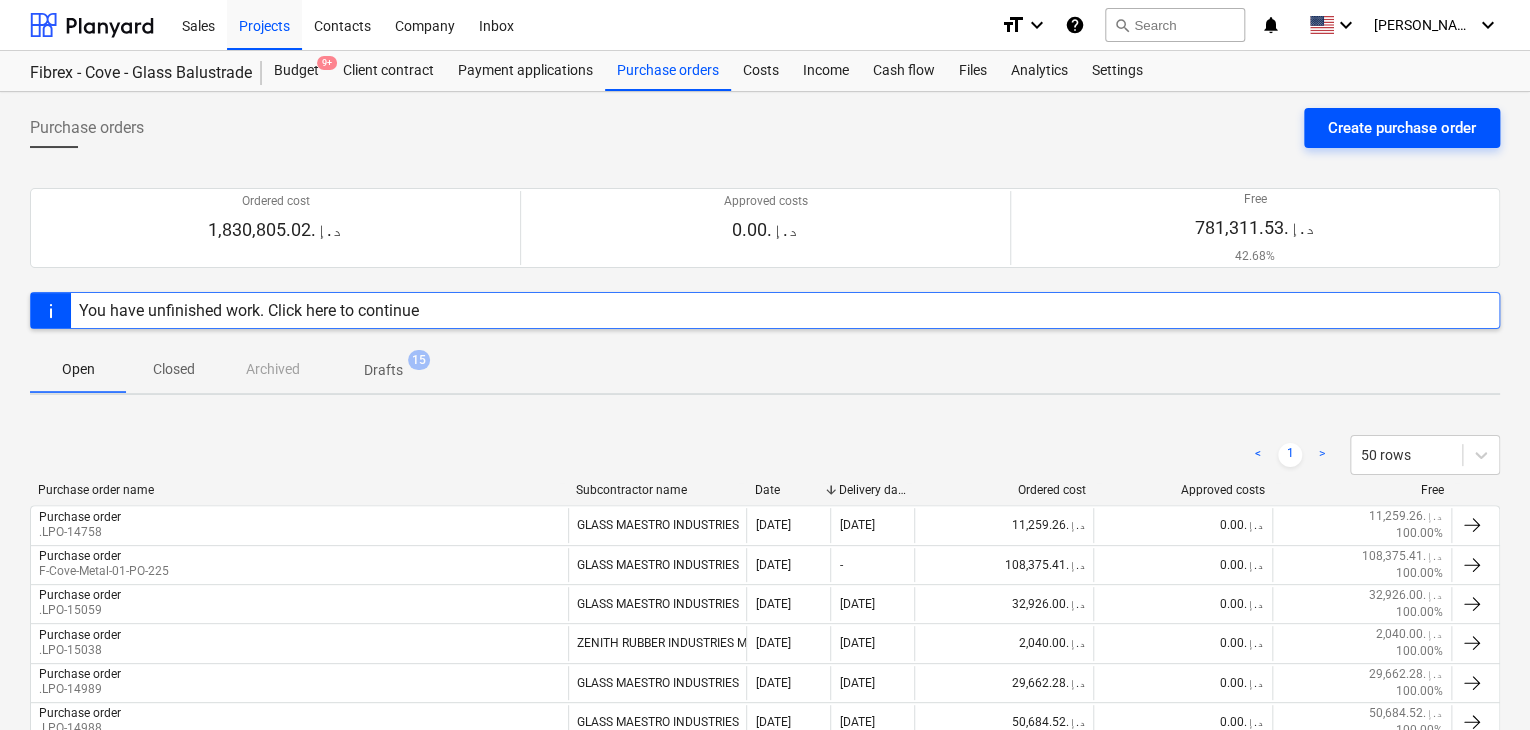 click on "Create purchase order" at bounding box center (1402, 128) 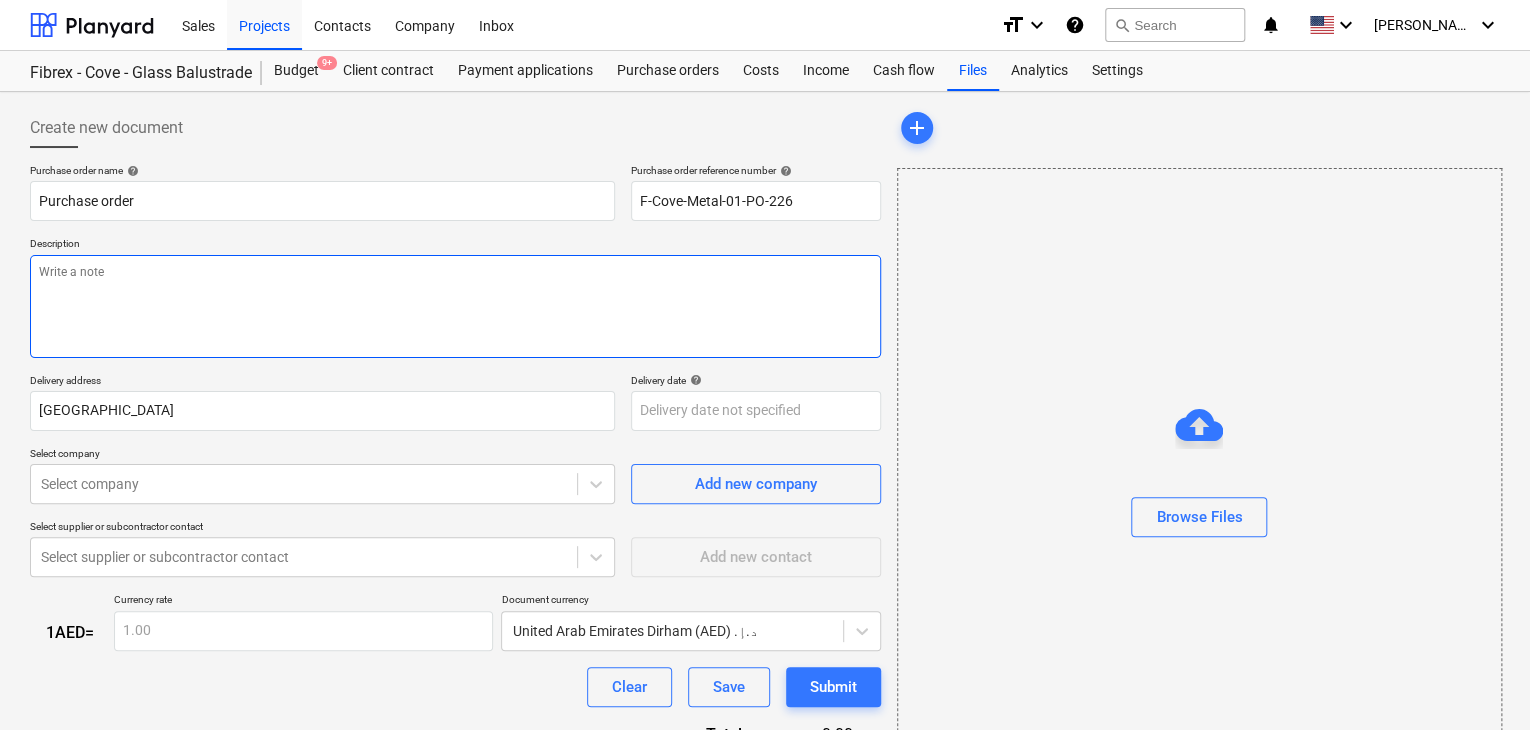 click at bounding box center (455, 306) 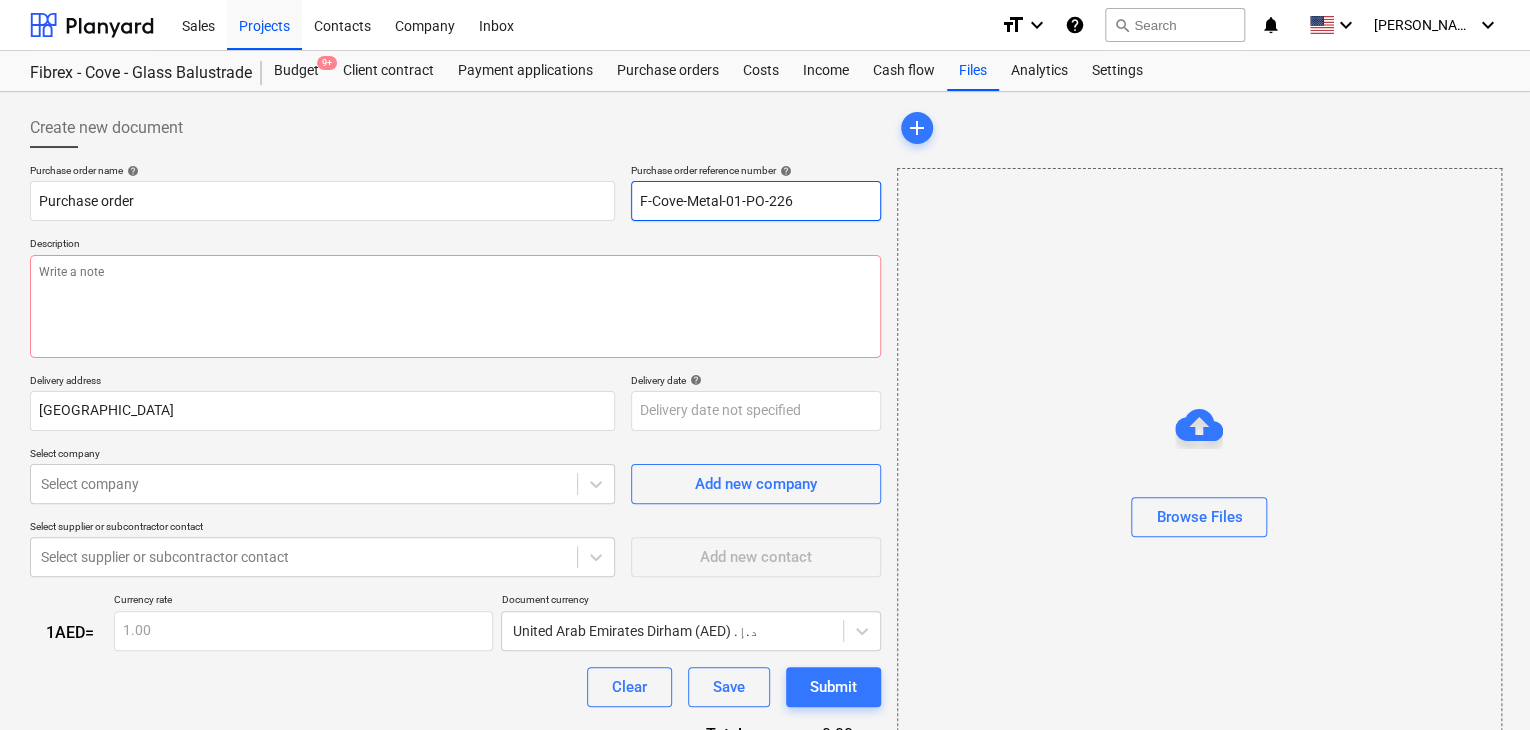 drag, startPoint x: 816, startPoint y: 209, endPoint x: 623, endPoint y: 204, distance: 193.06476 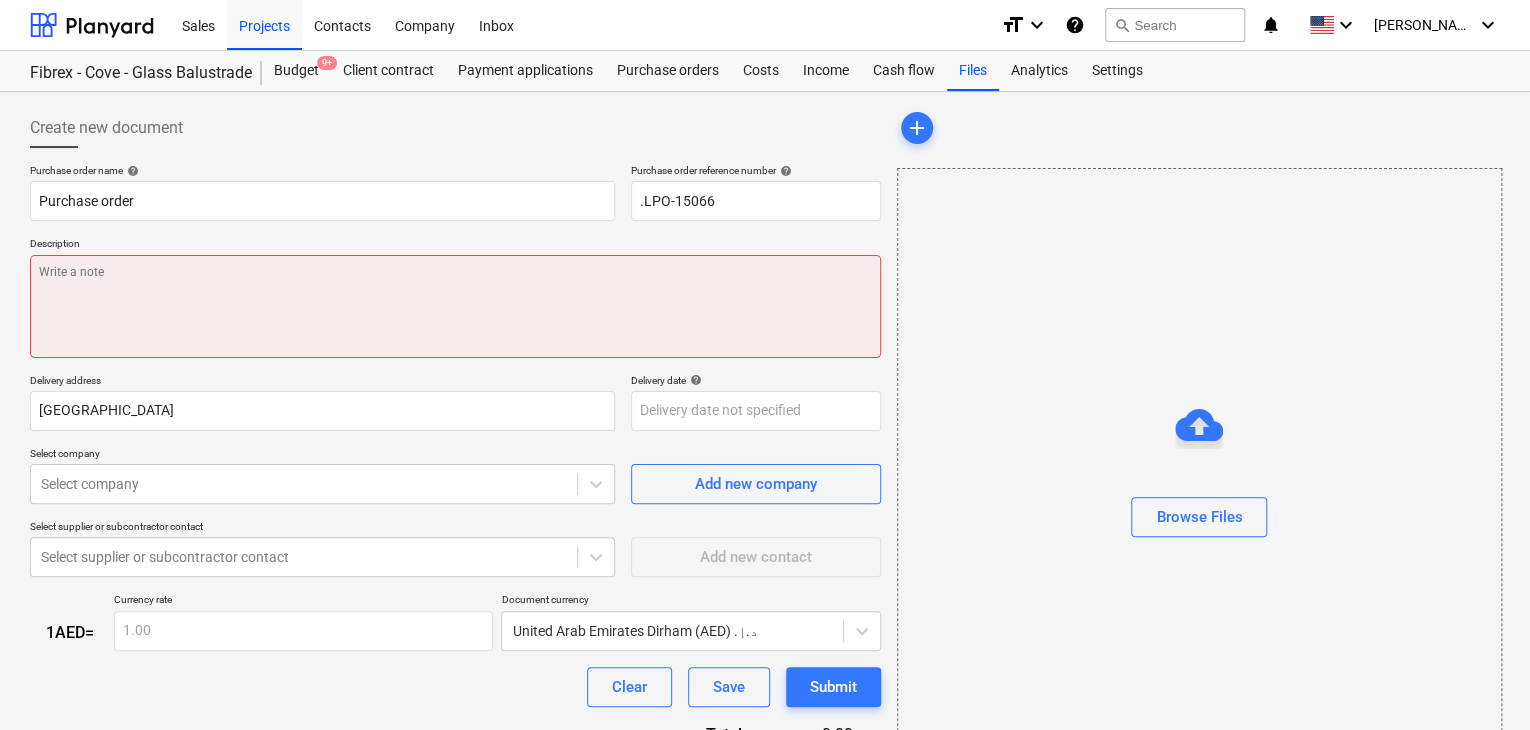 click at bounding box center (455, 306) 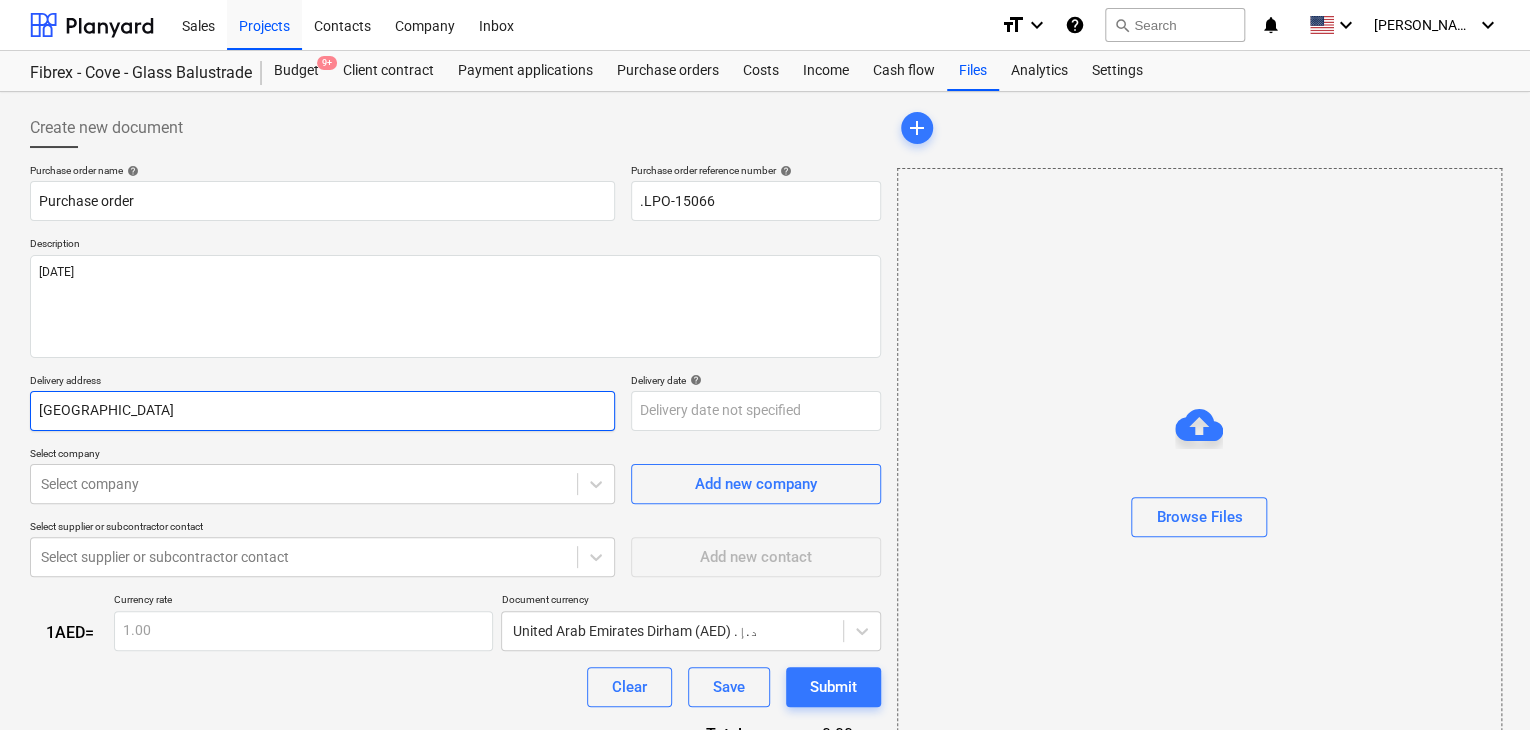 click on "[GEOGRAPHIC_DATA]" at bounding box center [322, 411] 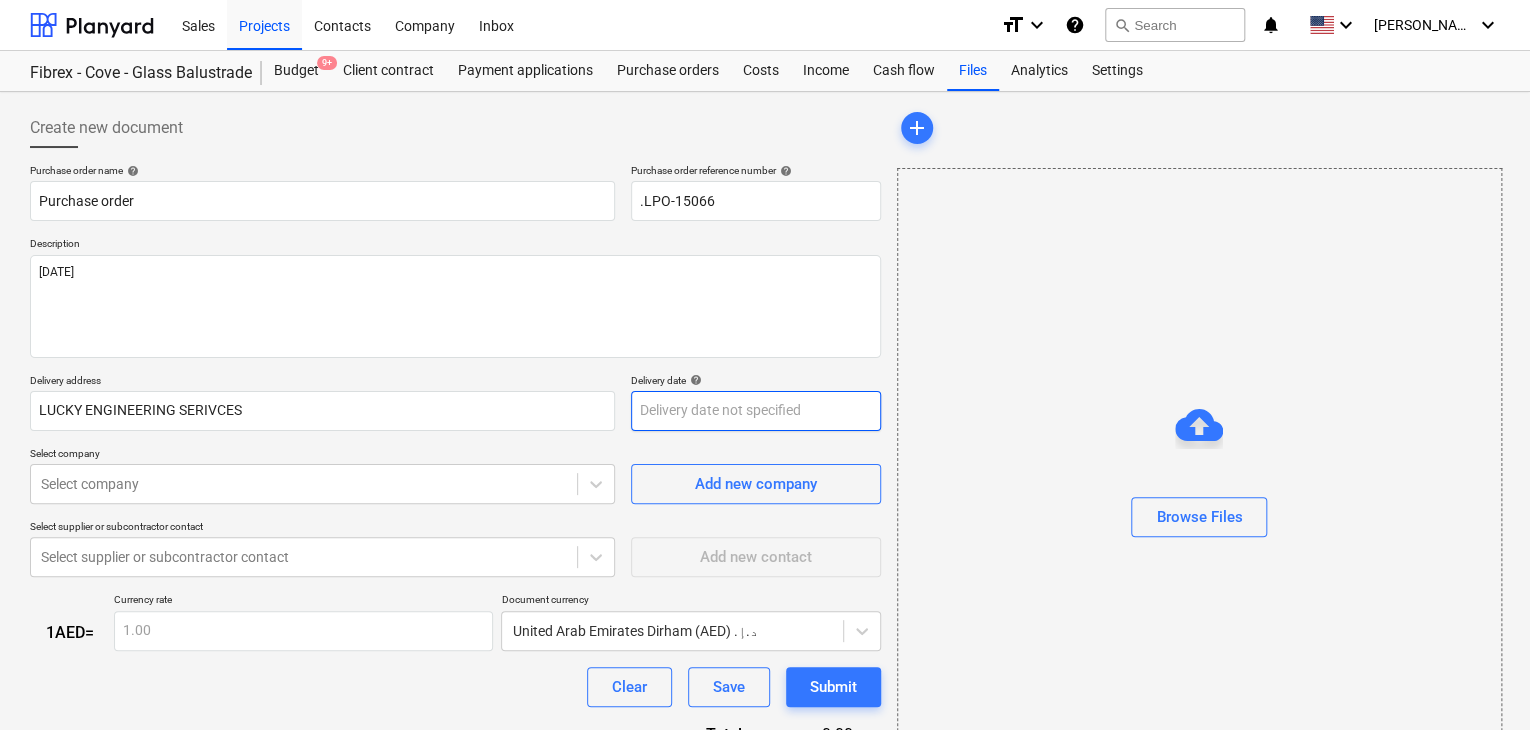 click on "Sales Projects Contacts Company Inbox format_size keyboard_arrow_down help search Search notifications 0 keyboard_arrow_down [PERSON_NAME] keyboard_arrow_down Fibrex - Cove - Glass Balustrade Budget 9+ Client contract Payment applications Purchase orders Costs Income Cash flow Files Analytics Settings Create new document Purchase order name help Purchase order Purchase order reference number help .LPO-15066 Description [DATE] Delivery address LUCKY ENGINEERING SERIVCES Delivery date help Press the down arrow key to interact with the calendar and
select a date. Press the question mark key to get the keyboard shortcuts for changing dates. Select company Select company Add new company Select supplier or subcontractor contact Select supplier or subcontractor contact Add new contact 1  AED  = Currency rate 1.00 Document currency [GEOGRAPHIC_DATA] Dirham (AED) د.إ.‏ Clear Save Submit Total 0.00د.إ.‏ Select line-items to add help Search or select a line-item Select in bulk add Browse Files
x" at bounding box center (765, 365) 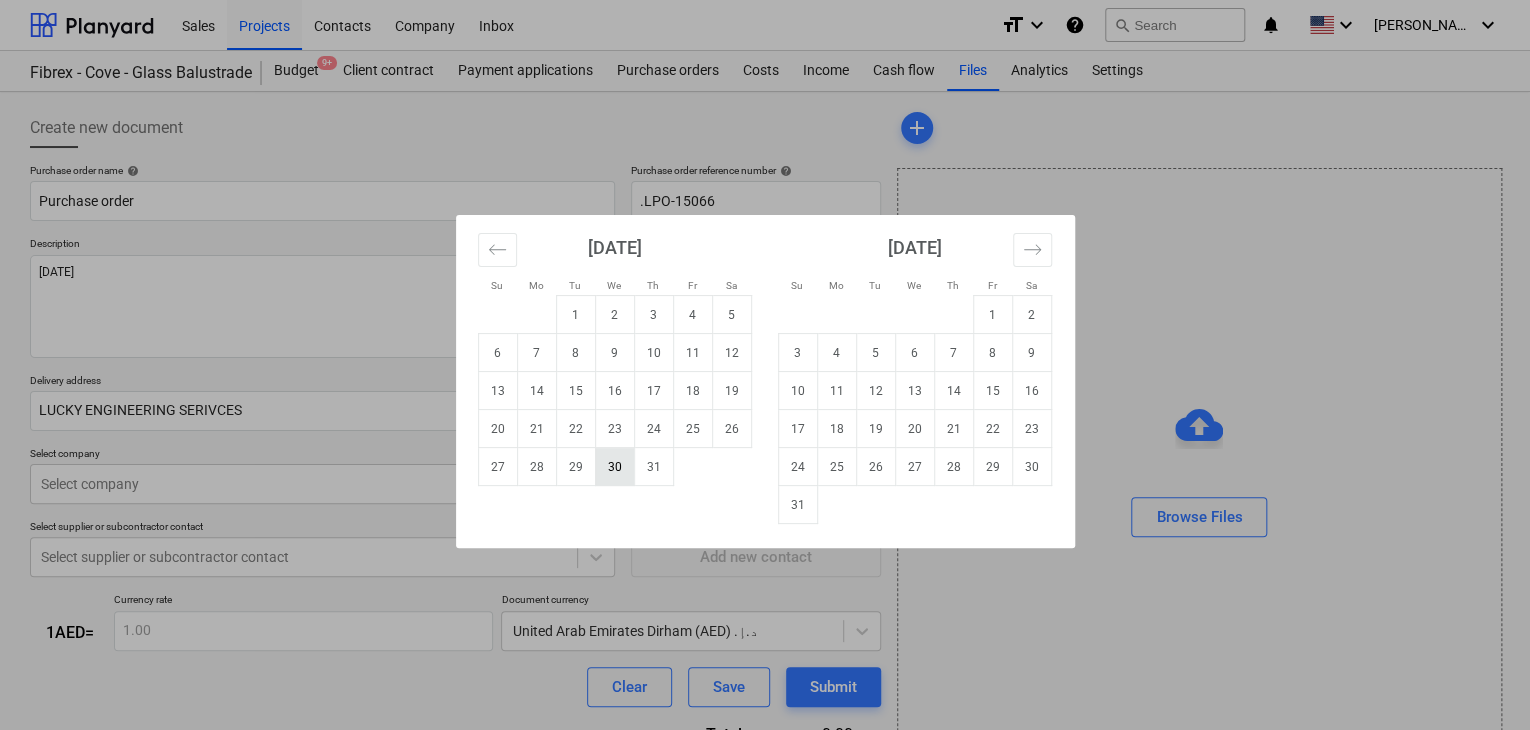 click on "30" at bounding box center [614, 467] 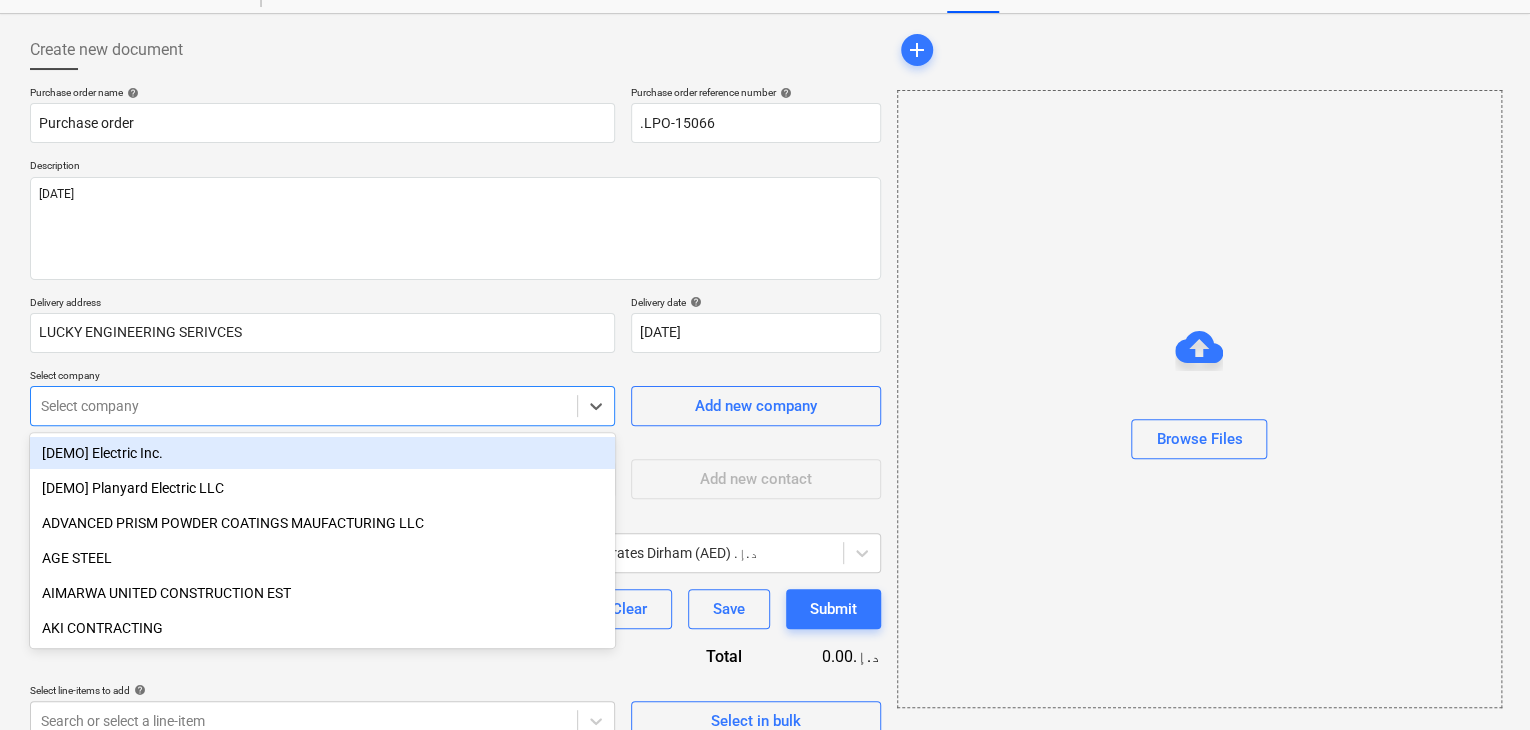 click on "Sales Projects Contacts Company Inbox format_size keyboard_arrow_down help search Search notifications 0 keyboard_arrow_down [PERSON_NAME] keyboard_arrow_down Fibrex - Cove - Glass Balustrade Budget 9+ Client contract Payment applications Purchase orders Costs Income Cash flow Files Analytics Settings Create new document Purchase order name help Purchase order Purchase order reference number help .LPO-15066 Description [DATE] Delivery address LUCKY ENGINEERING SERIVCES Delivery date help [DATE] [DATE] Press the down arrow key to interact with the calendar and
select a date. Press the question mark key to get the keyboard shortcuts for changing dates. Select company option [DEMO] Electric Inc.   focused, 1 of 201. 201 results available. Use Up and Down to choose options, press Enter to select the currently focused option, press Escape to exit the menu, press Tab to select the option and exit the menu. Select company Add new company Select supplier or subcontractor contact Add new contact 1   =" at bounding box center (765, 287) 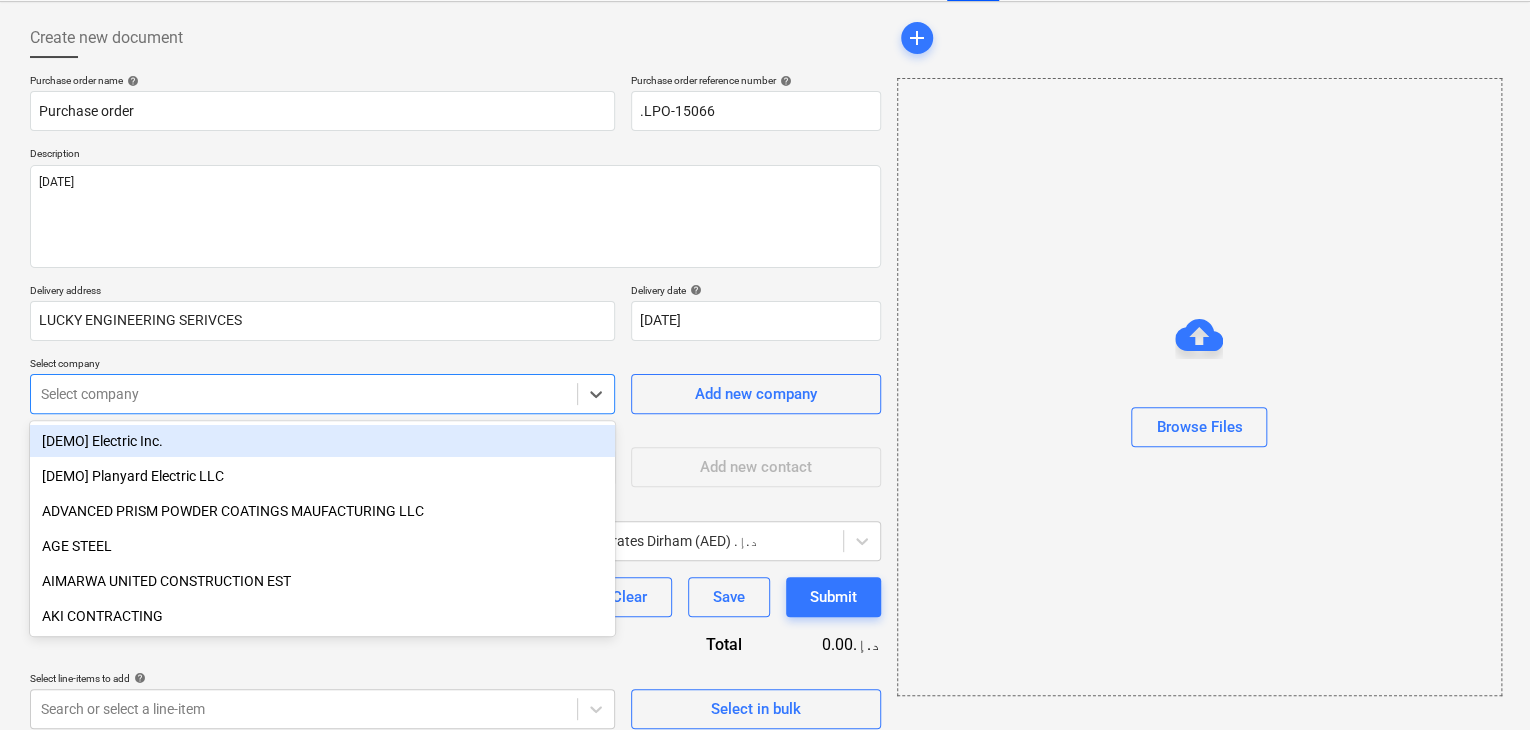 scroll, scrollTop: 93, scrollLeft: 0, axis: vertical 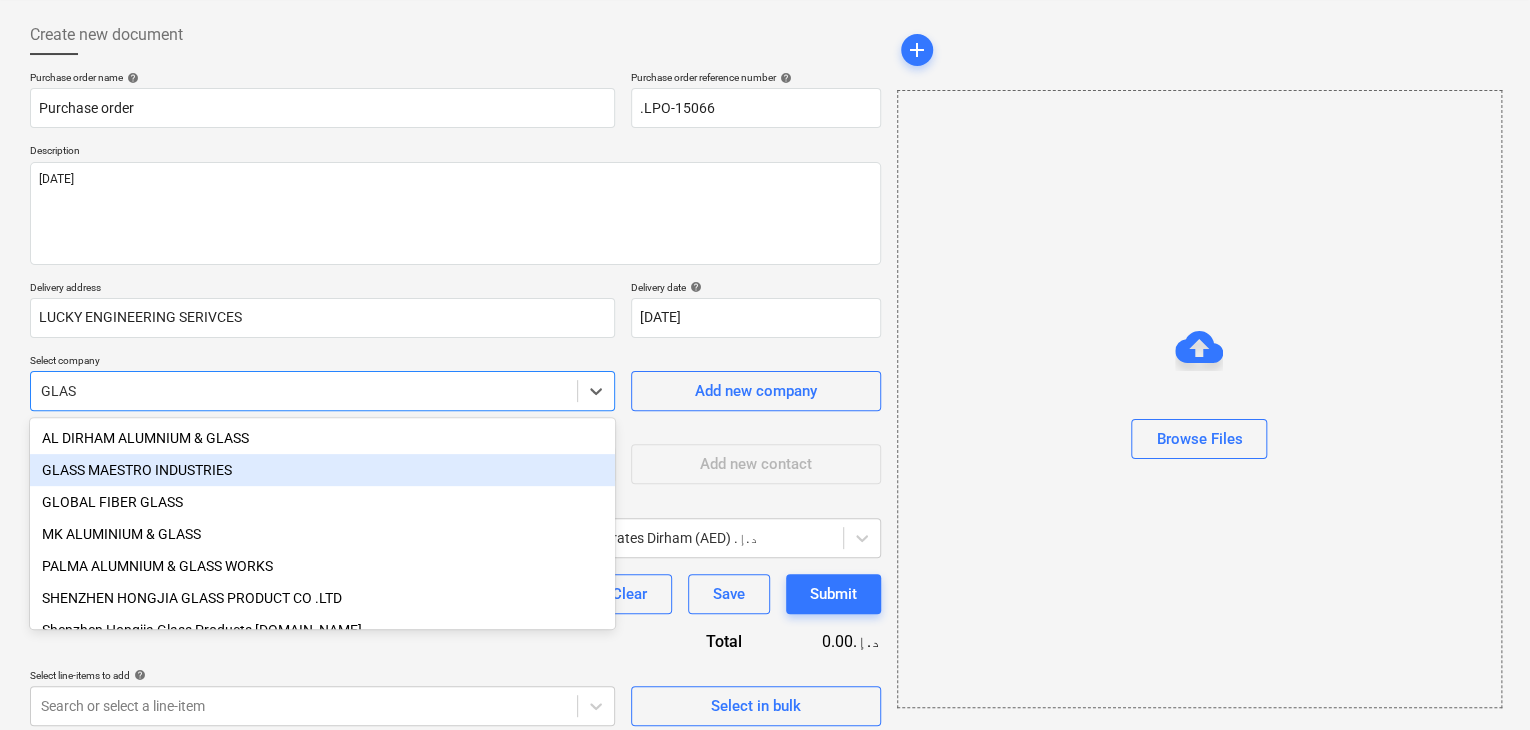 click on "GLASS MAESTRO INDUSTRIES" at bounding box center [322, 470] 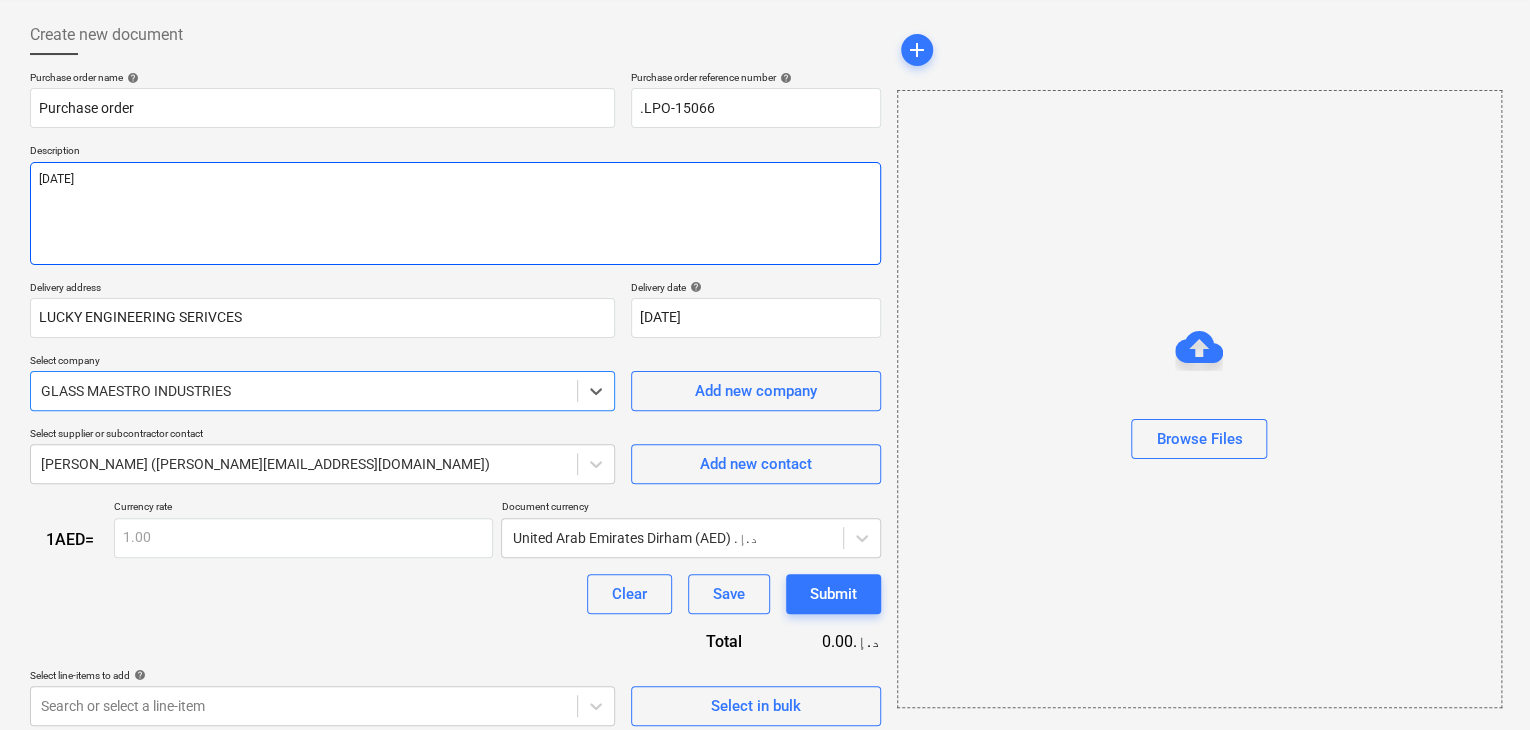 drag, startPoint x: 106, startPoint y: 190, endPoint x: 111, endPoint y: 177, distance: 13.928389 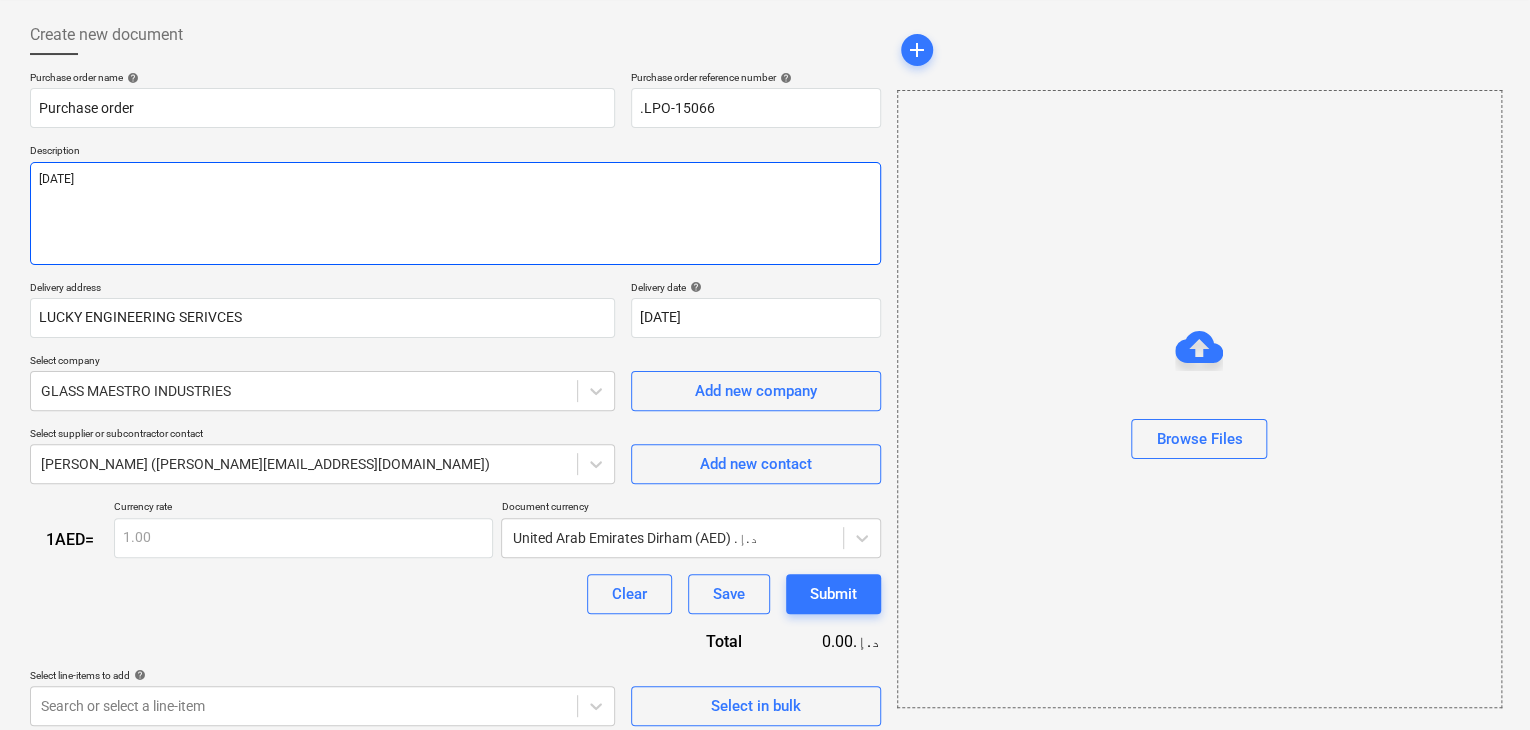 click on "[DATE]" at bounding box center (455, 213) 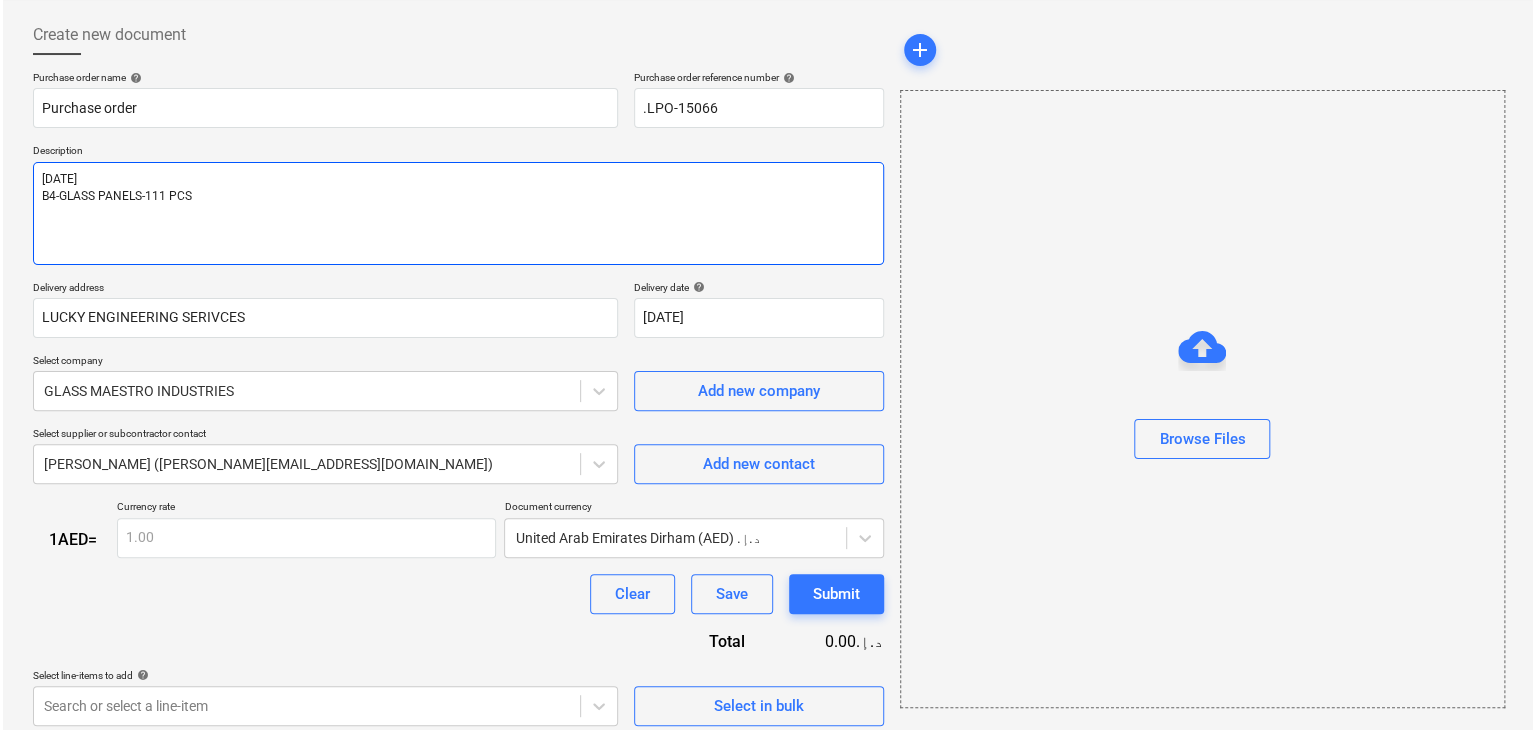 scroll, scrollTop: 104, scrollLeft: 0, axis: vertical 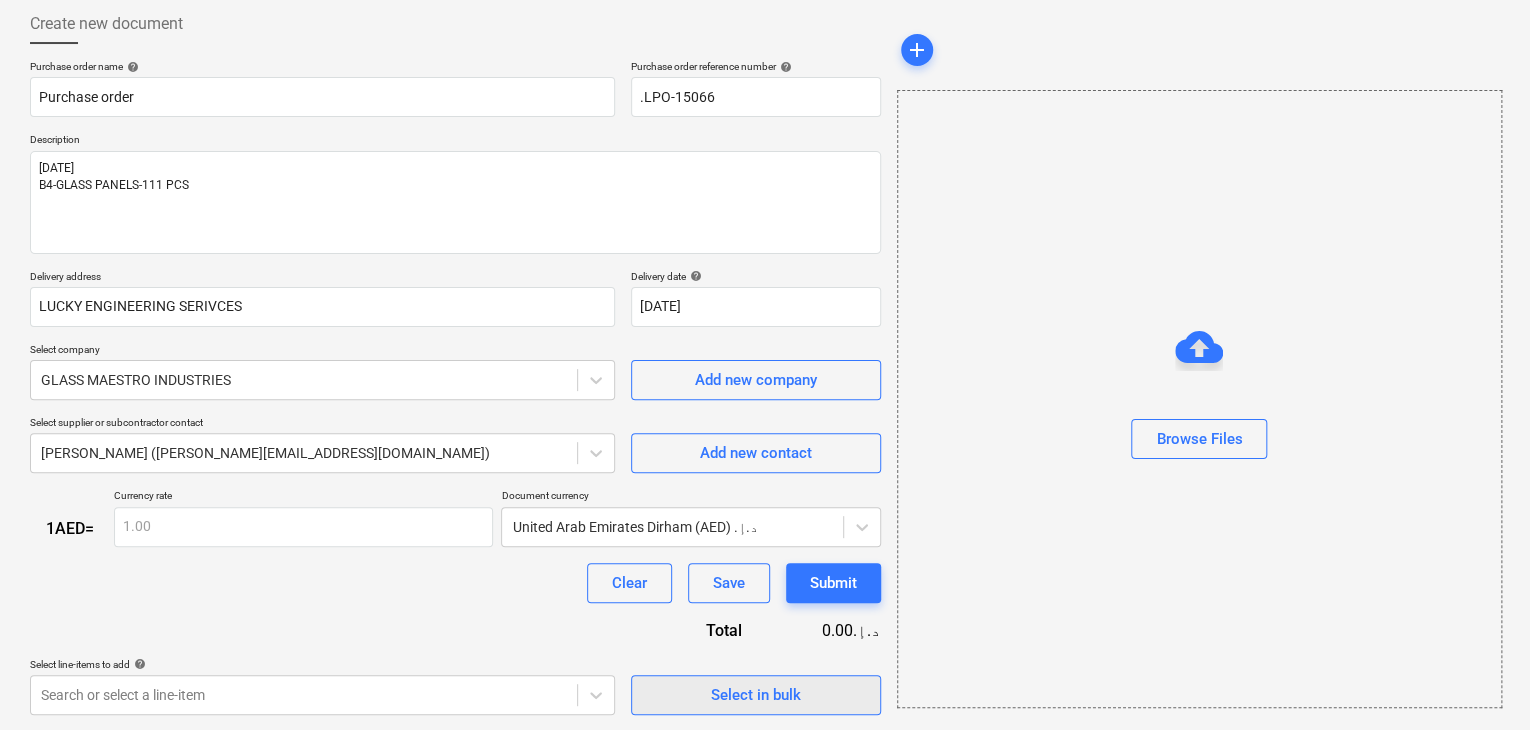 click on "Select in bulk" at bounding box center (756, 695) 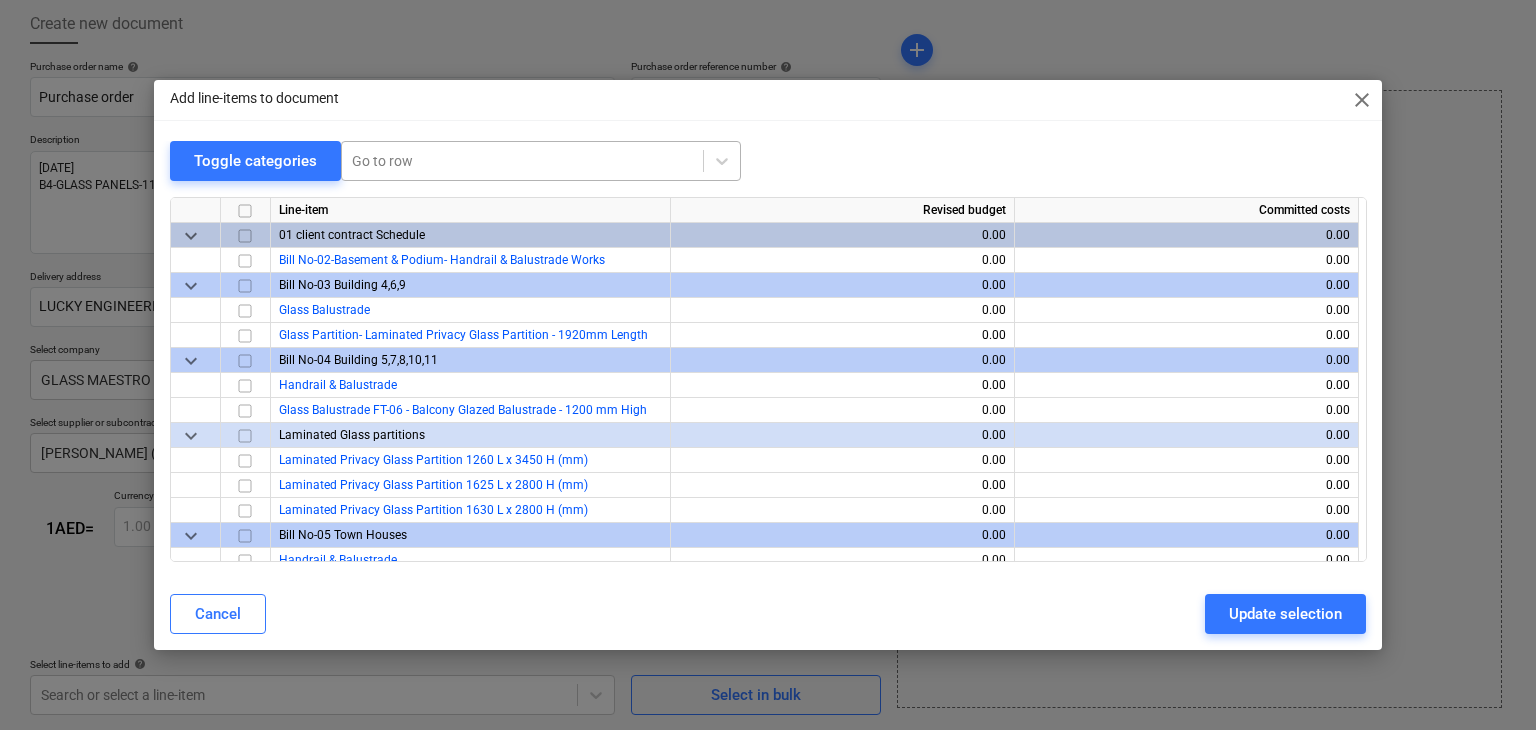 click at bounding box center (522, 161) 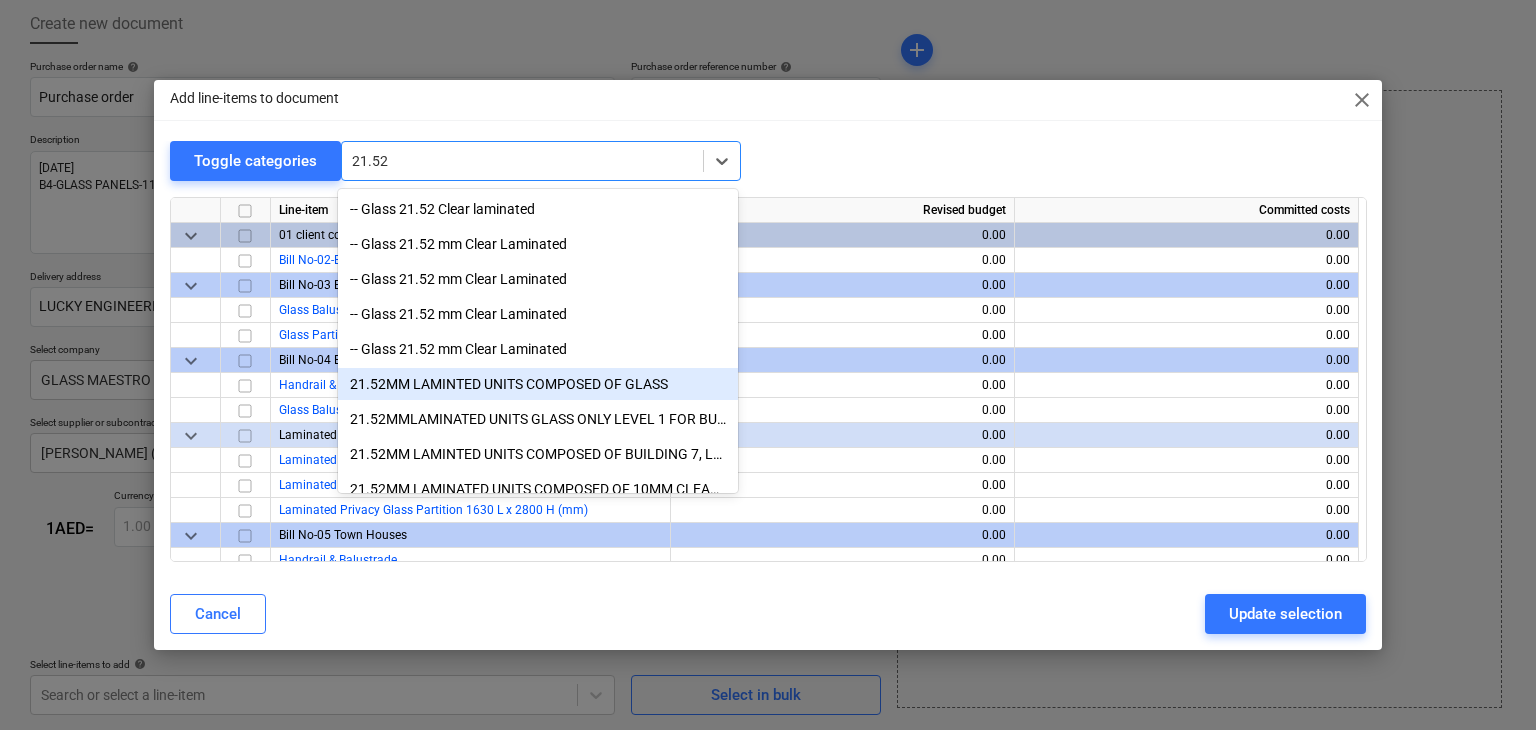 click on "--  Glass 21.52 mm Clear Laminated" at bounding box center [538, 350] 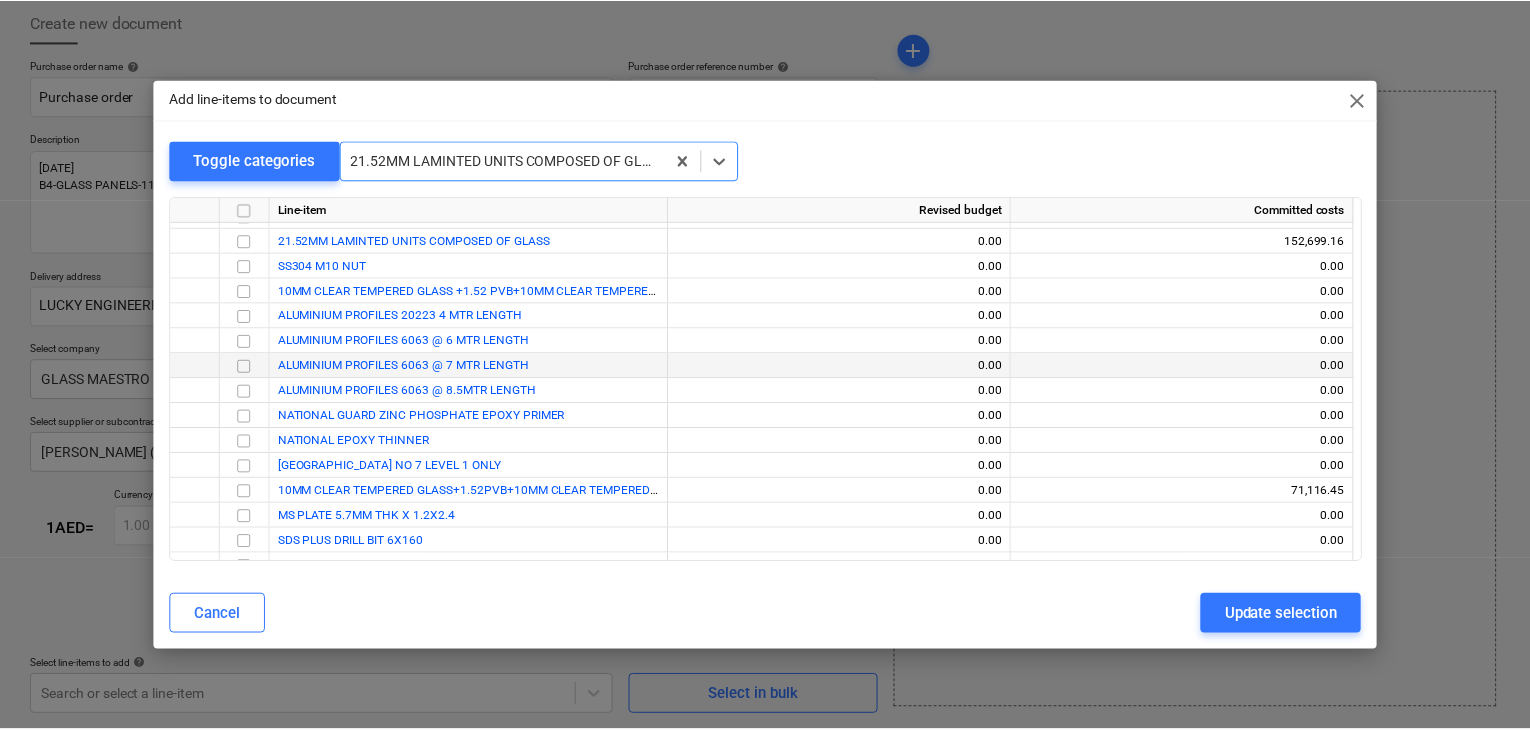 scroll, scrollTop: 5400, scrollLeft: 0, axis: vertical 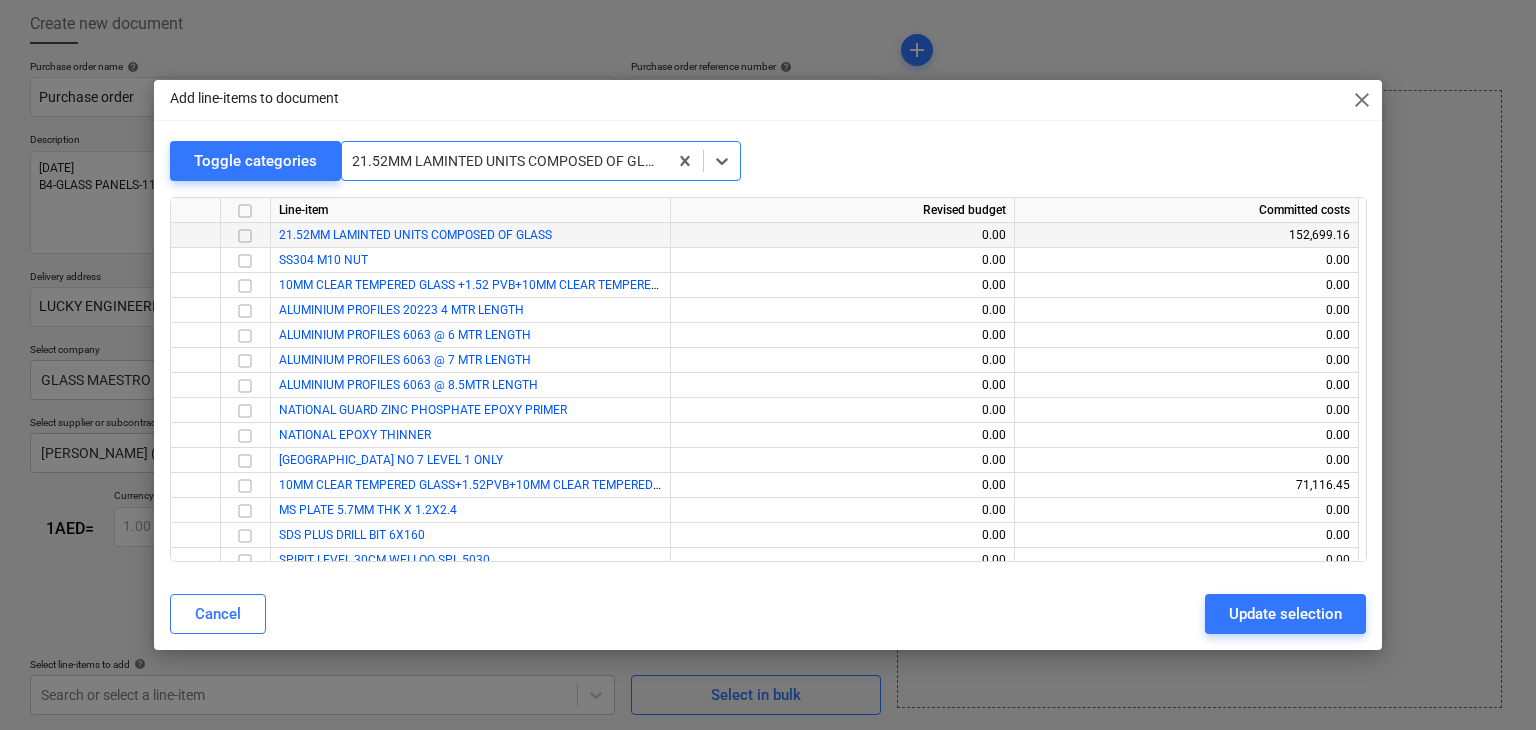 click at bounding box center (245, 236) 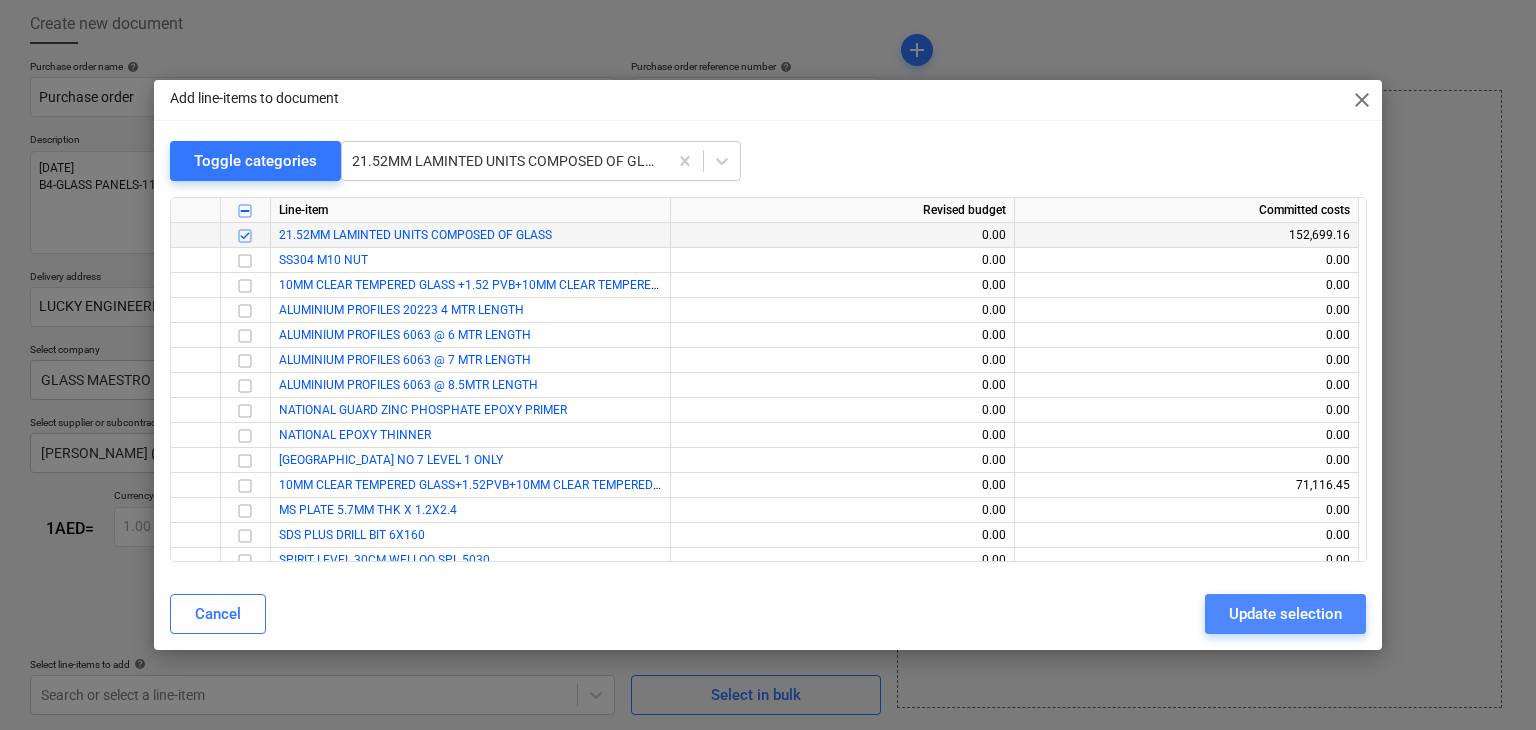 click on "Update selection" at bounding box center [1285, 614] 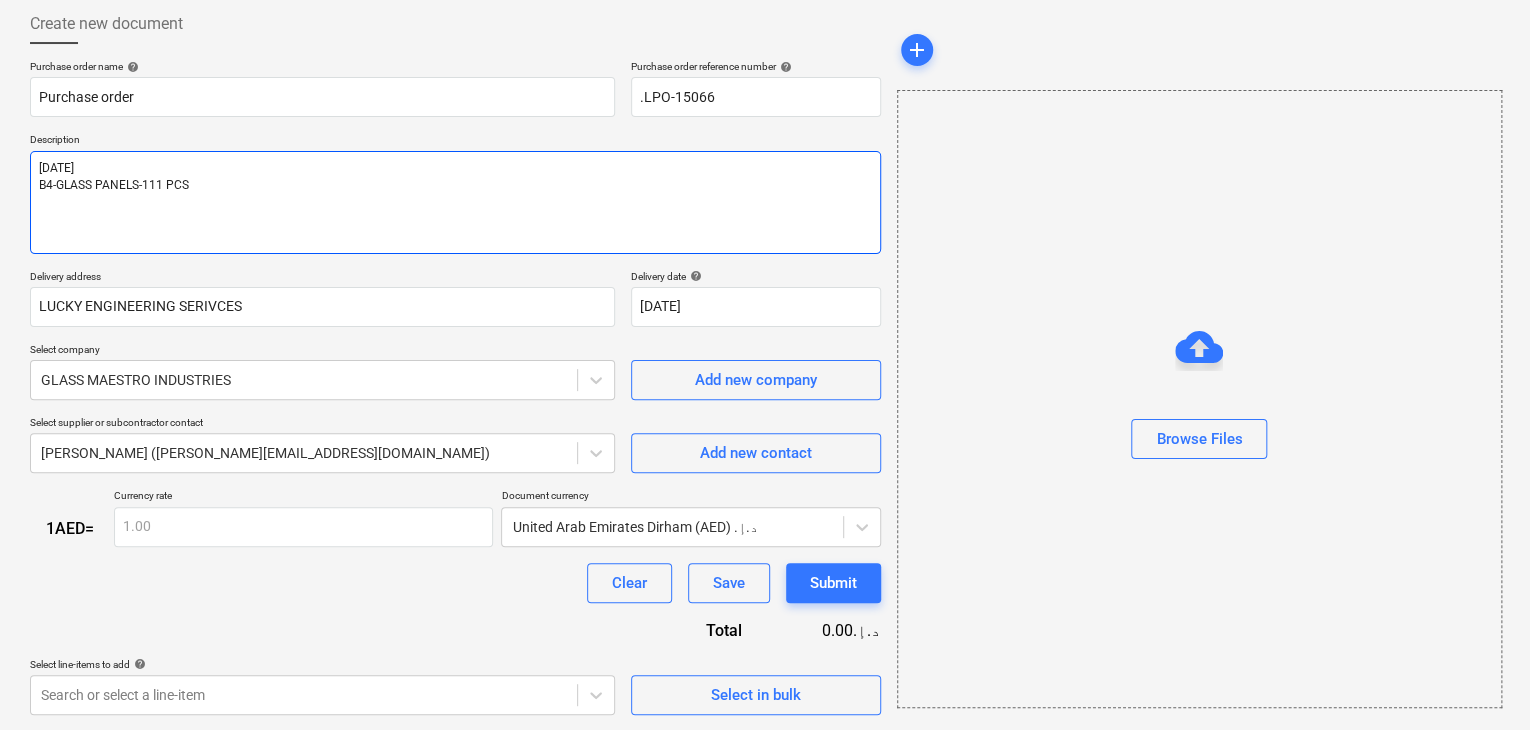 click on "[DATE]
B4-GLASS PANELS-111 PCS" at bounding box center [455, 202] 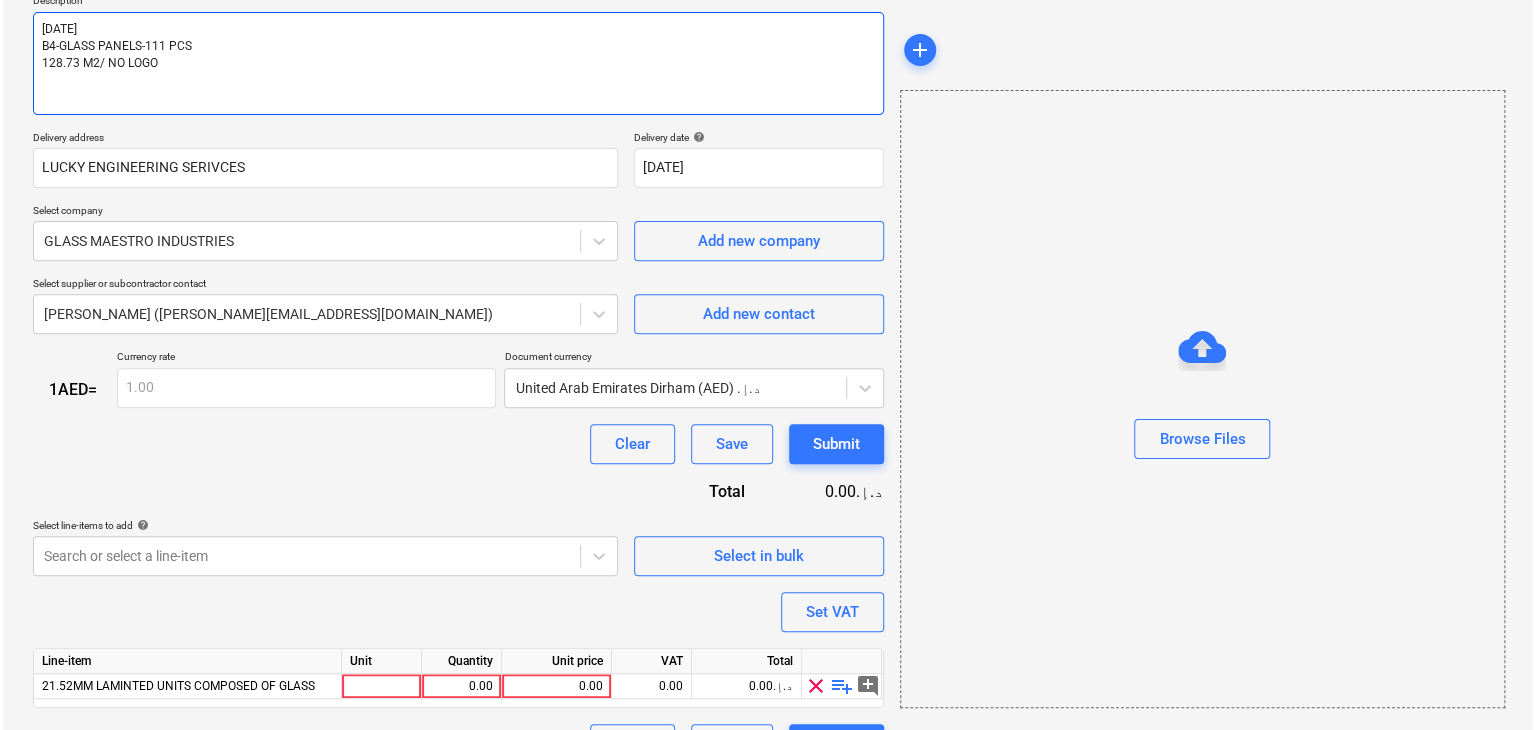 scroll, scrollTop: 292, scrollLeft: 0, axis: vertical 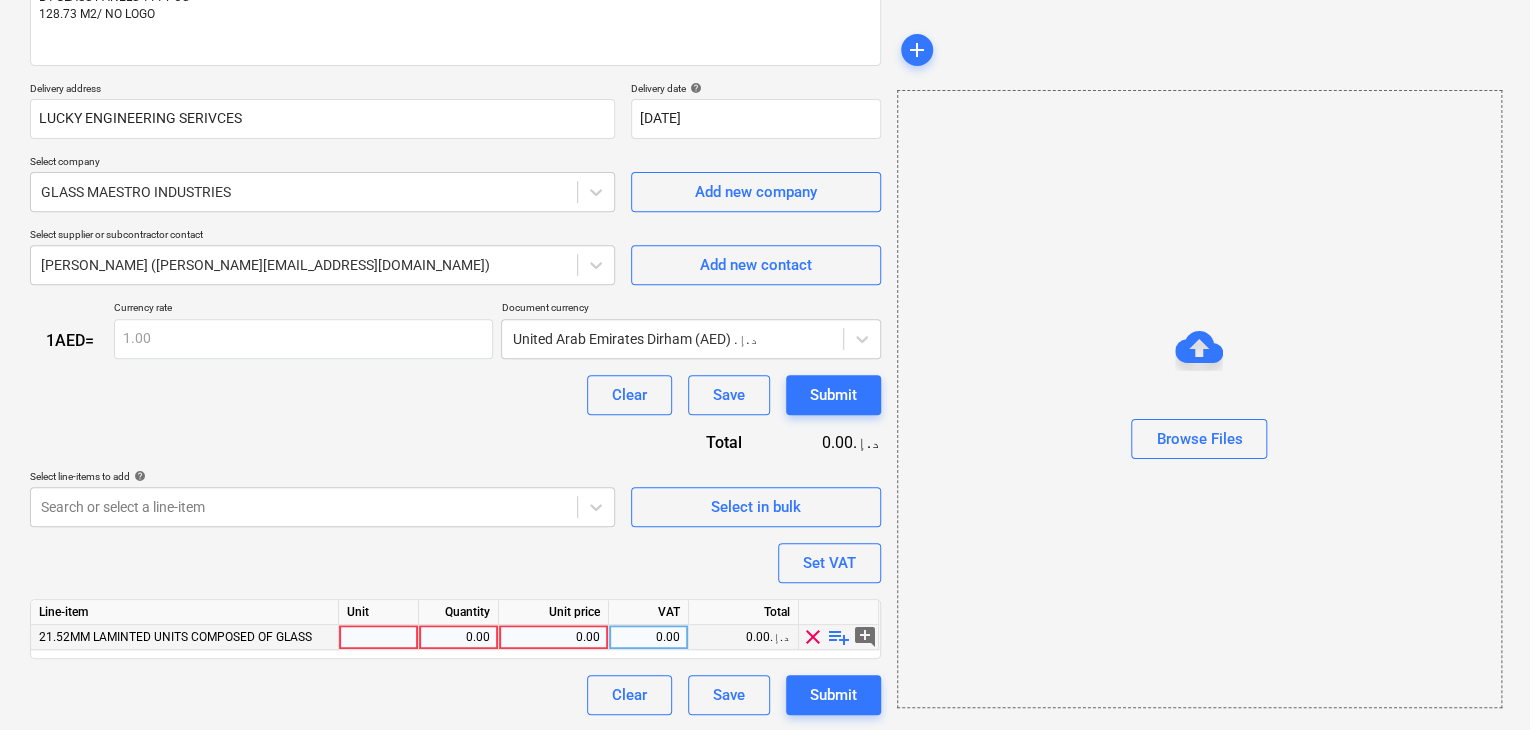 click at bounding box center [379, 637] 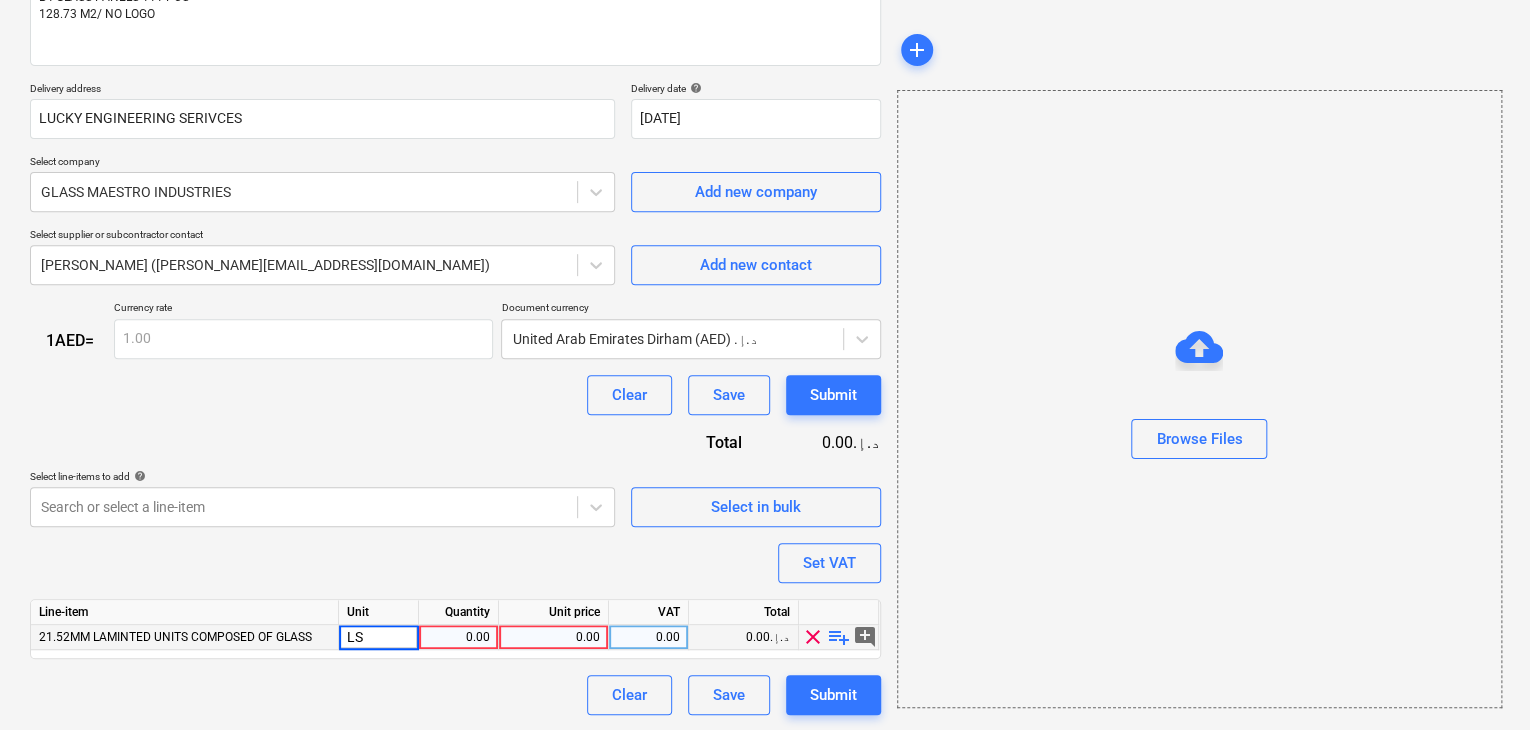 click on "0.00" at bounding box center (458, 637) 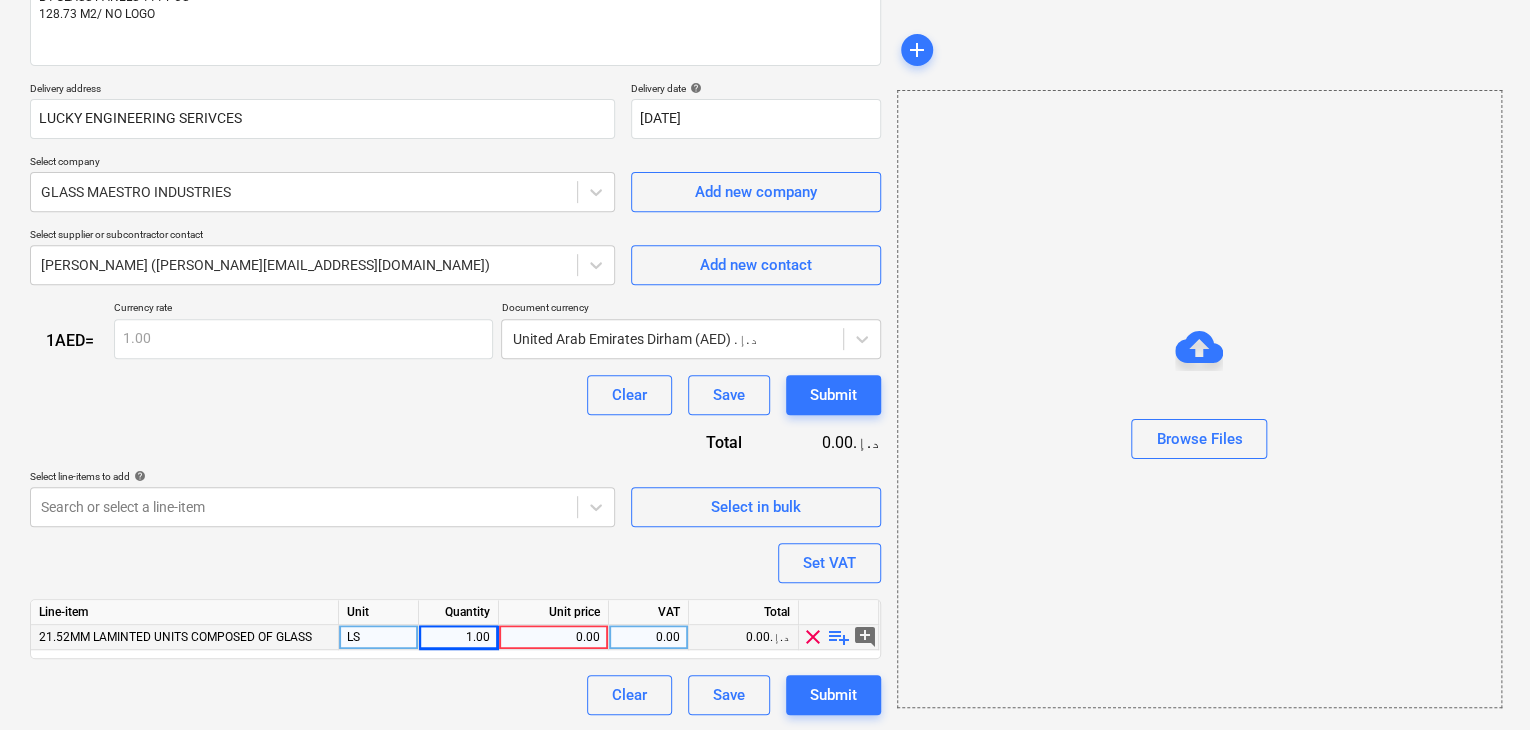 click on "0.00" at bounding box center (553, 637) 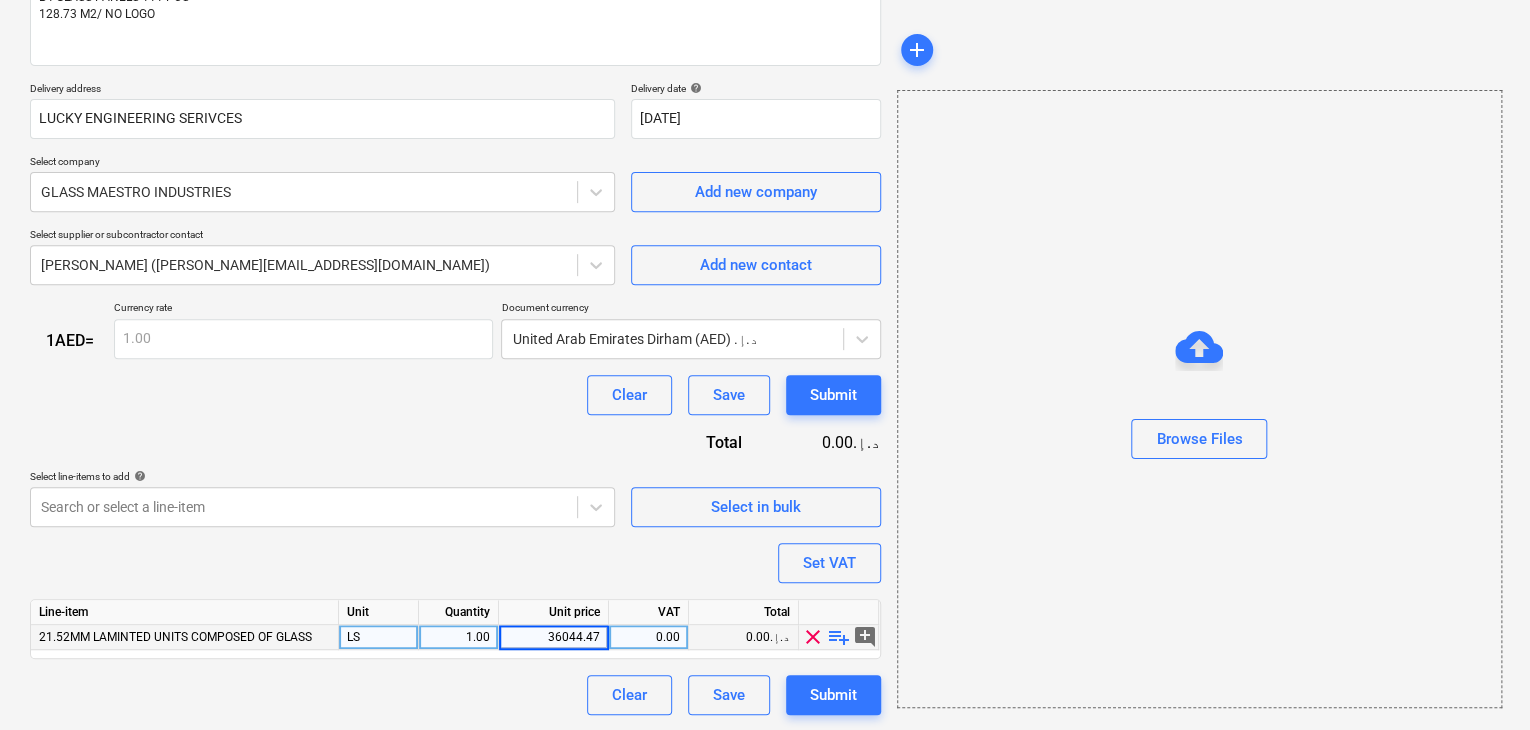 click on "Browse Files" at bounding box center [1199, 399] 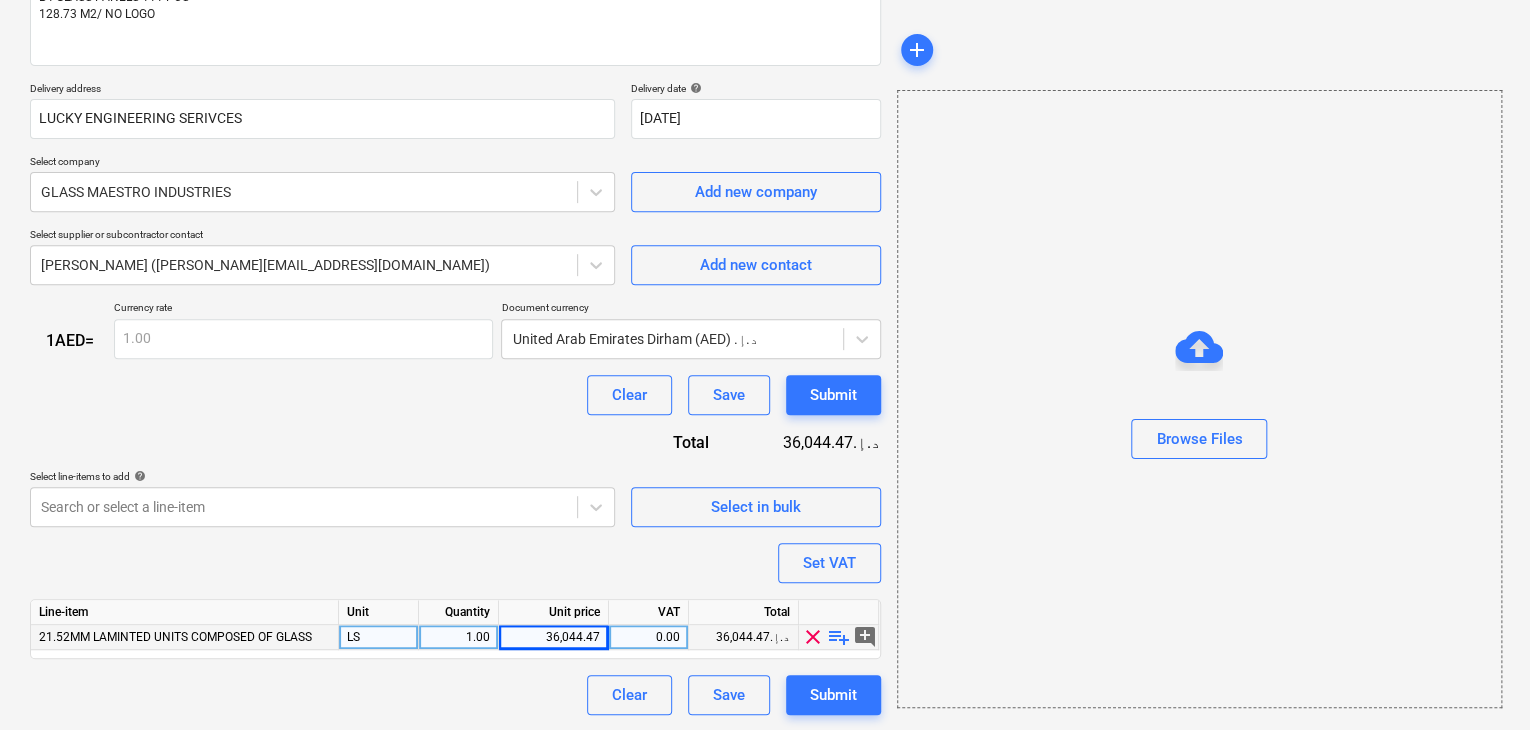 click on "Create new document Purchase order name help Purchase order Purchase order reference number help .LPO-15066 Description [DATE]
B4-GLASS PANELS-111 PCS
128.73 M2/ NO LOGO Delivery address LUCKY ENGINEERING SERIVCES Delivery date help [DATE] [DATE] Press the down arrow key to interact with the calendar and
select a date. Press the question mark key to get the keyboard shortcuts for changing dates. Select company GLASS MAESTRO INDUSTRIES    Add new company Select supplier or subcontractor contact [PERSON_NAME]  ([PERSON_NAME][EMAIL_ADDRESS][DOMAIN_NAME]) Add new contact 1  AED  = Currency rate 1.00 Document currency [GEOGRAPHIC_DATA] Dirham (AED) د.إ.‏ Clear Save Submit Total 36,044.47د.إ.‏ Select line-items to add help Search or select a line-item Select in bulk Set VAT Line-item Unit Quantity Unit price VAT Total  21.52MM LAMINTED UNITS COMPOSED OF GLASS LS 1.00 36,044.47 0.00 36,044.47د.إ.‏ clear playlist_add add_comment Clear Save Submit" at bounding box center (455, 265) 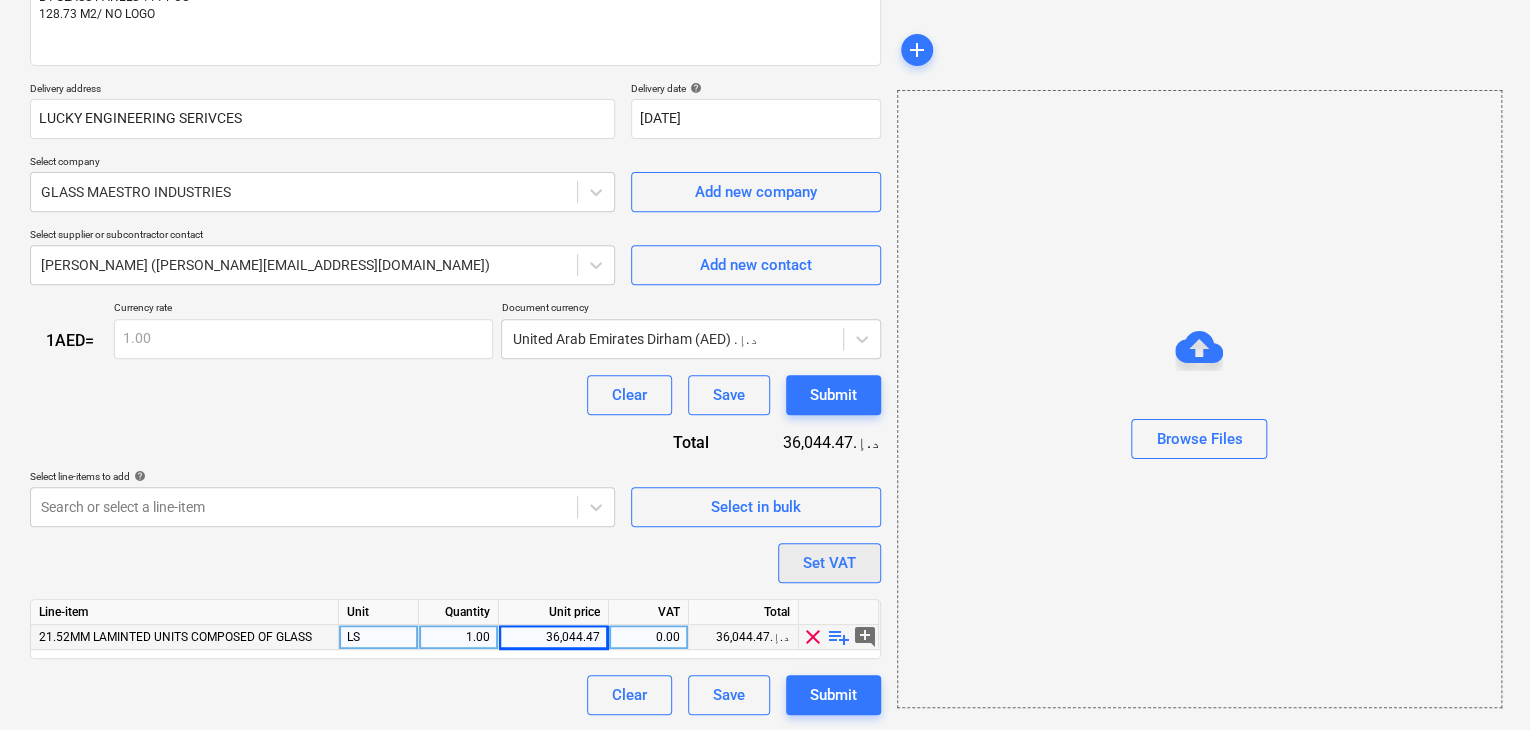 click on "Set VAT" at bounding box center [829, 563] 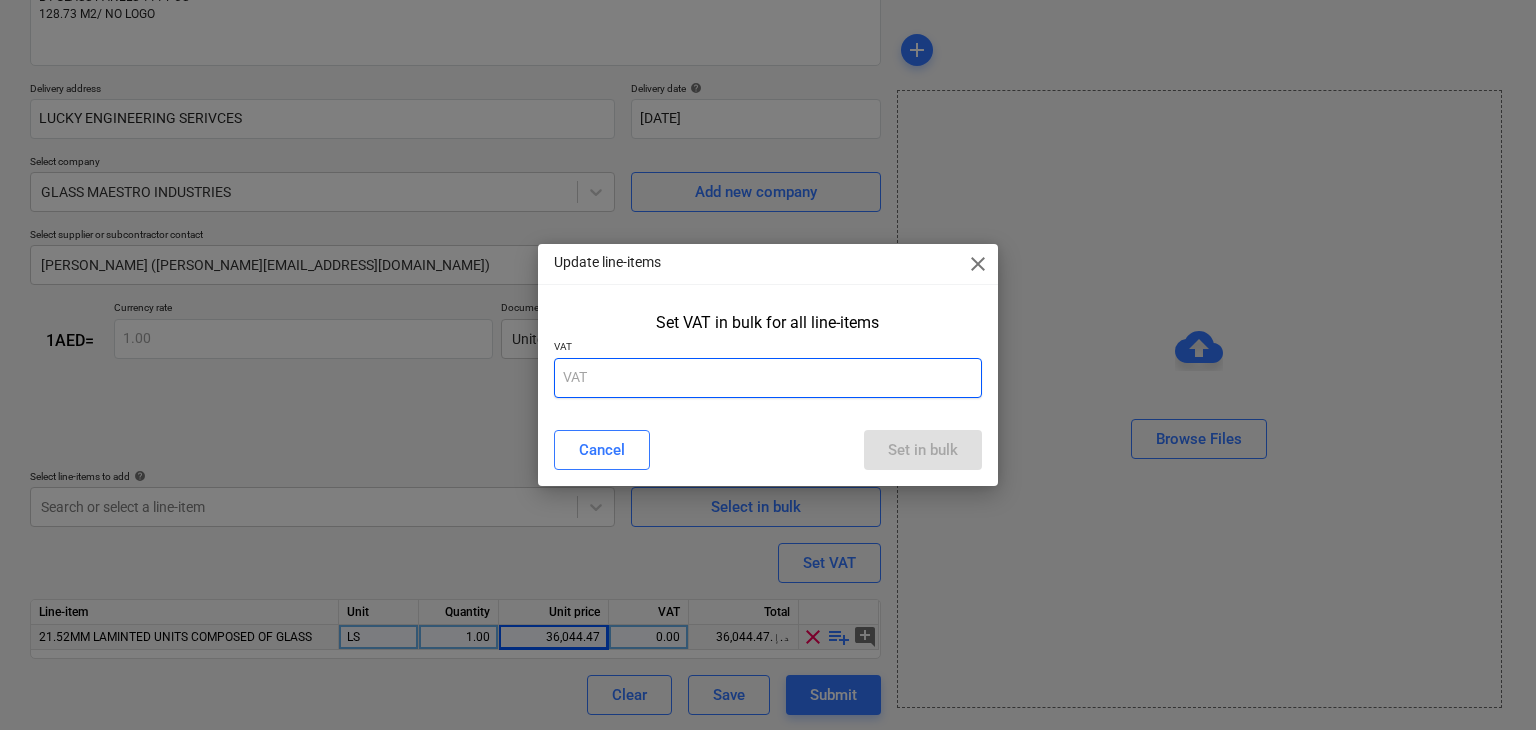 click at bounding box center (768, 378) 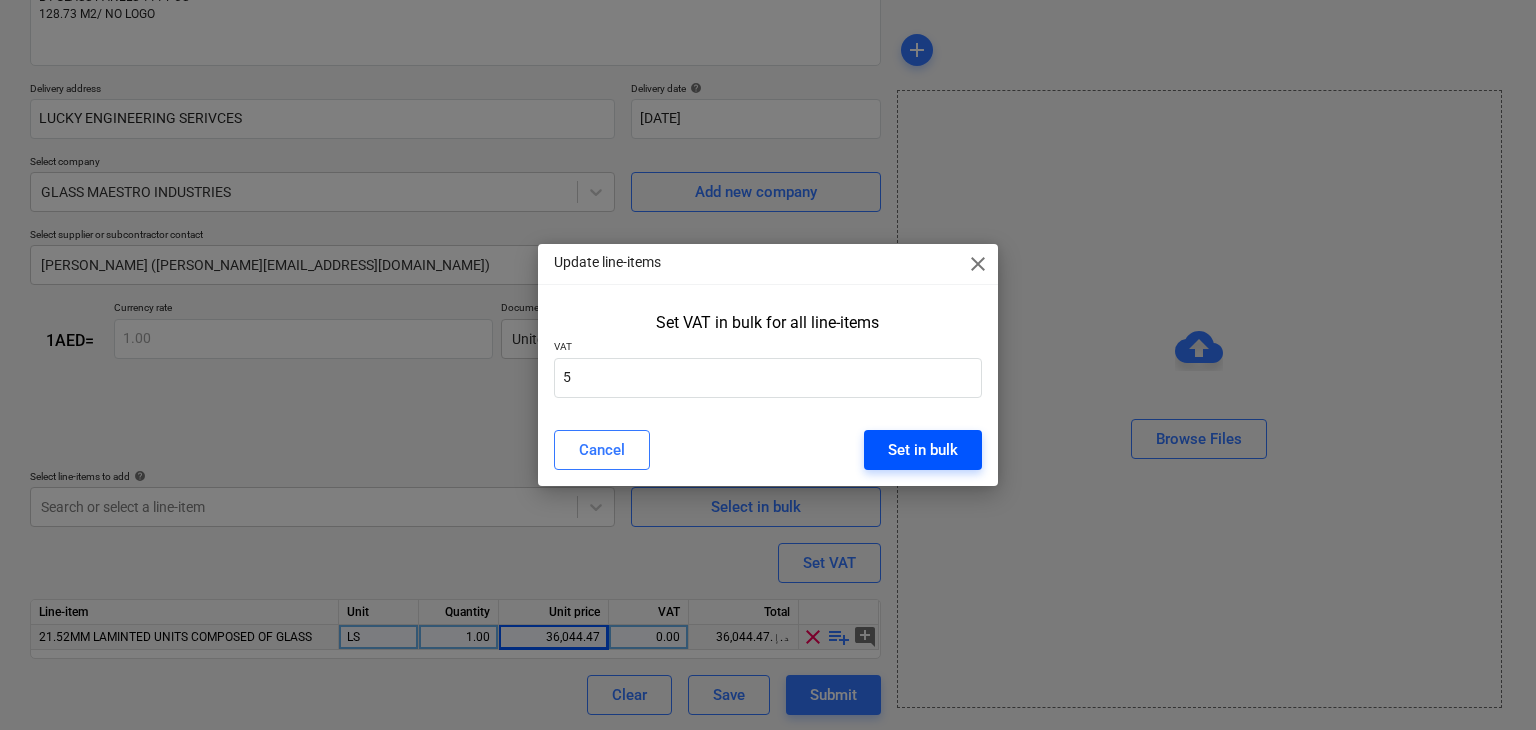click on "Set in bulk" at bounding box center [923, 450] 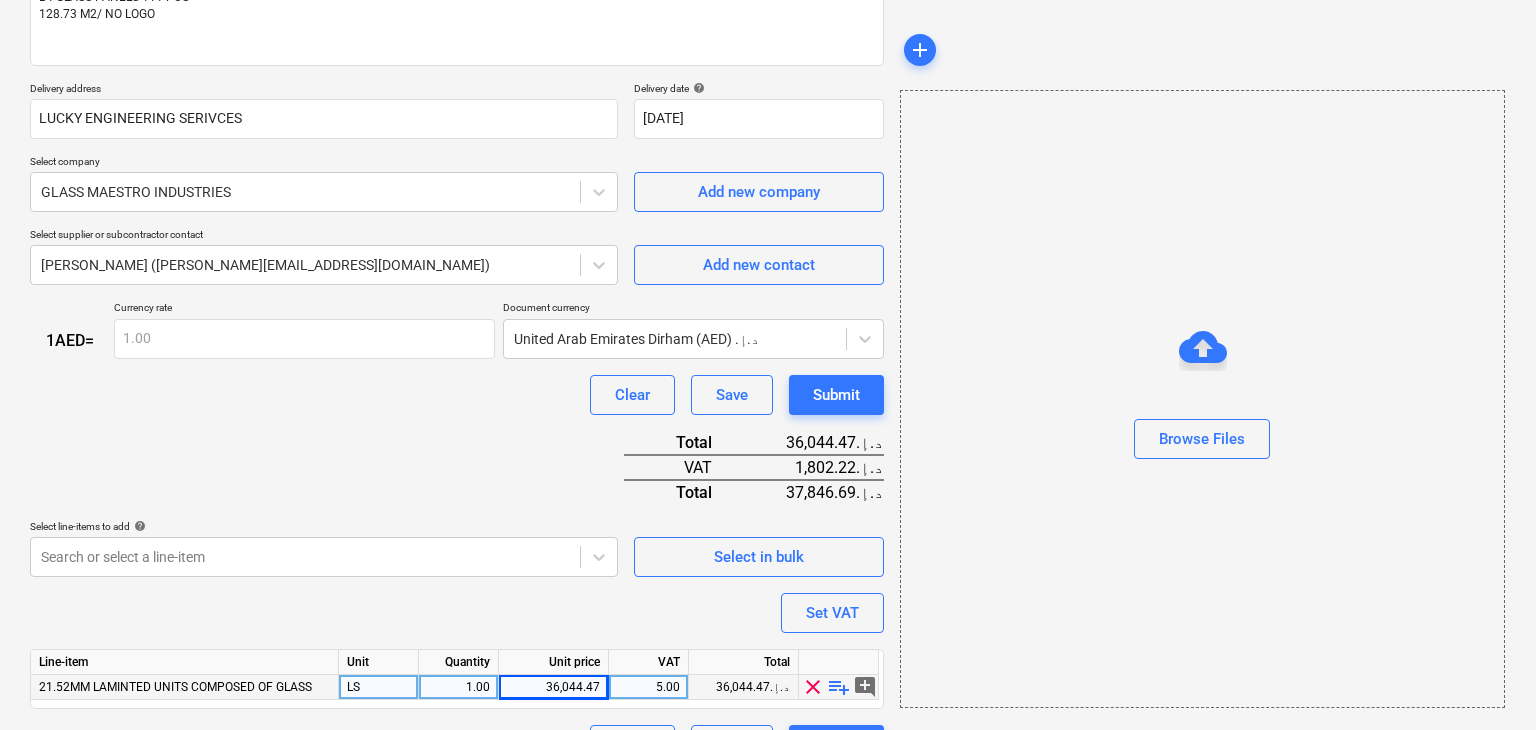 scroll, scrollTop: 342, scrollLeft: 0, axis: vertical 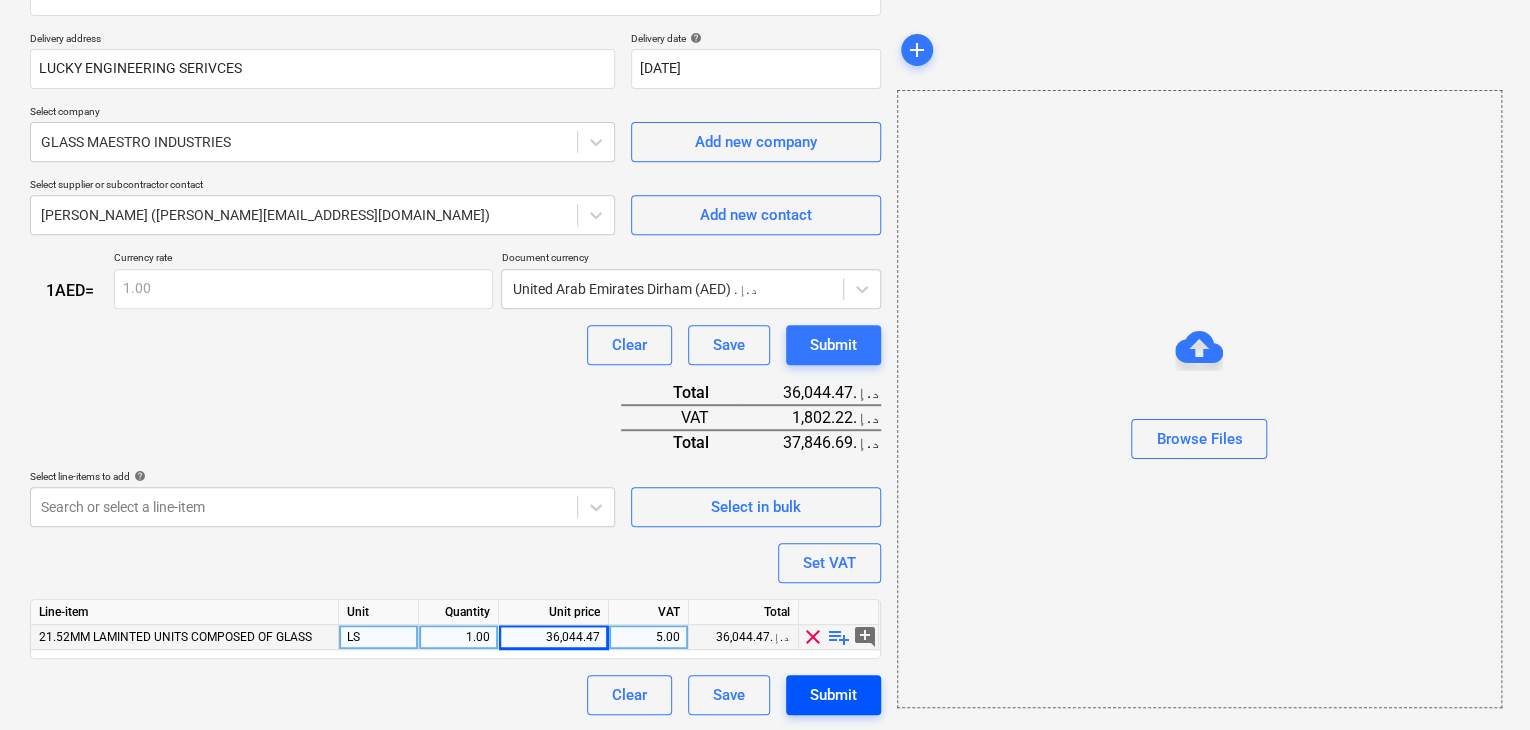 click on "Submit" at bounding box center [833, 695] 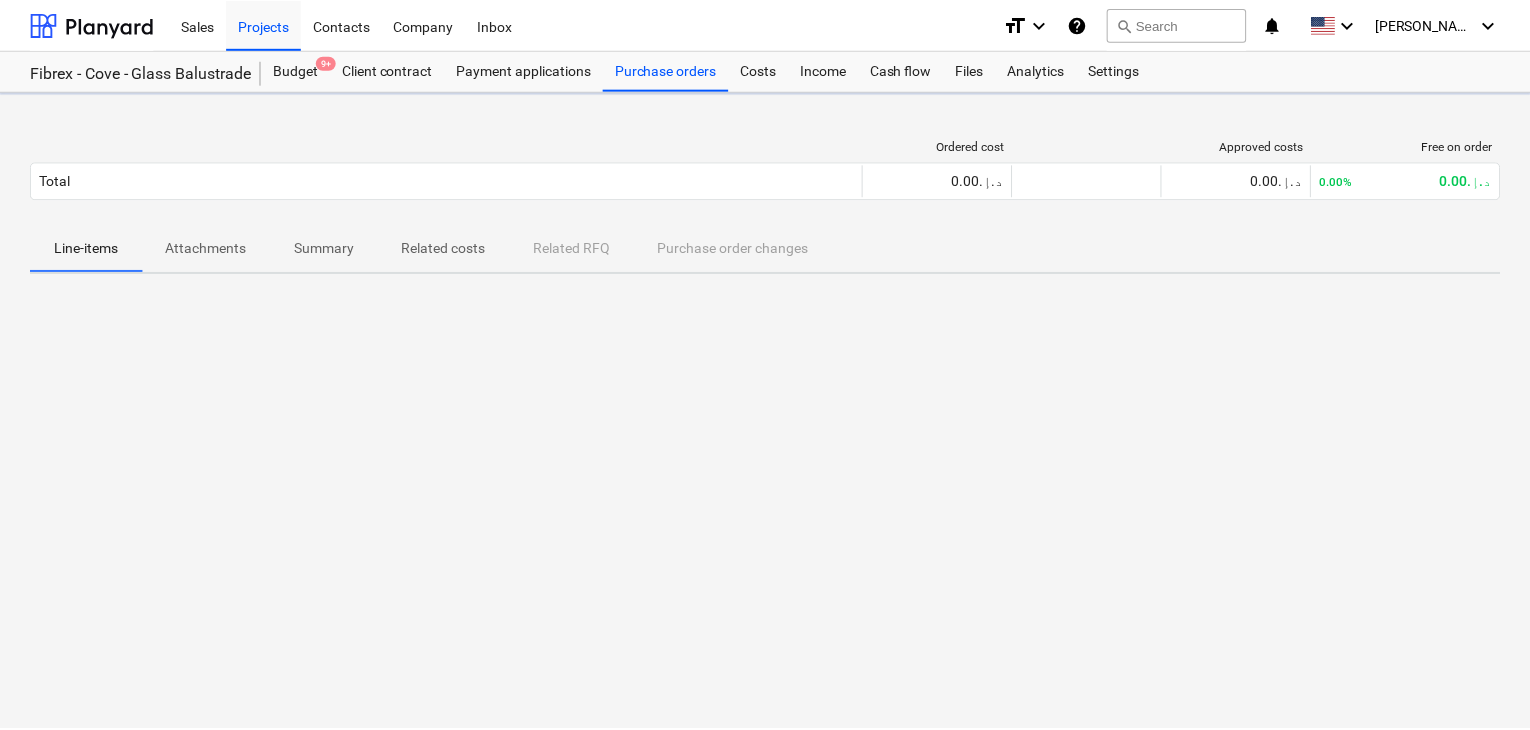 scroll, scrollTop: 0, scrollLeft: 0, axis: both 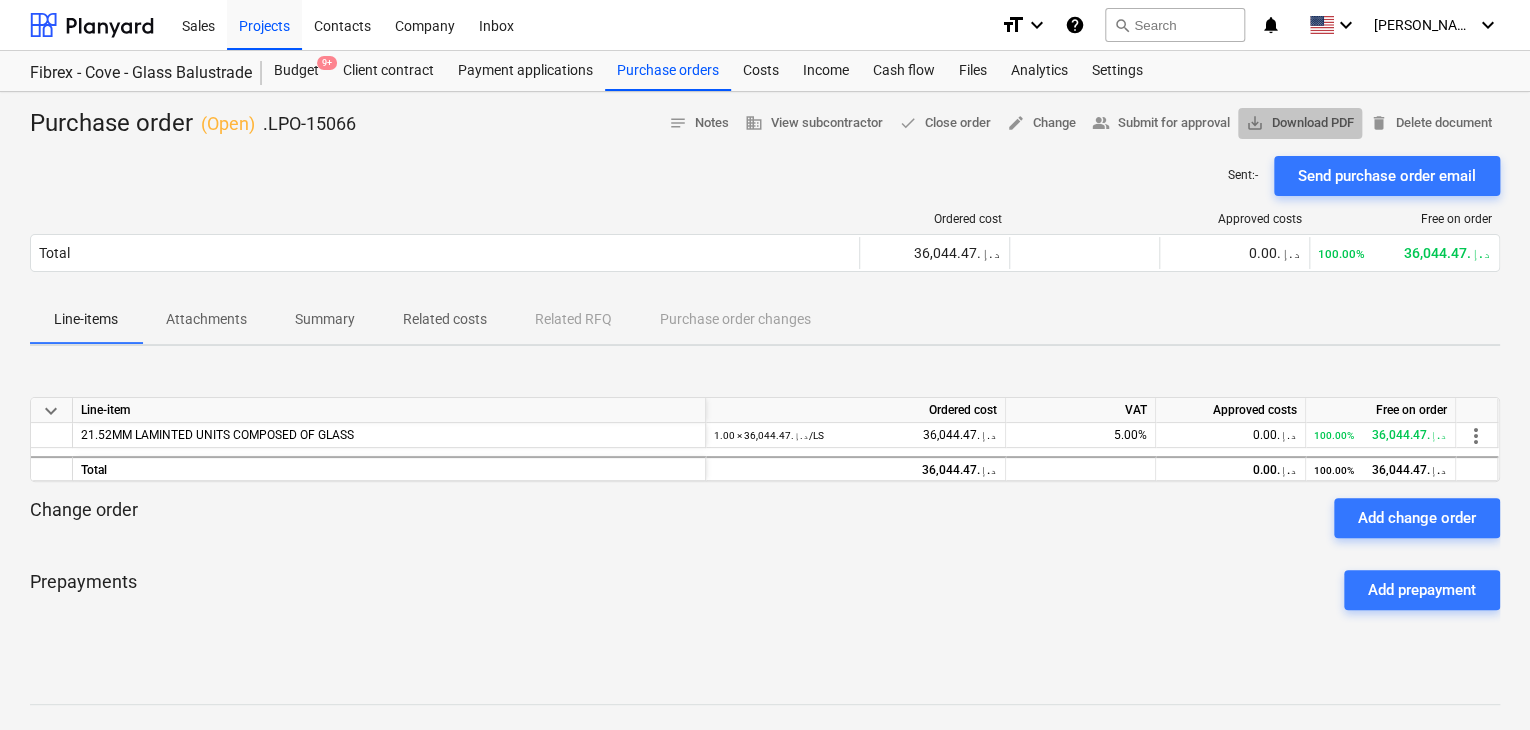 click on "save_alt Download PDF" at bounding box center [1300, 123] 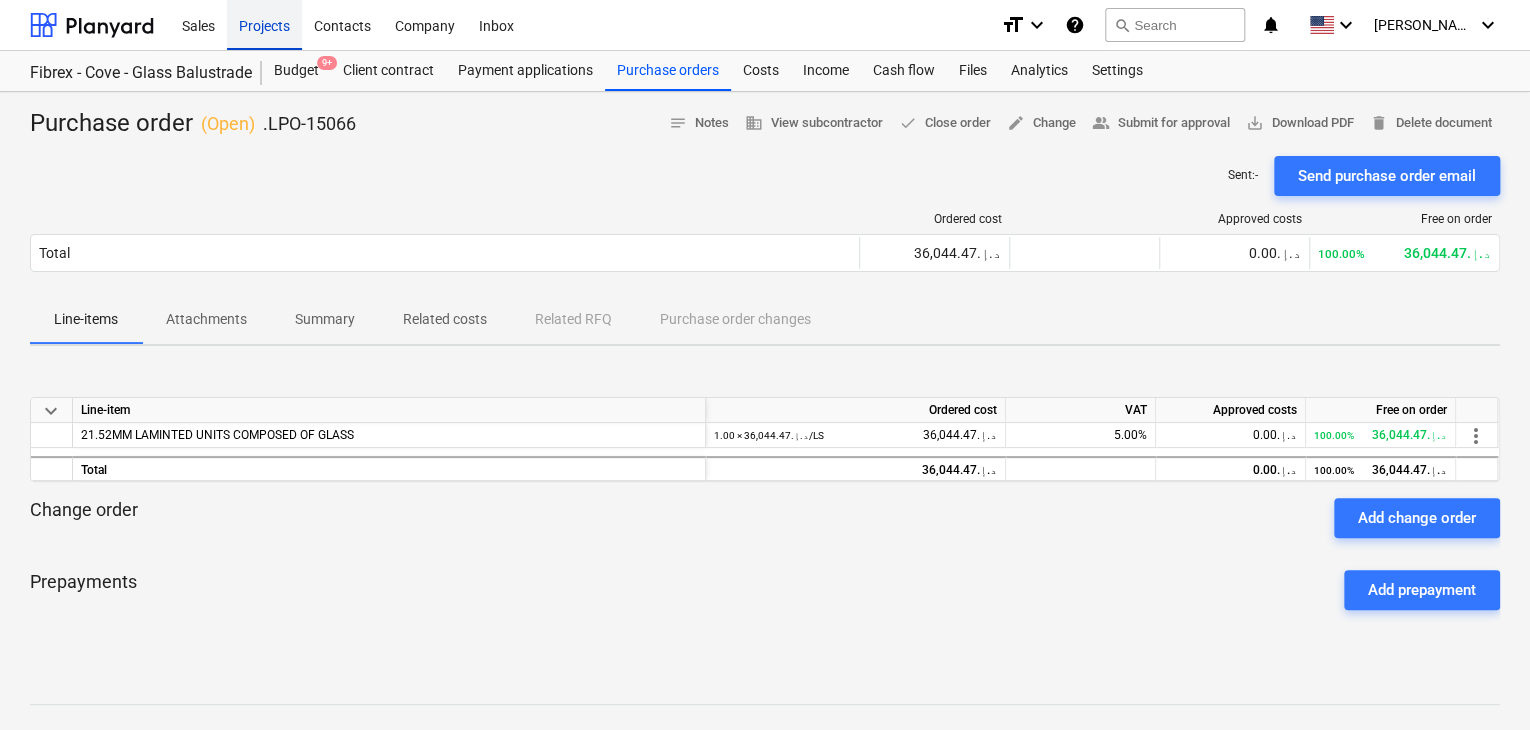 click on "Projects" at bounding box center [264, 24] 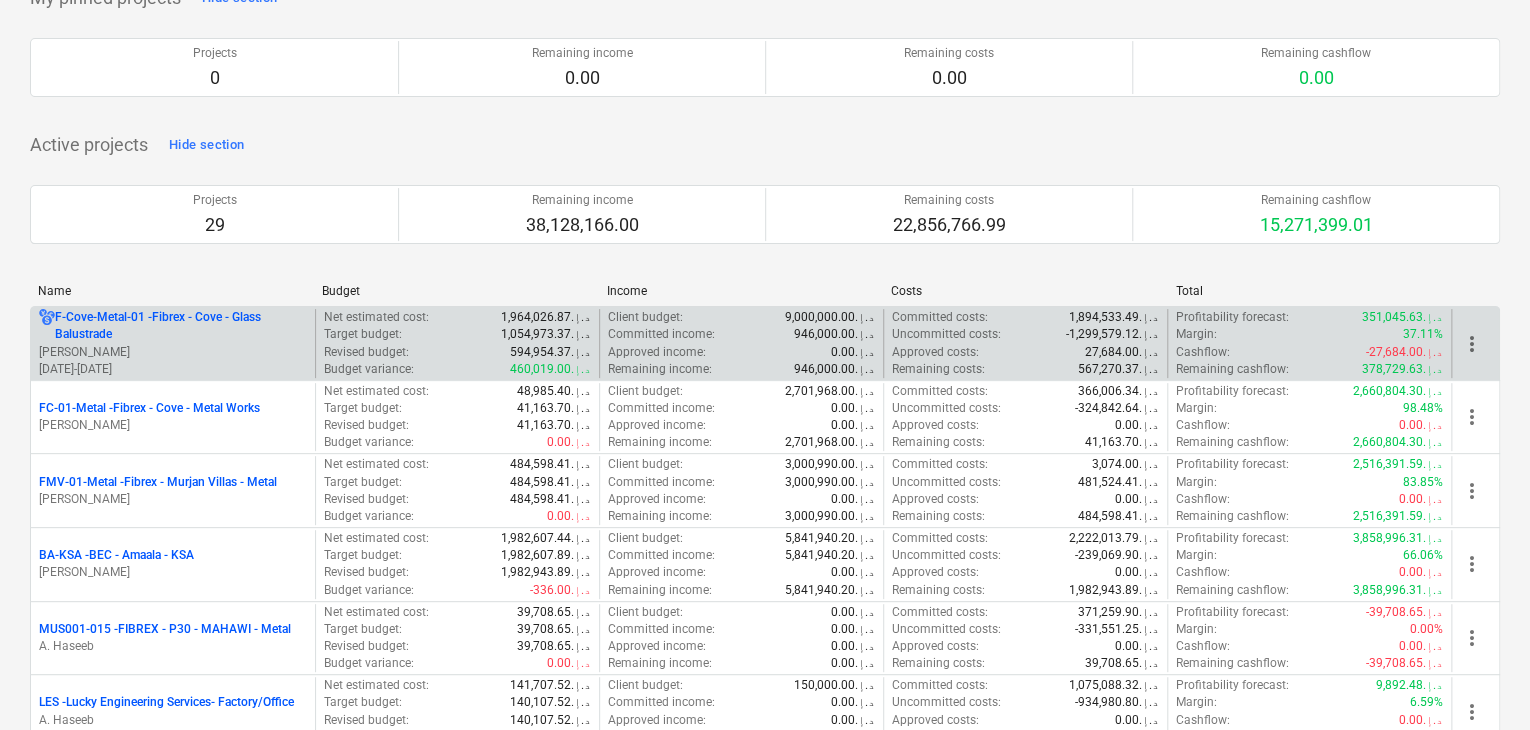 scroll, scrollTop: 200, scrollLeft: 0, axis: vertical 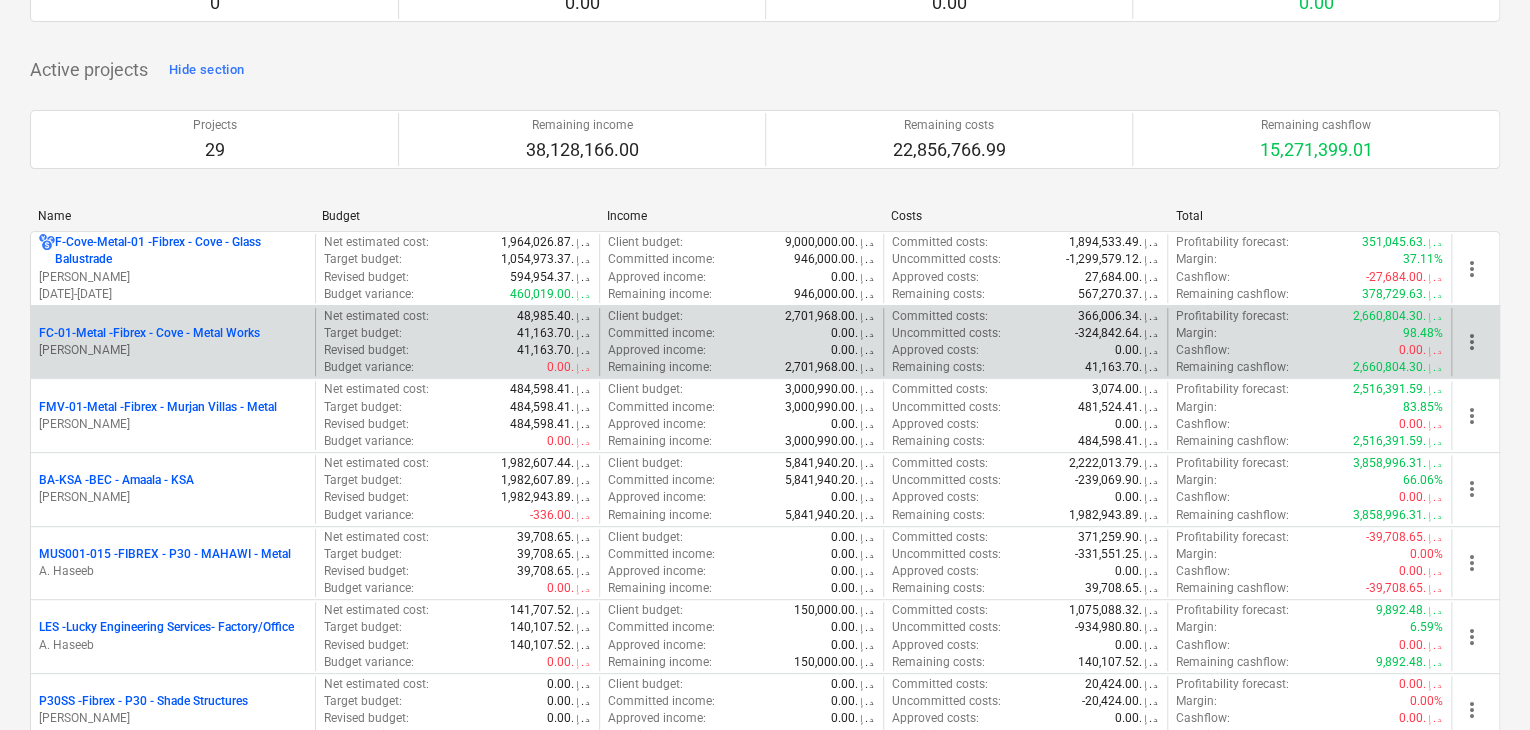 click on "FC-01-Metal -  Fibrex - Cove - Metal Works [PERSON_NAME]" at bounding box center (173, 342) 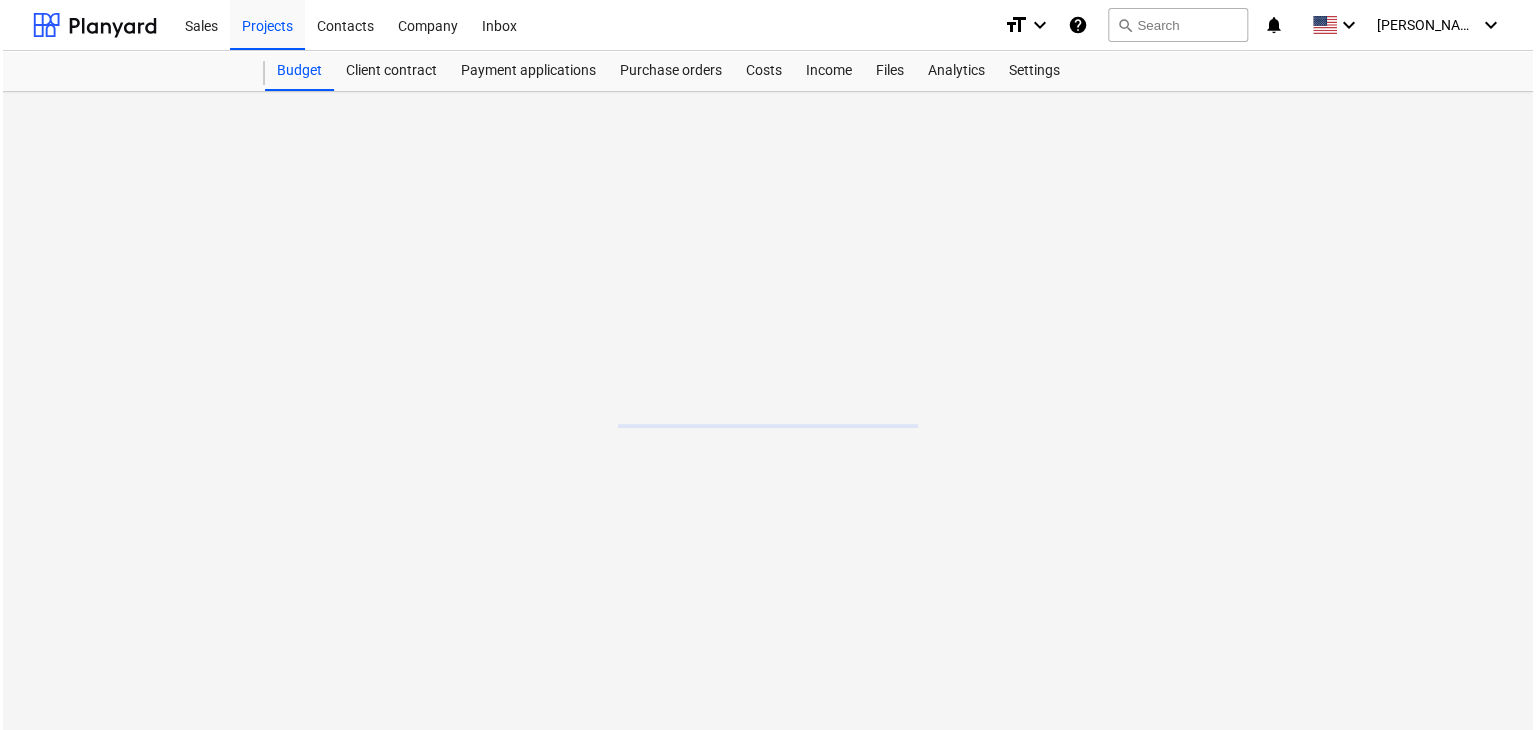 scroll, scrollTop: 0, scrollLeft: 0, axis: both 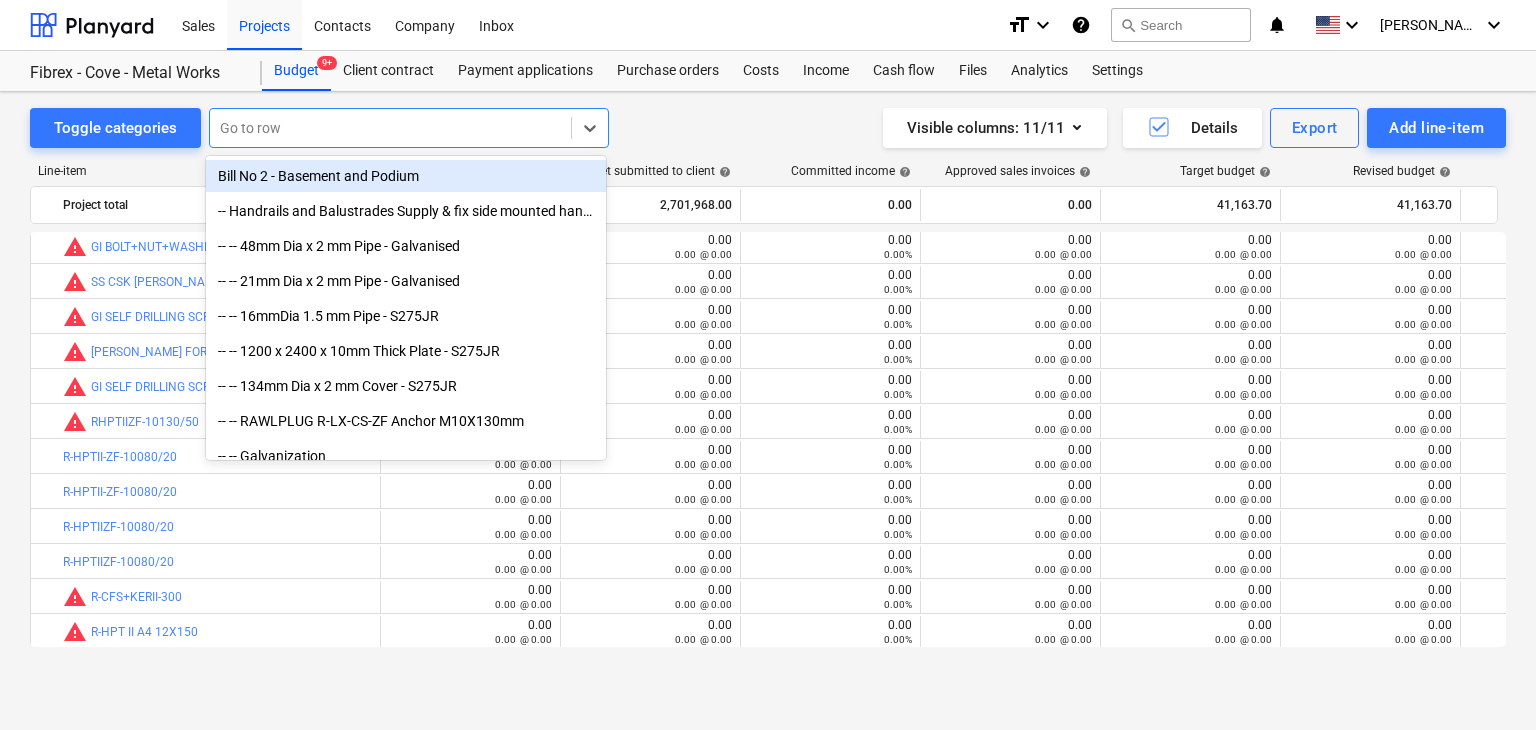 click at bounding box center [390, 128] 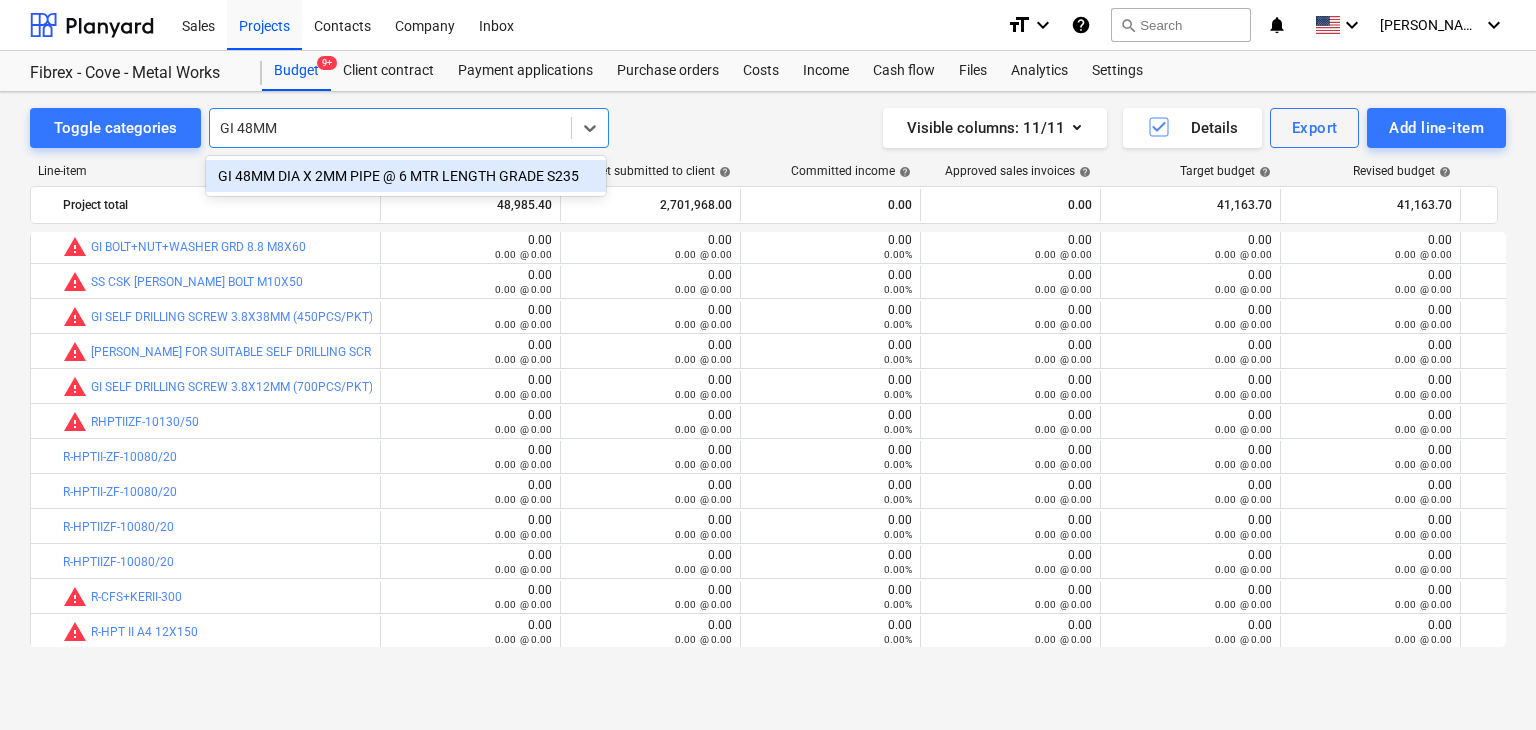 click on "GI 48MM DIA X  2MM PIPE @ 6 MTR LENGTH GRADE S235" at bounding box center (406, 176) 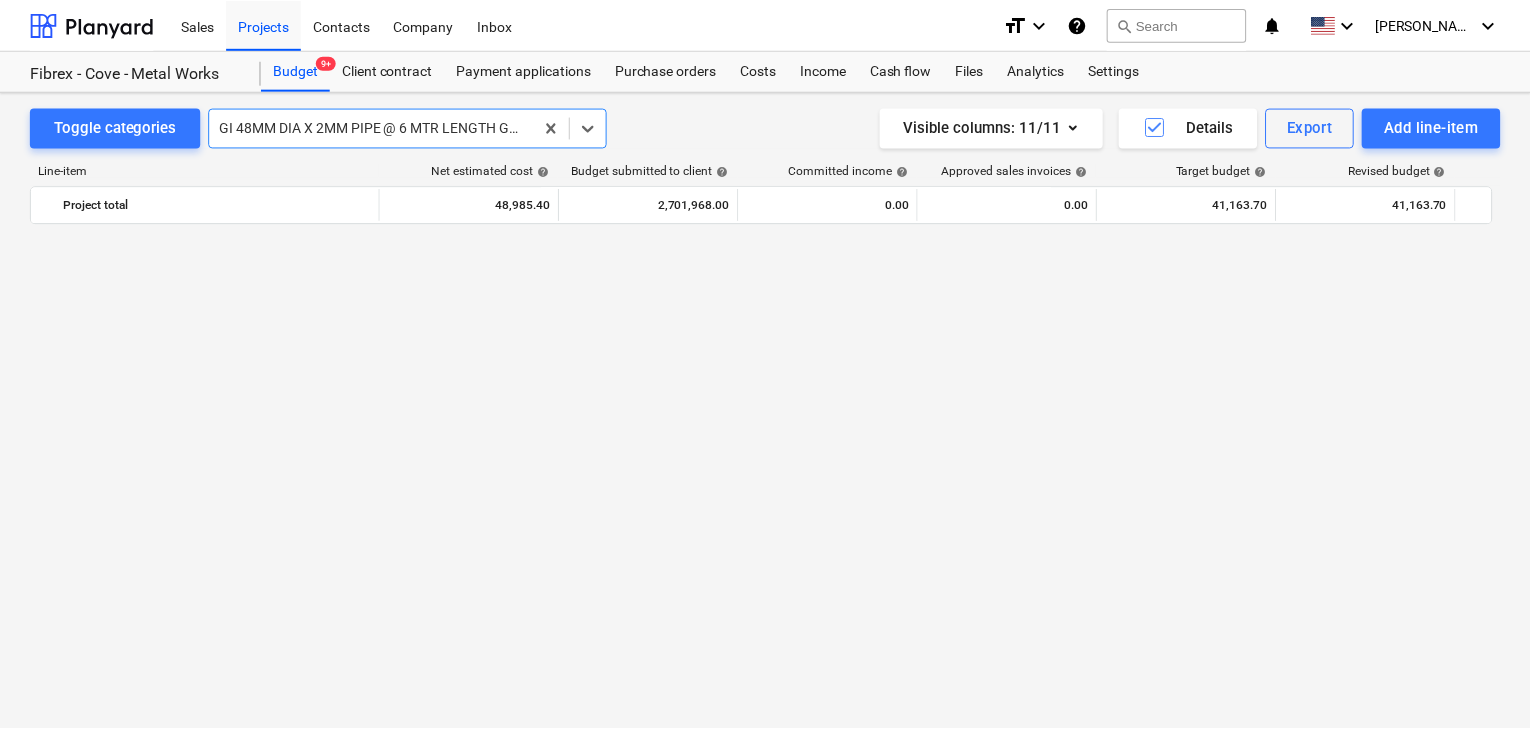 scroll, scrollTop: 7840, scrollLeft: 0, axis: vertical 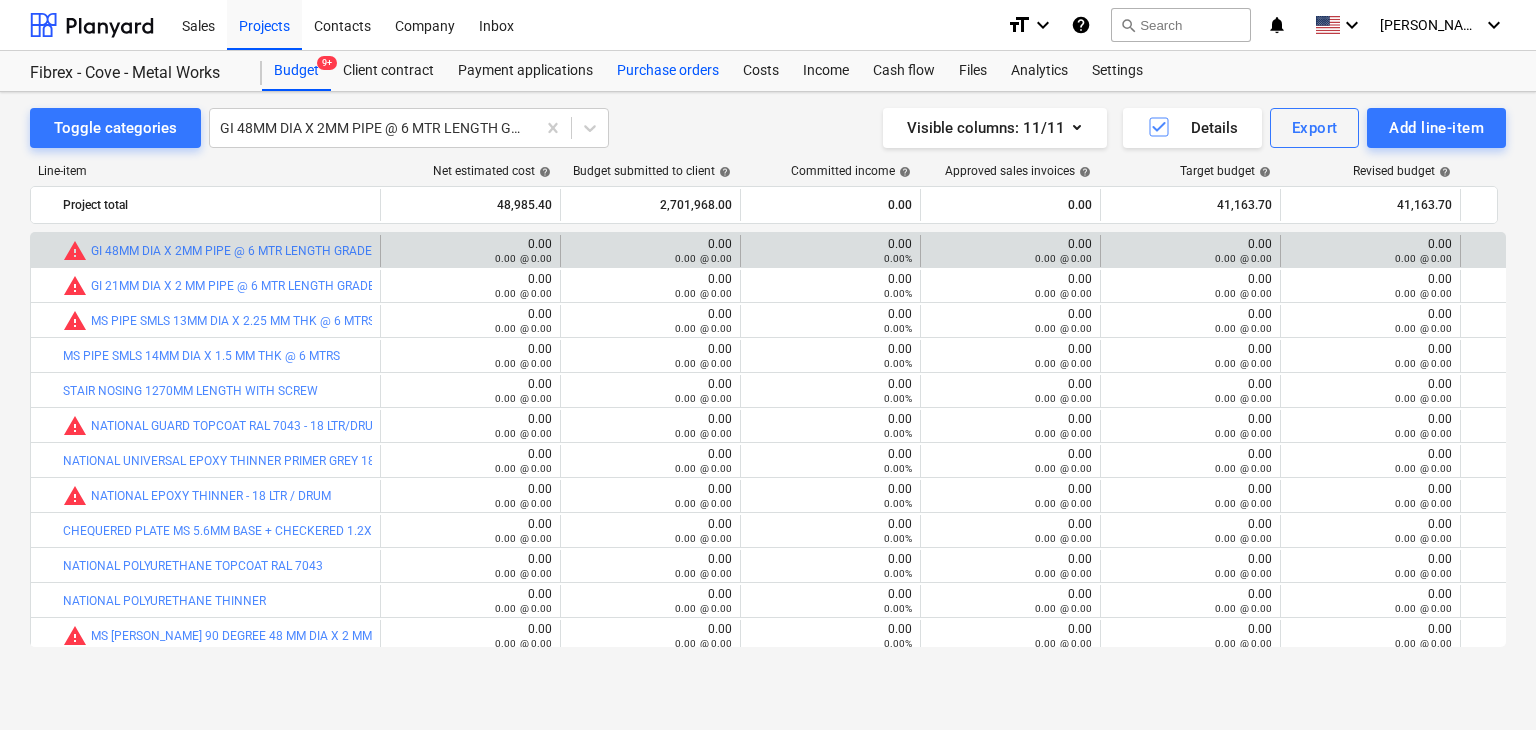 click on "Purchase orders" at bounding box center (668, 71) 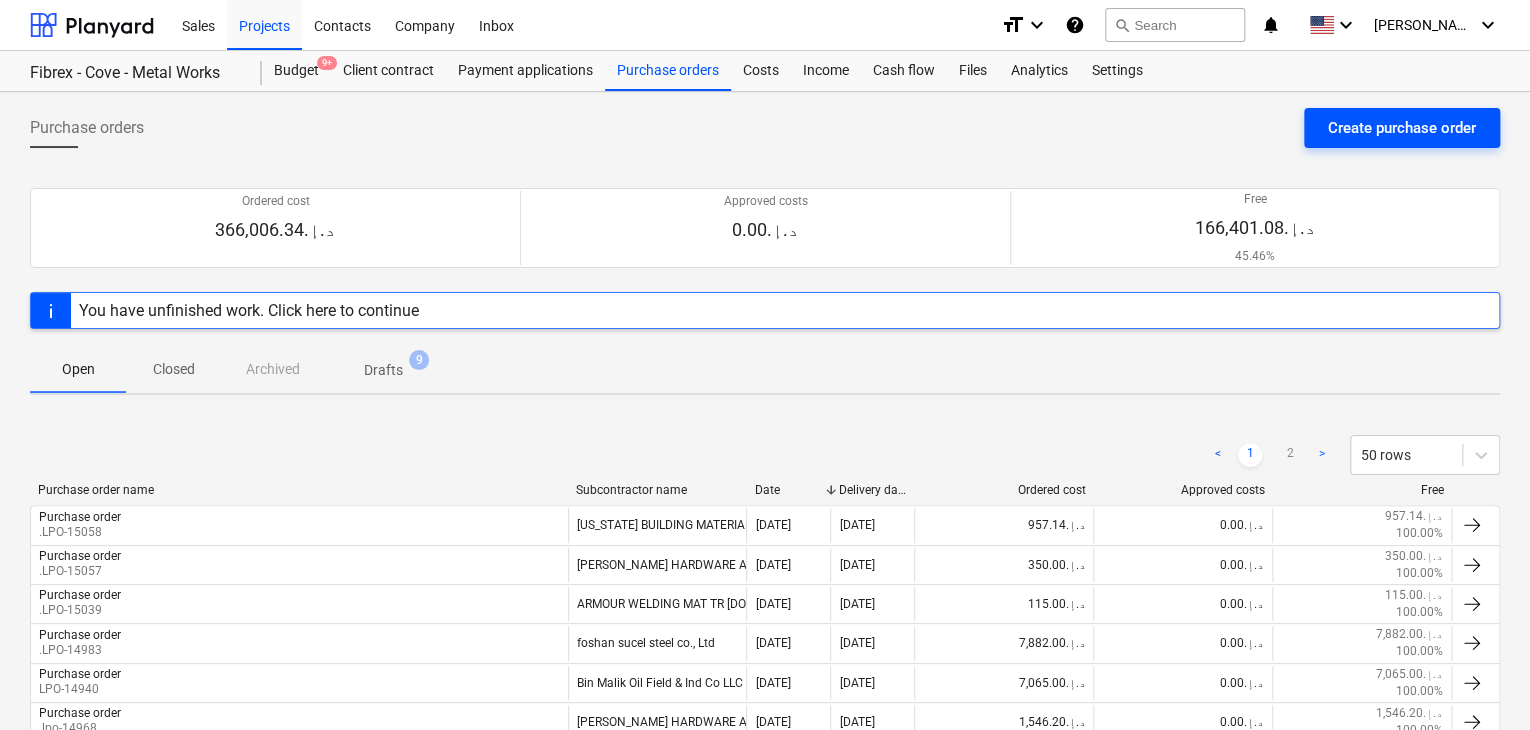 click on "Create purchase order" at bounding box center (1402, 128) 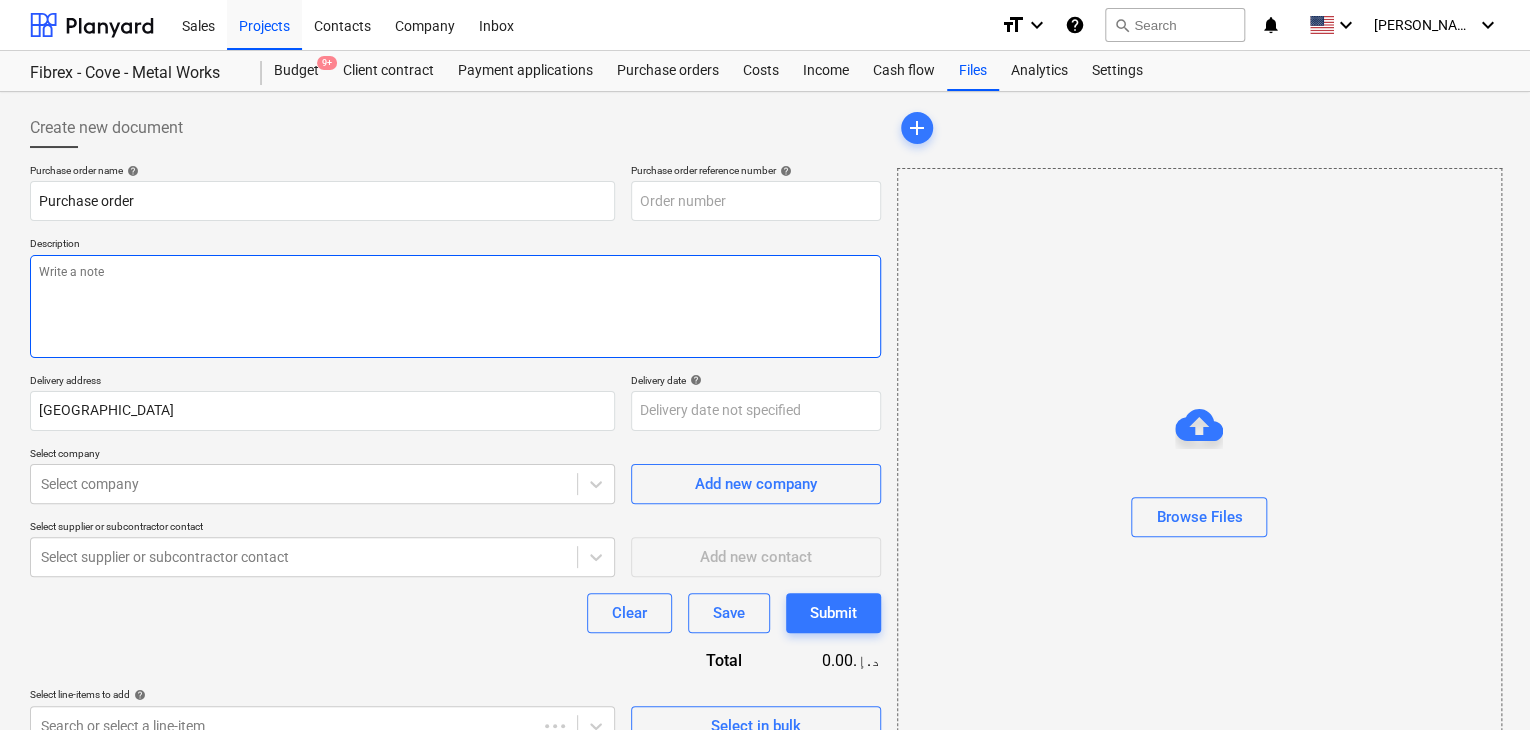click at bounding box center [455, 306] 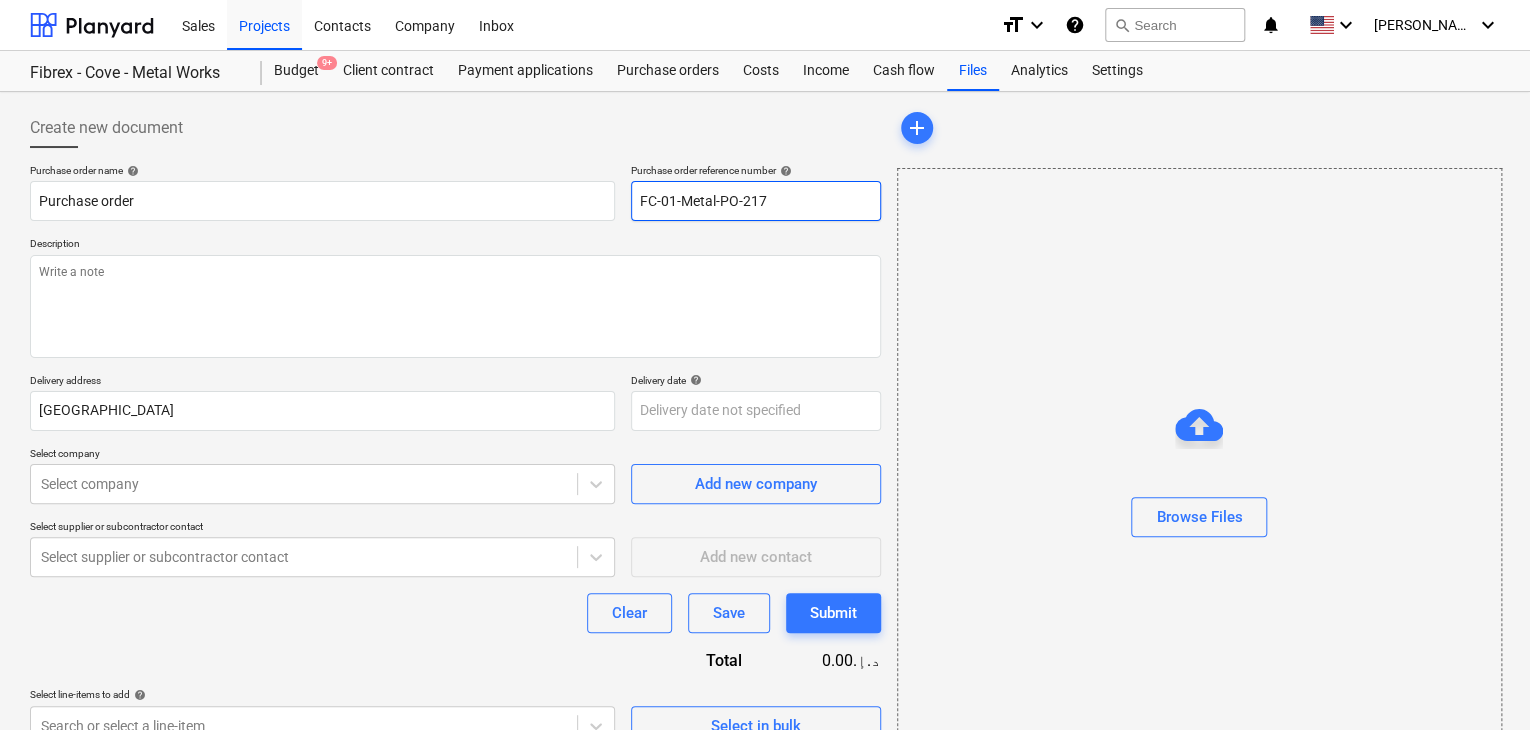 click on "FC-01-Metal-PO-217" at bounding box center (756, 201) 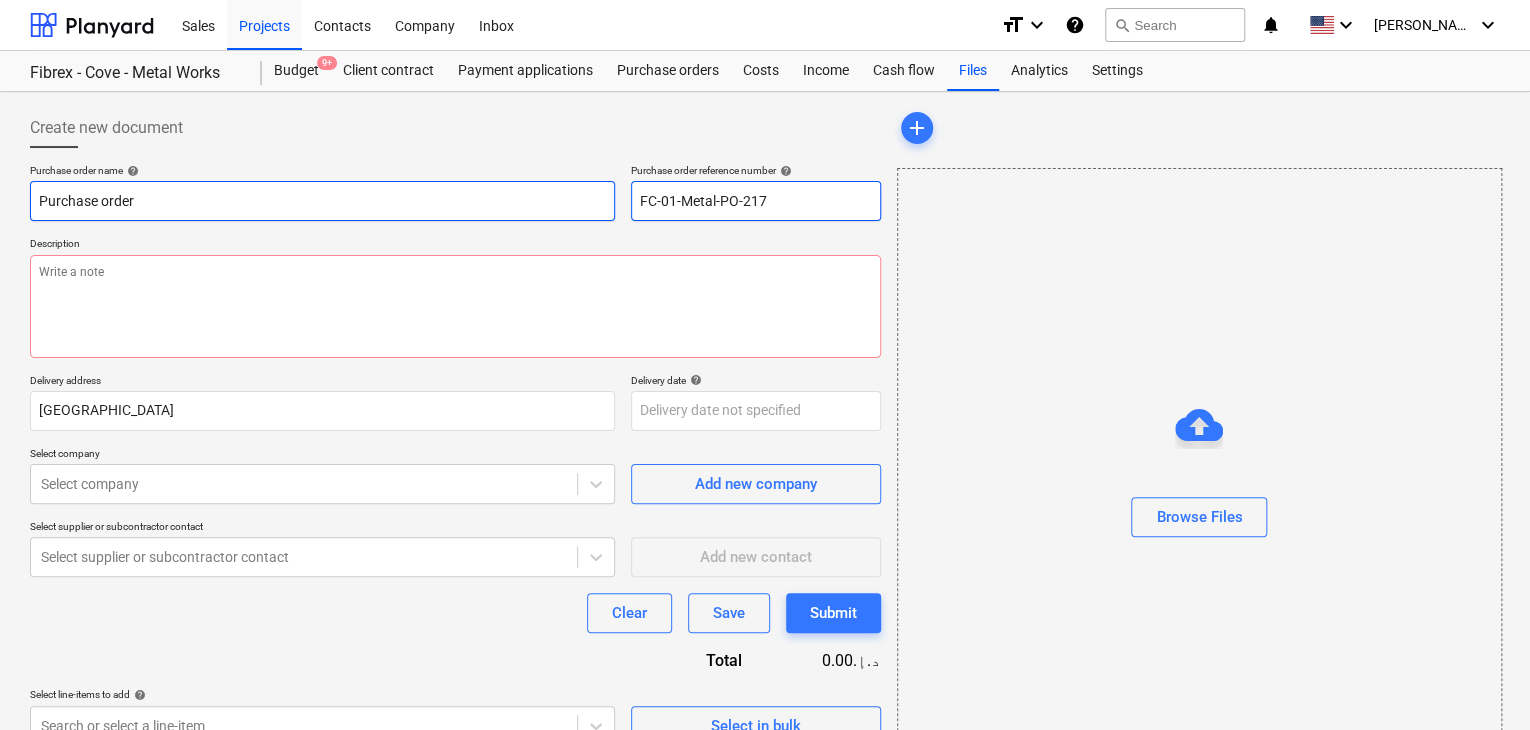 drag, startPoint x: 788, startPoint y: 209, endPoint x: 614, endPoint y: 207, distance: 174.01149 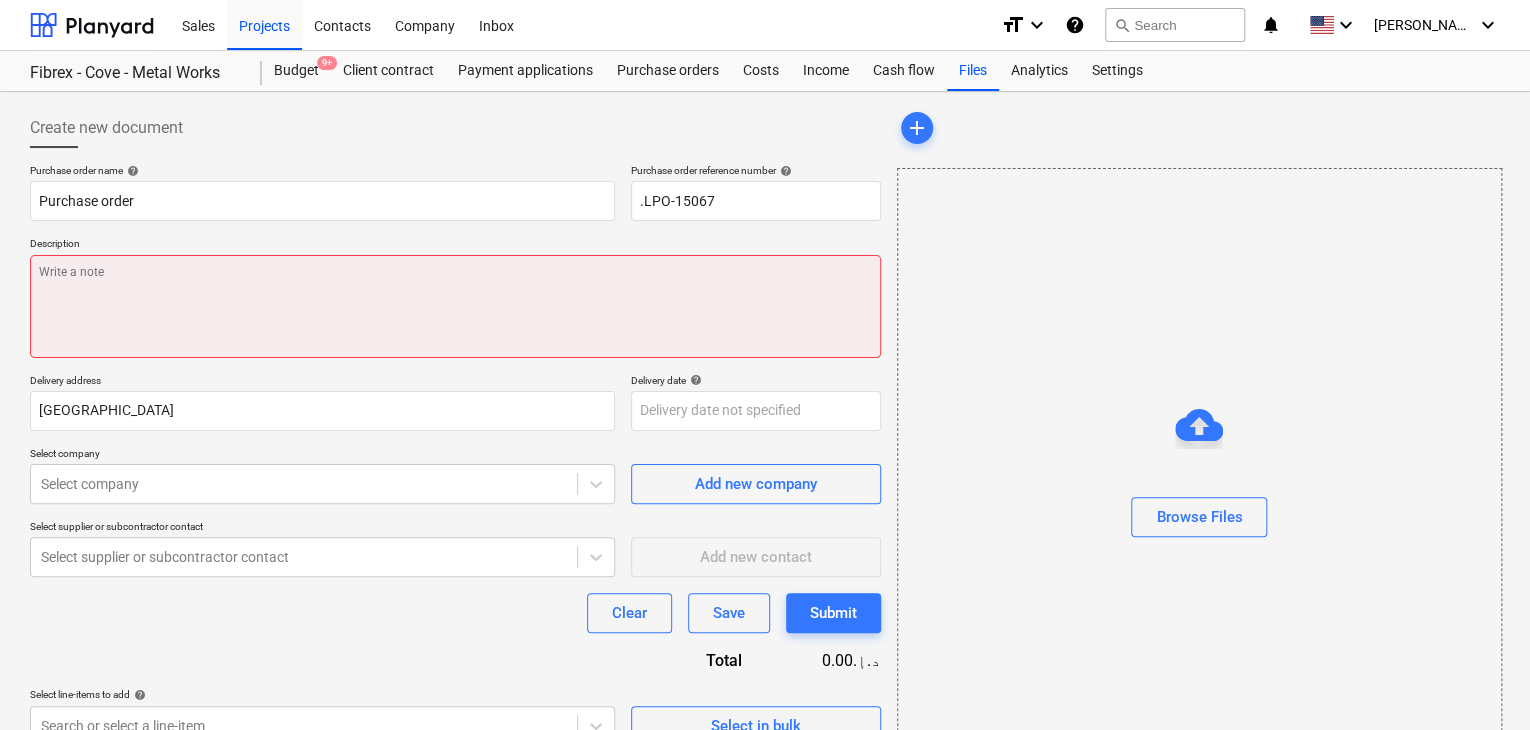 click at bounding box center (455, 306) 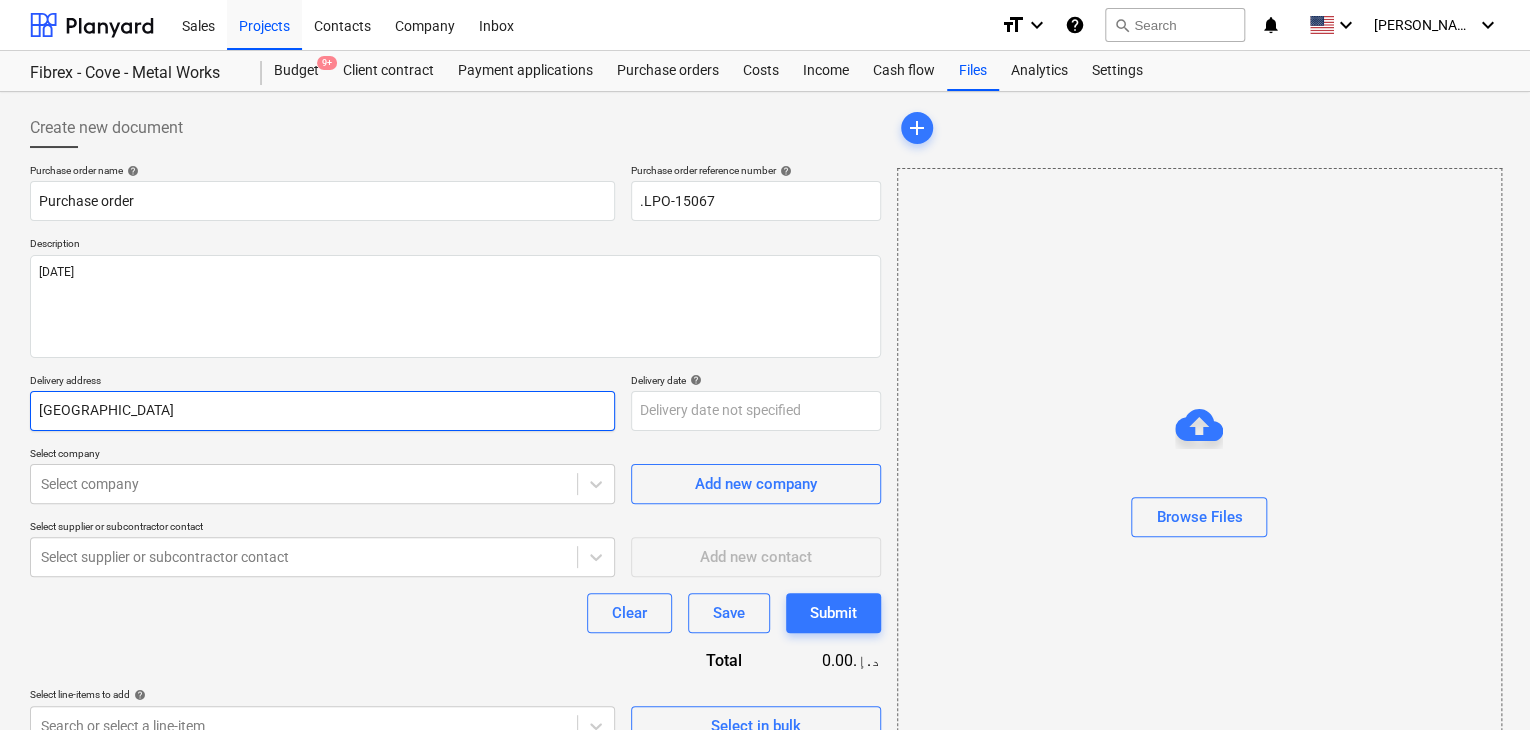 click on "[GEOGRAPHIC_DATA]" at bounding box center (322, 411) 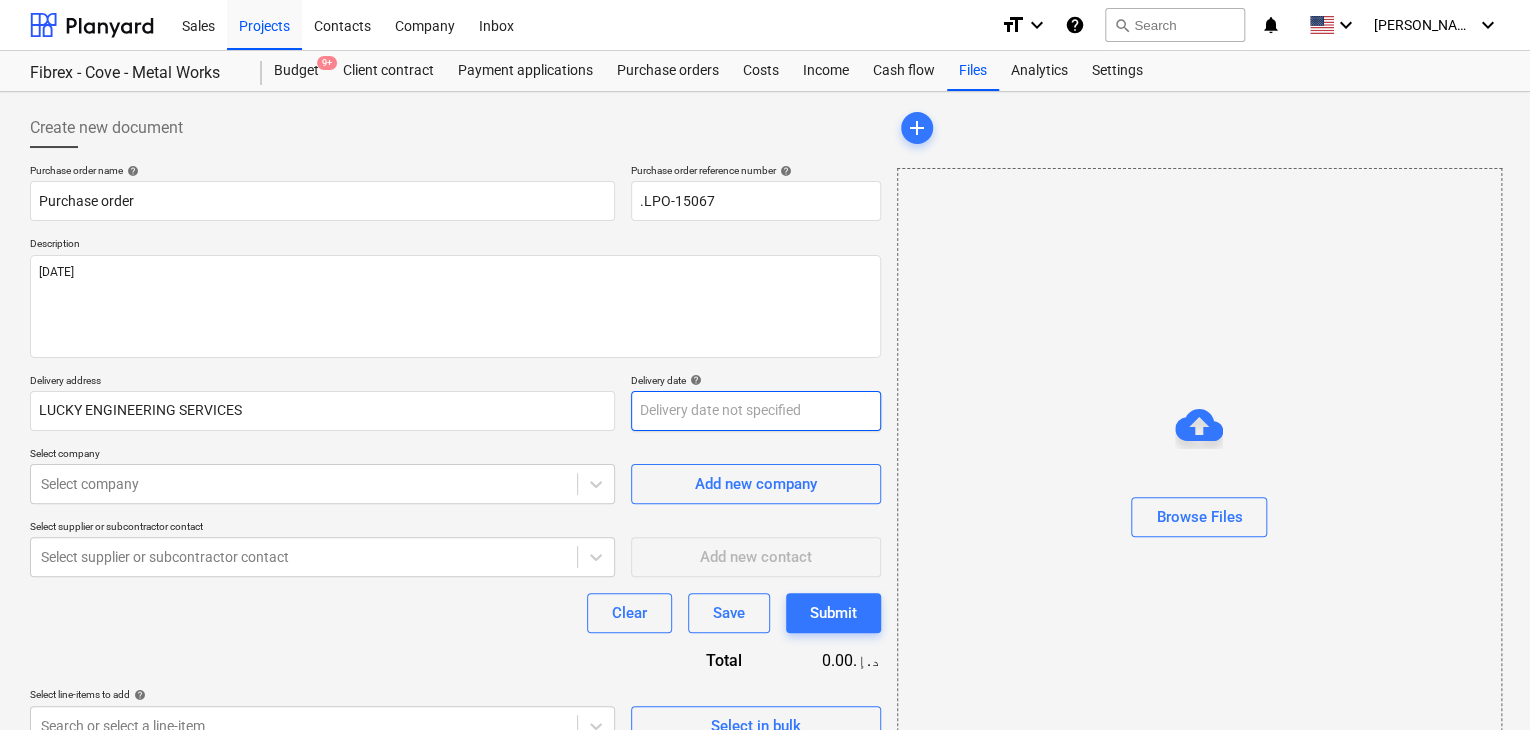 click on "Sales Projects Contacts Company Inbox format_size keyboard_arrow_down help search Search notifications 0 keyboard_arrow_down [PERSON_NAME] keyboard_arrow_down Fibrex - Cove - Metal Works Budget 9+ Client contract Payment applications Purchase orders Costs Income Cash flow Files Analytics Settings Create new document Purchase order name help Purchase order Purchase order reference number help .LPO-15067 Description [DATE] Delivery address LUCKY ENGINEERING SERVICES Delivery date help Press the down arrow key to interact with the calendar and
select a date. Press the question mark key to get the keyboard shortcuts for changing dates. Select company Select company Add new company Select supplier or subcontractor contact Select supplier or subcontractor contact Add new contact Clear Save Submit Total 0.00د.إ.‏ Select line-items to add help Search or select a line-item Select in bulk add Browse Files Projects list fetching failed Projects list fetching failed Projects list fetching failed
x" at bounding box center [765, 365] 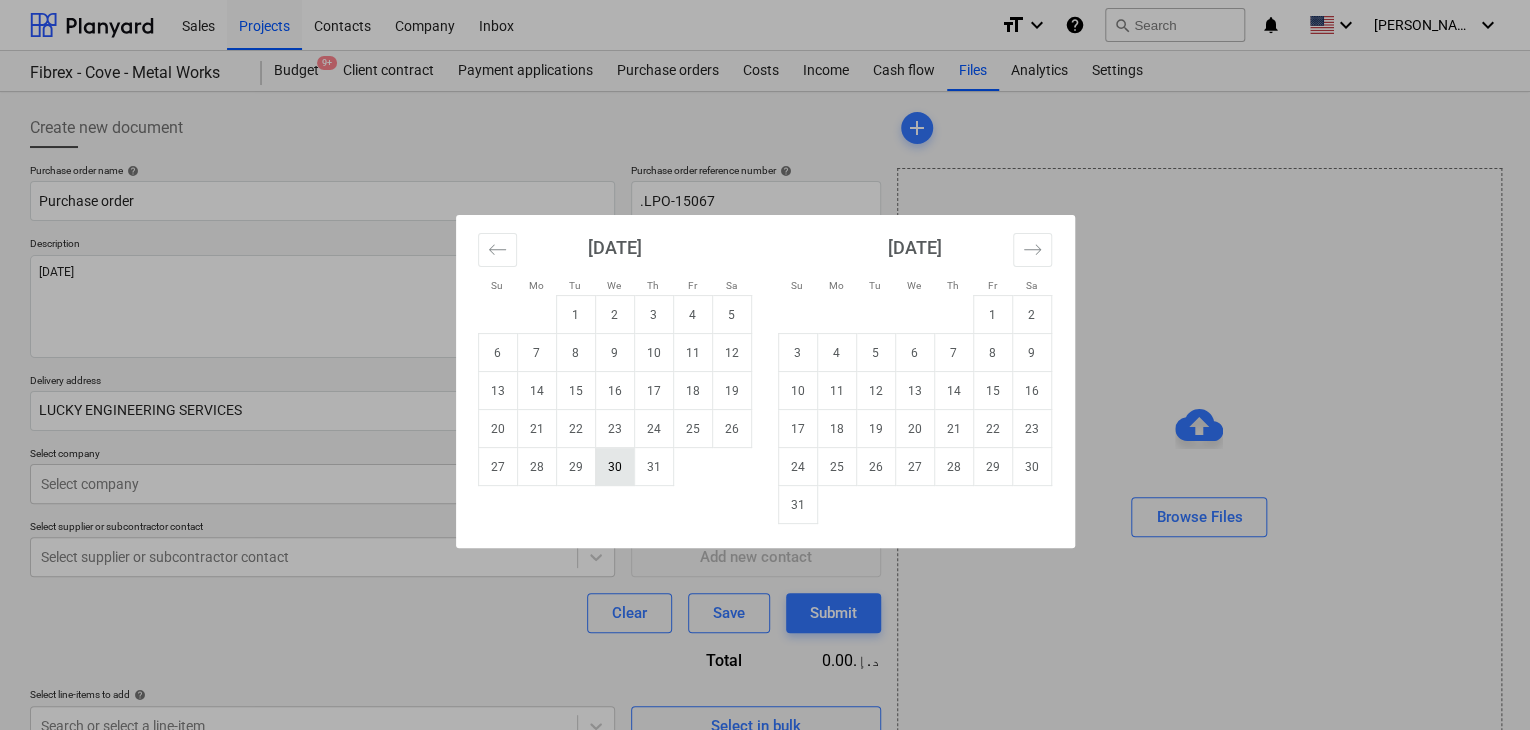 click on "30" at bounding box center (614, 467) 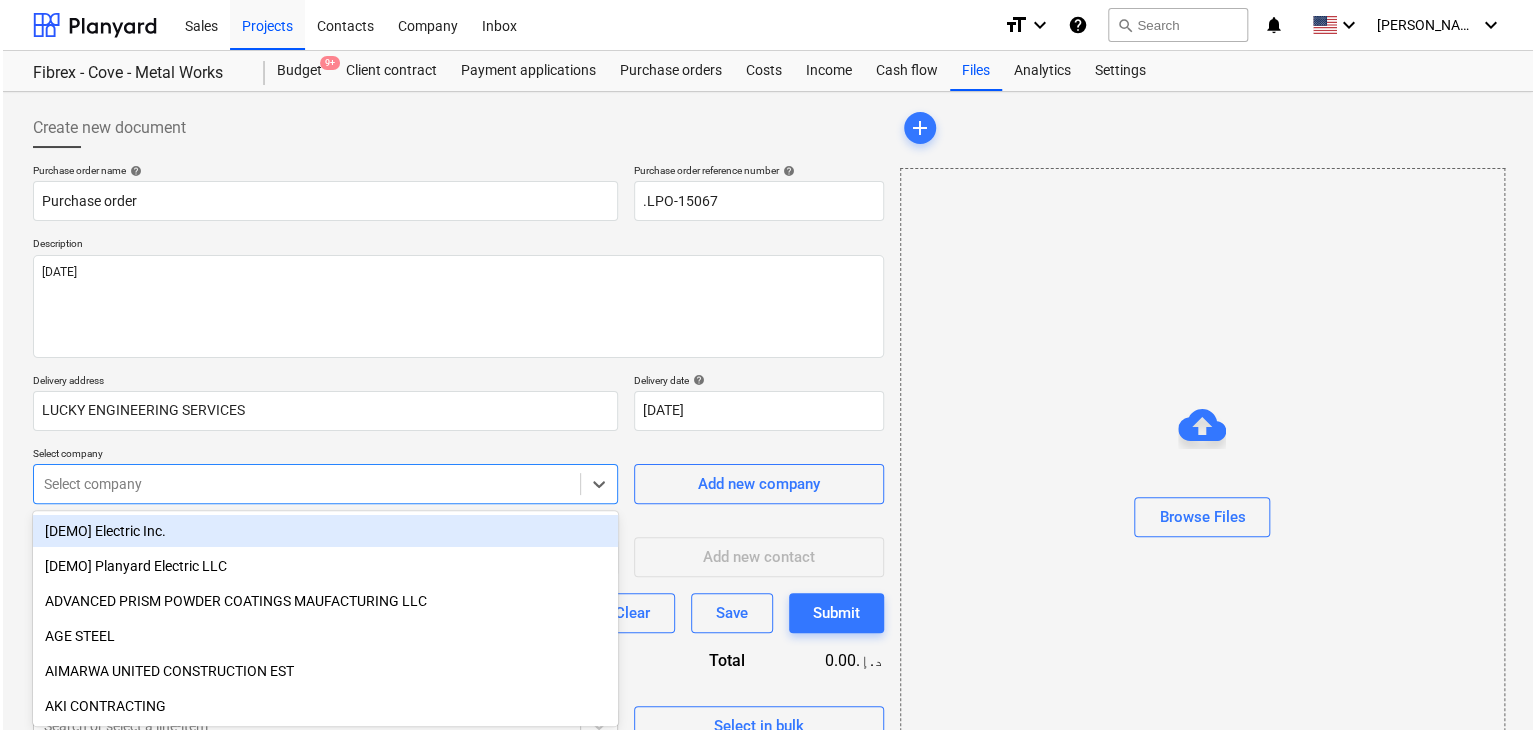 scroll, scrollTop: 71, scrollLeft: 0, axis: vertical 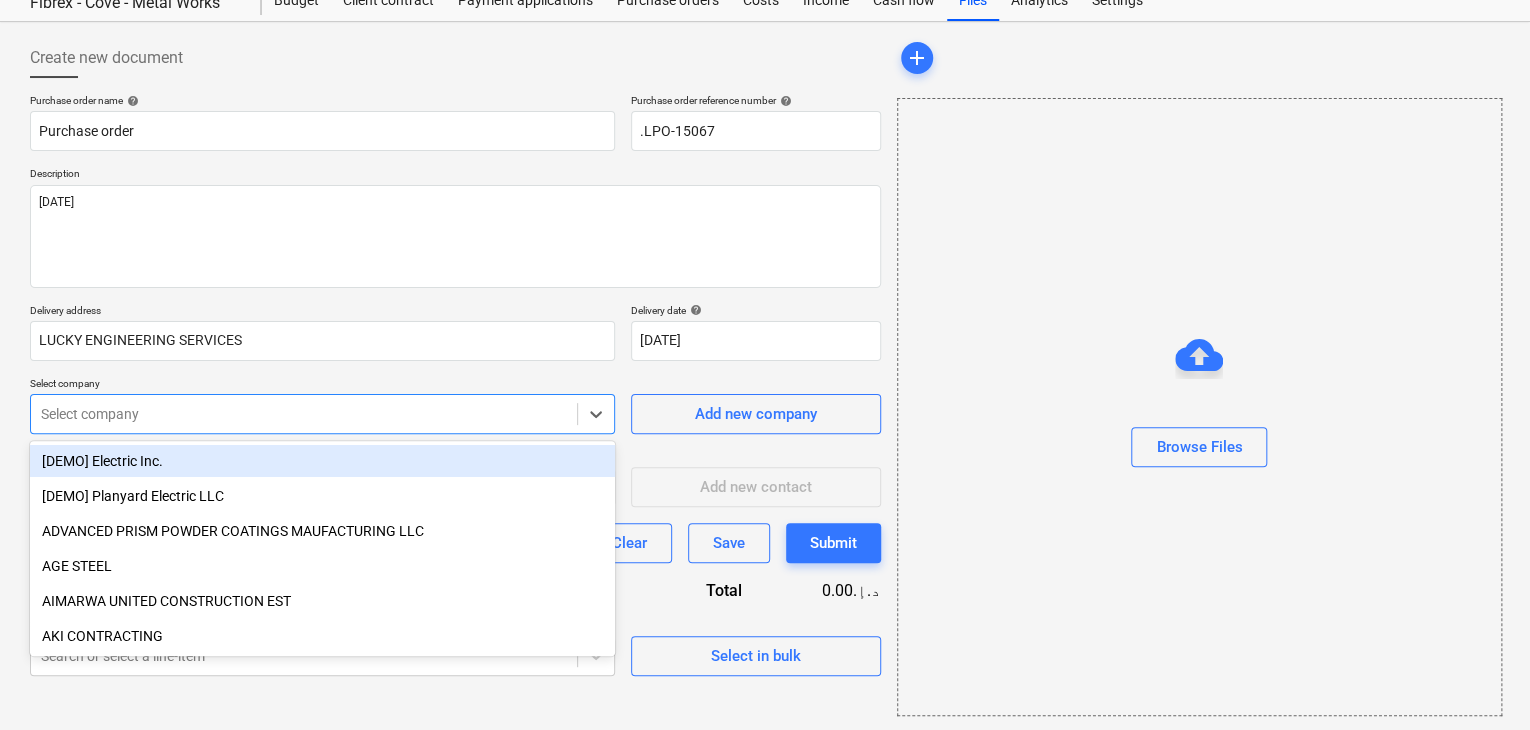 click on "Sales Projects Contacts Company Inbox format_size keyboard_arrow_down help search Search notifications 0 keyboard_arrow_down [PERSON_NAME] keyboard_arrow_down Fibrex - Cove - Metal Works Budget 9+ Client contract Payment applications Purchase orders Costs Income Cash flow Files Analytics Settings Create new document Purchase order name help Purchase order Purchase order reference number help .LPO-15067 Description [DATE] Delivery address LUCKY ENGINEERING SERVICES Delivery date help [DATE] [DATE] Press the down arrow key to interact with the calendar and
select a date. Press the question mark key to get the keyboard shortcuts for changing dates. Select company option [DEMO] Electric Inc.   focused, 1 of 201. 201 results available. Use Up and Down to choose options, press Enter to select the currently focused option, press Escape to exit the menu, press Tab to select the option and exit the menu. Select company Add new company Select supplier or subcontractor contact Add new contact Clear Save" at bounding box center (765, 295) 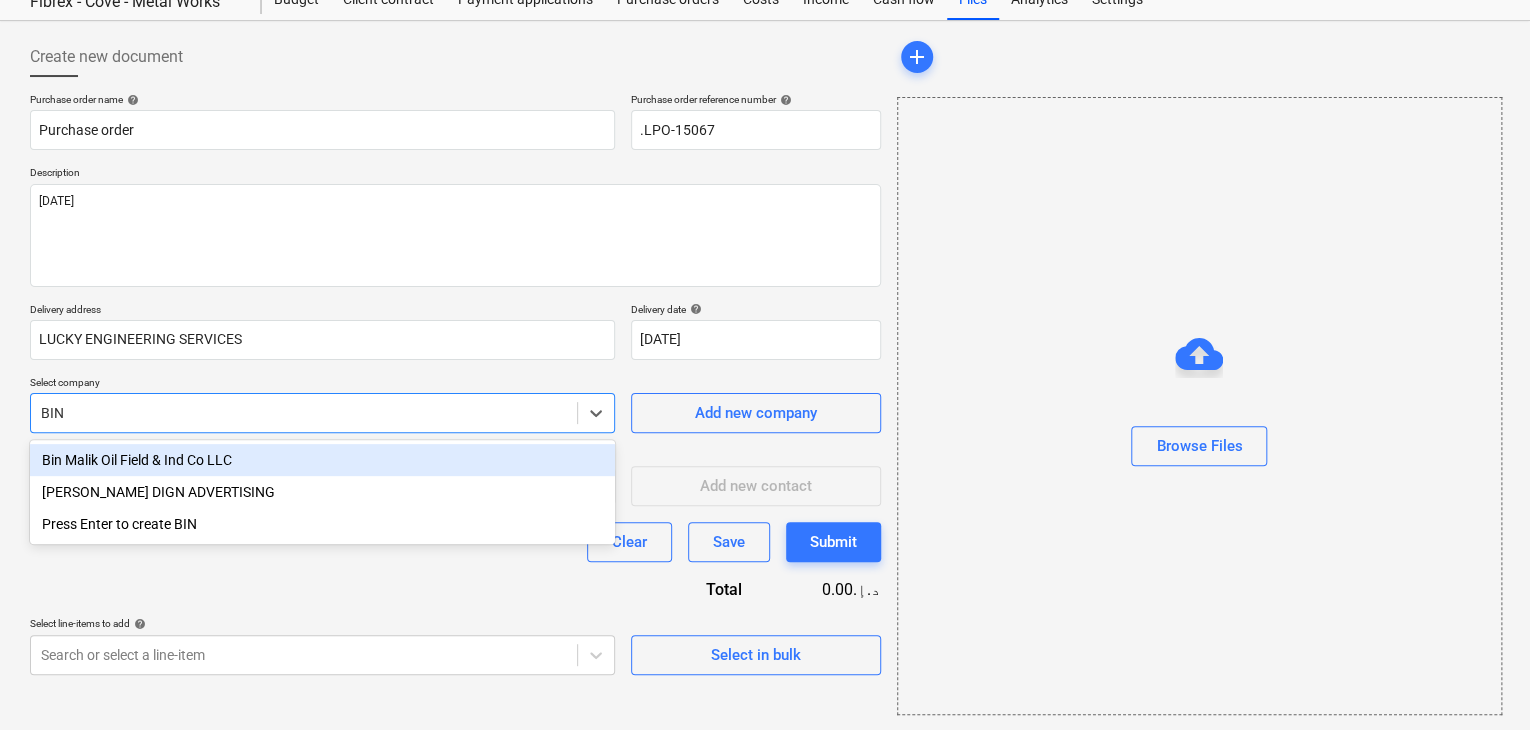 click on "Bin Malik Oil Field & Ind Co LLC" at bounding box center [322, 460] 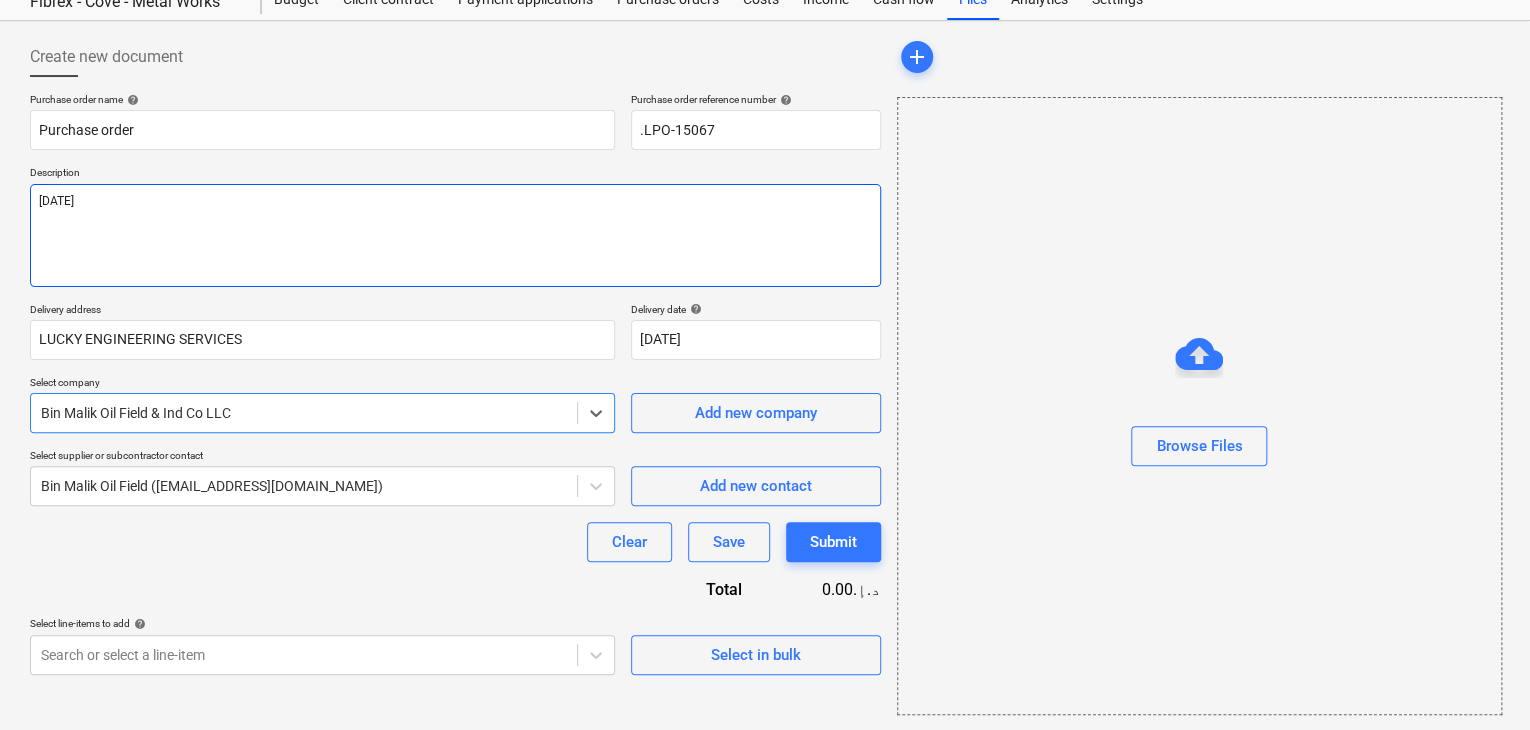 click on "[DATE]" at bounding box center [455, 235] 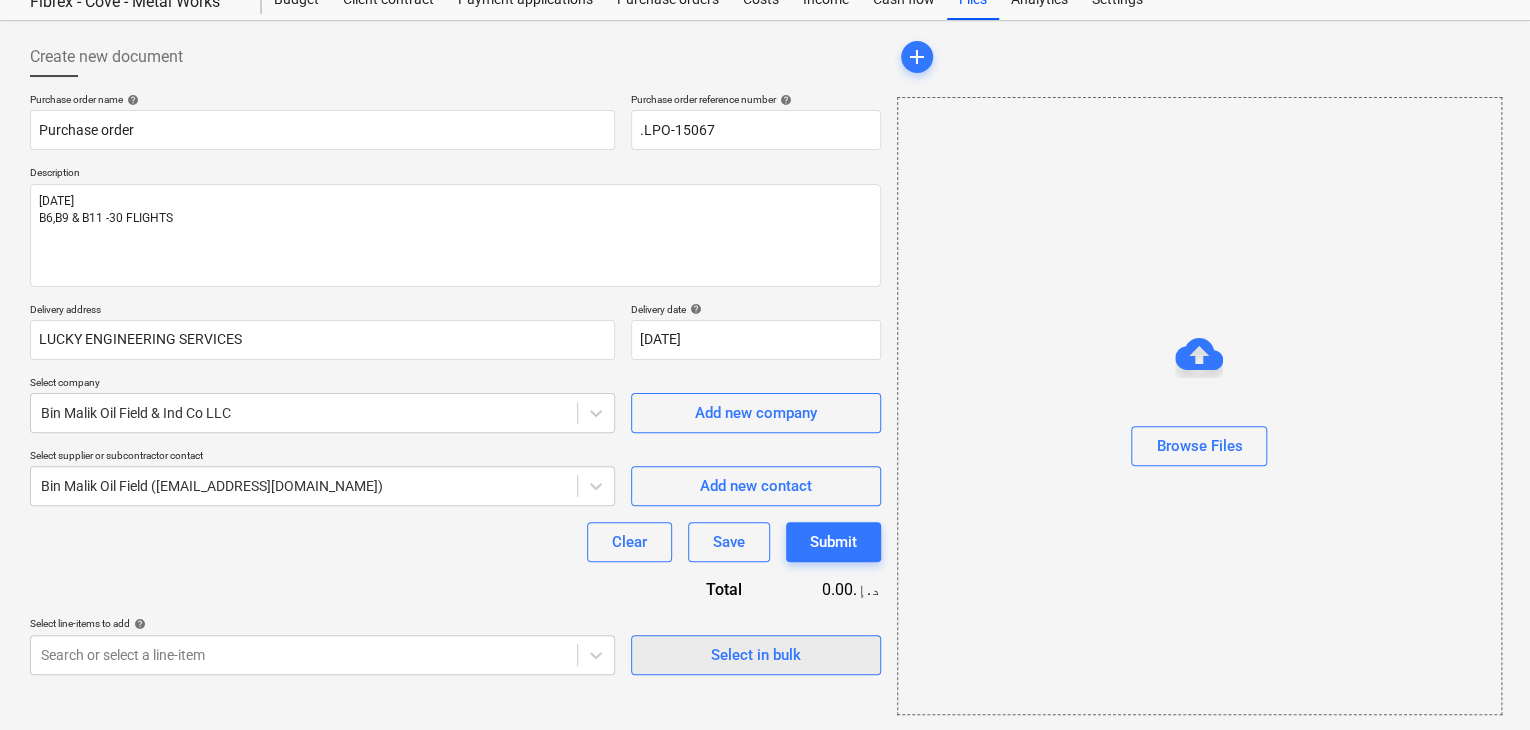 click on "Select in bulk" at bounding box center [756, 655] 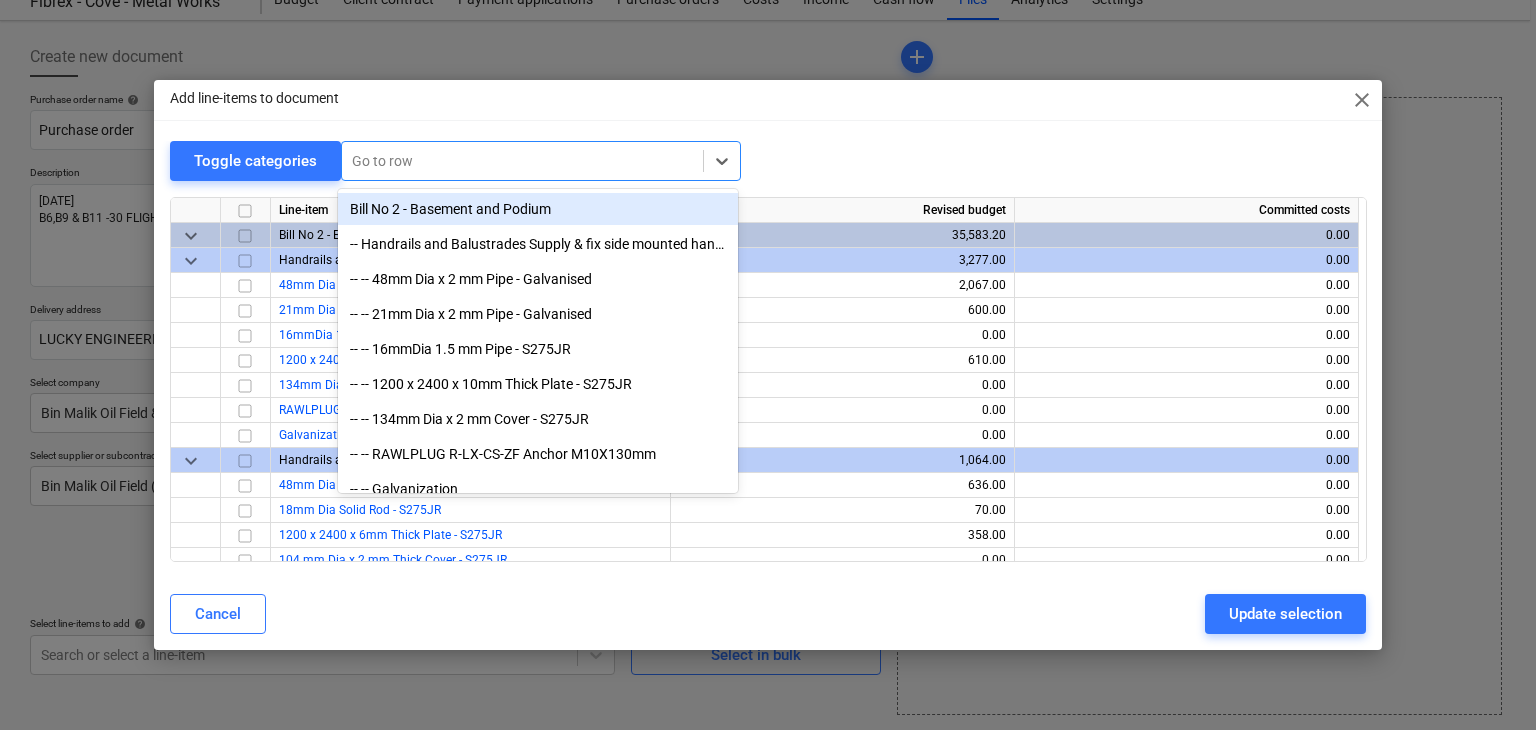 click on "Go to row" at bounding box center (541, 161) 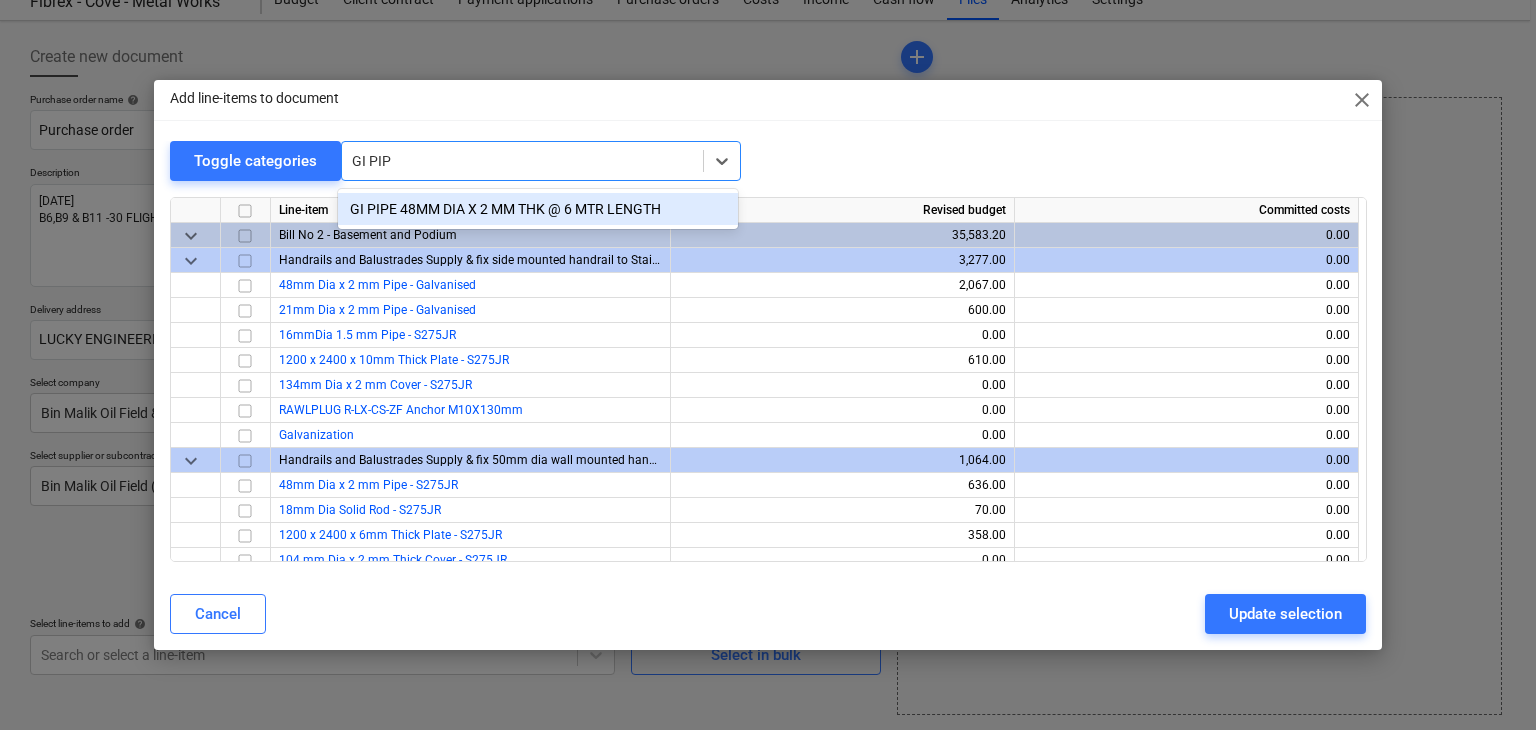 click on "GI PIPE 48MM DIA X  2 MM THK @ 6 MTR LENGTH" at bounding box center (538, 209) 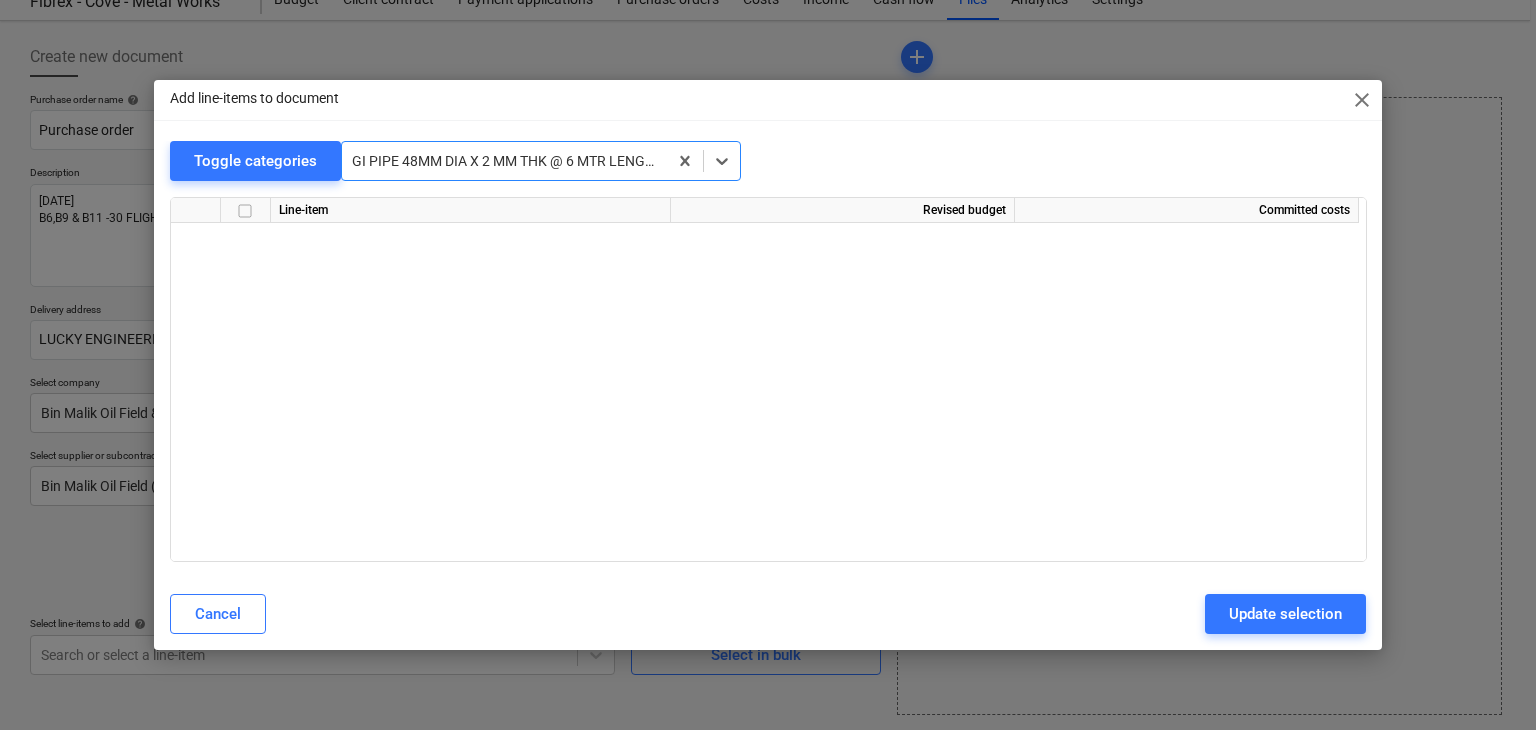 scroll, scrollTop: 13850, scrollLeft: 0, axis: vertical 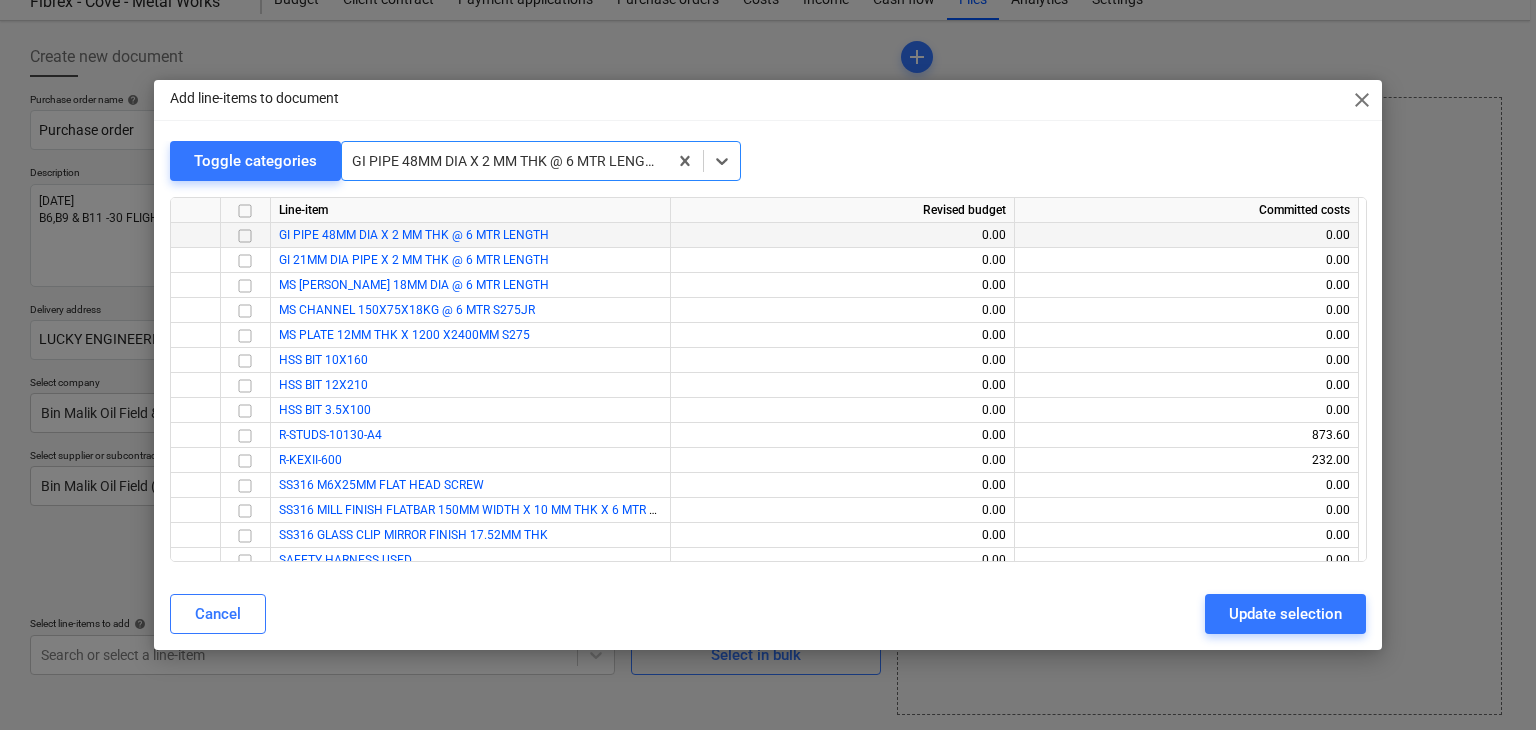 click at bounding box center [245, 236] 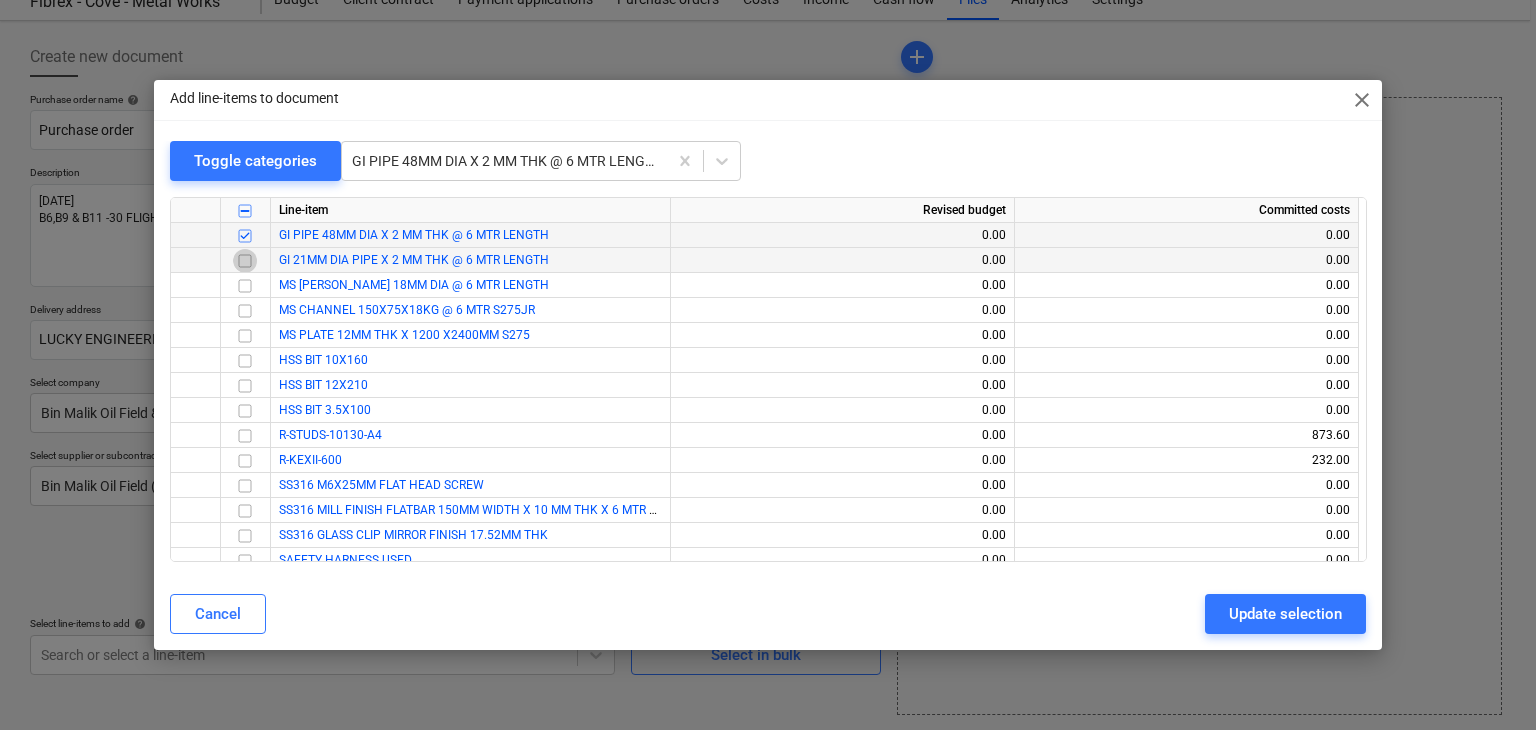 click at bounding box center [245, 261] 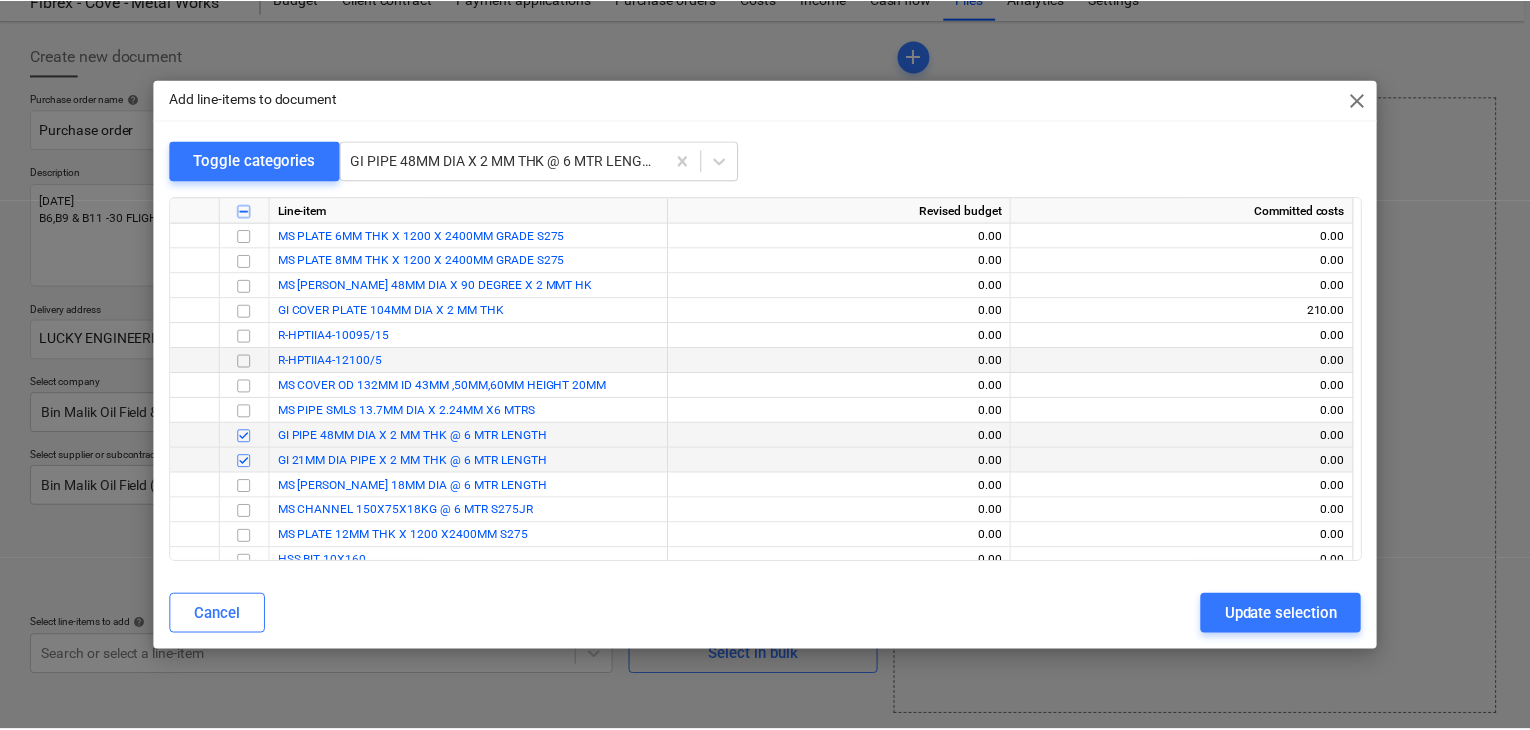 scroll, scrollTop: 13550, scrollLeft: 0, axis: vertical 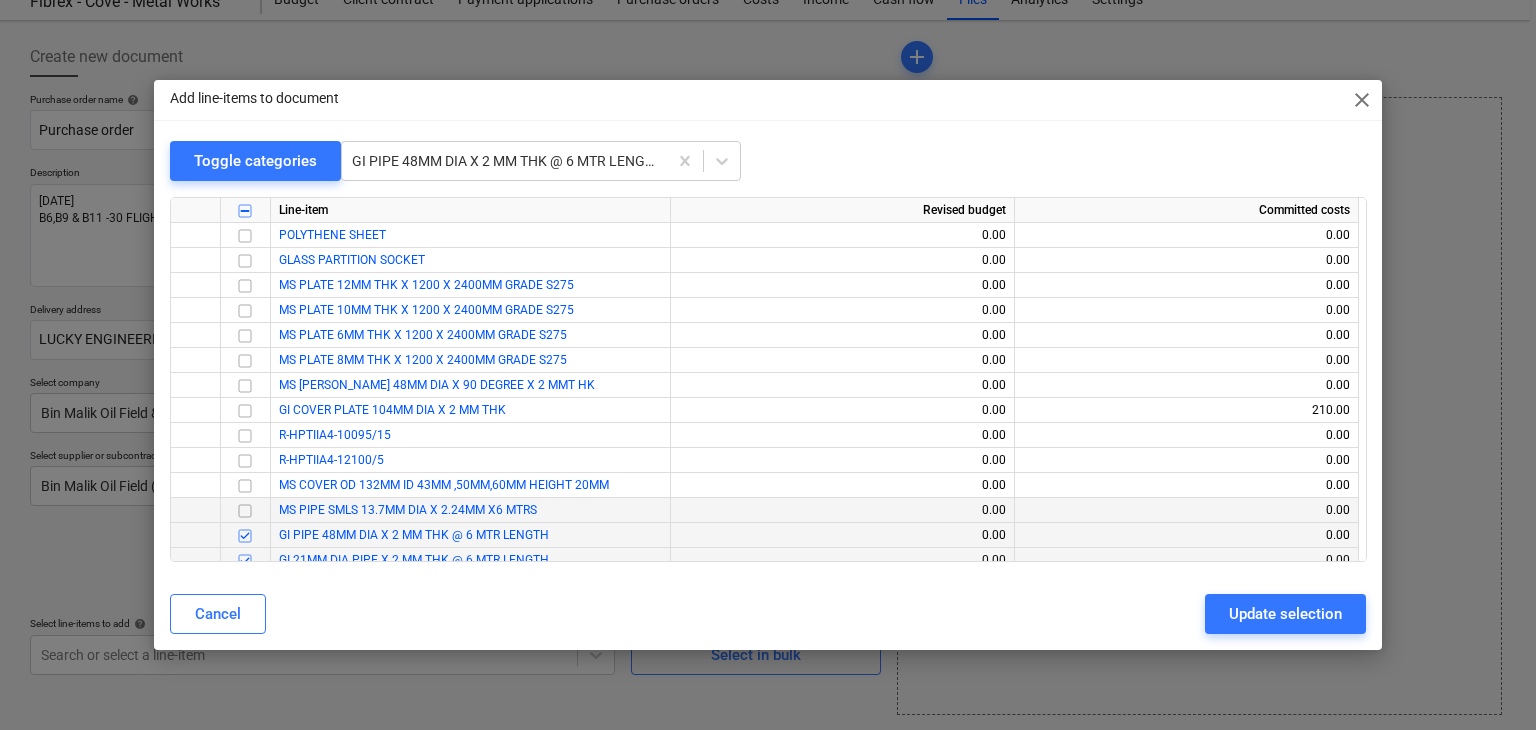 click at bounding box center [245, 511] 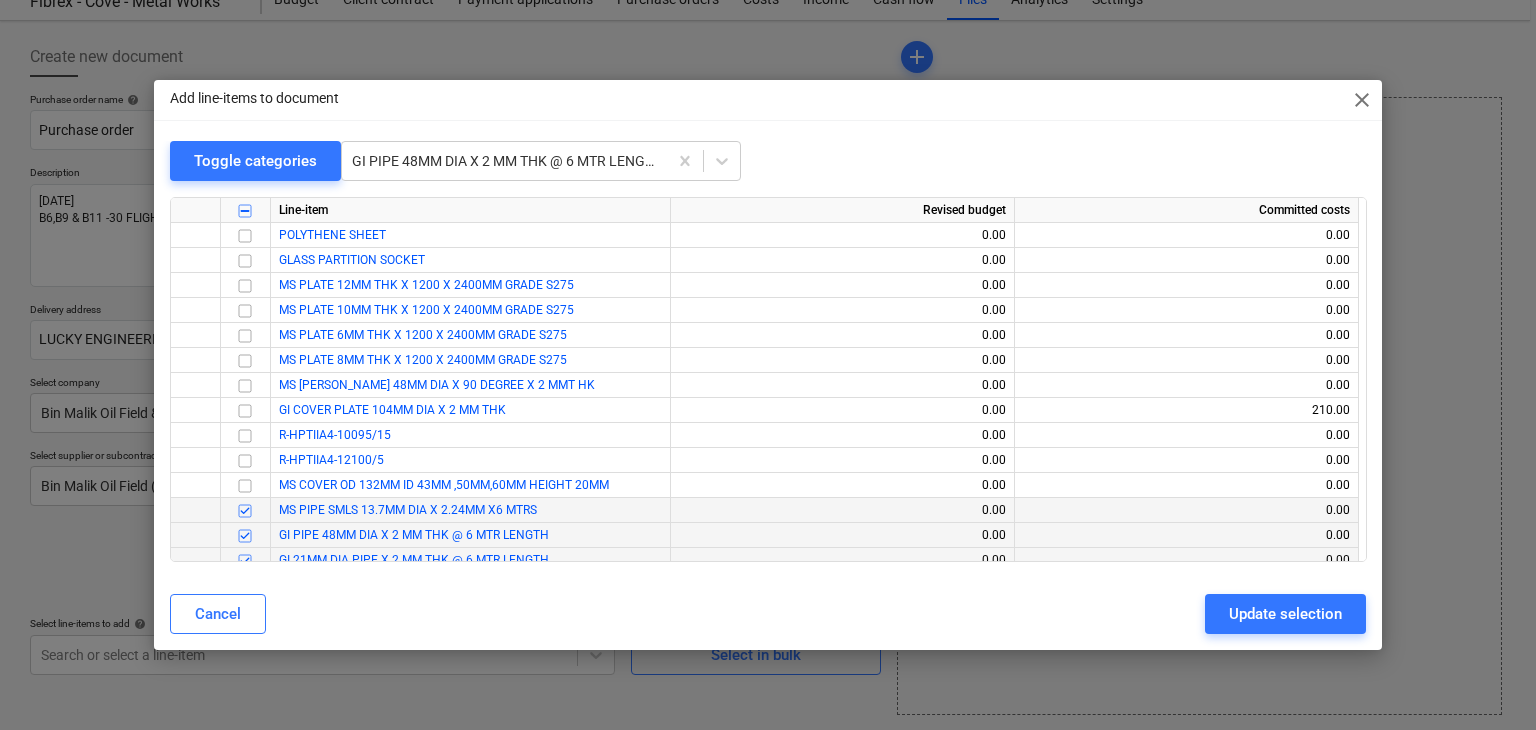 click on "Update selection" at bounding box center (1285, 614) 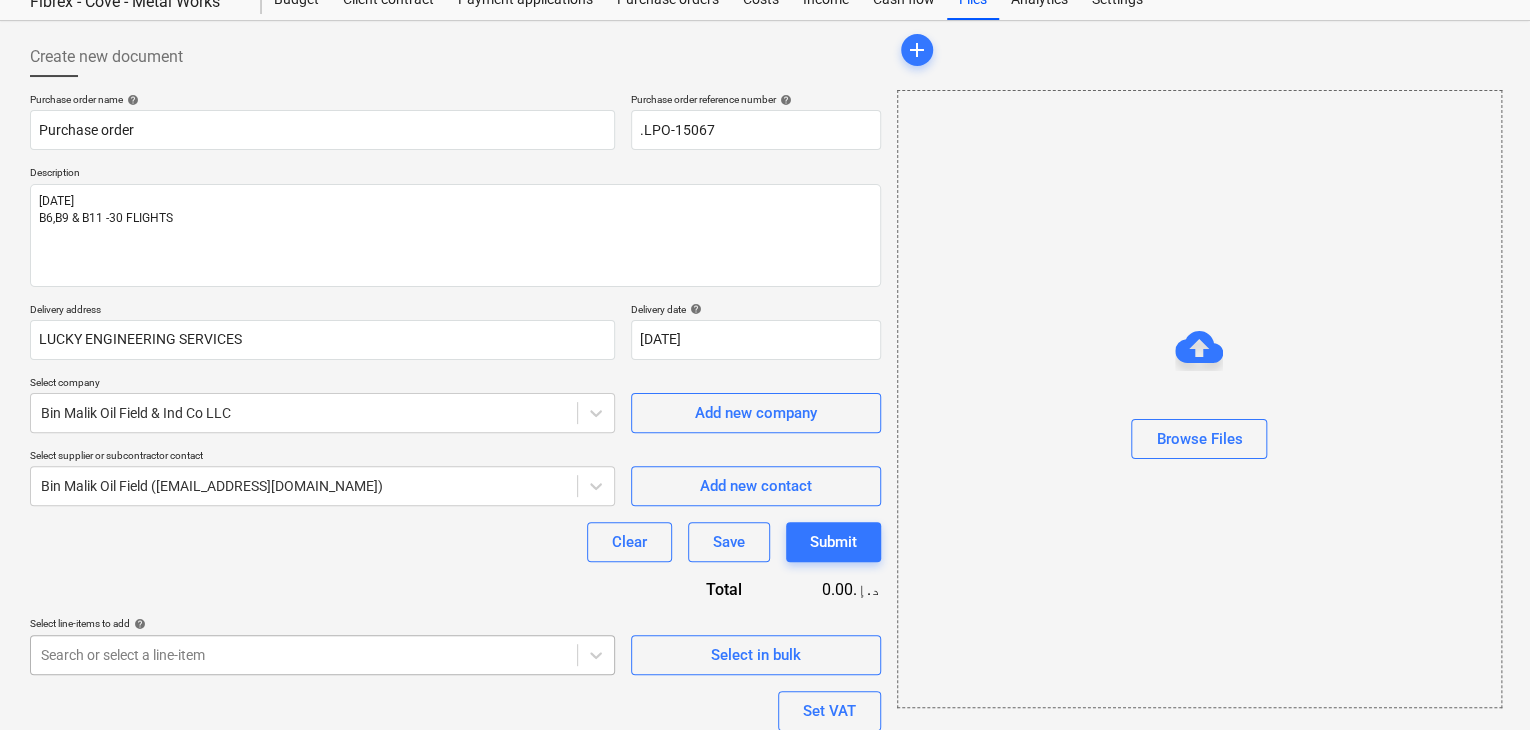 scroll, scrollTop: 269, scrollLeft: 0, axis: vertical 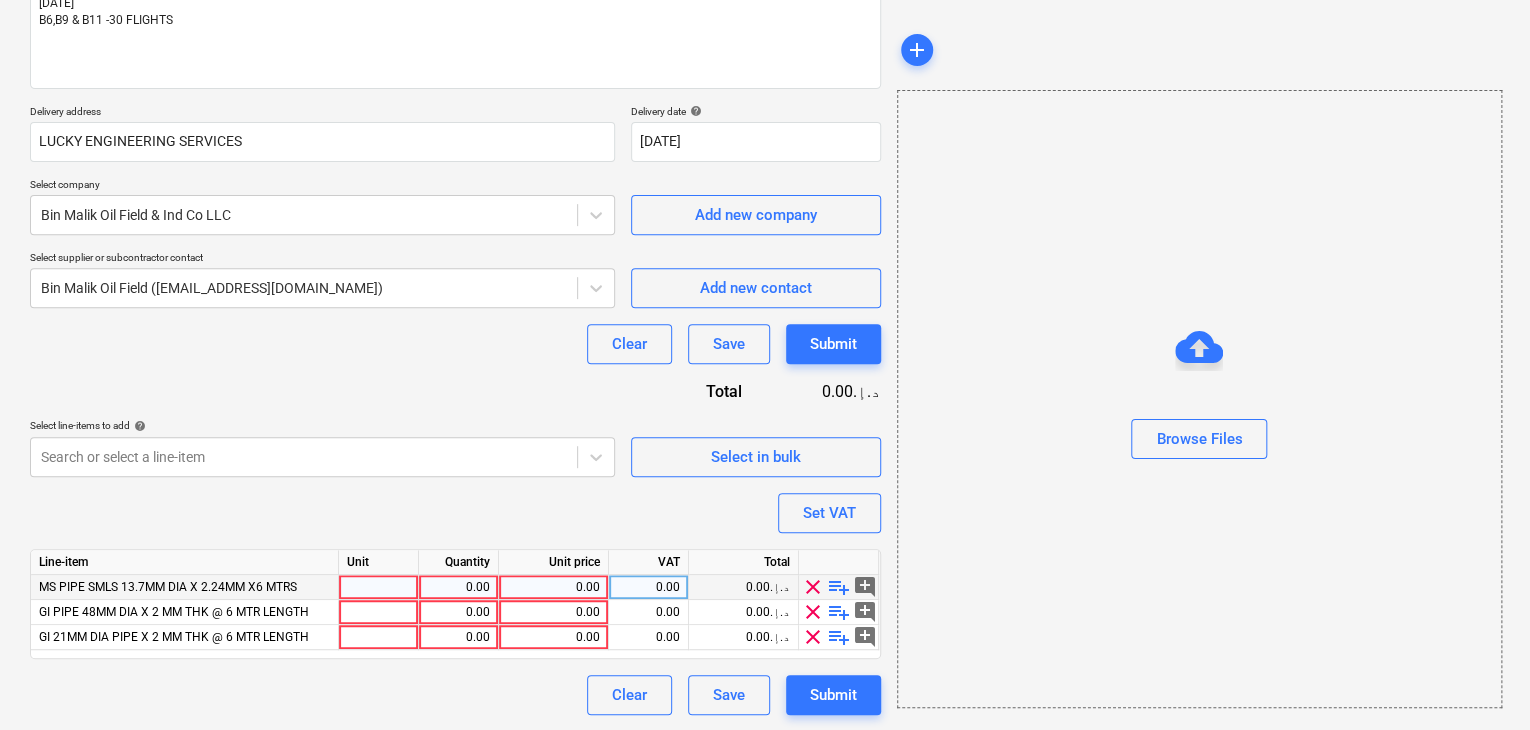click at bounding box center [379, 587] 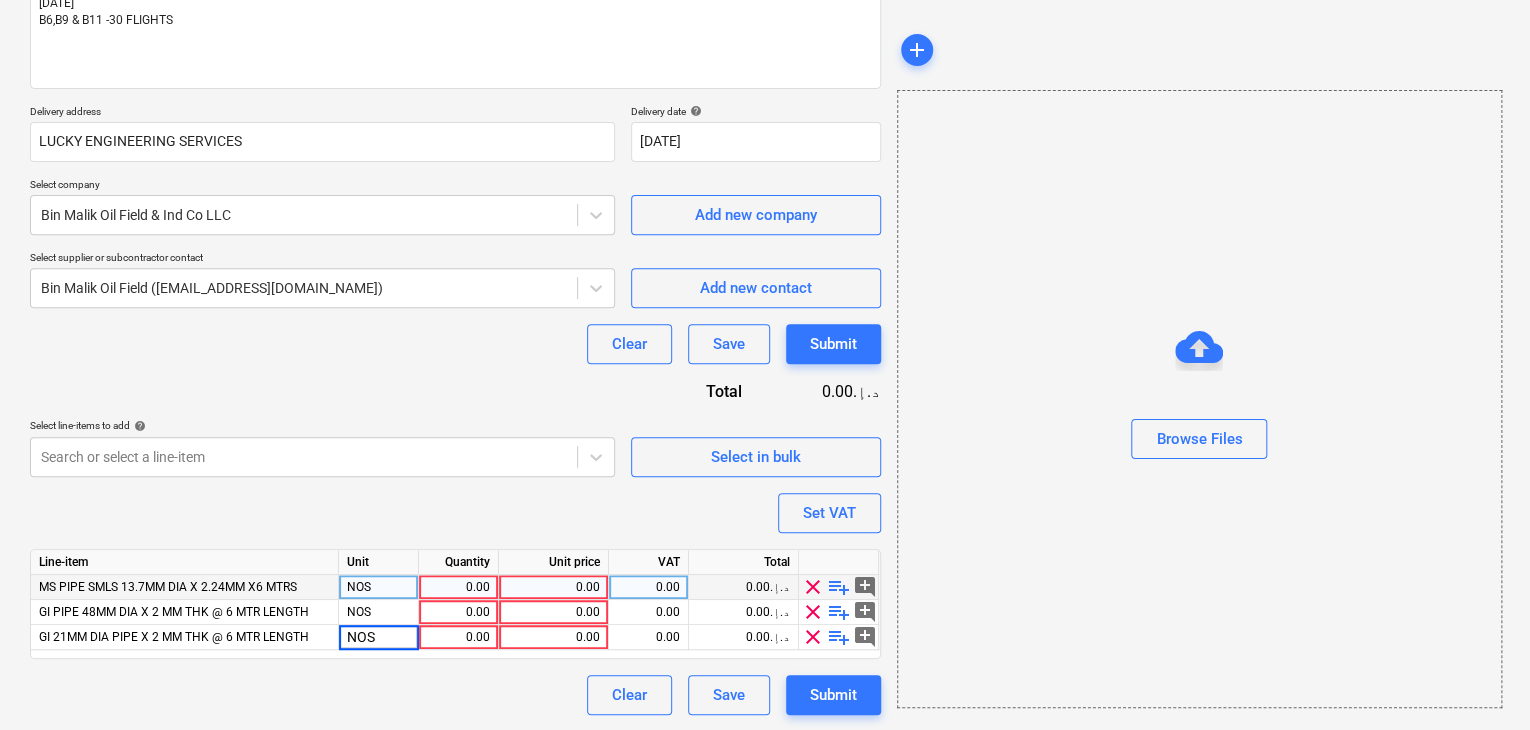 click on "0.00" at bounding box center (458, 587) 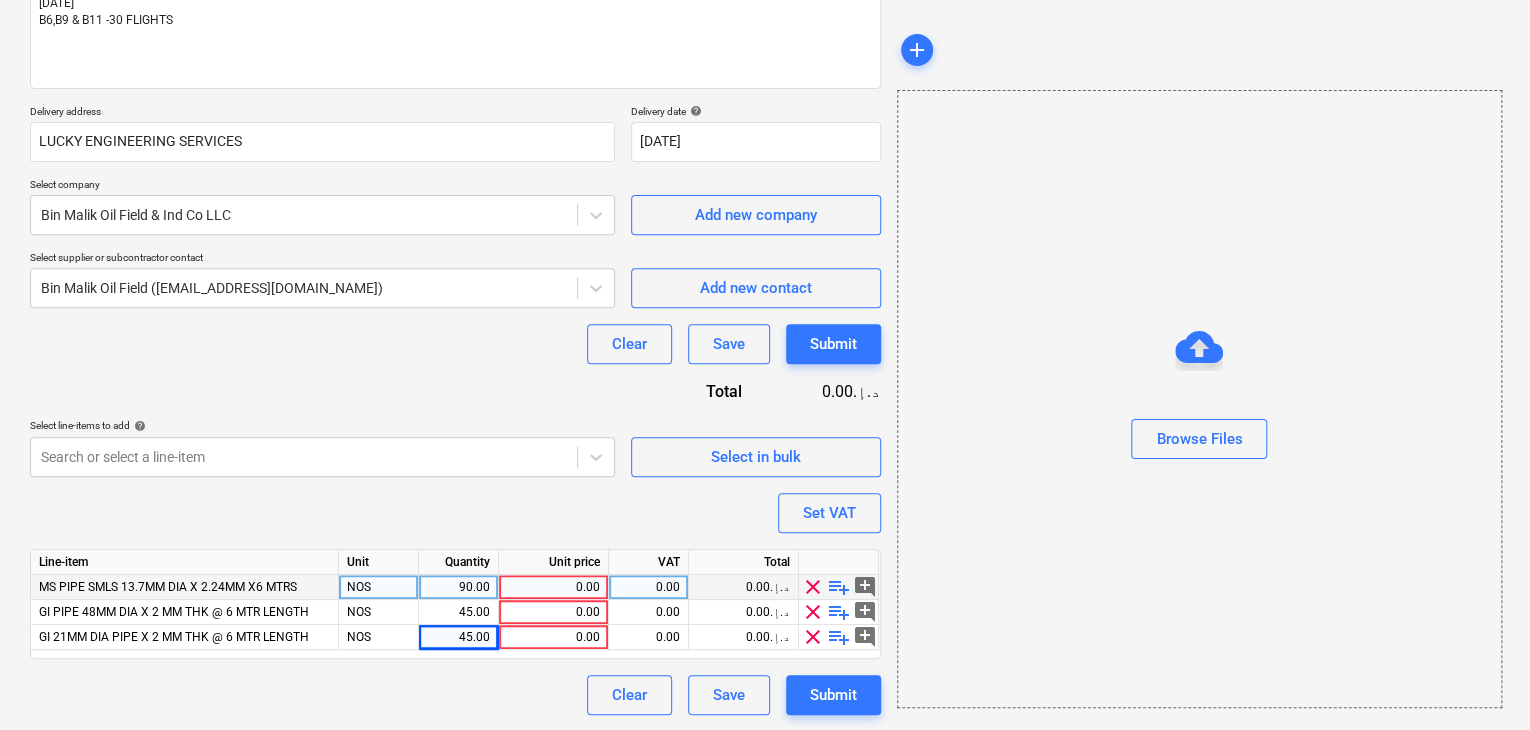 click on "0.00" at bounding box center (553, 587) 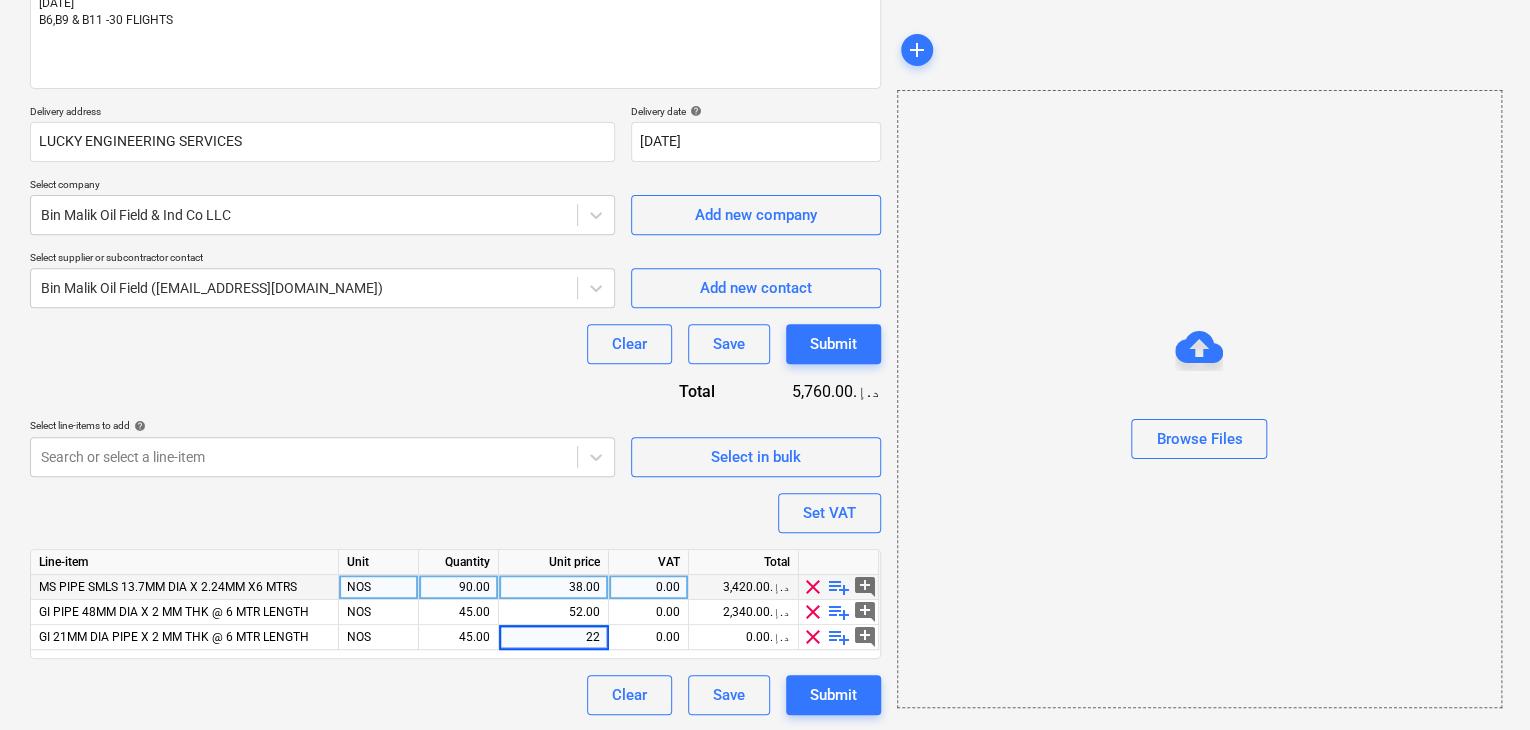 click on "Browse Files" at bounding box center [1199, 399] 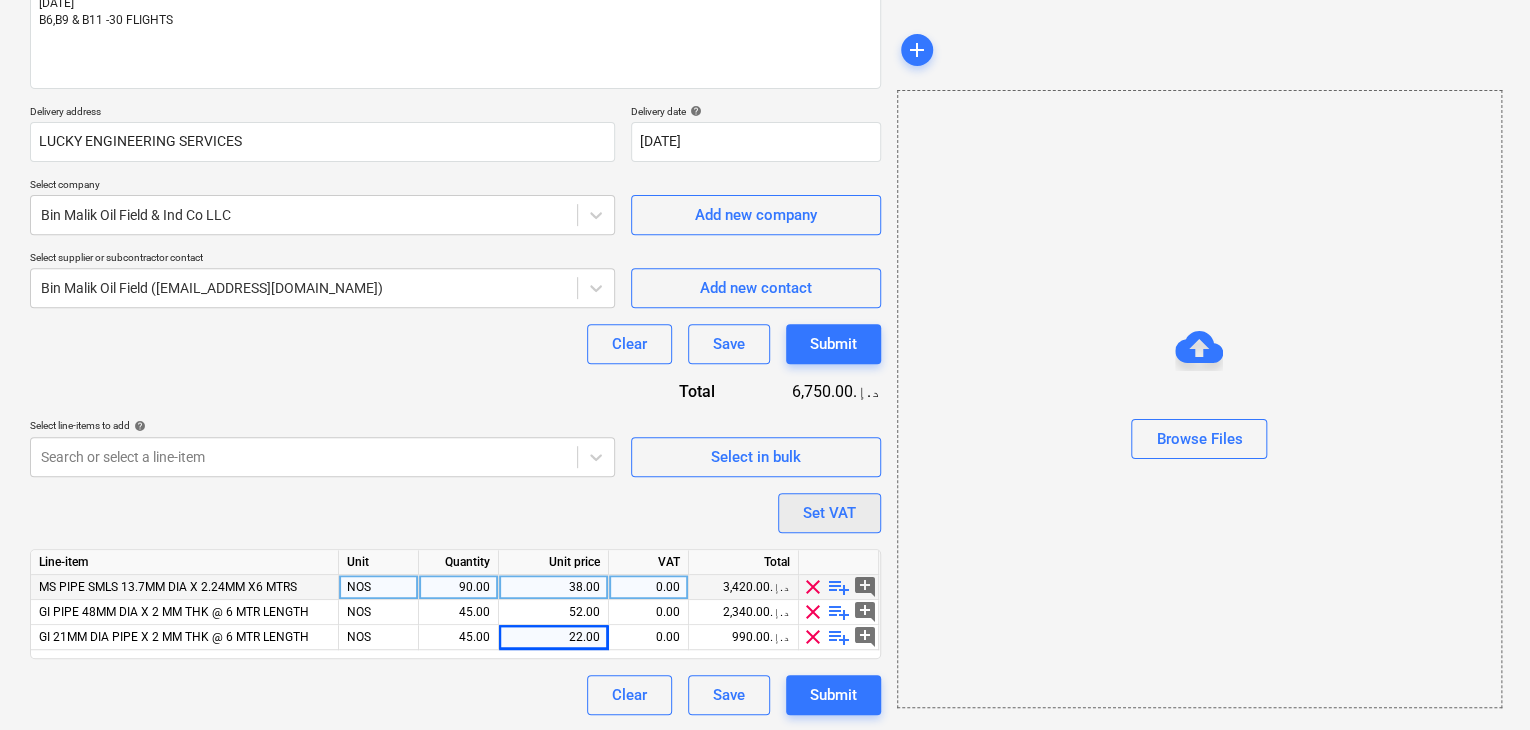 click on "Set VAT" at bounding box center (829, 513) 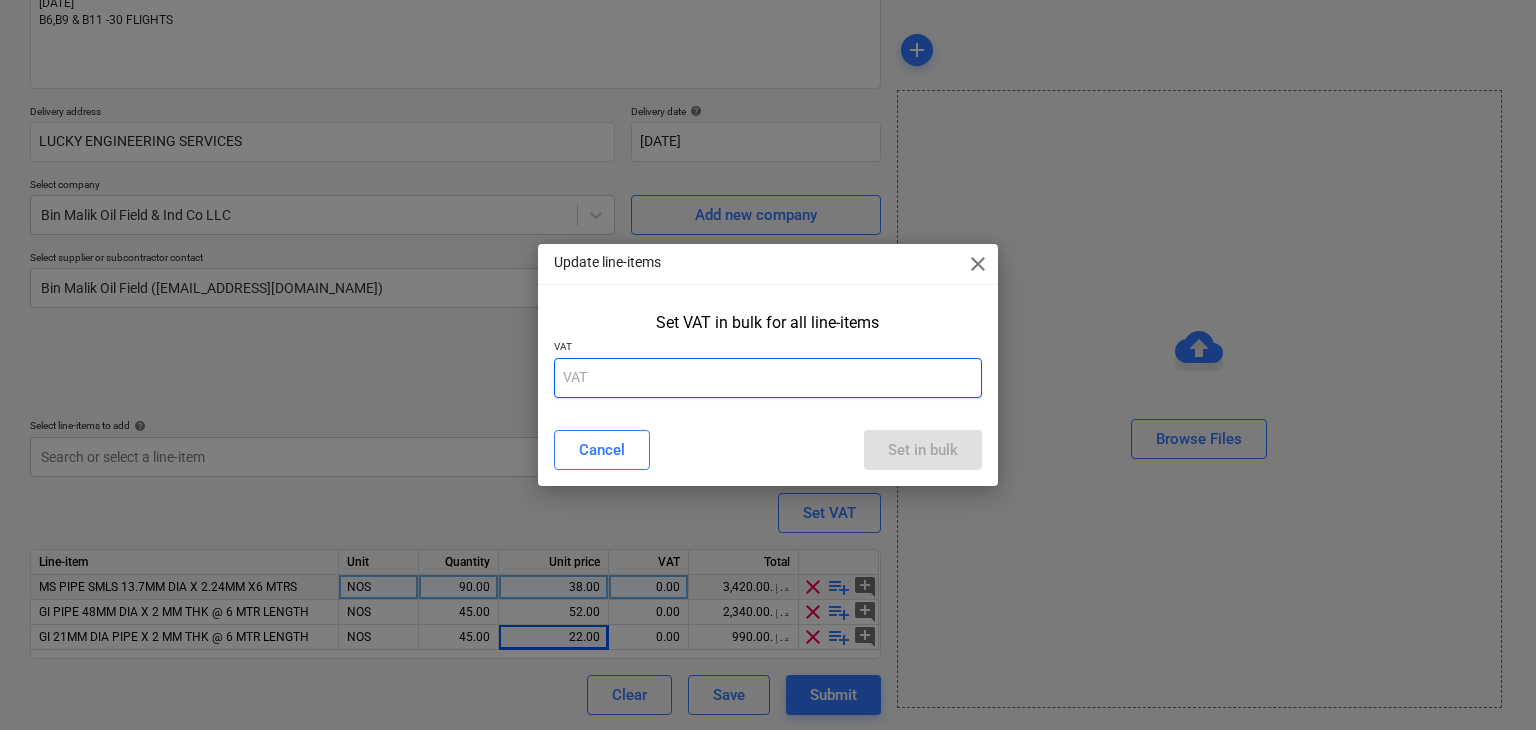 click at bounding box center (768, 378) 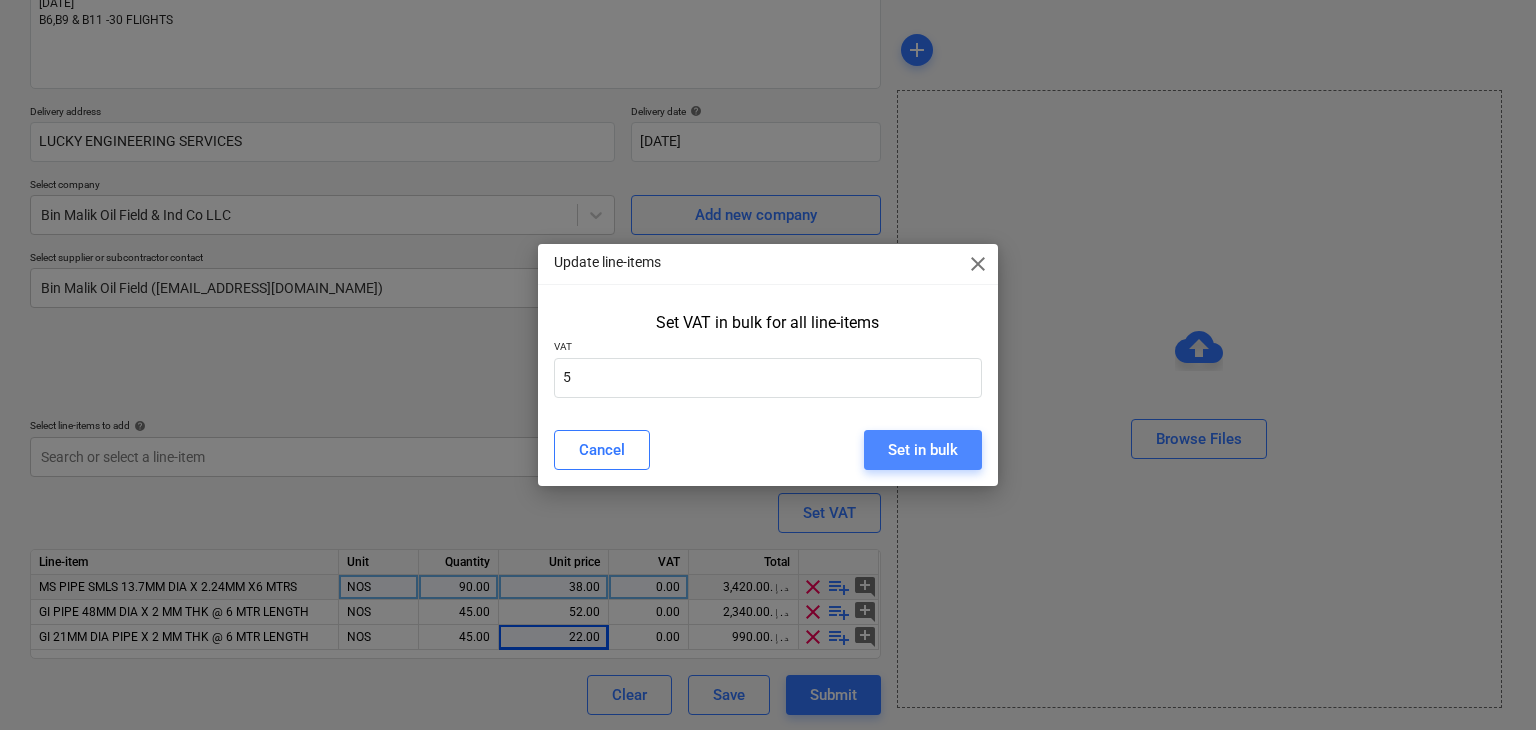 click on "Set in bulk" at bounding box center (923, 450) 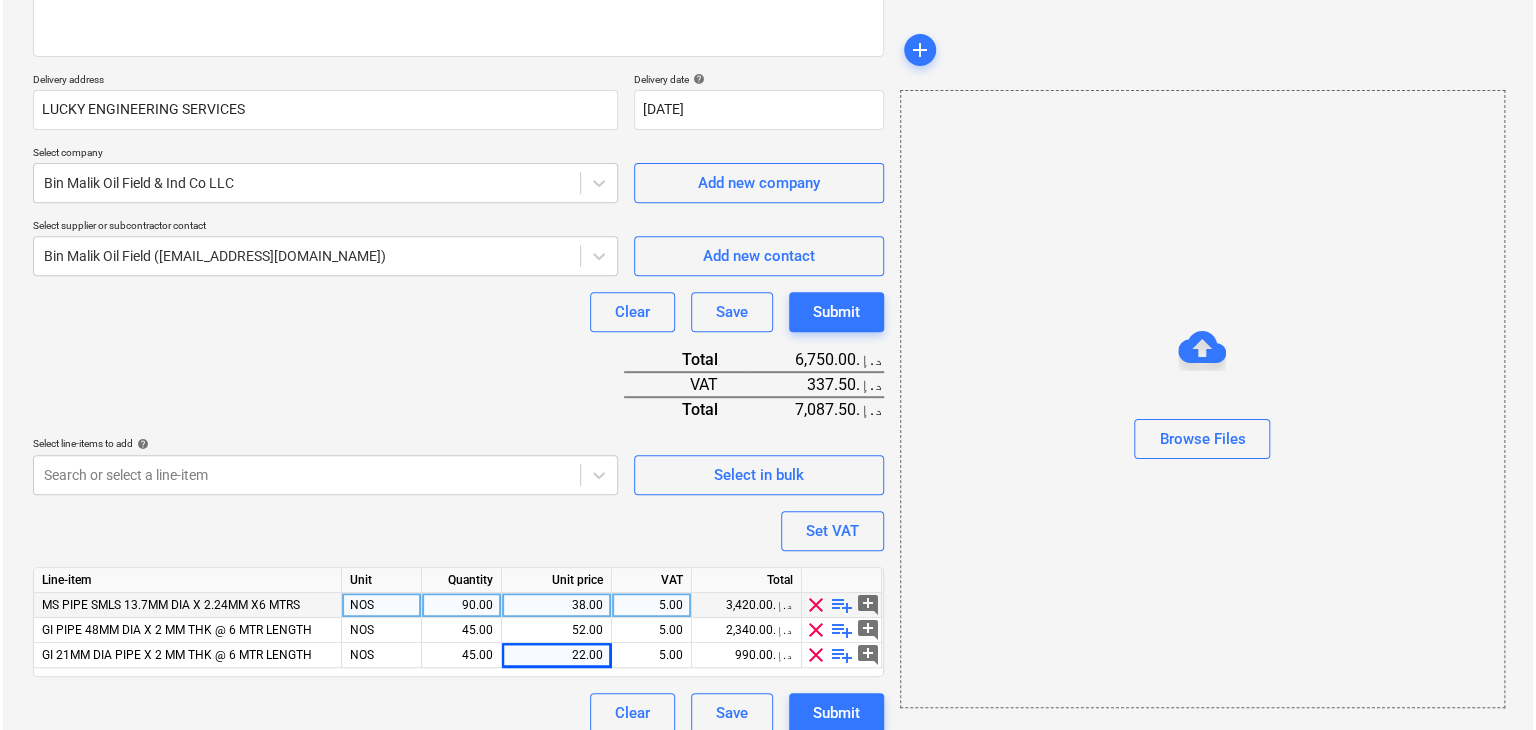 scroll, scrollTop: 319, scrollLeft: 0, axis: vertical 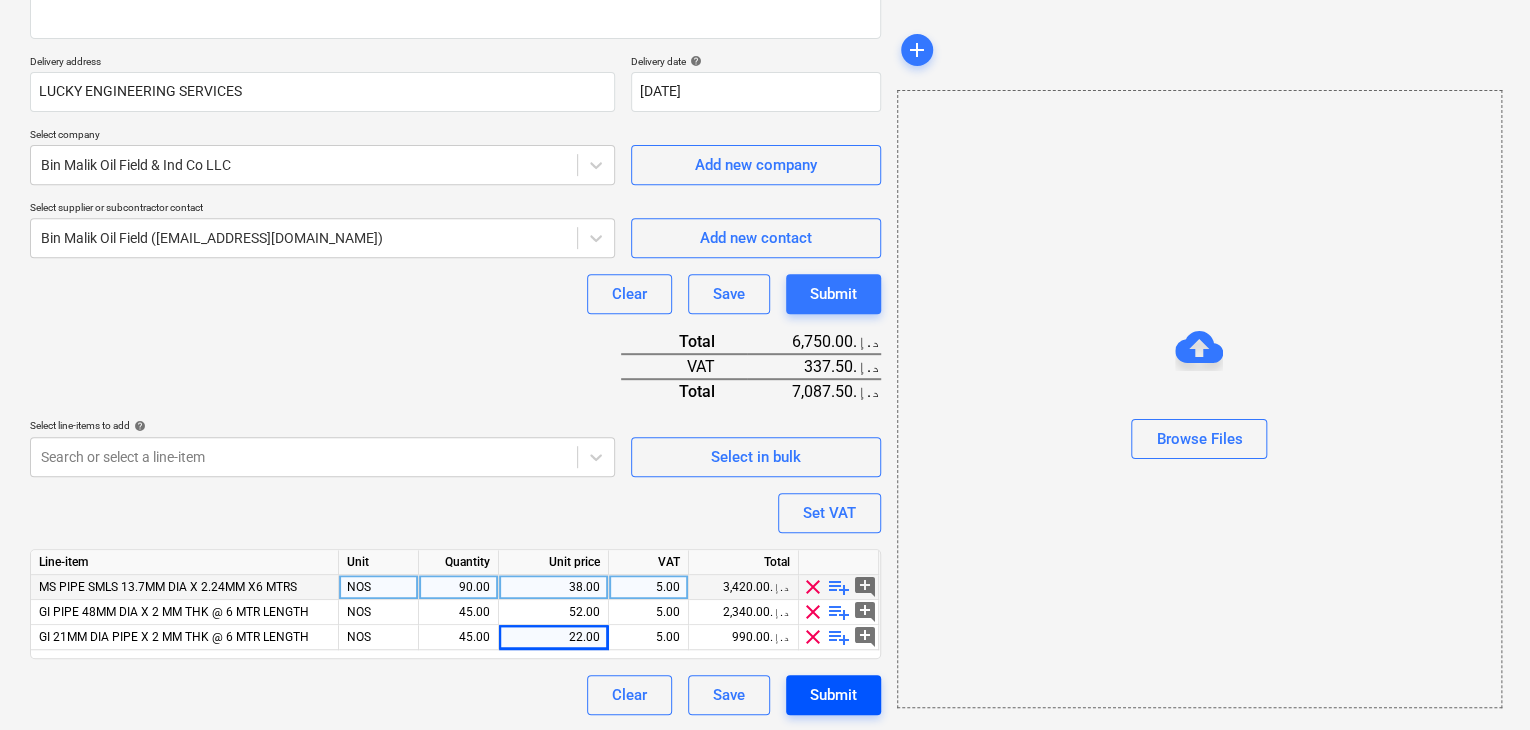 click on "Submit" at bounding box center (833, 695) 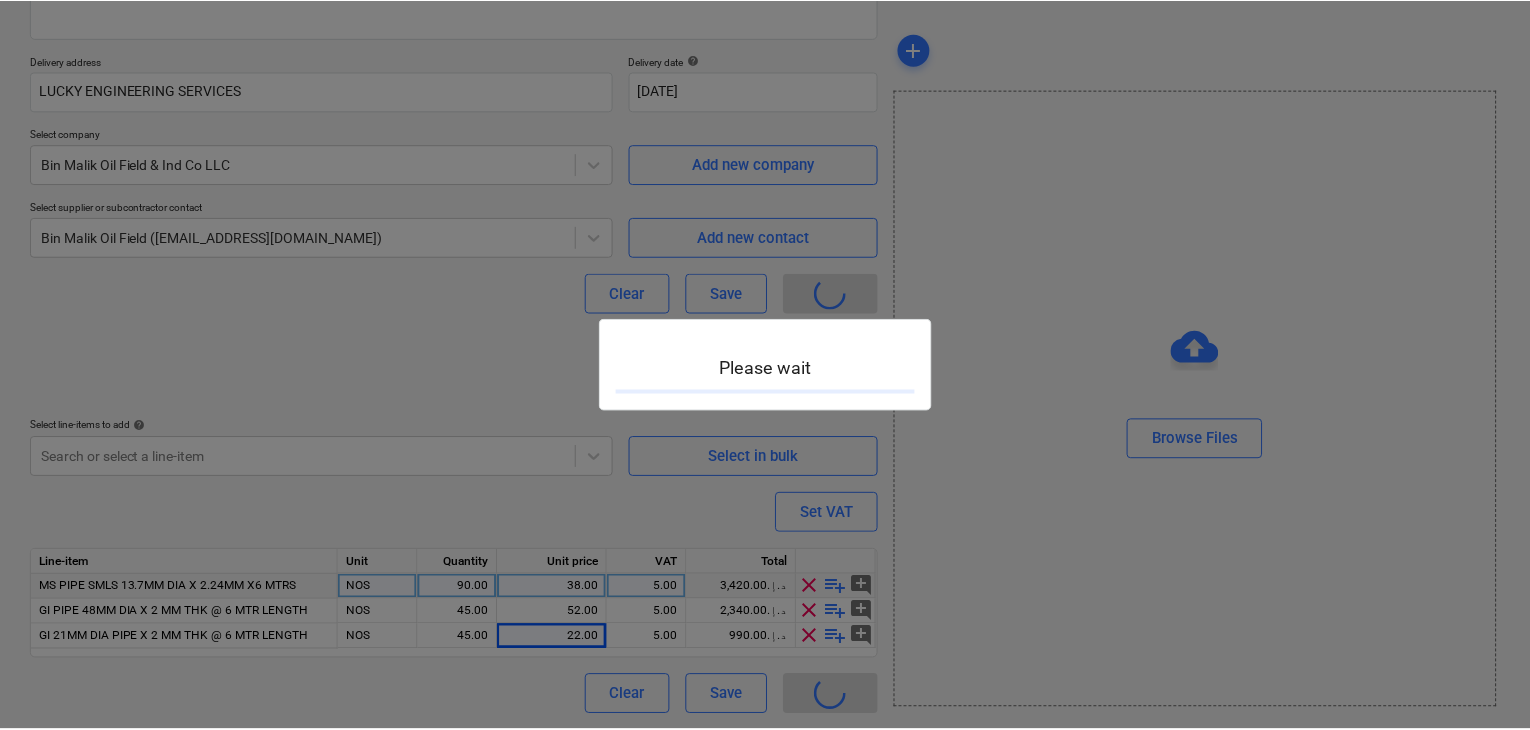 scroll, scrollTop: 0, scrollLeft: 0, axis: both 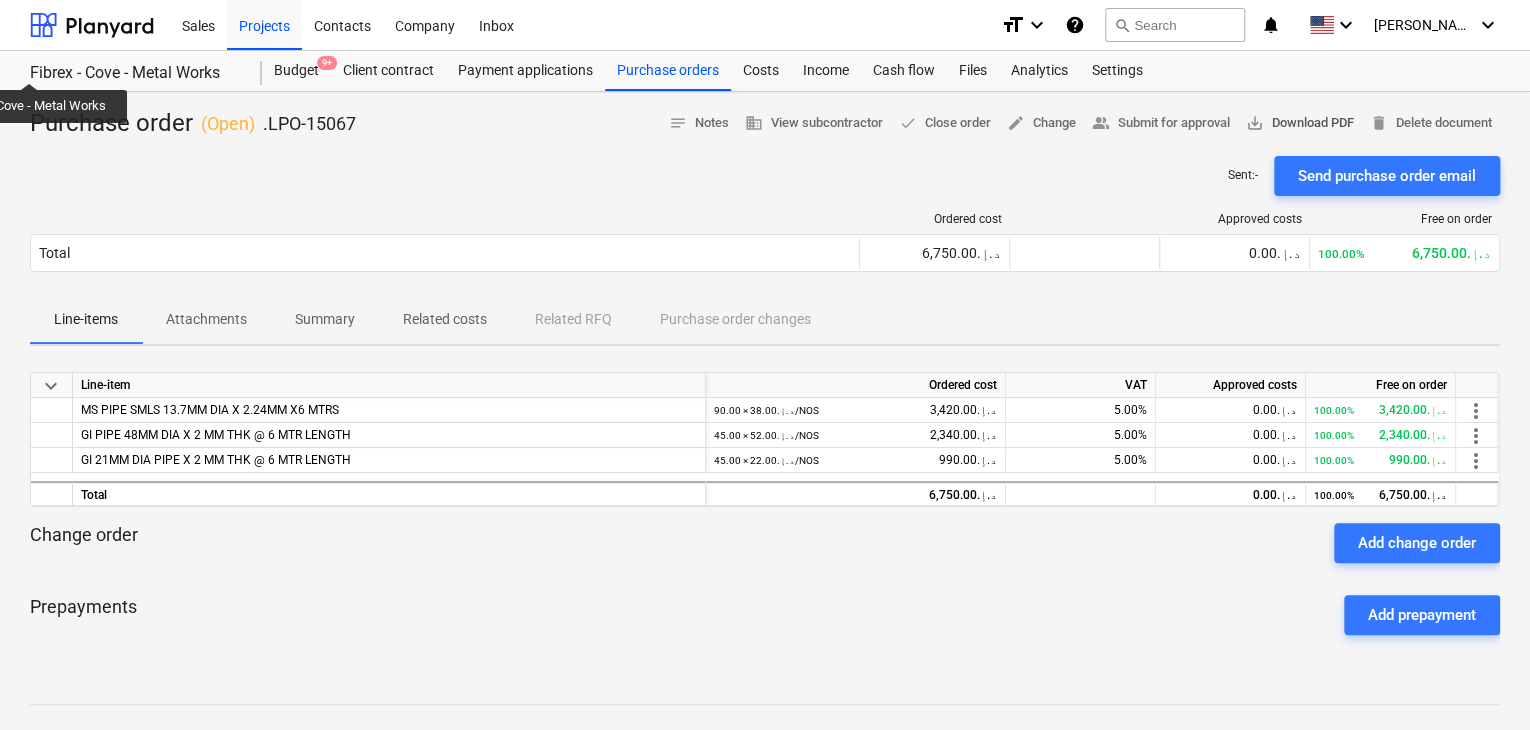 click on "save_alt Download PDF" at bounding box center (1300, 123) 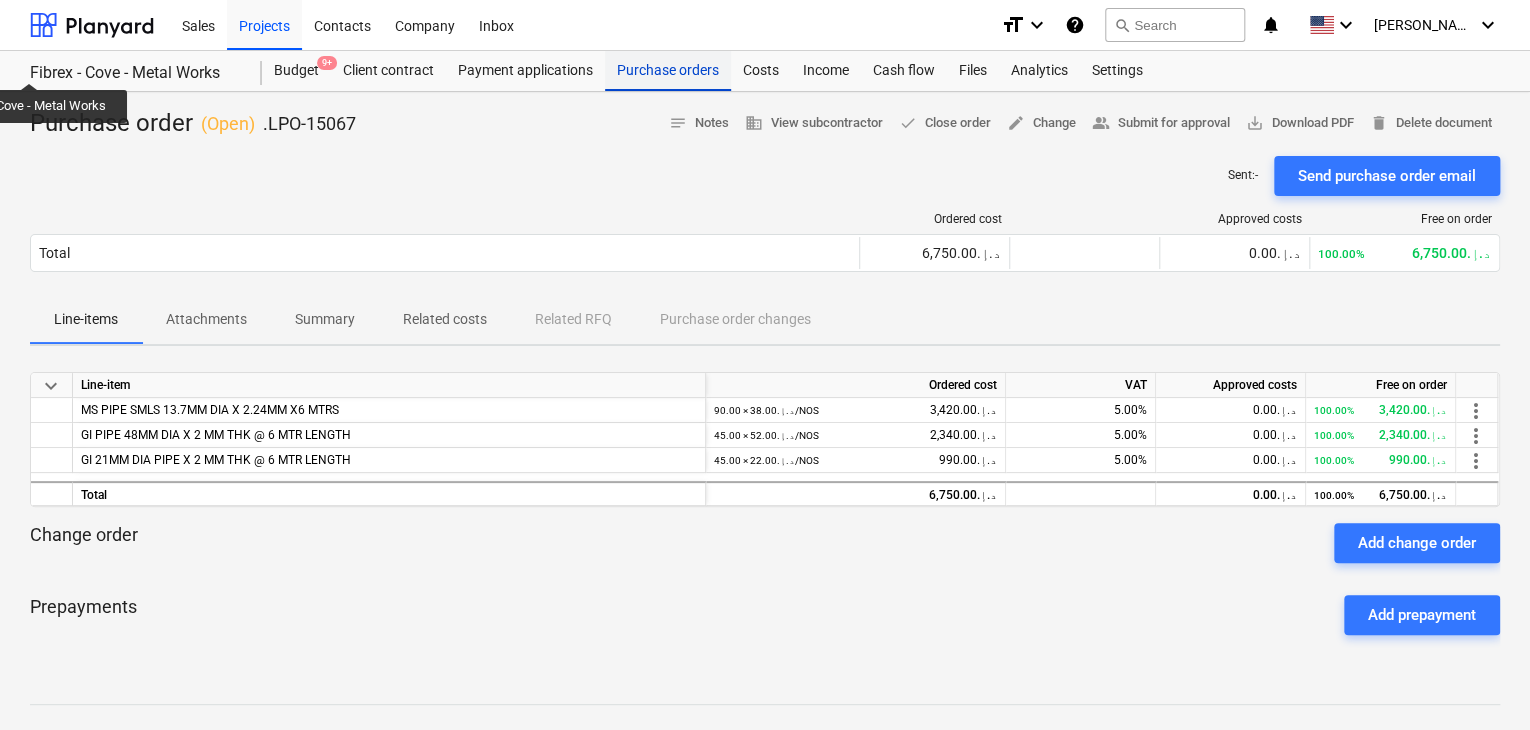 click on "Purchase orders" at bounding box center [668, 71] 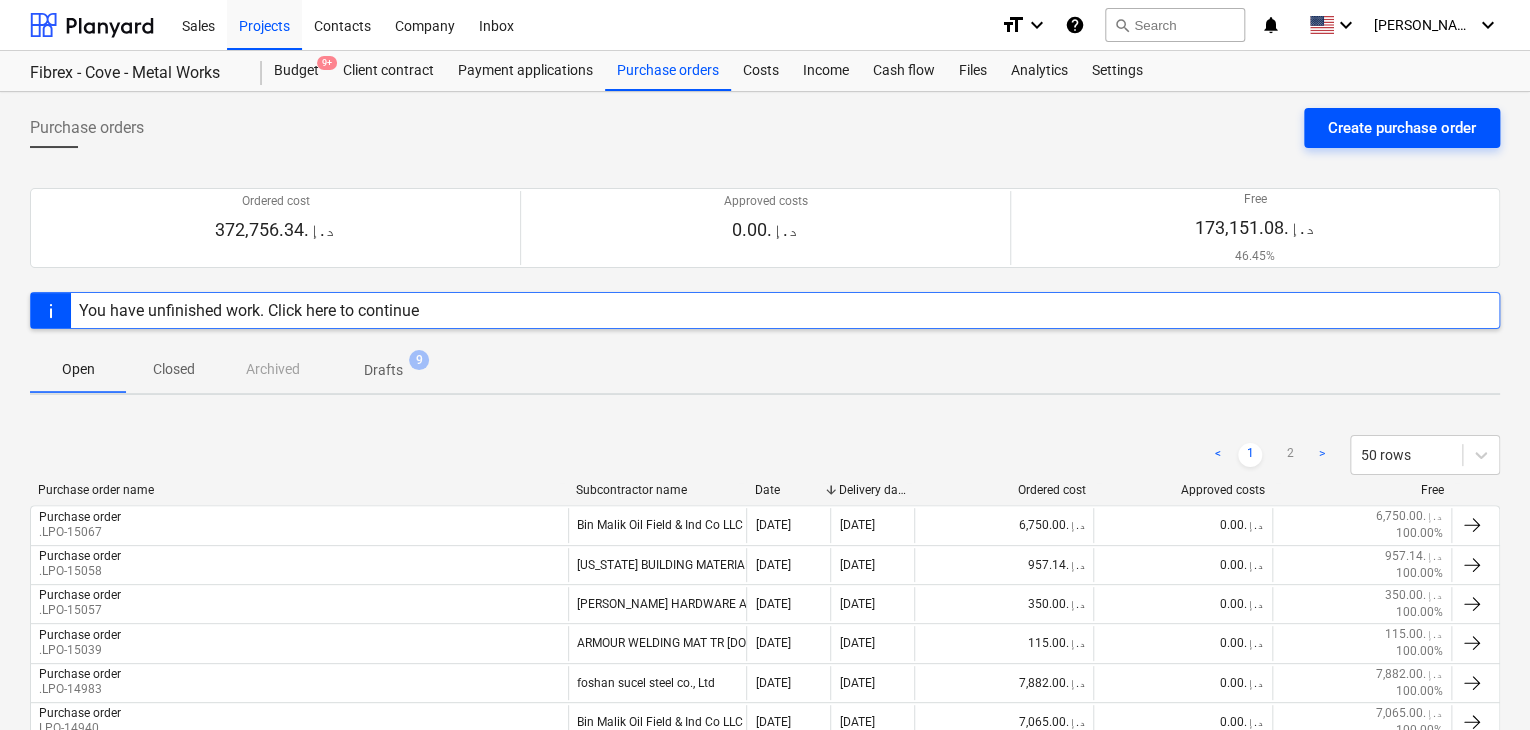 click on "Create purchase order" at bounding box center [1402, 128] 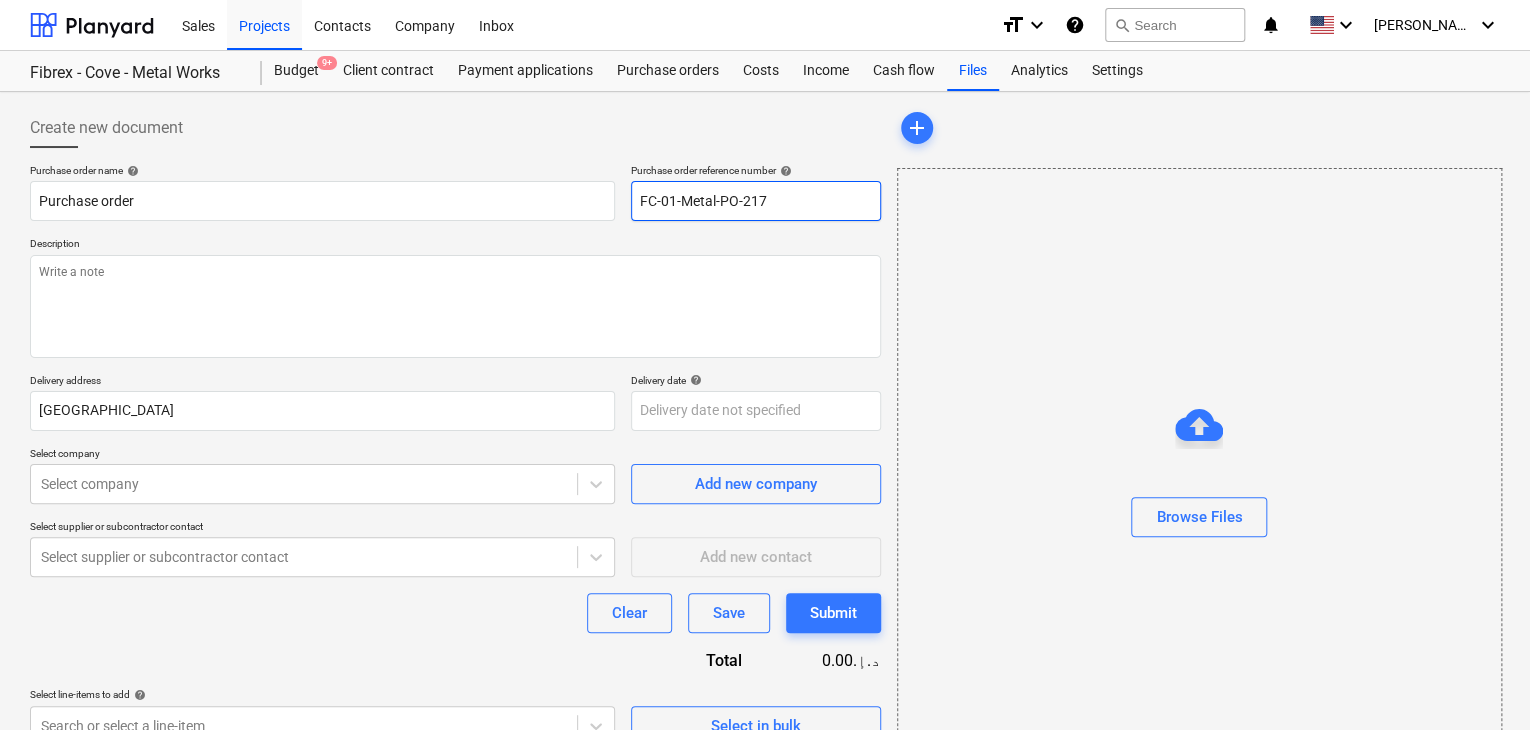 drag, startPoint x: 792, startPoint y: 197, endPoint x: 627, endPoint y: 189, distance: 165.19383 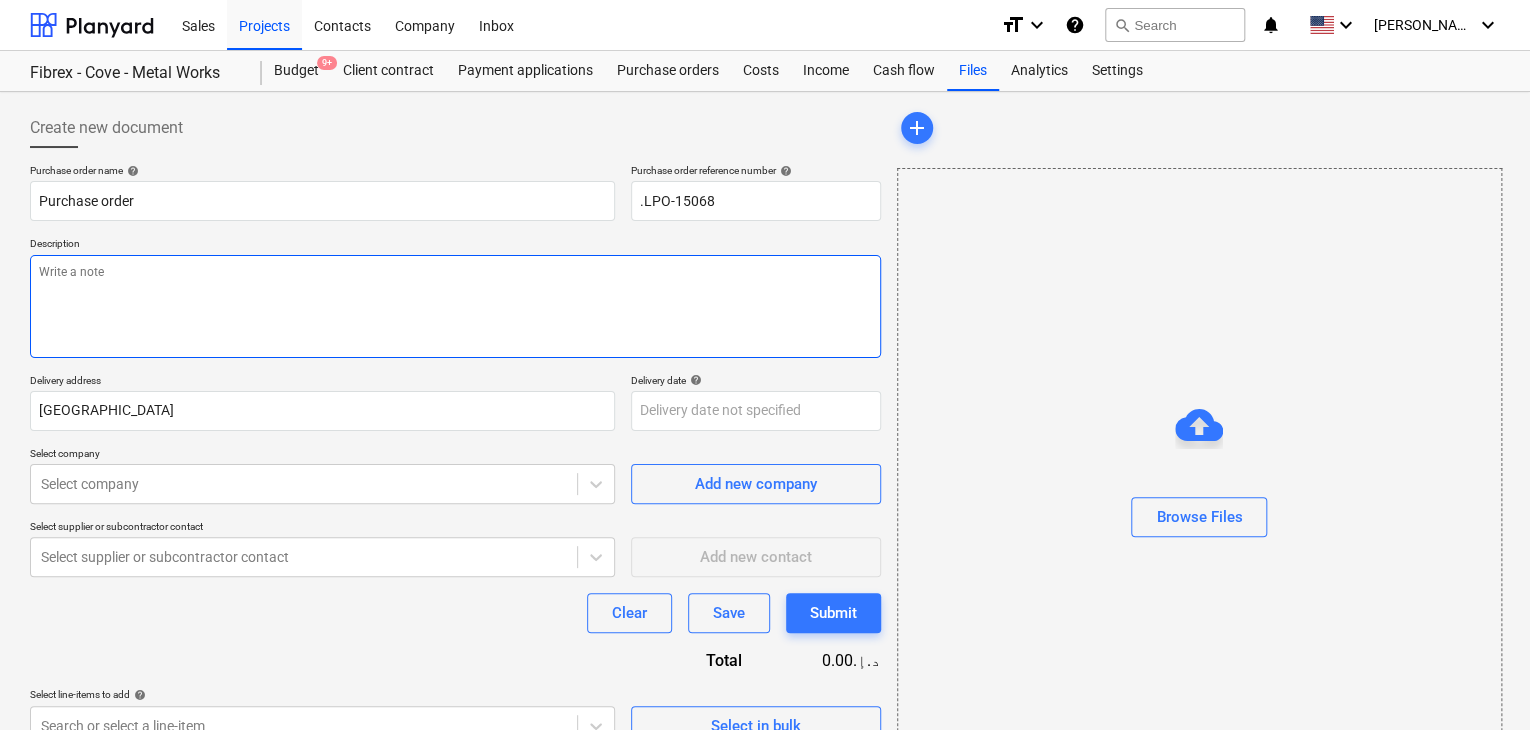 click at bounding box center (455, 306) 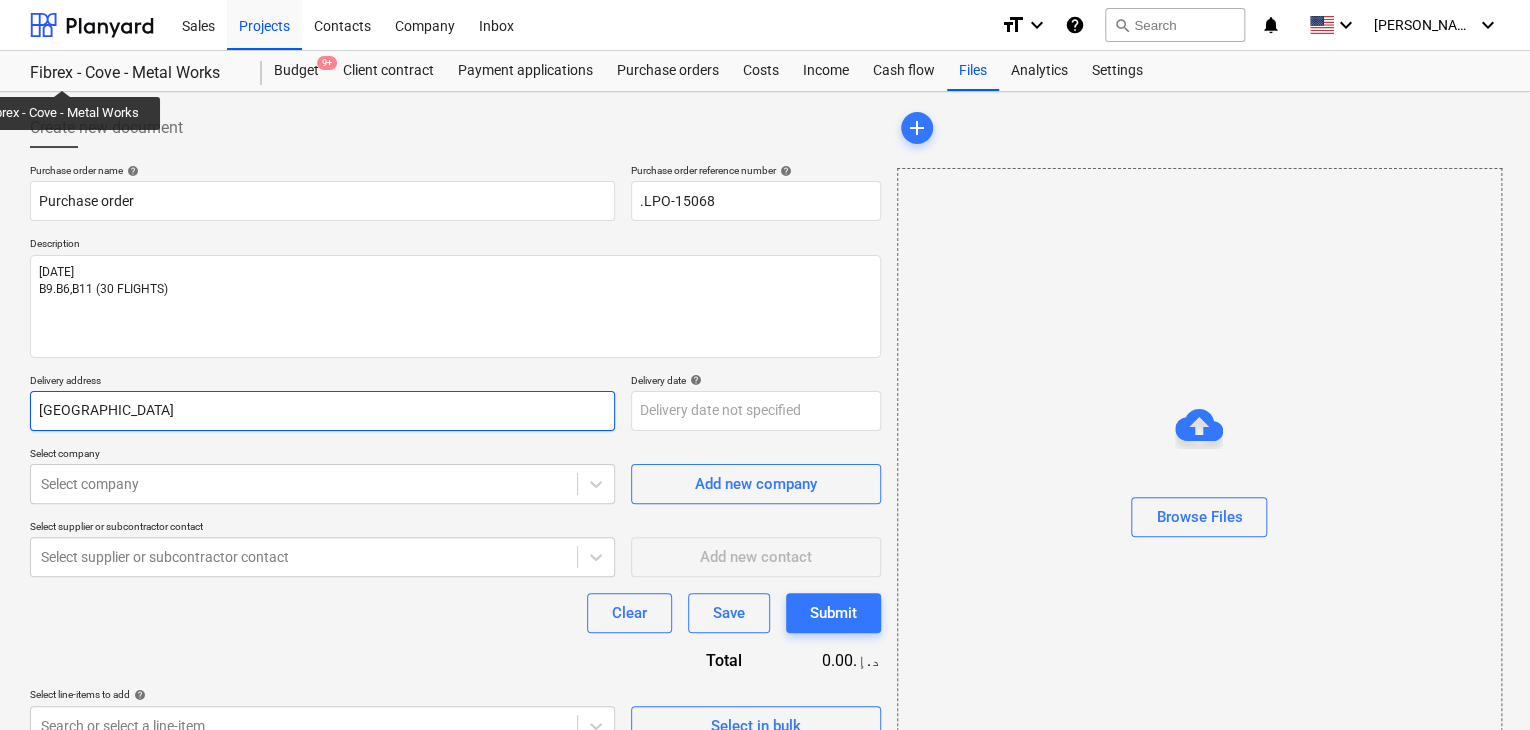 click on "[GEOGRAPHIC_DATA]" at bounding box center [322, 411] 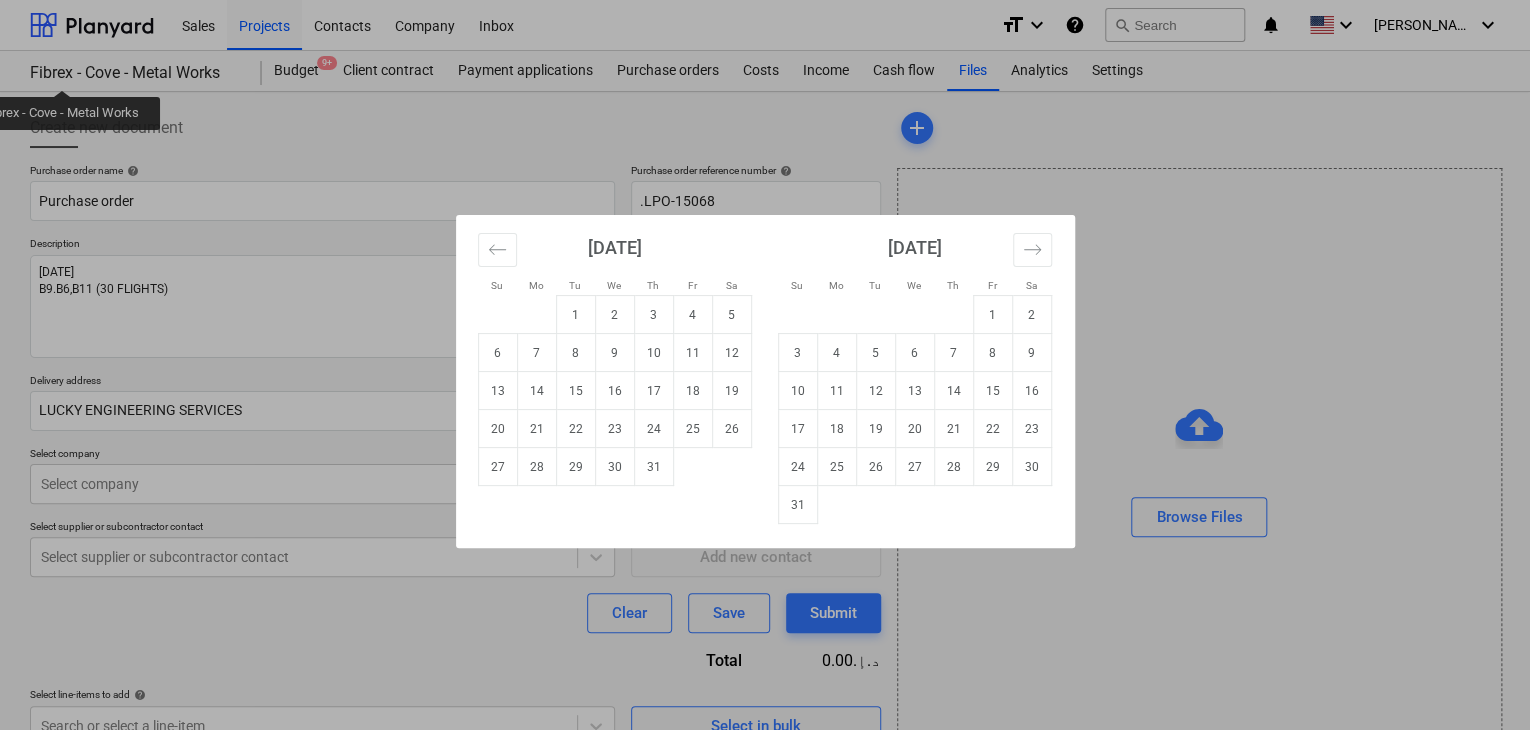 click on "Sales Projects Contacts Company Inbox format_size keyboard_arrow_down help search Search notifications 0 keyboard_arrow_down [PERSON_NAME] keyboard_arrow_down Fibrex - Cove - Metal Works Fibrex - Cove - Metal Works Budget 9+ Client contract Payment applications Purchase orders Costs Income Cash flow Files Analytics Settings Create new document Purchase order name help Purchase order Purchase order reference number help .LPO-15068 Description [DATE]
B9.B6,B11 (30 FLIGHTS) Delivery address LUCKY ENGINEERING SERVICES Delivery date help Press the down arrow key to interact with the calendar and
select a date. Press the question mark key to get the keyboard shortcuts for changing dates. Select company Select company Add new company Select supplier or subcontractor contact Select supplier or subcontractor contact Add new contact Clear Save Submit Total 0.00د.إ.‏ Select line-items to add help Search or select a line-item Select in bulk add Browse Files Projects list fetching failed
x Su Mo Tu" at bounding box center (765, 365) 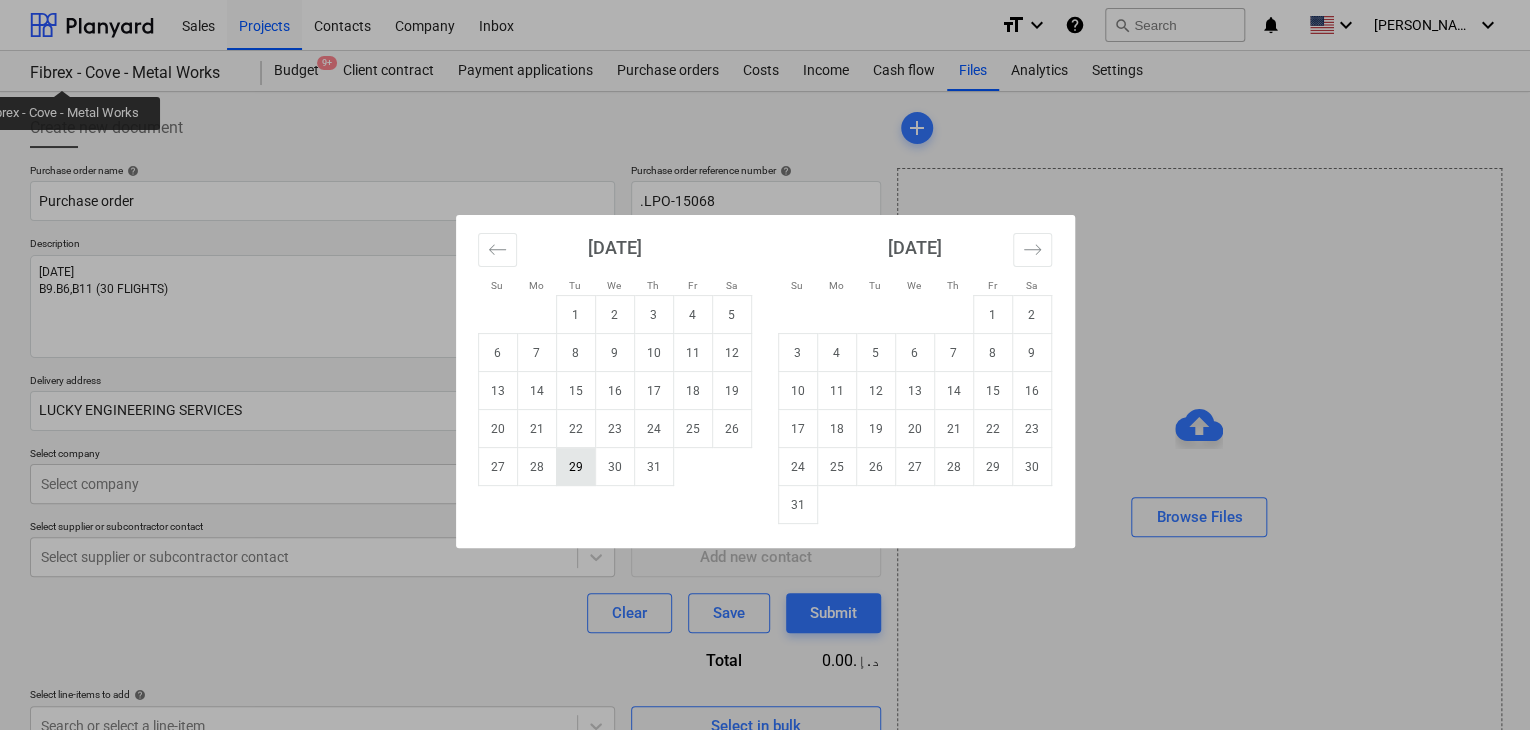 click on "29" at bounding box center (575, 467) 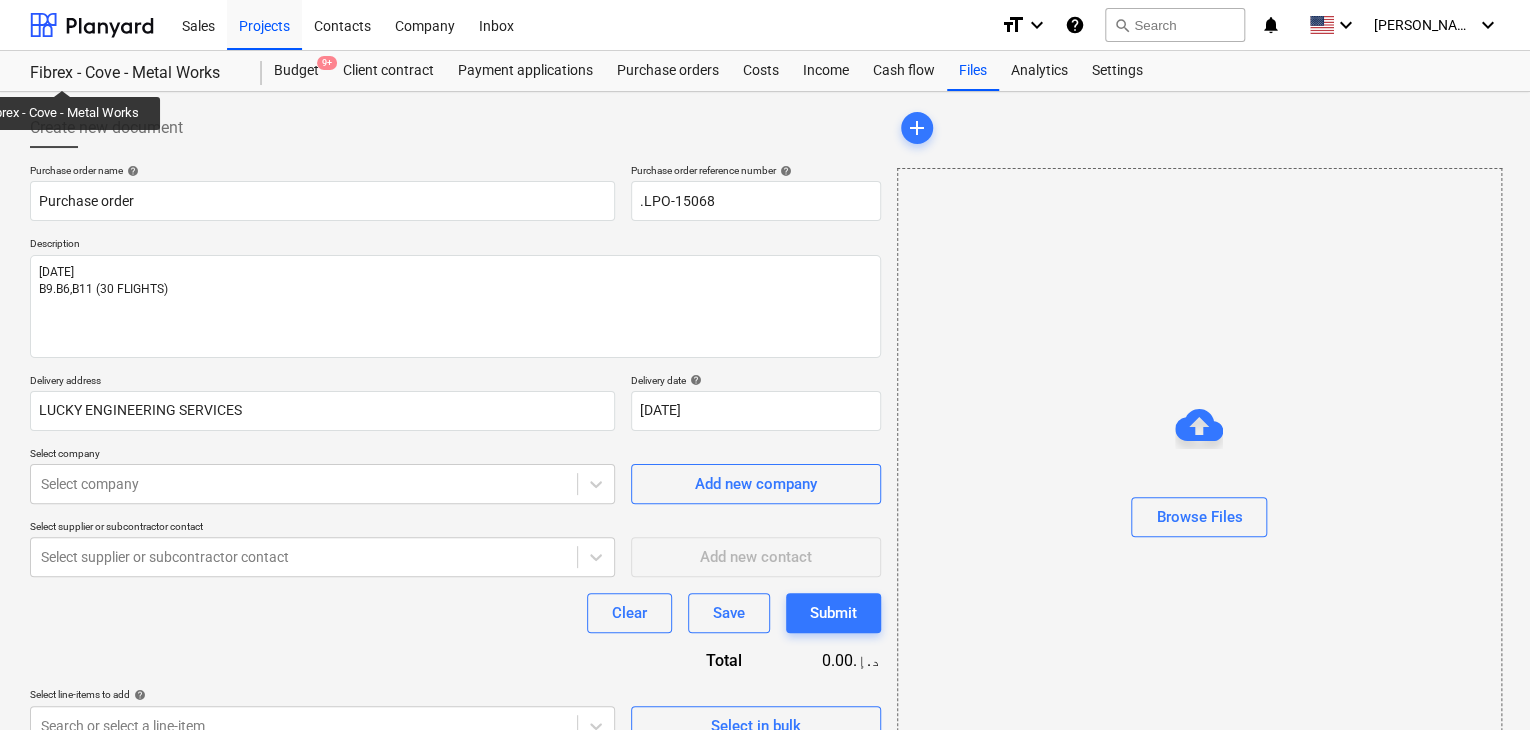 click on "Select company" at bounding box center (322, 455) 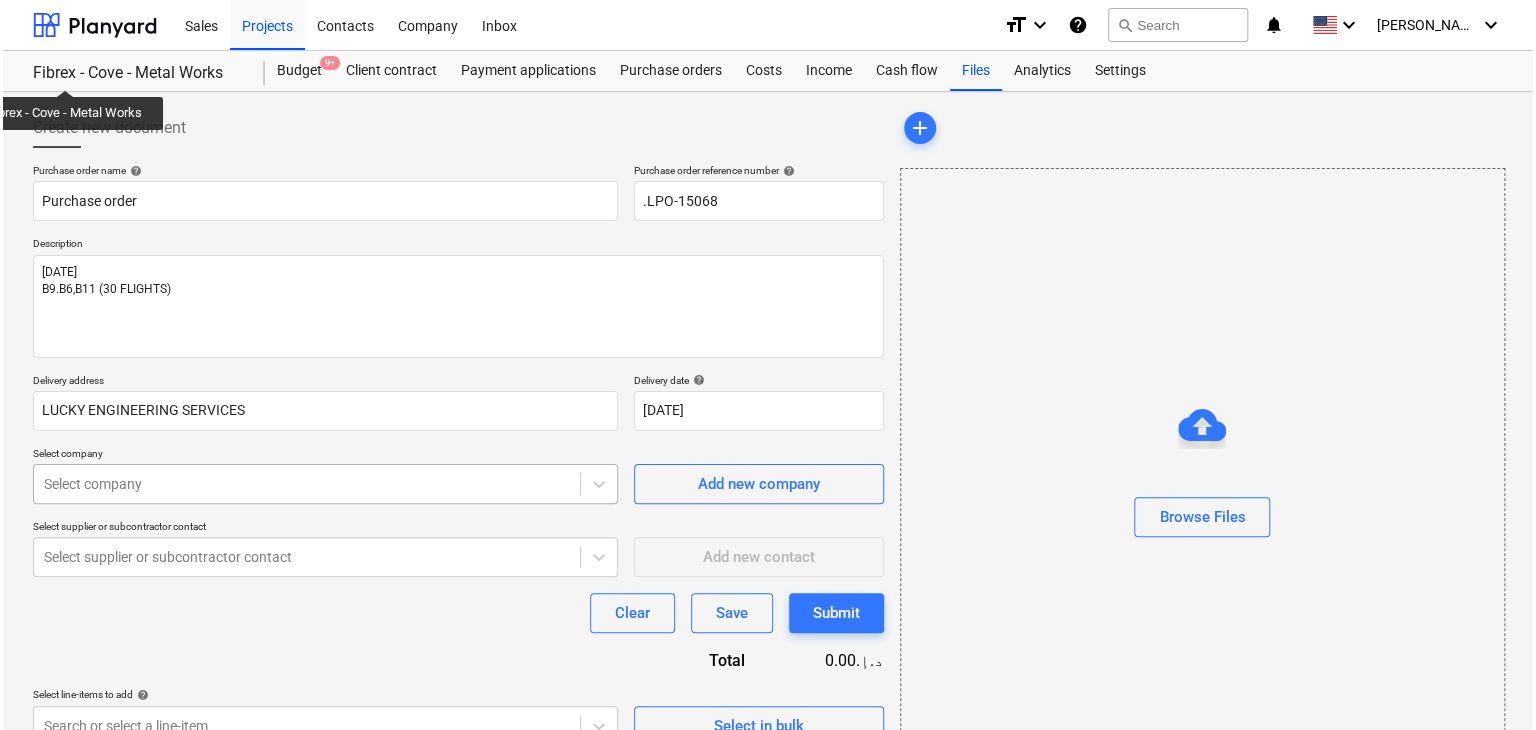 scroll, scrollTop: 71, scrollLeft: 0, axis: vertical 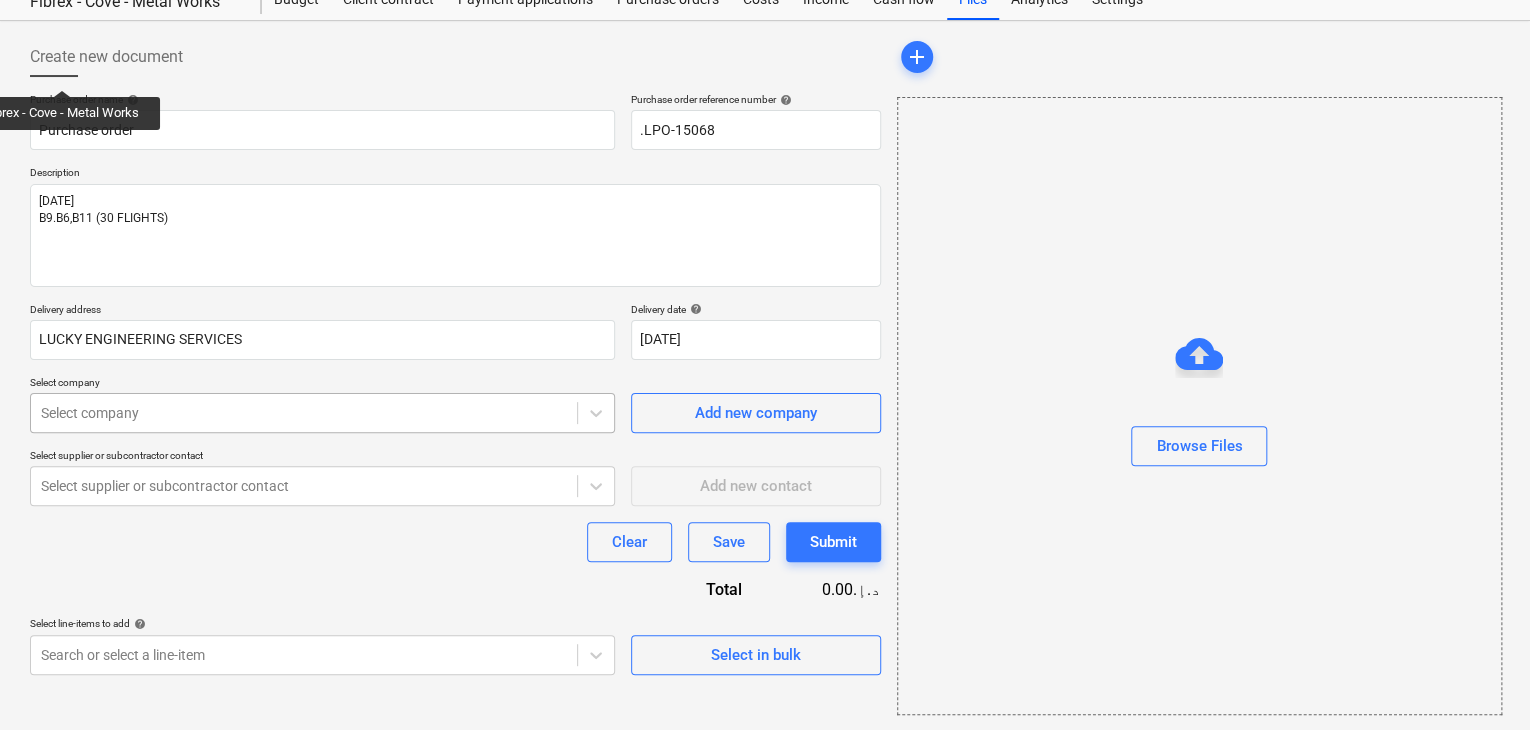 click on "Sales Projects Contacts Company Inbox format_size keyboard_arrow_down help search Search notifications 0 keyboard_arrow_down [PERSON_NAME] keyboard_arrow_down Fibrex - Cove - Metal Works Fibrex - Cove - Metal Works Budget 9+ Client contract Payment applications Purchase orders Costs Income Cash flow Files Analytics Settings Create new document Purchase order name help Purchase order Purchase order reference number help .LPO-15068 Description [DATE]
B9.B6,B11 (30 FLIGHTS) Delivery address LUCKY ENGINEERING SERVICES Delivery date help [DATE] [DATE] Press the down arrow key to interact with the calendar and
select a date. Press the question mark key to get the keyboard shortcuts for changing dates. Select company Select company Add new company Select supplier or subcontractor contact Select supplier or subcontractor contact Add new contact Clear Save Submit Total 0.00د.إ.‏ Select line-items to add help Search or select a line-item Select in bulk add Browse Files Projects list fetching failed" at bounding box center (765, 294) 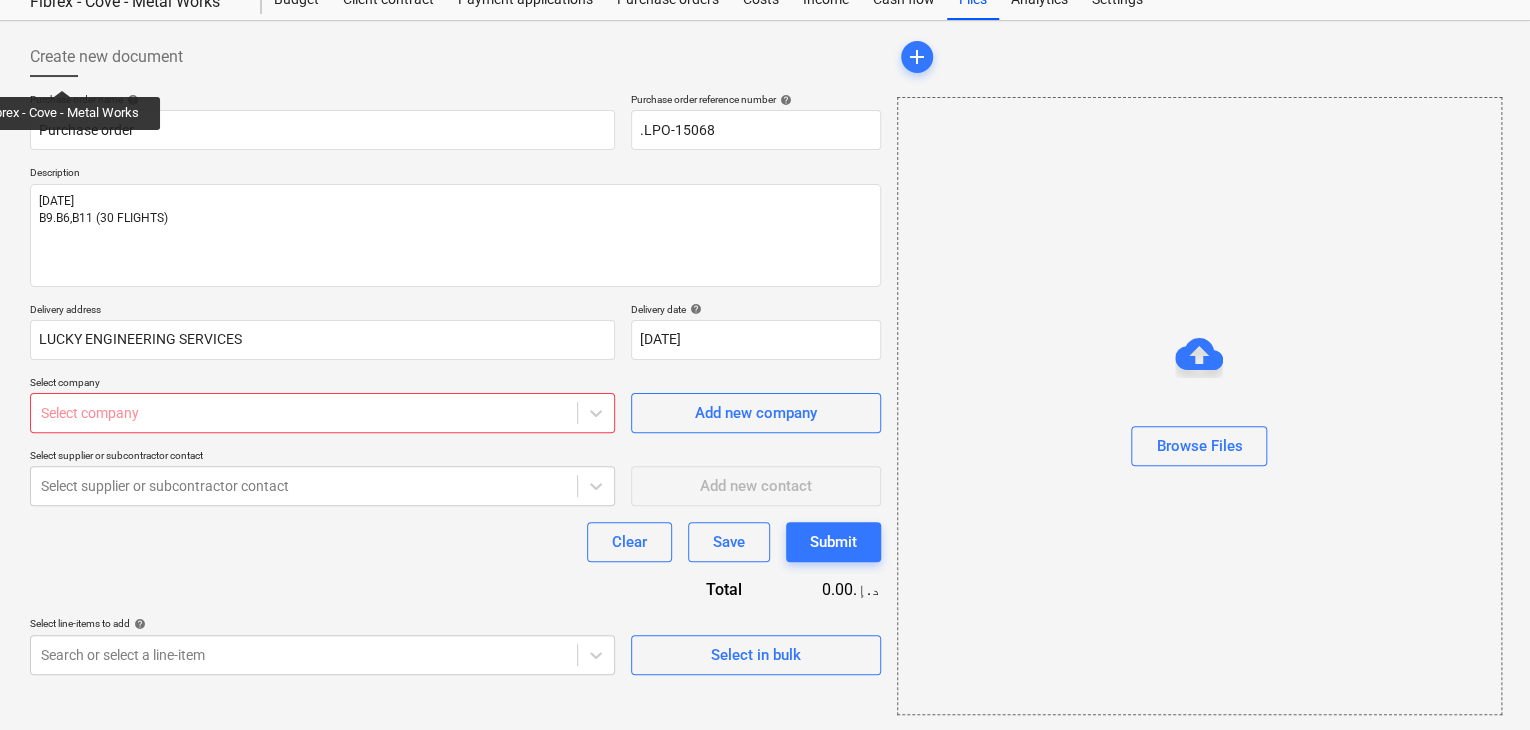 click on "Purchase order name help Purchase order Purchase order reference number help .LPO-15068 Description [DATE]
B9.B6,B11 (30 FLIGHTS) Delivery address LUCKY ENGINEERING SERVICES Delivery date help [DATE] [DATE] Press the down arrow key to interact with the calendar and
select a date. Press the question mark key to get the keyboard shortcuts for changing dates. Select company Select company Add new company Select supplier or subcontractor contact Select supplier or subcontractor contact Add new contact Clear Save Submit Total 0.00د.إ.‏ Select line-items to add help Search or select a line-item Select in bulk" at bounding box center (455, 384) 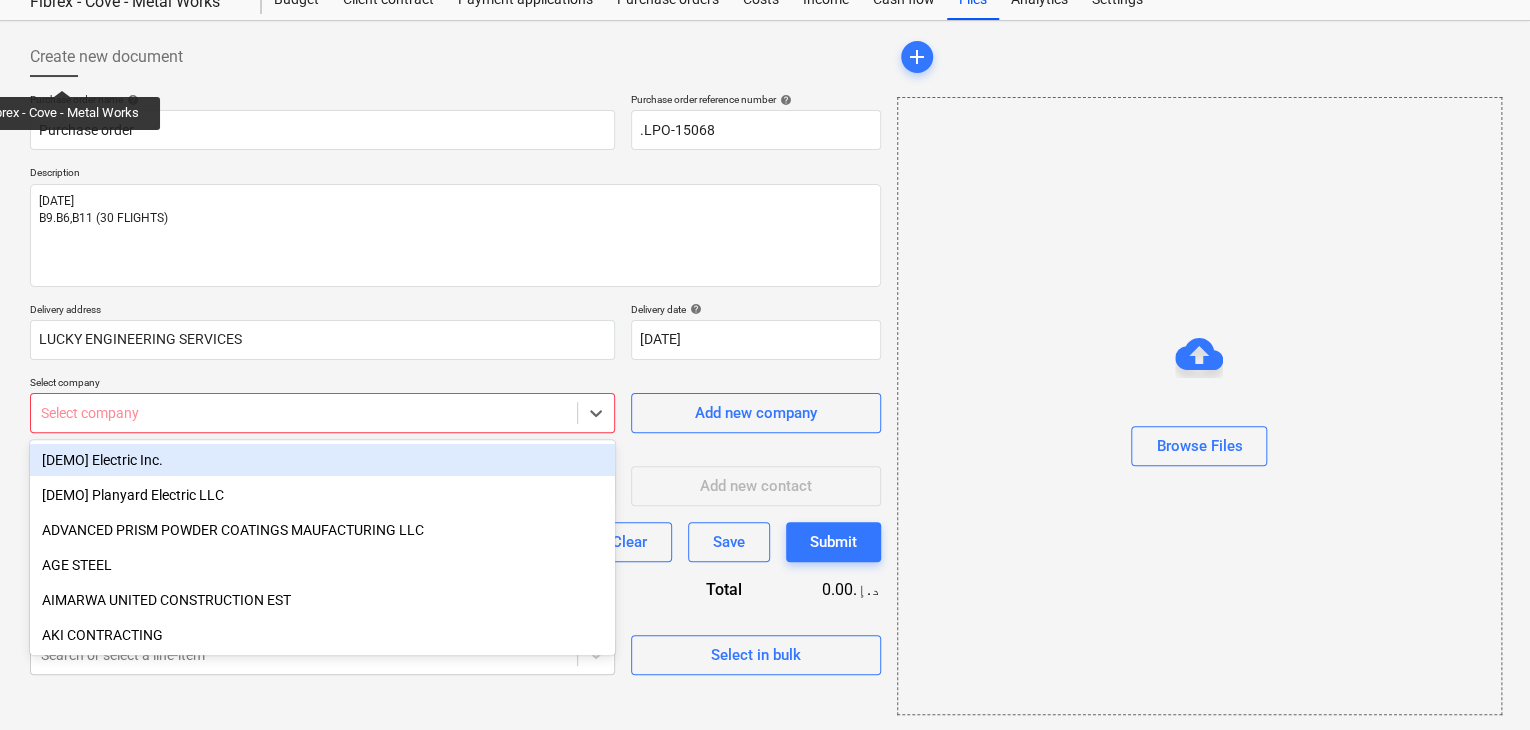 click at bounding box center (304, 413) 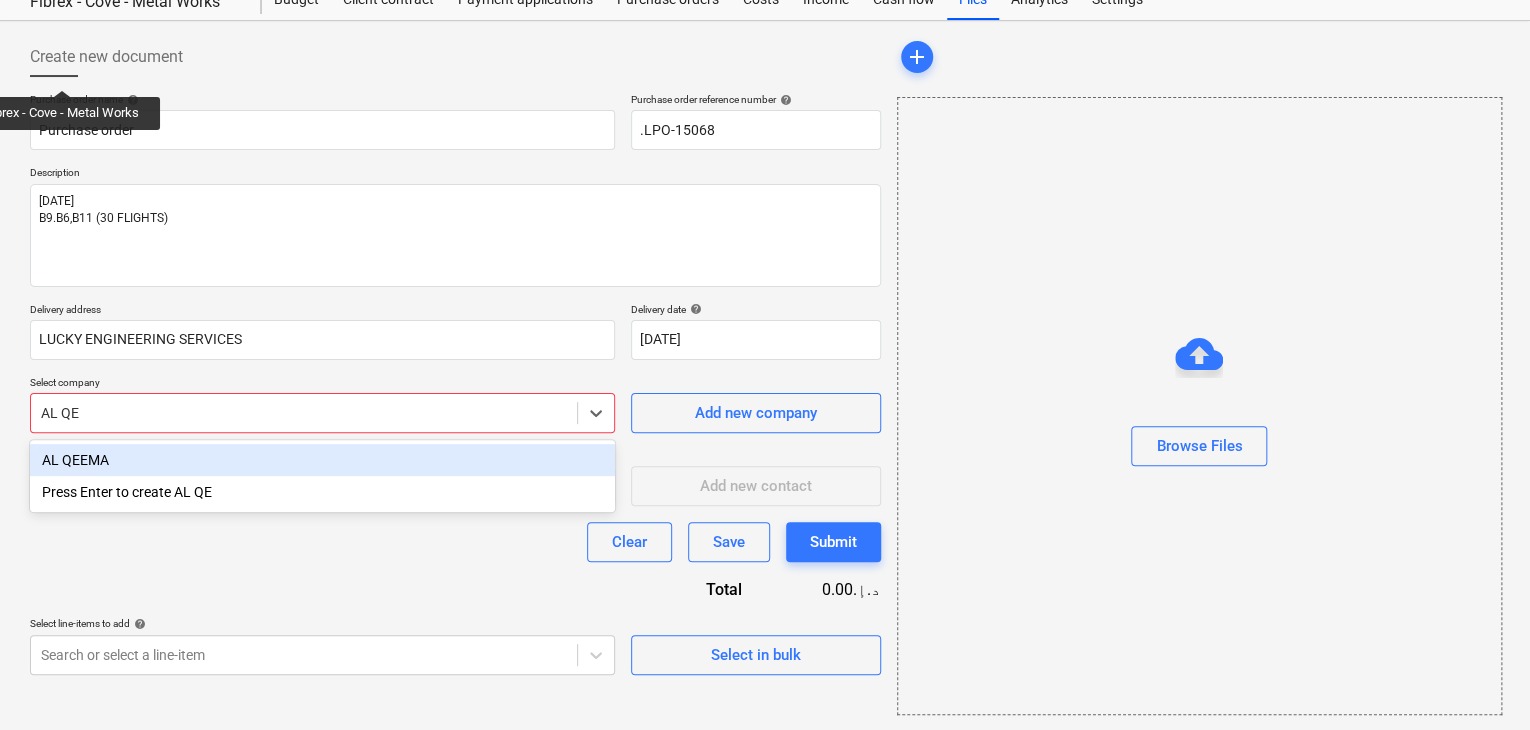 click on "AL QEEMA" at bounding box center [322, 460] 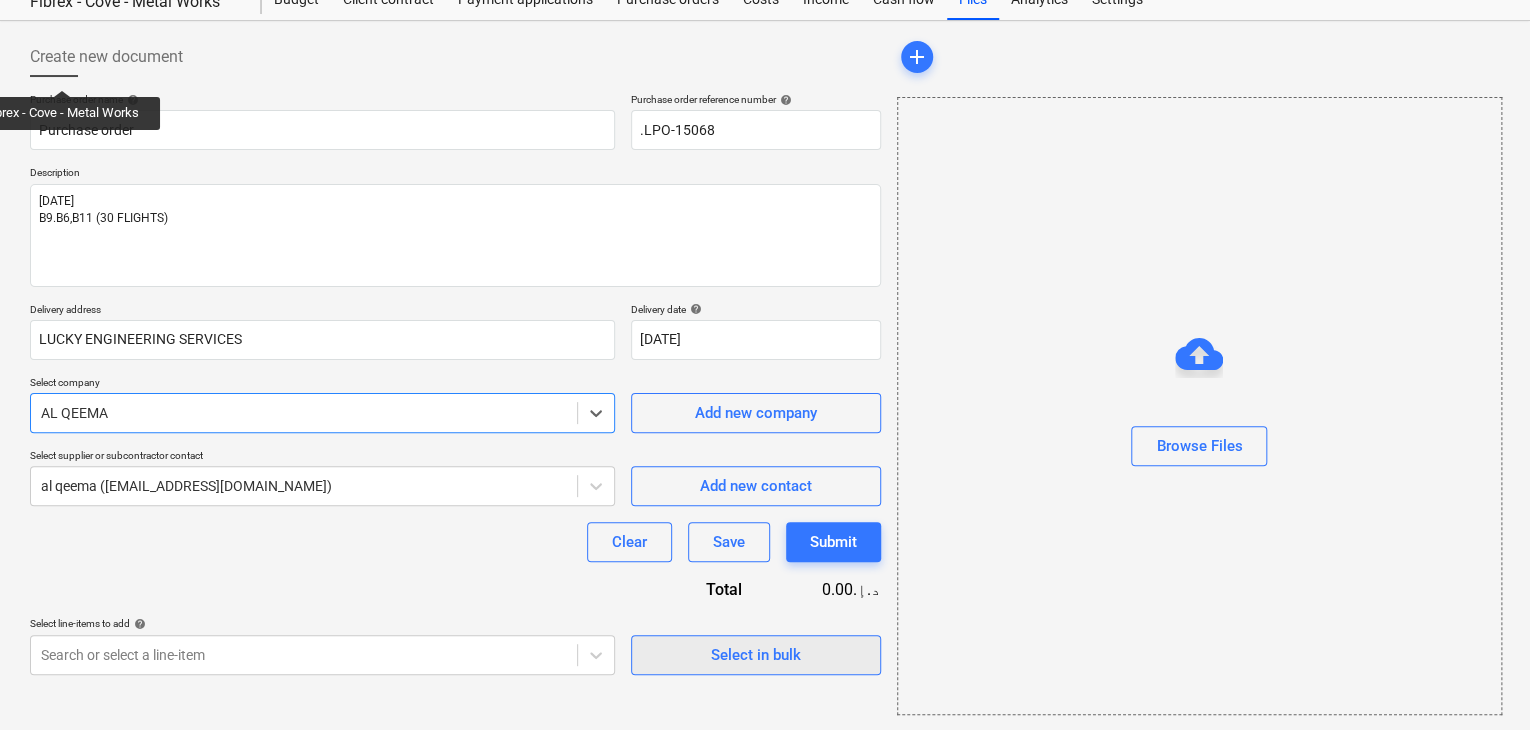 click on "Select in bulk" at bounding box center [756, 655] 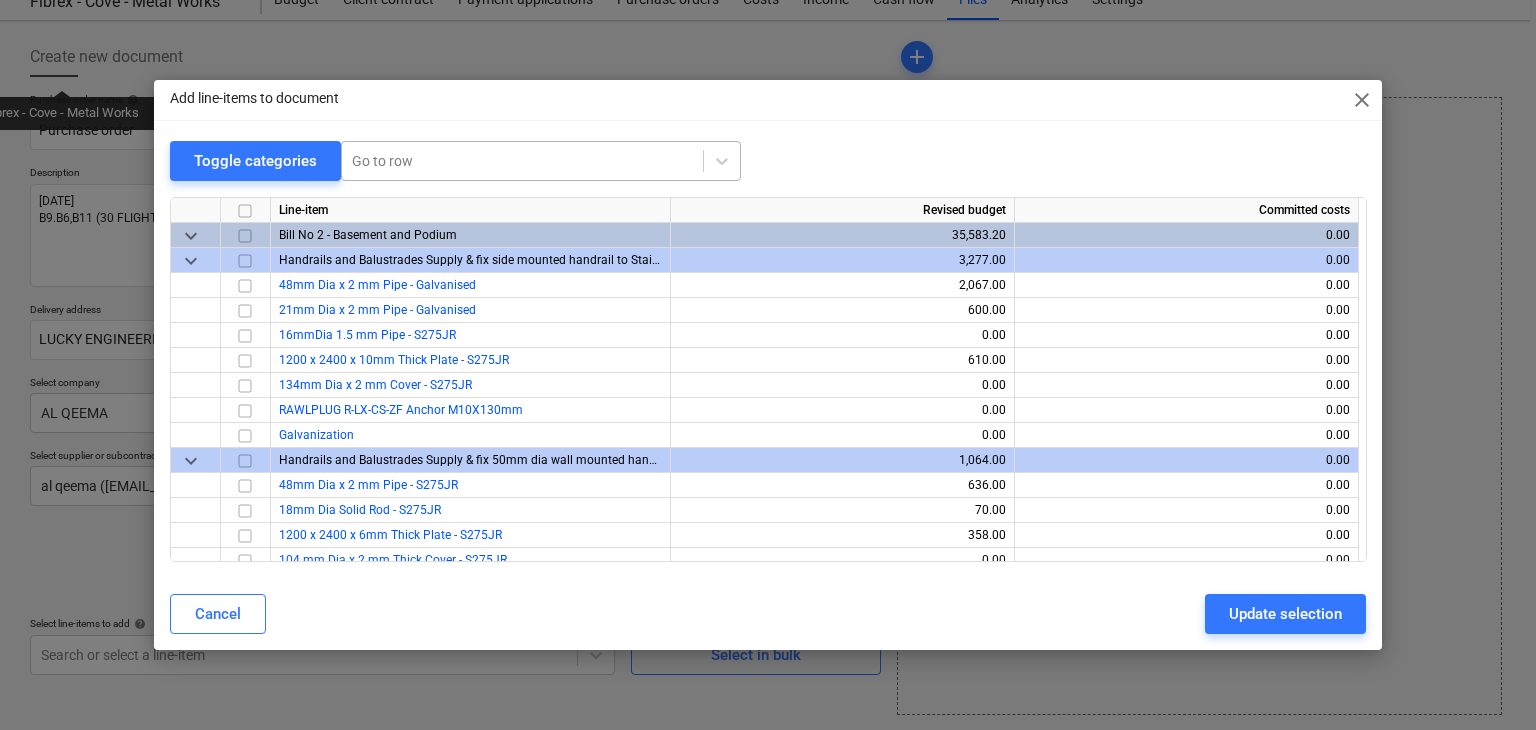 click at bounding box center (522, 161) 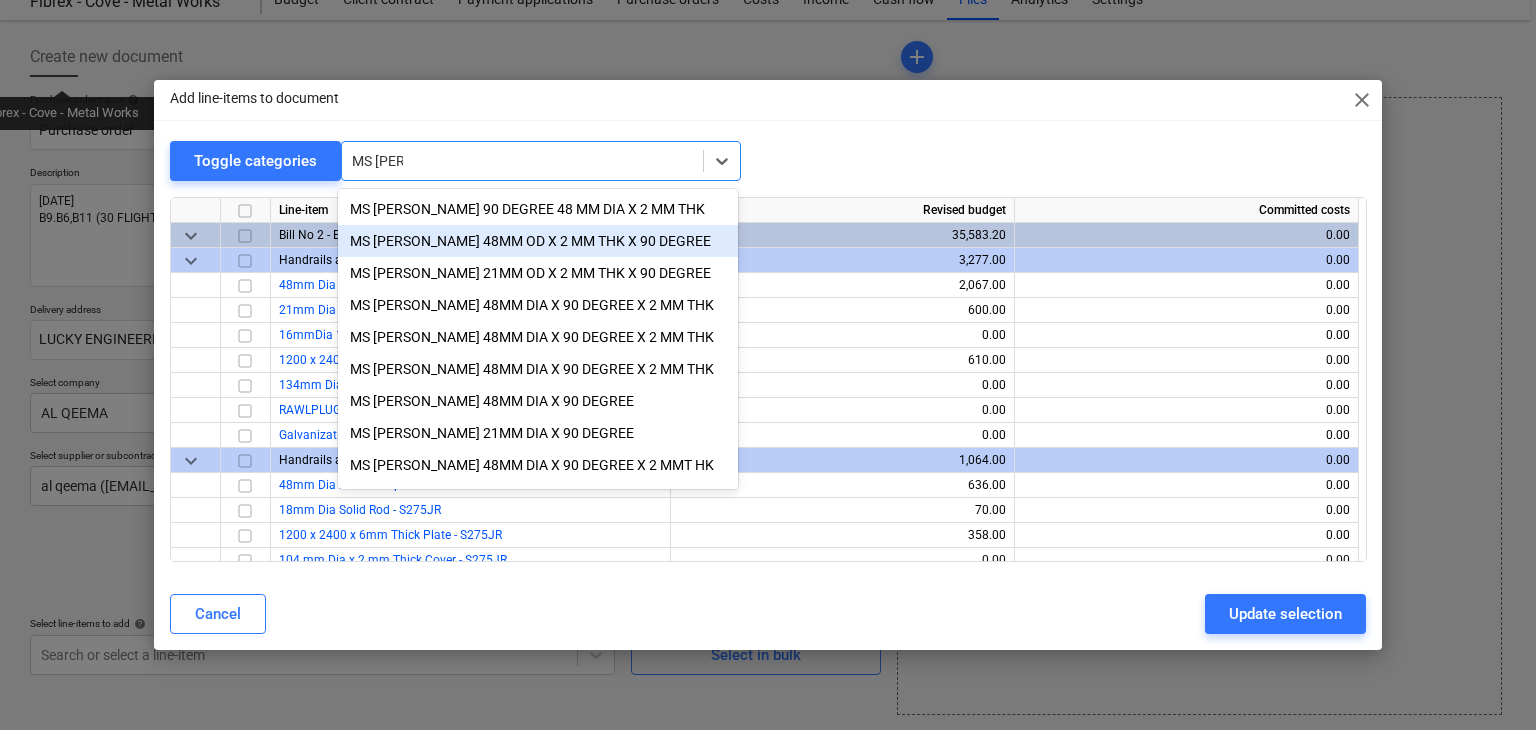 click on "MS [PERSON_NAME] 48MM OD X  2 MM THK X 90 DEGREE" at bounding box center [538, 241] 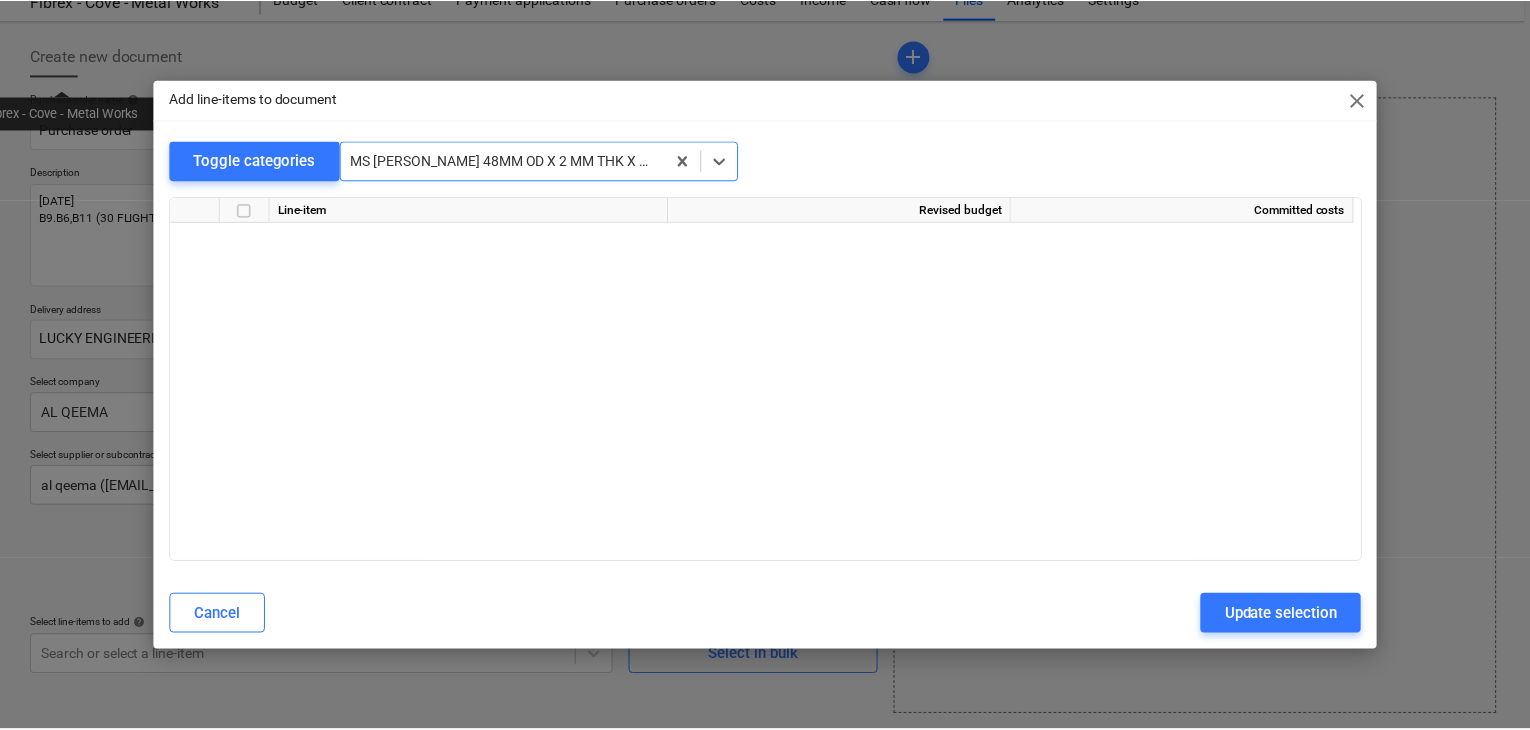 scroll, scrollTop: 9300, scrollLeft: 0, axis: vertical 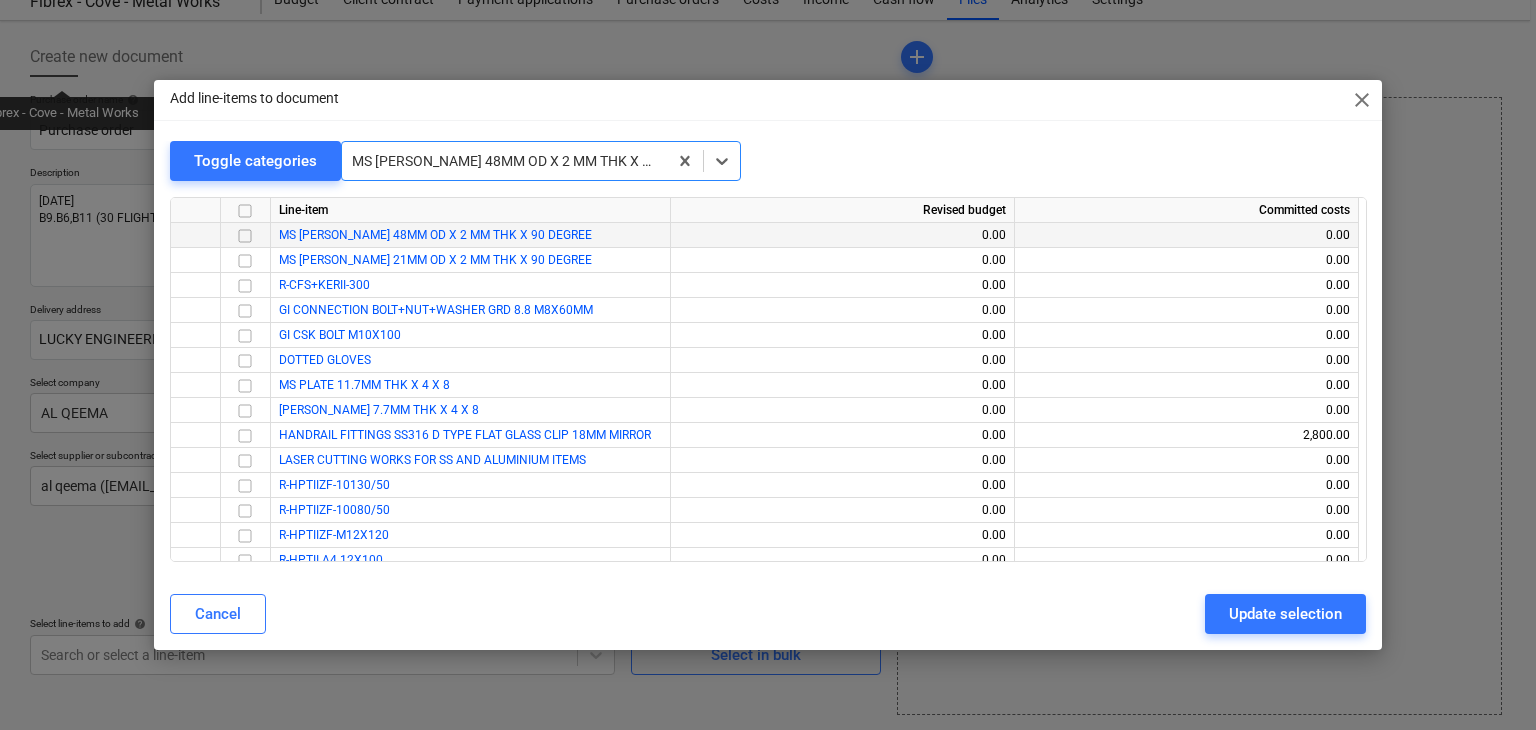 click at bounding box center [245, 236] 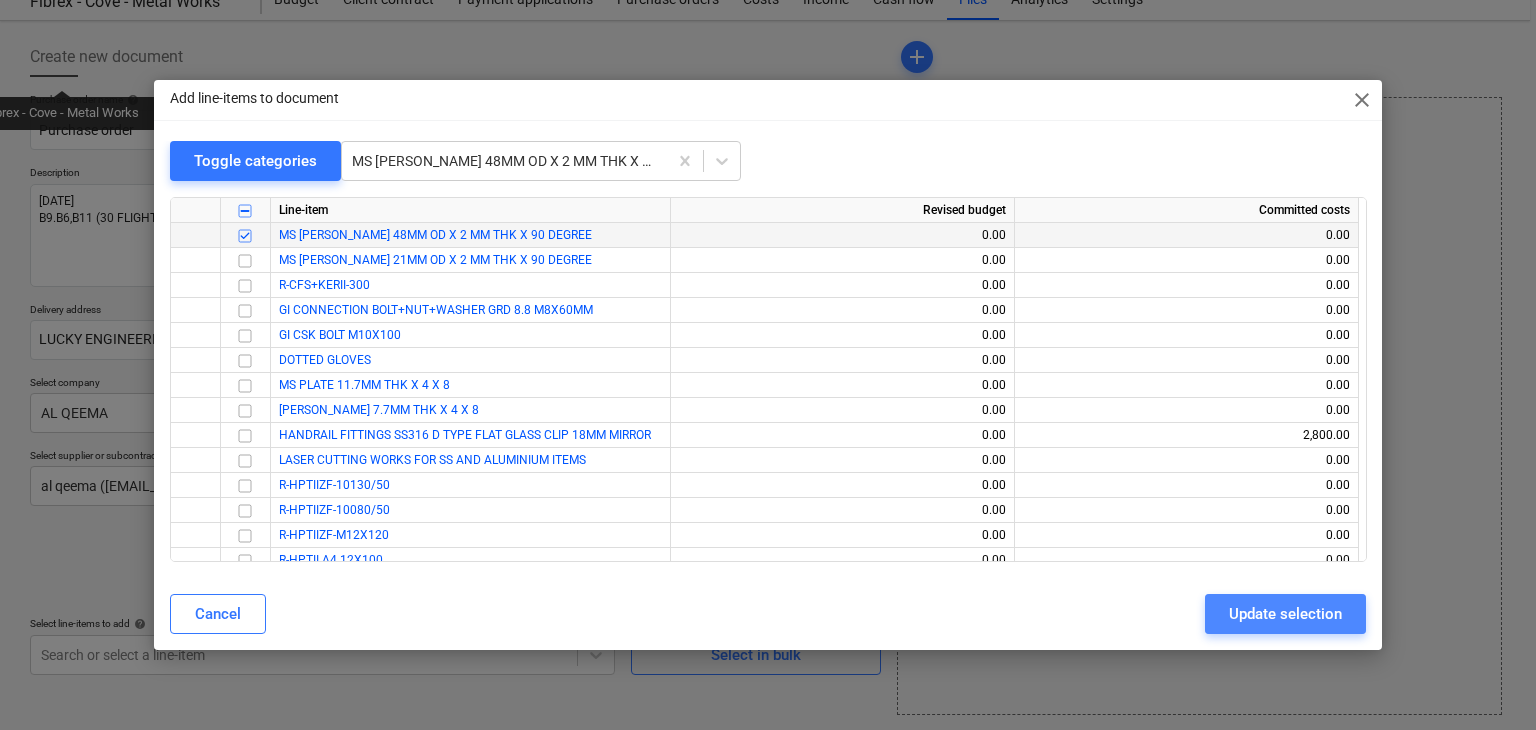 drag, startPoint x: 1260, startPoint y: 602, endPoint x: 447, endPoint y: 459, distance: 825.48047 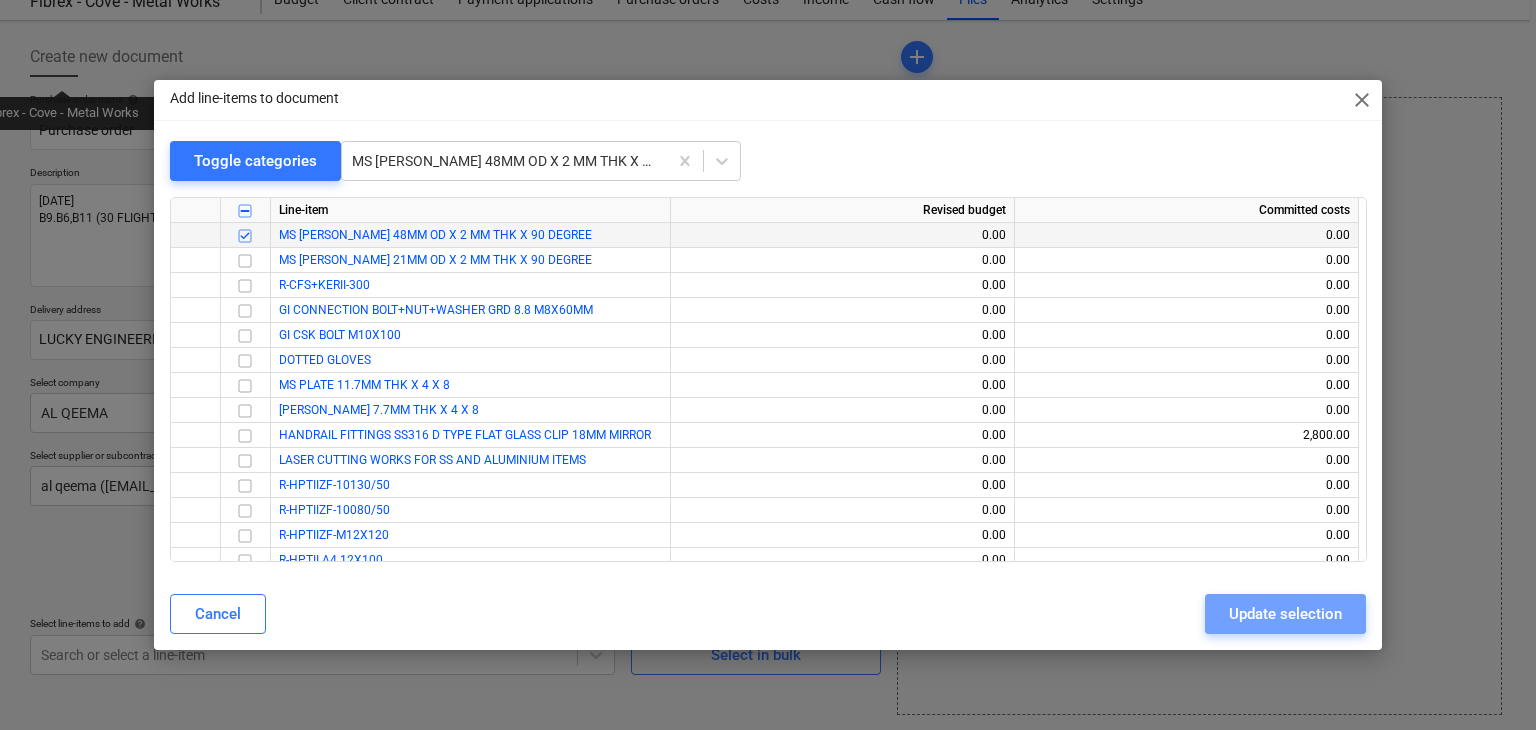 click on "Update selection" at bounding box center (1285, 614) 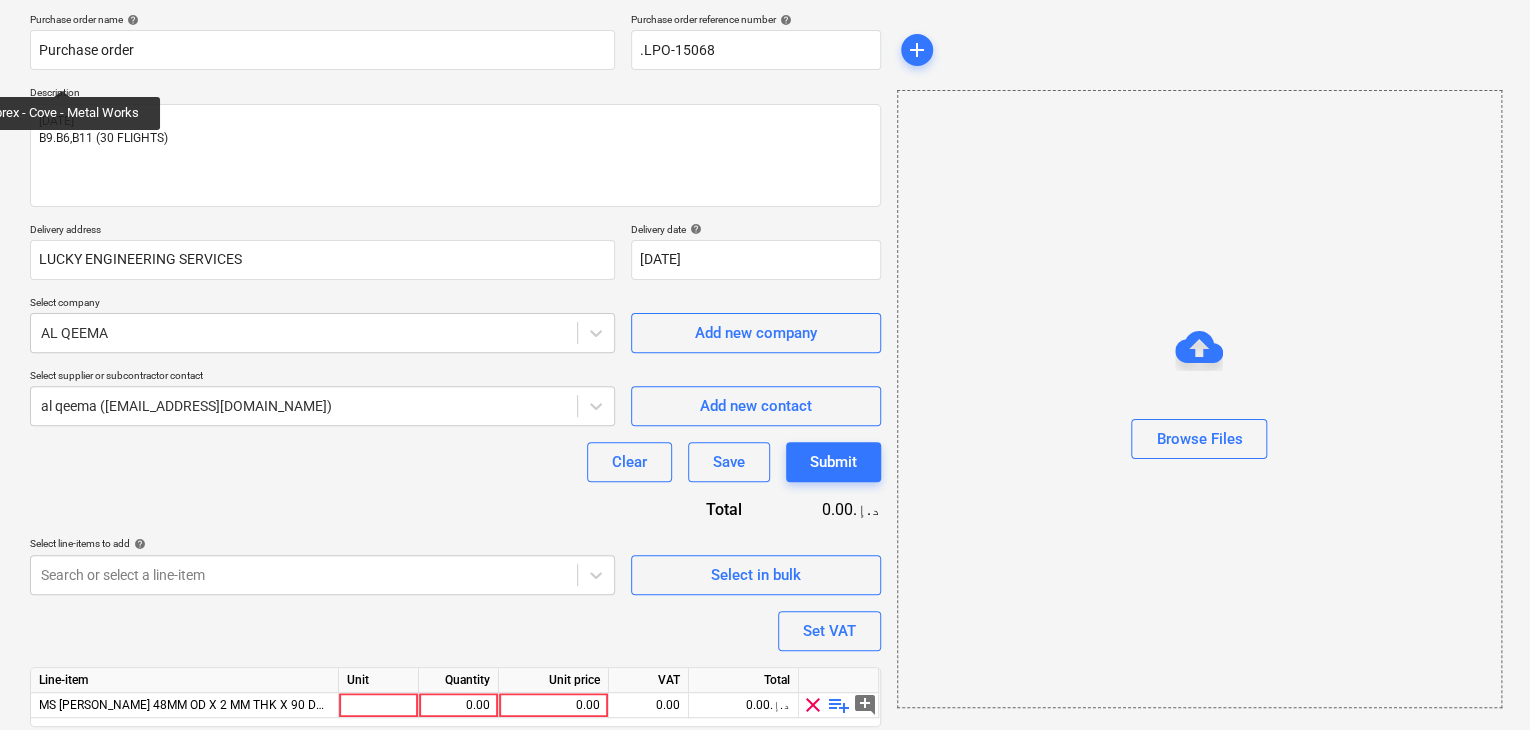 scroll, scrollTop: 220, scrollLeft: 0, axis: vertical 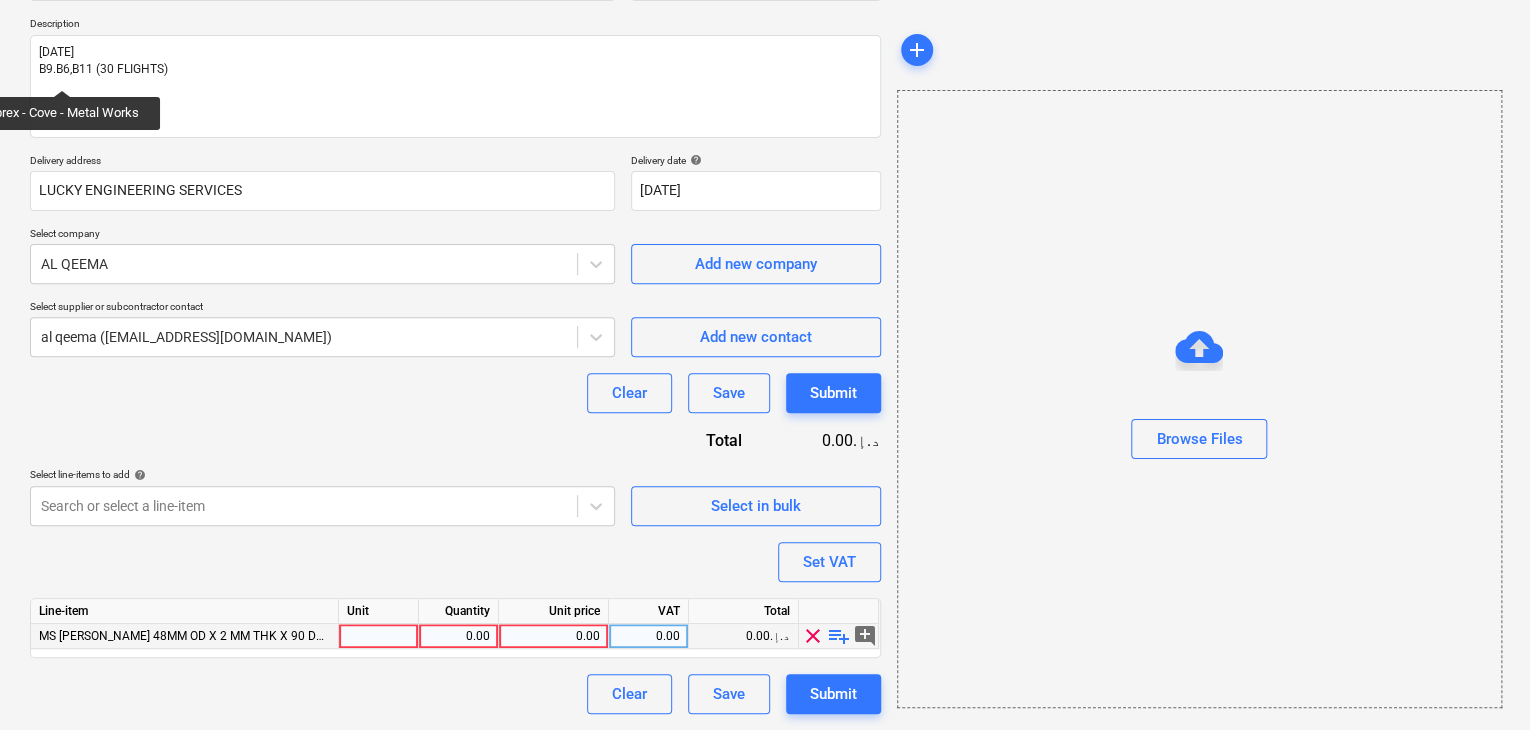 click at bounding box center [379, 636] 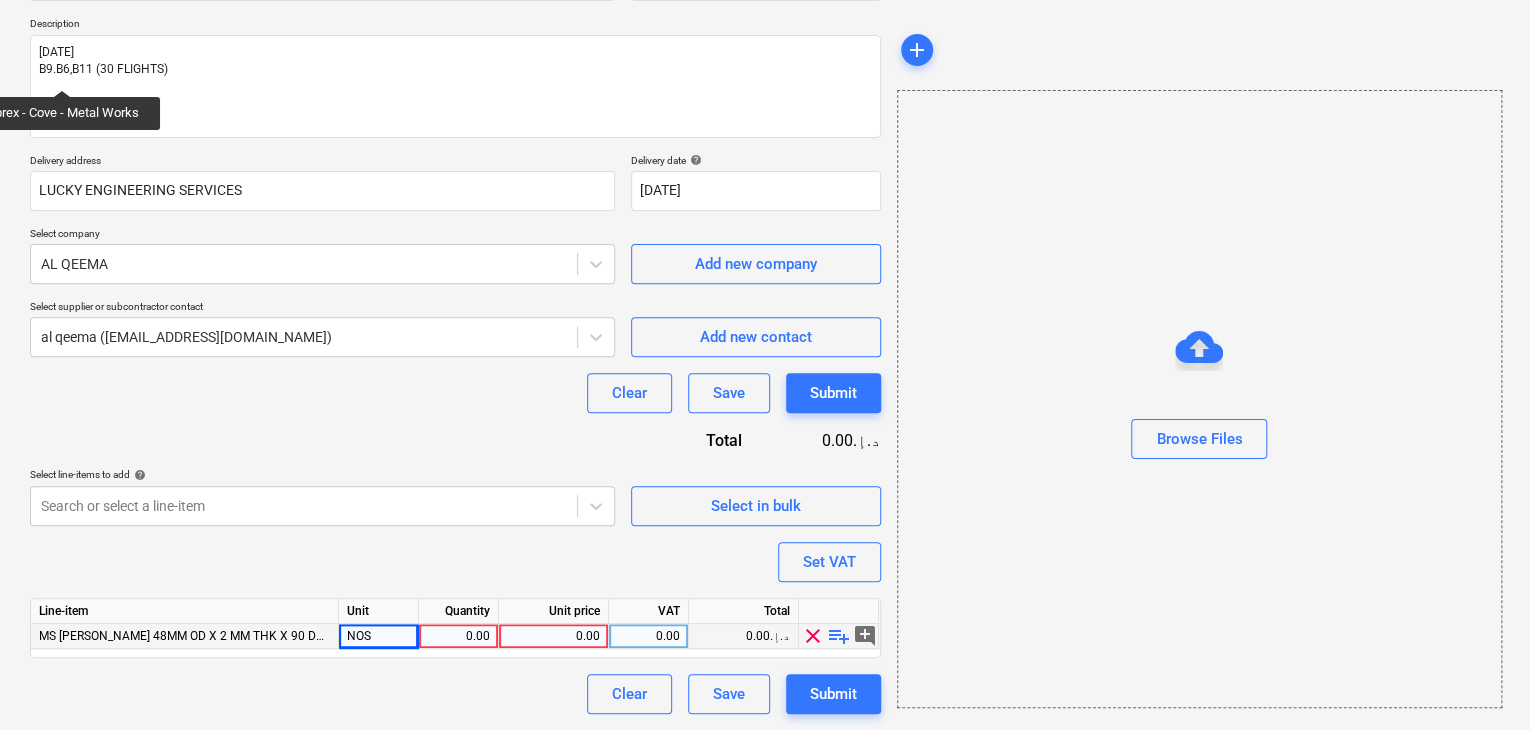 click on "Purchase order name help Purchase order Purchase order reference number help .LPO-15068 Description [DATE]
B9.B6,B11 (30 FLIGHTS) Delivery address LUCKY ENGINEERING SERVICES Delivery date help [DATE] [DATE] Press the down arrow key to interact with the calendar and
select a date. Press the question mark key to get the keyboard shortcuts for changing dates. Select company AL QEEMA   Add new company Select supplier or subcontractor contact al qeema  ([EMAIL_ADDRESS][DOMAIN_NAME]) Add new contact Clear Save Submit Total 0.00د.إ.‏ Select line-items to add help Search or select a line-item Select in bulk Set VAT Line-item Unit Quantity Unit price VAT Total  MS ELBOW 48MM OD X  2 MM THK X 90 DEGREE NOS 0.00 0.00 0.00 0.00د.إ.‏ clear playlist_add add_comment Clear Save Submit" at bounding box center (455, 329) 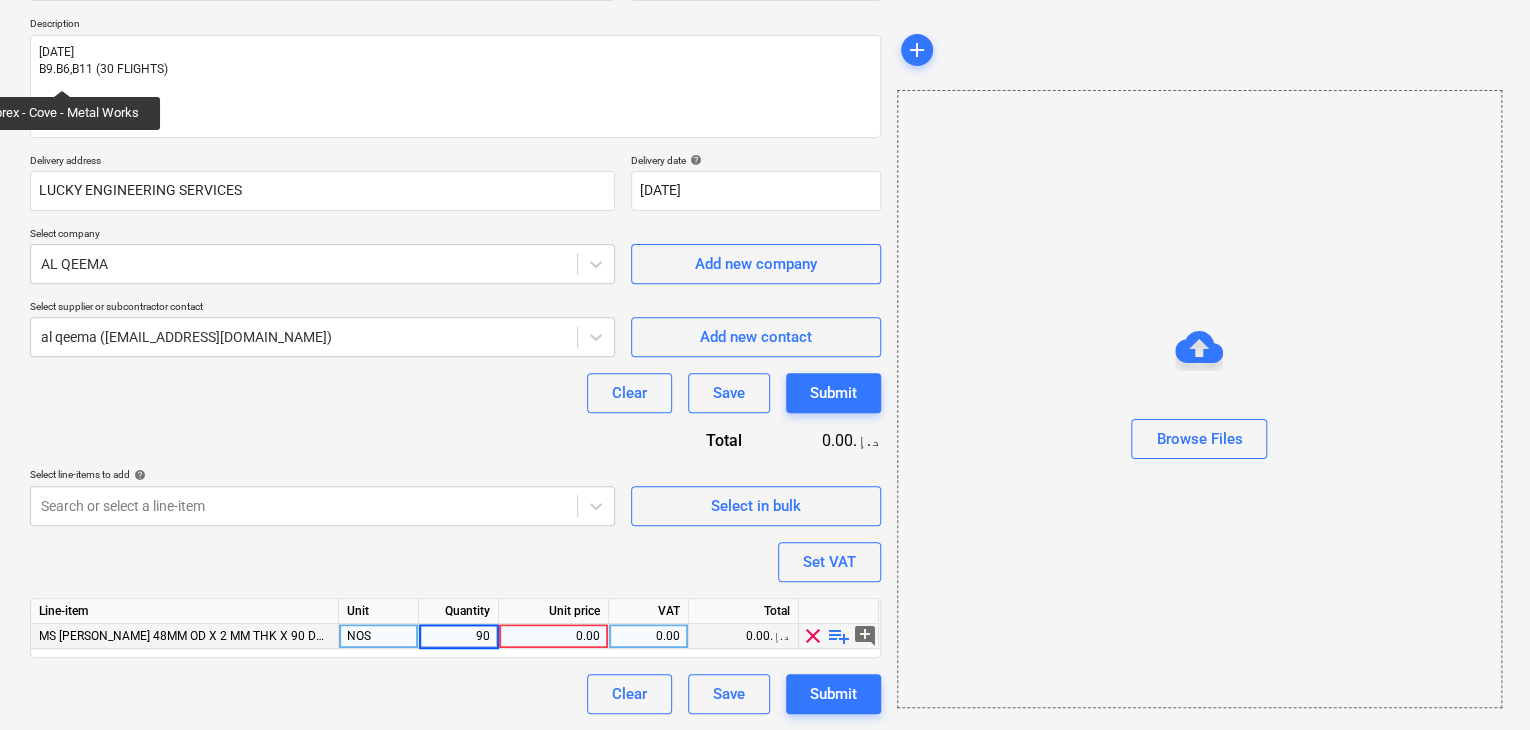 drag, startPoint x: 574, startPoint y: 641, endPoint x: 509, endPoint y: 590, distance: 82.61961 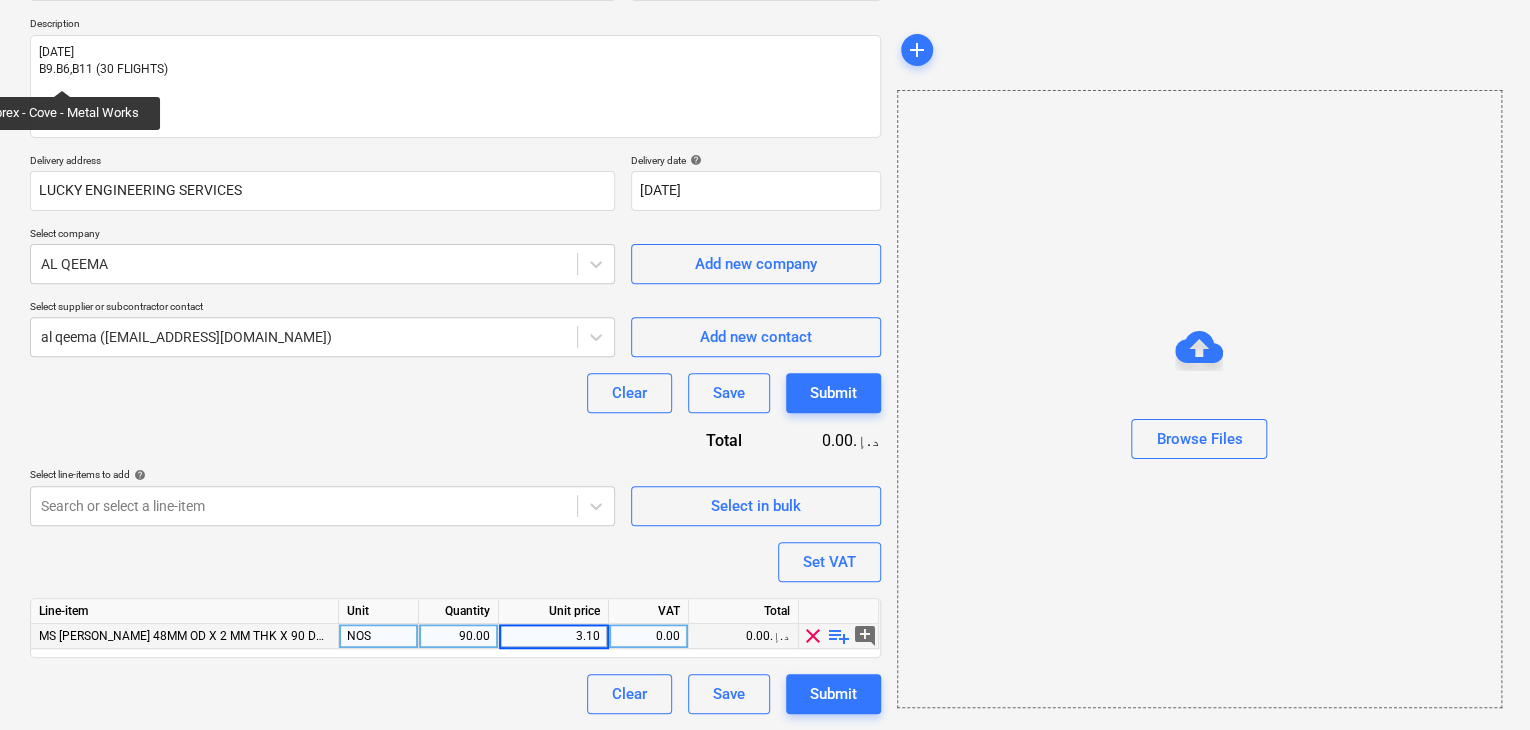 click on "Browse Files" at bounding box center (1199, 399) 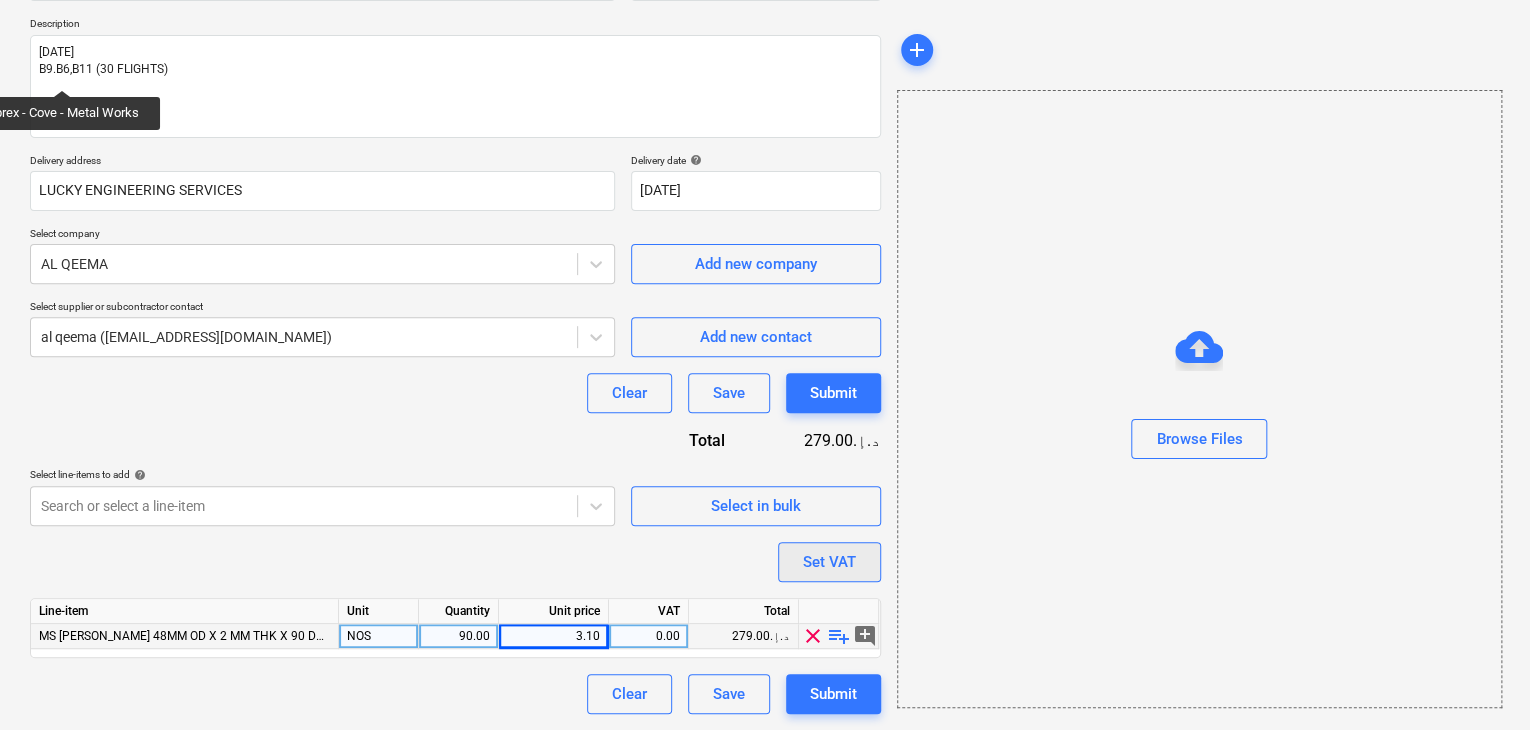 click on "Set VAT" at bounding box center [829, 562] 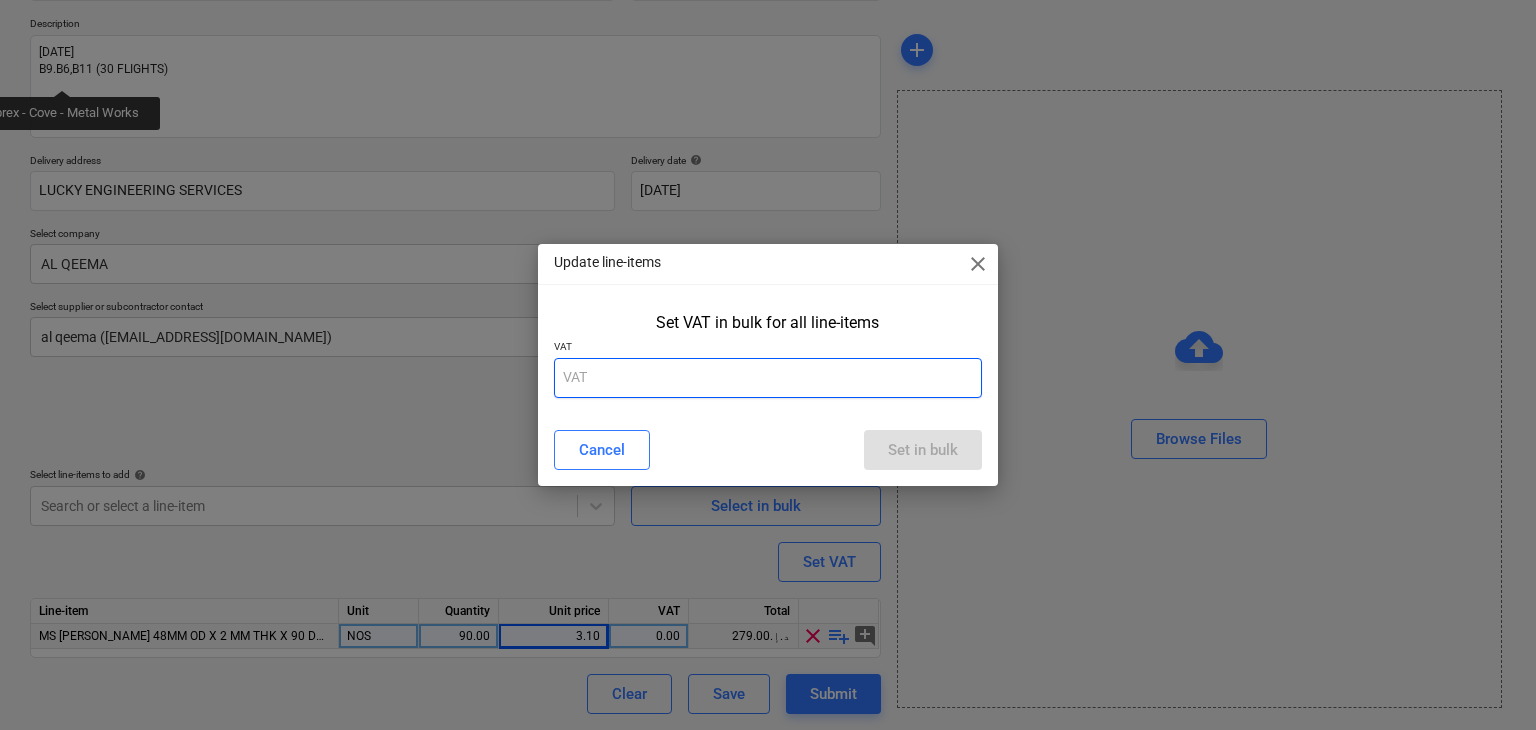 click at bounding box center (768, 378) 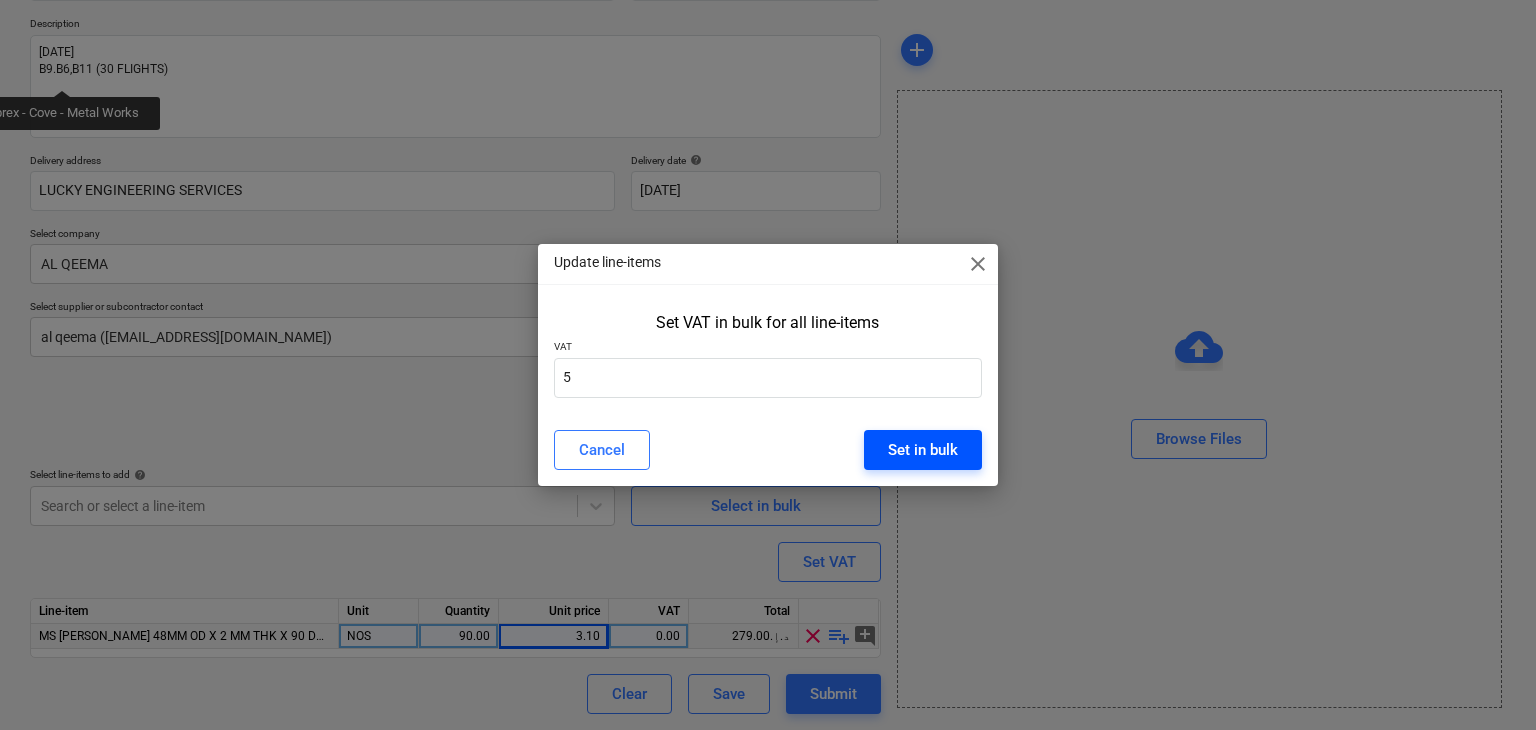 click on "Set in bulk" at bounding box center [923, 450] 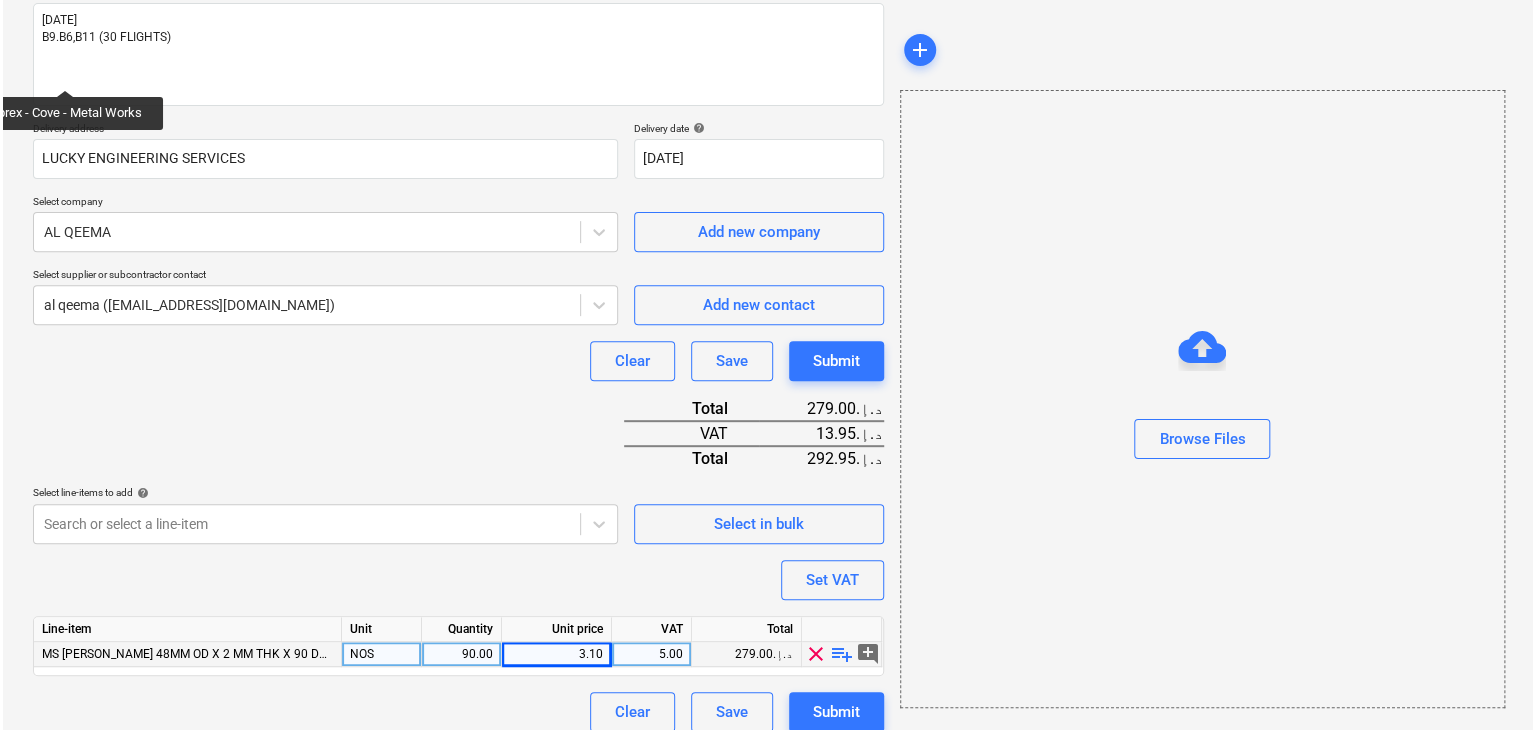 scroll, scrollTop: 269, scrollLeft: 0, axis: vertical 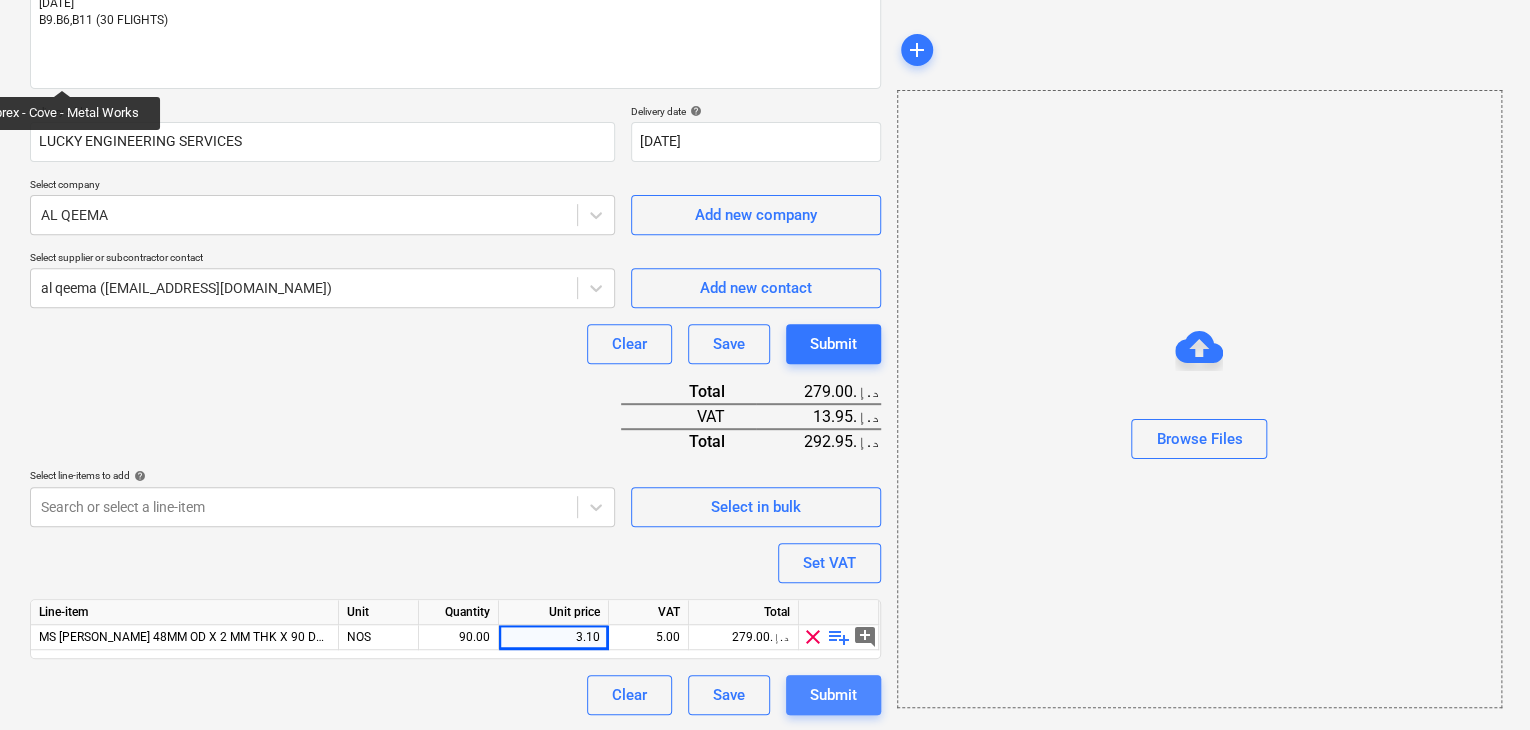click on "Submit" at bounding box center [833, 695] 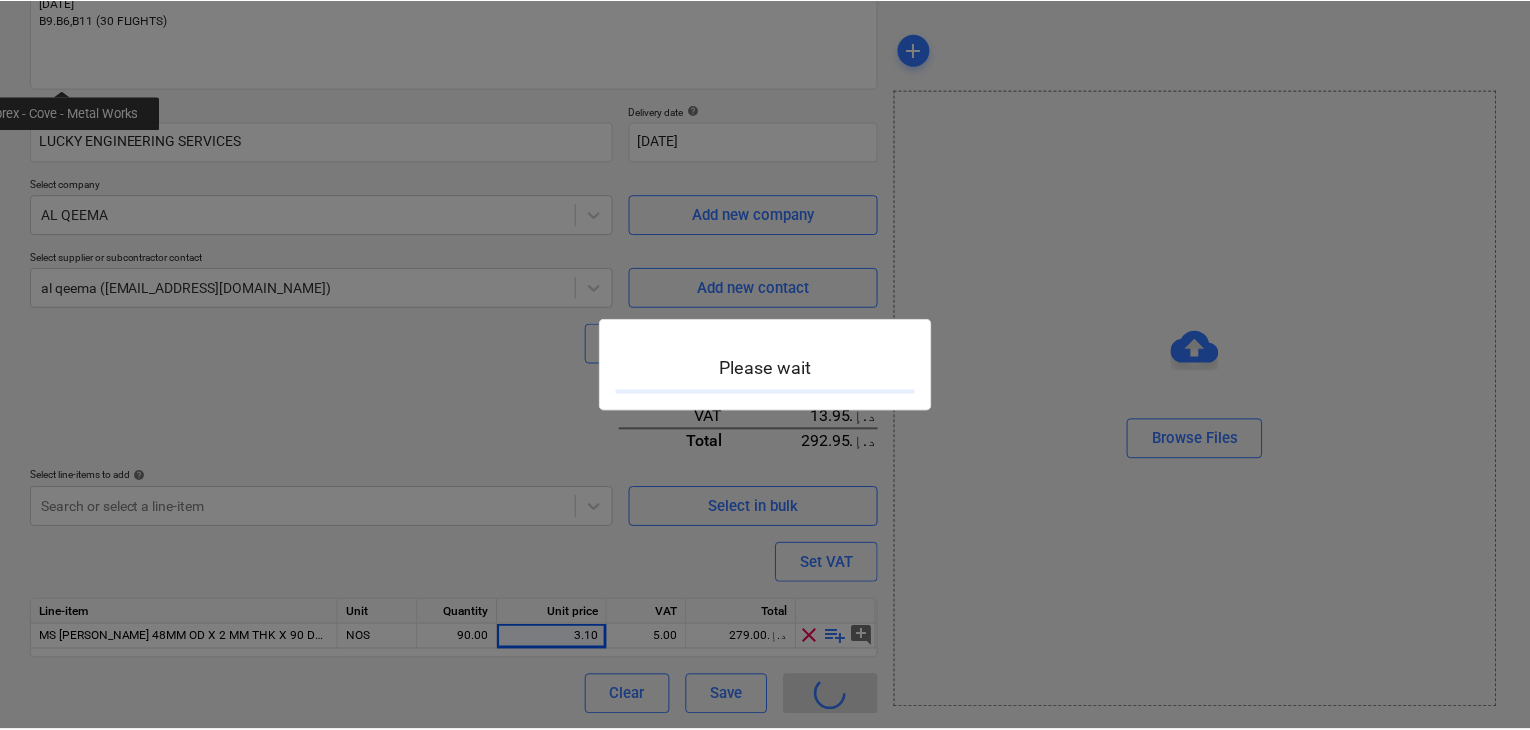 scroll, scrollTop: 0, scrollLeft: 0, axis: both 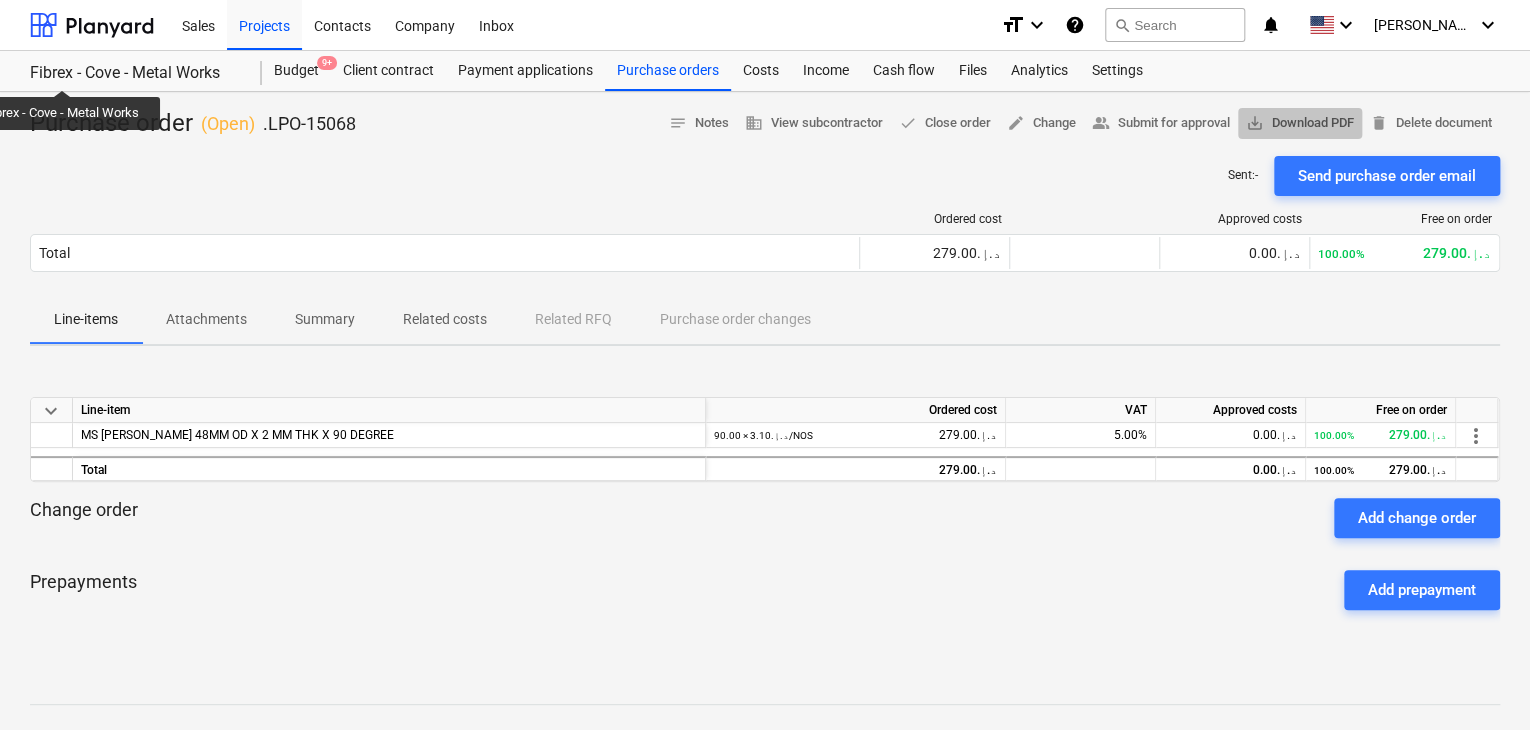 click on "save_alt Download PDF" at bounding box center [1300, 123] 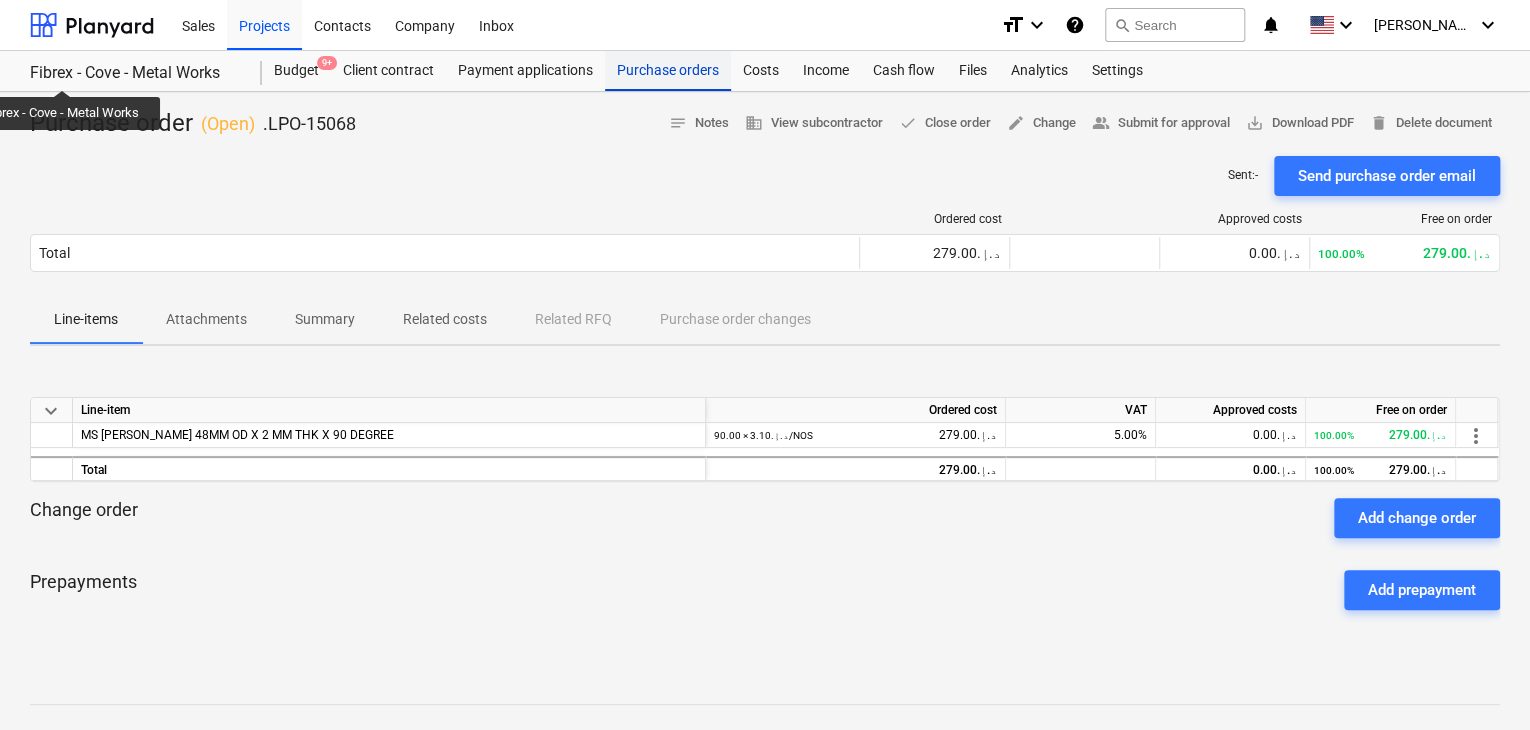 click on "Purchase orders" at bounding box center (668, 71) 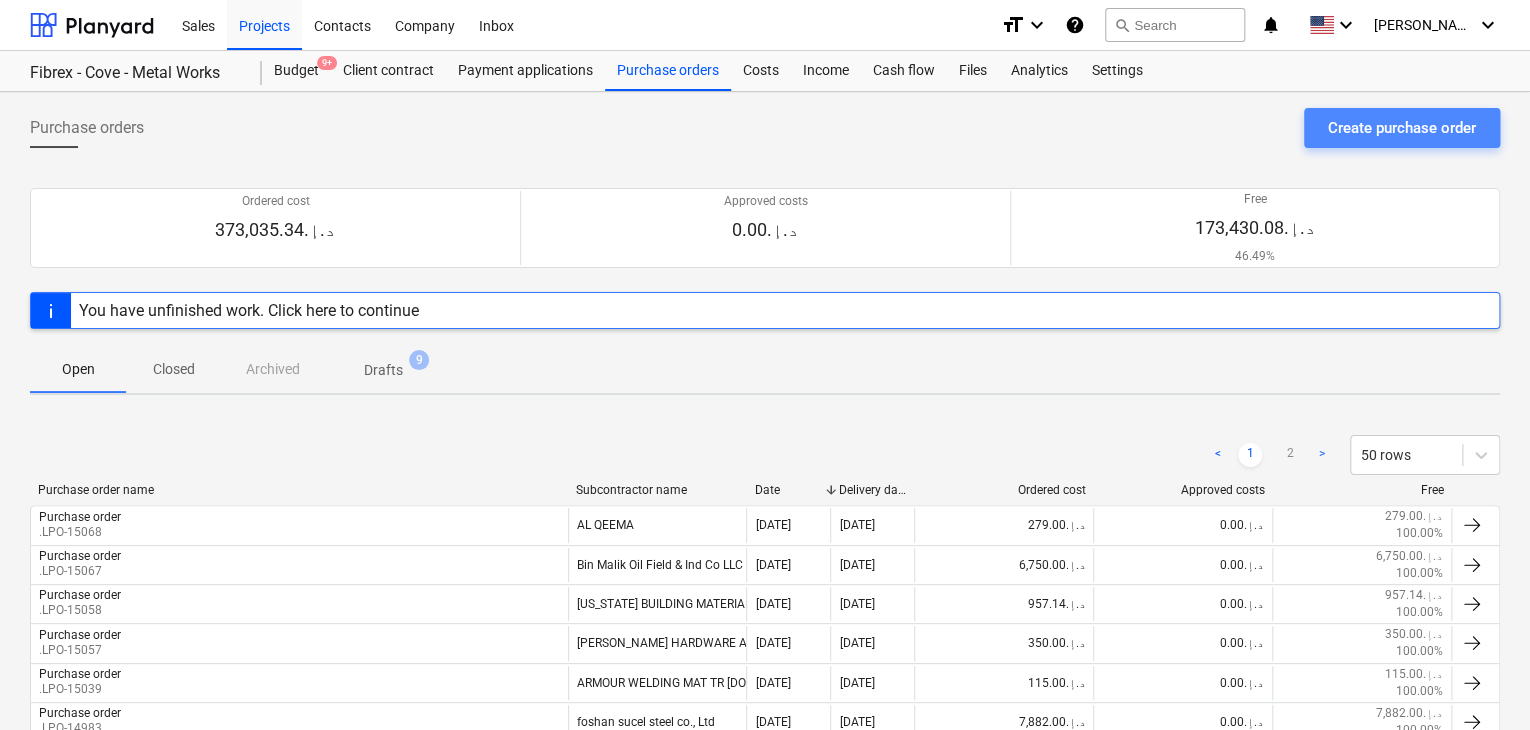 click on "Create purchase order" at bounding box center (1402, 128) 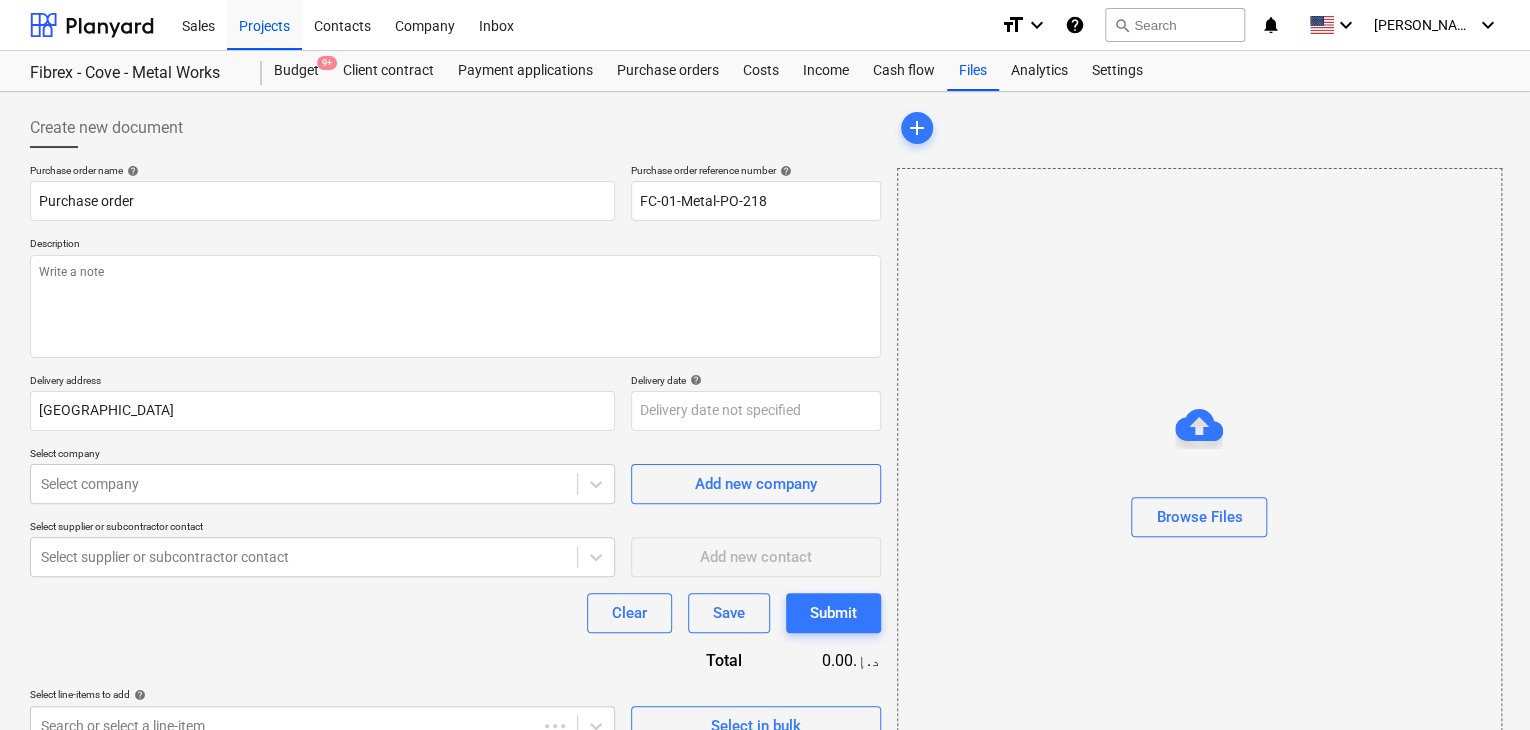 click on "Description" at bounding box center (455, 245) 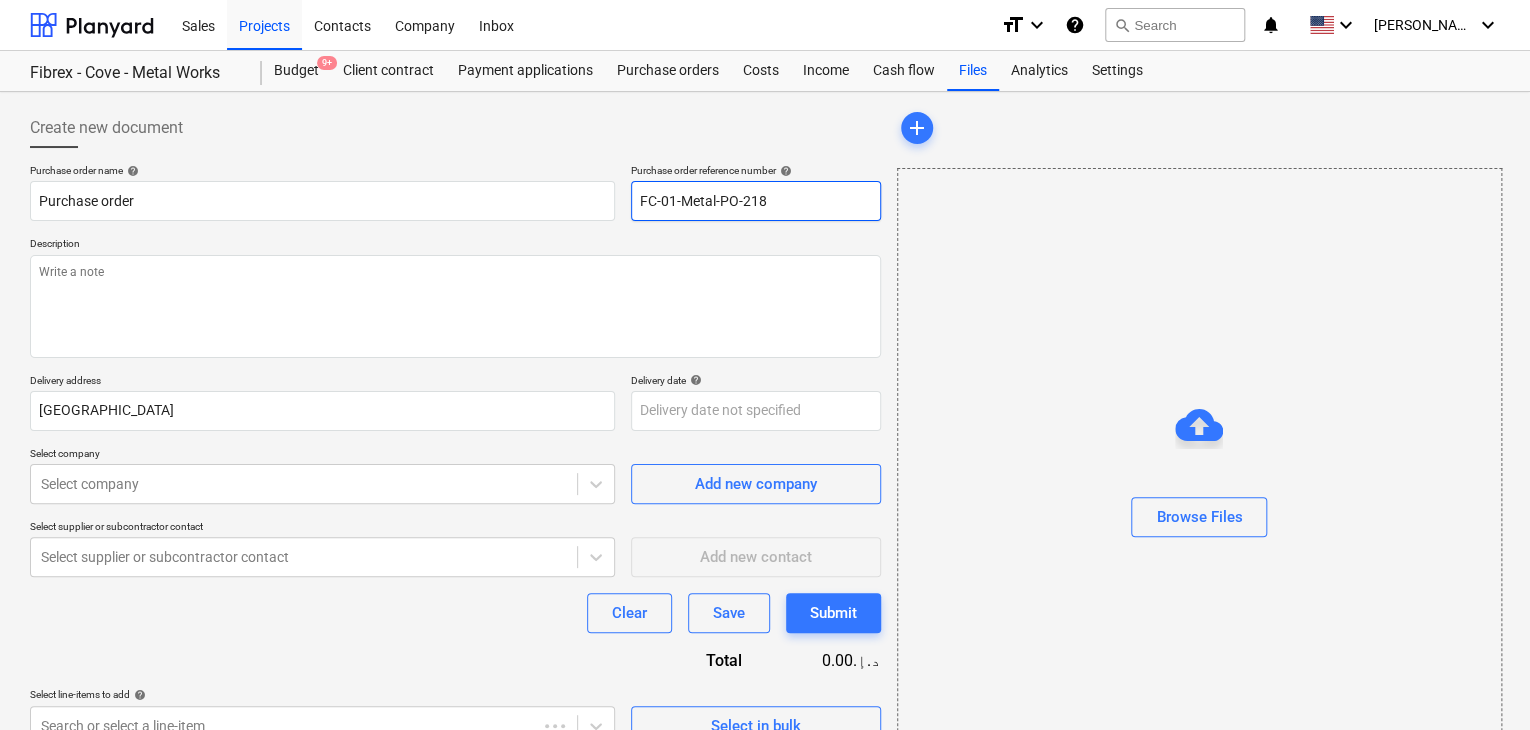 drag, startPoint x: 784, startPoint y: 201, endPoint x: 568, endPoint y: 179, distance: 217.11748 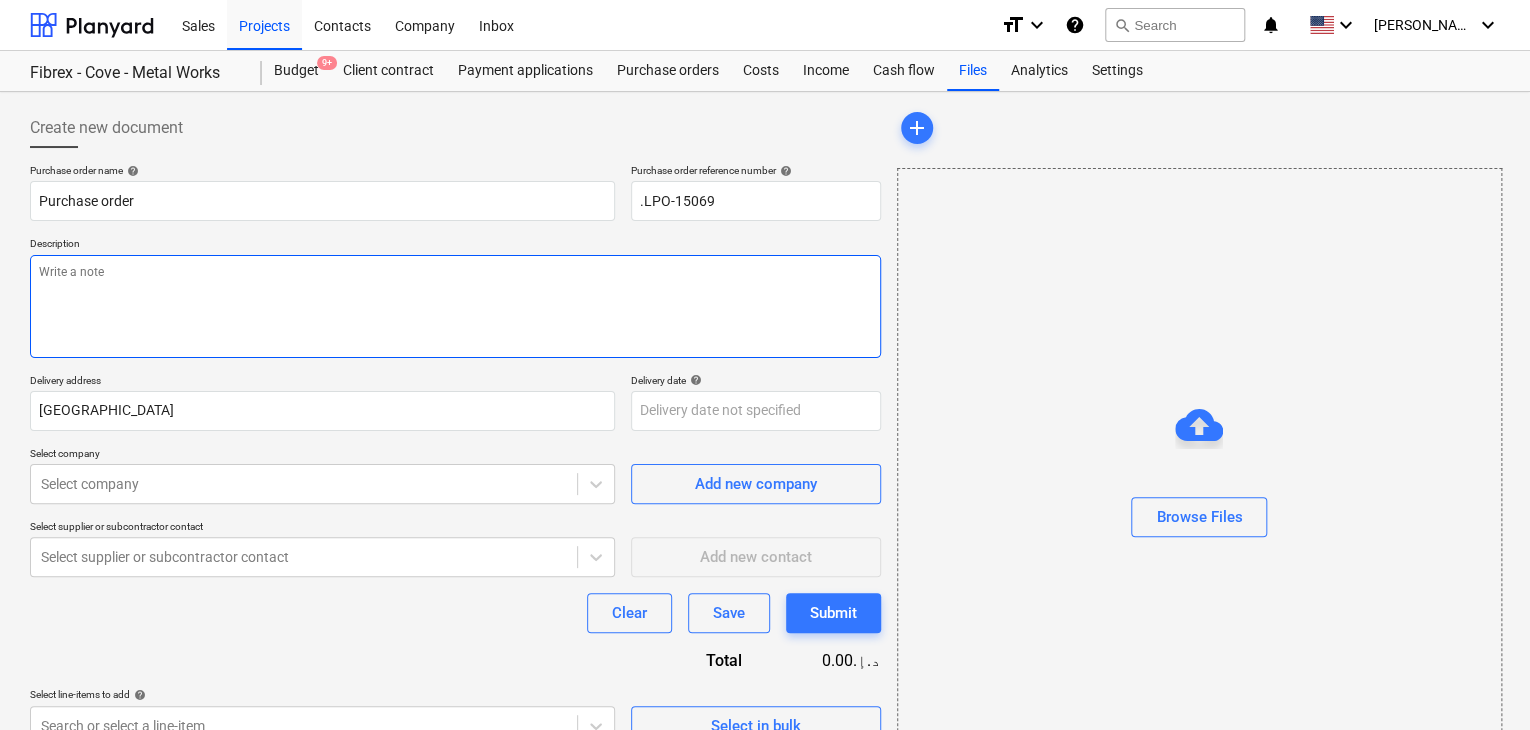 click at bounding box center [455, 306] 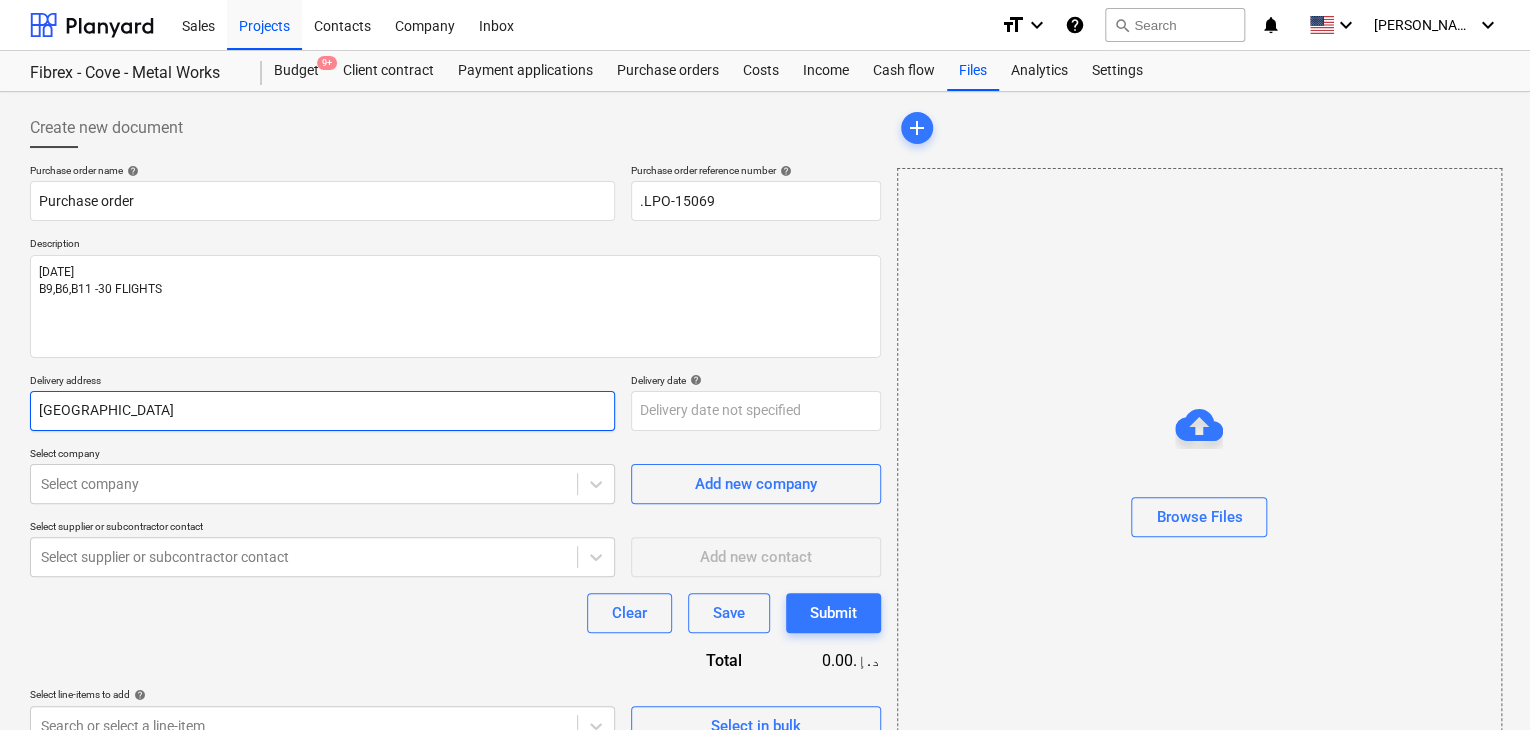 click on "[GEOGRAPHIC_DATA]" at bounding box center (322, 411) 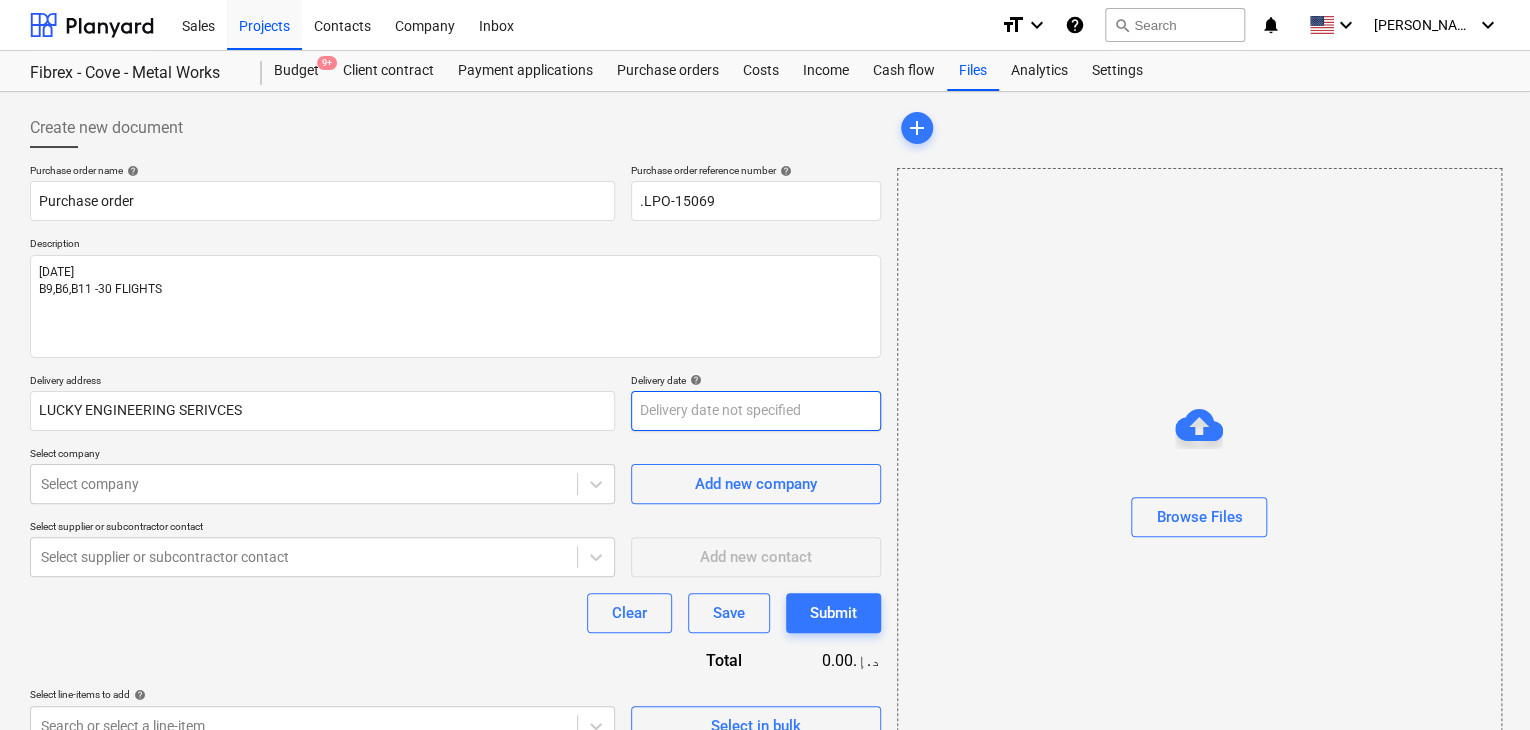 click on "Sales Projects Contacts Company Inbox format_size keyboard_arrow_down help search Search notifications 0 keyboard_arrow_down [PERSON_NAME] keyboard_arrow_down Fibrex - Cove - Metal Works Fibrex - Cove - Metal Works Budget 9+ Client contract Payment applications Purchase orders Costs Income Cash flow Files Analytics Settings Create new document Purchase order name help Purchase order Purchase order reference number help .LPO-15069 Description [DATE]
B9,B6,B11 -30 FLIGHTS Delivery address LUCKY ENGINEERING SERIVCES Delivery date help Press the down arrow key to interact with the calendar and
select a date. Press the question mark key to get the keyboard shortcuts for changing dates. Select company Select company Add new company Select supplier or subcontractor contact Select supplier or subcontractor contact Add new contact Clear Save Submit Total 0.00د.إ.‏ Select line-items to add help Search or select a line-item Select in bulk add Browse Files Projects list fetching failed
x" at bounding box center [765, 365] 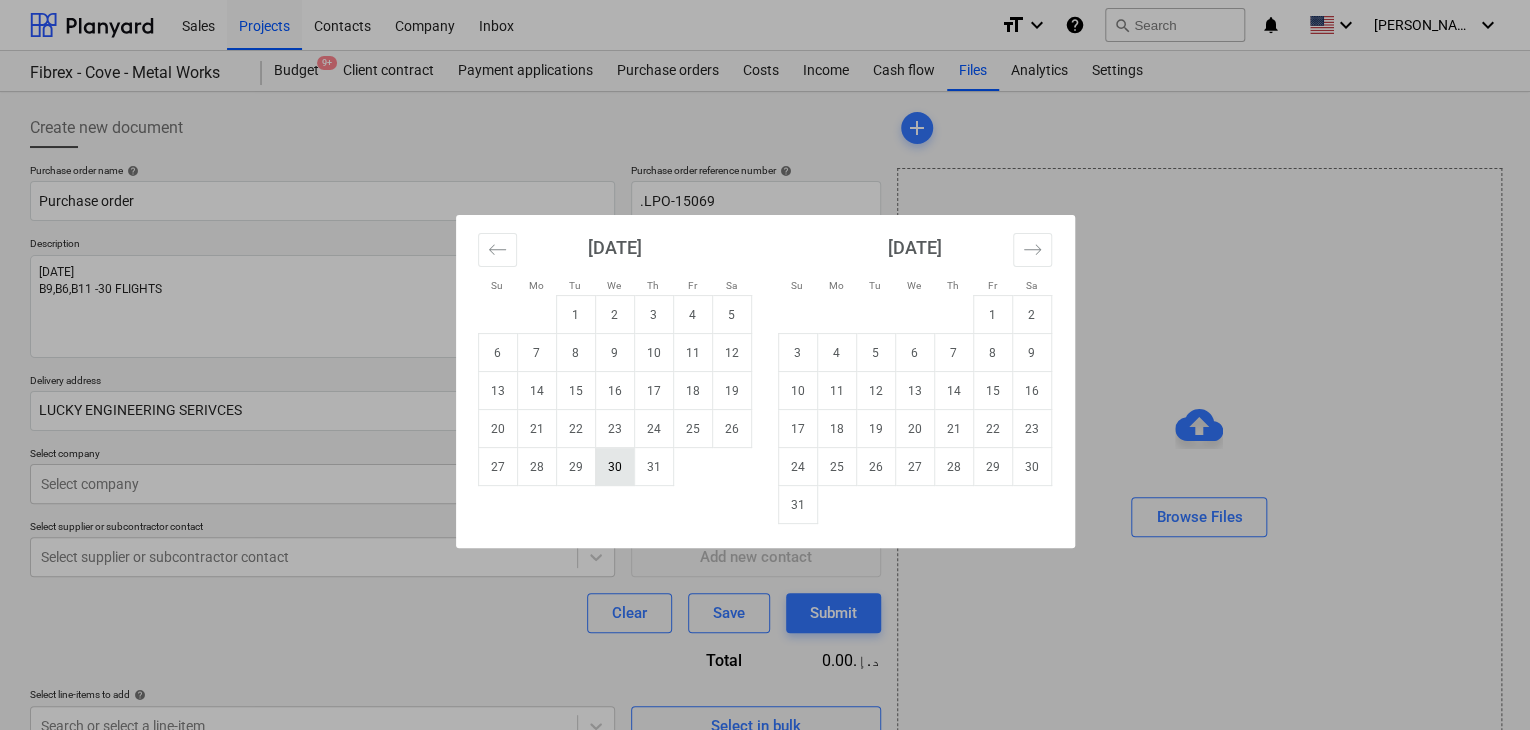 click on "30" at bounding box center [614, 467] 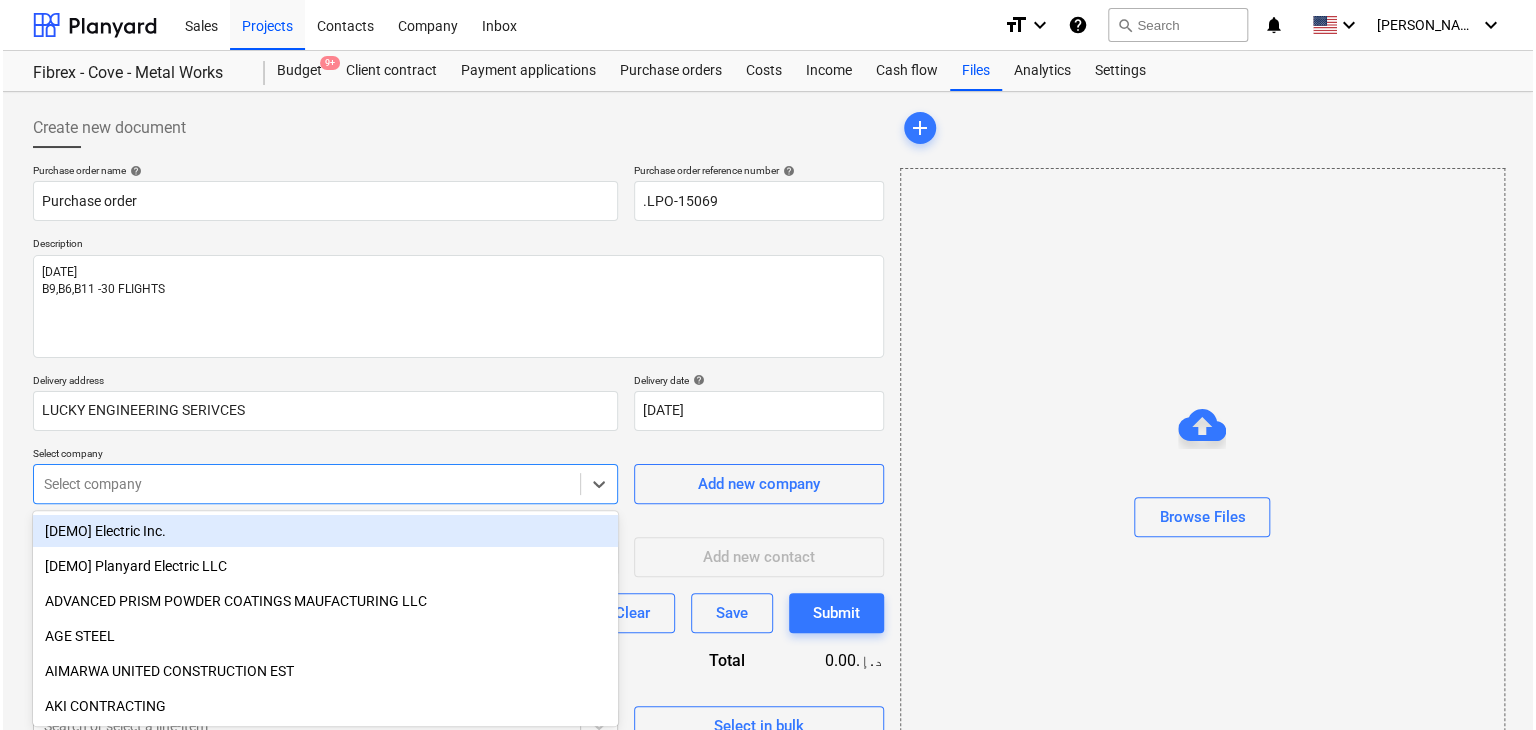 scroll, scrollTop: 71, scrollLeft: 0, axis: vertical 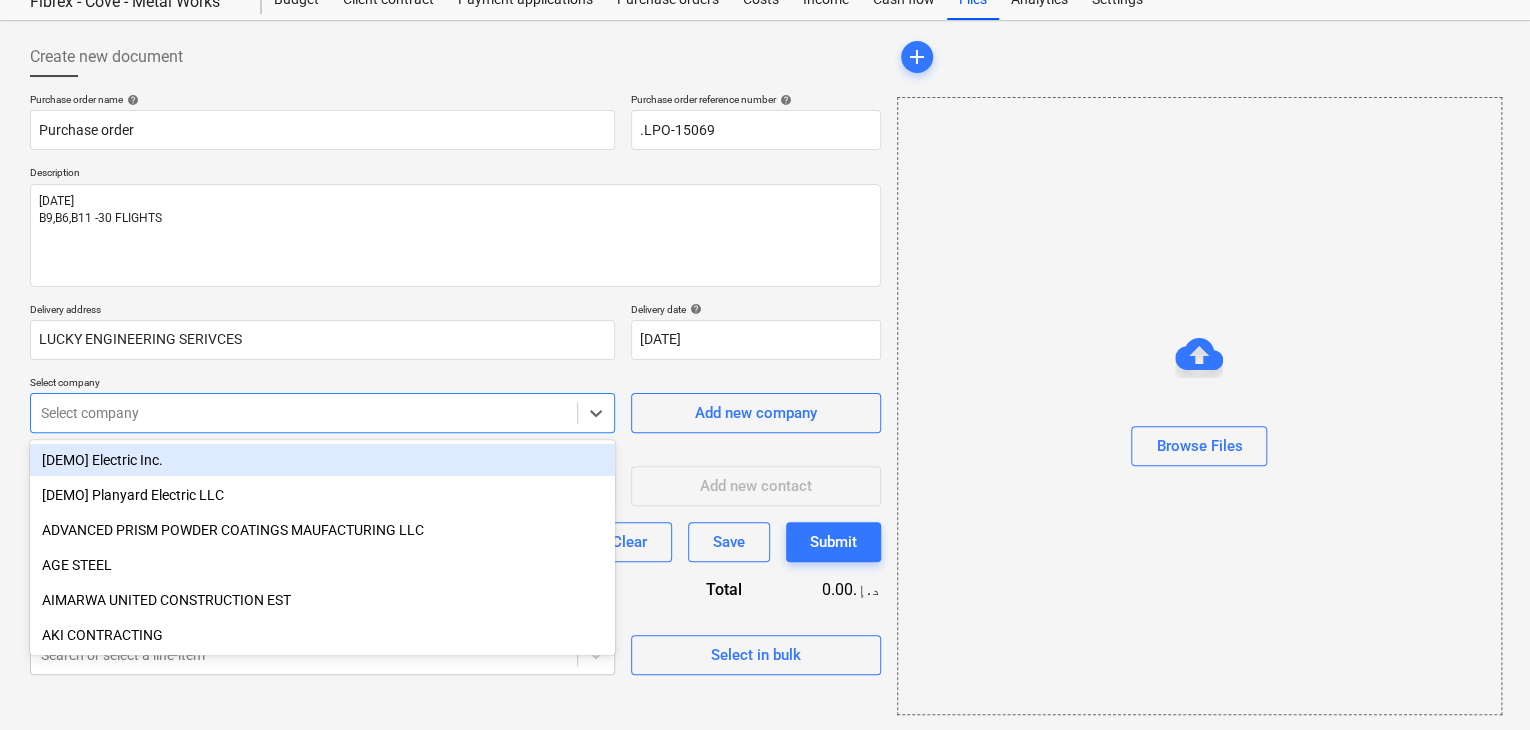 click on "Sales Projects Contacts Company Inbox format_size keyboard_arrow_down help search Search notifications 0 keyboard_arrow_down [PERSON_NAME] keyboard_arrow_down Fibrex - Cove - Metal Works Fibrex - Cove - Metal Works Budget 9+ Client contract Payment applications Purchase orders Costs Income Cash flow Files Analytics Settings Create new document Purchase order name help Purchase order Purchase order reference number help .LPO-15069 Description [DATE]
B9,B6,B11 -30 FLIGHTS Delivery address LUCKY ENGINEERING SERIVCES Delivery date help [DATE] [DATE] Press the down arrow key to interact with the calendar and
select a date. Press the question mark key to get the keyboard shortcuts for changing dates. Select company option [DEMO] Electric Inc.   focused, 1 of 201. 201 results available. Use Up and Down to choose options, press Enter to select the currently focused option, press Escape to exit the menu, press Tab to select the option and exit the menu. Select company Add new company Add new contact x" at bounding box center (765, 294) 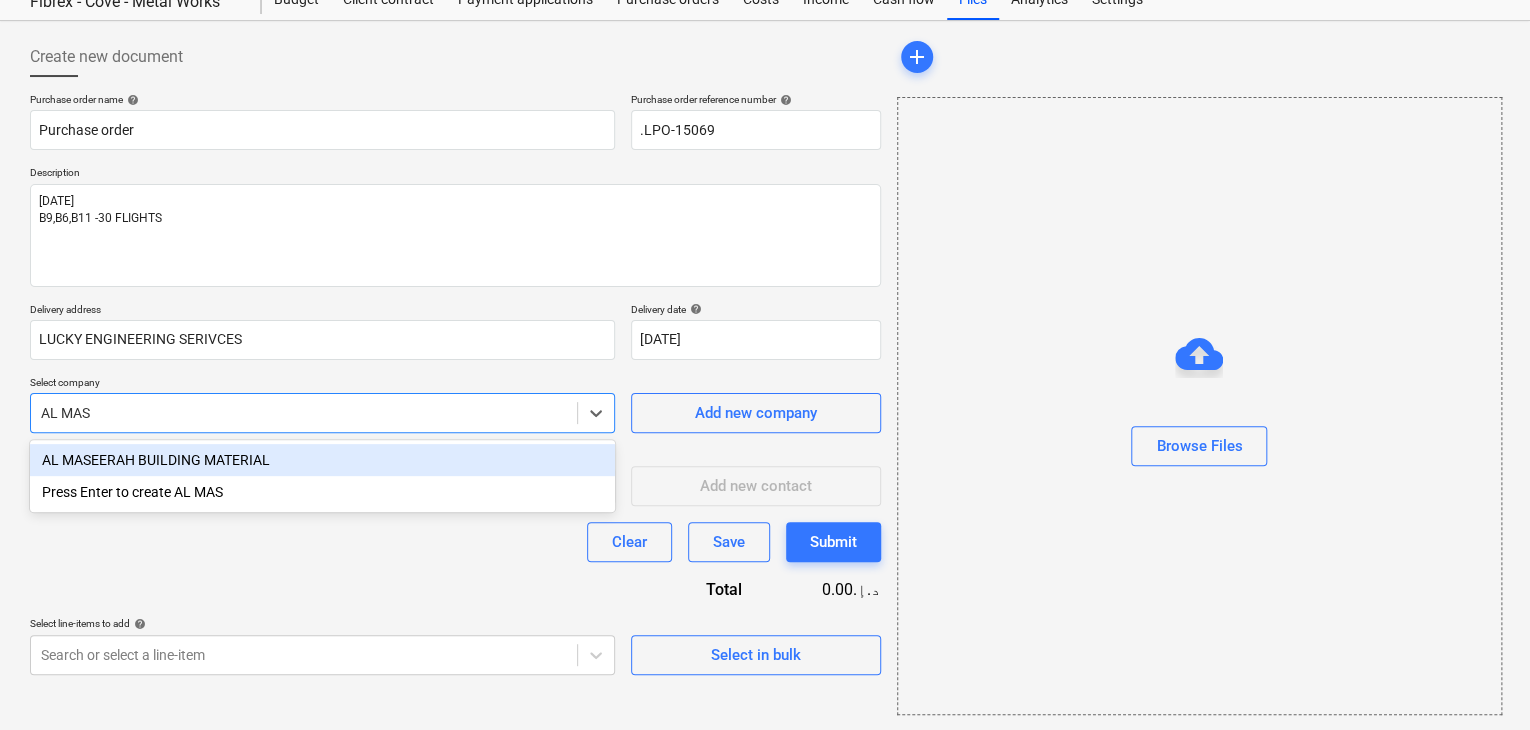 click on "AL MASEERAH BUILDING MATERIAL" at bounding box center [322, 460] 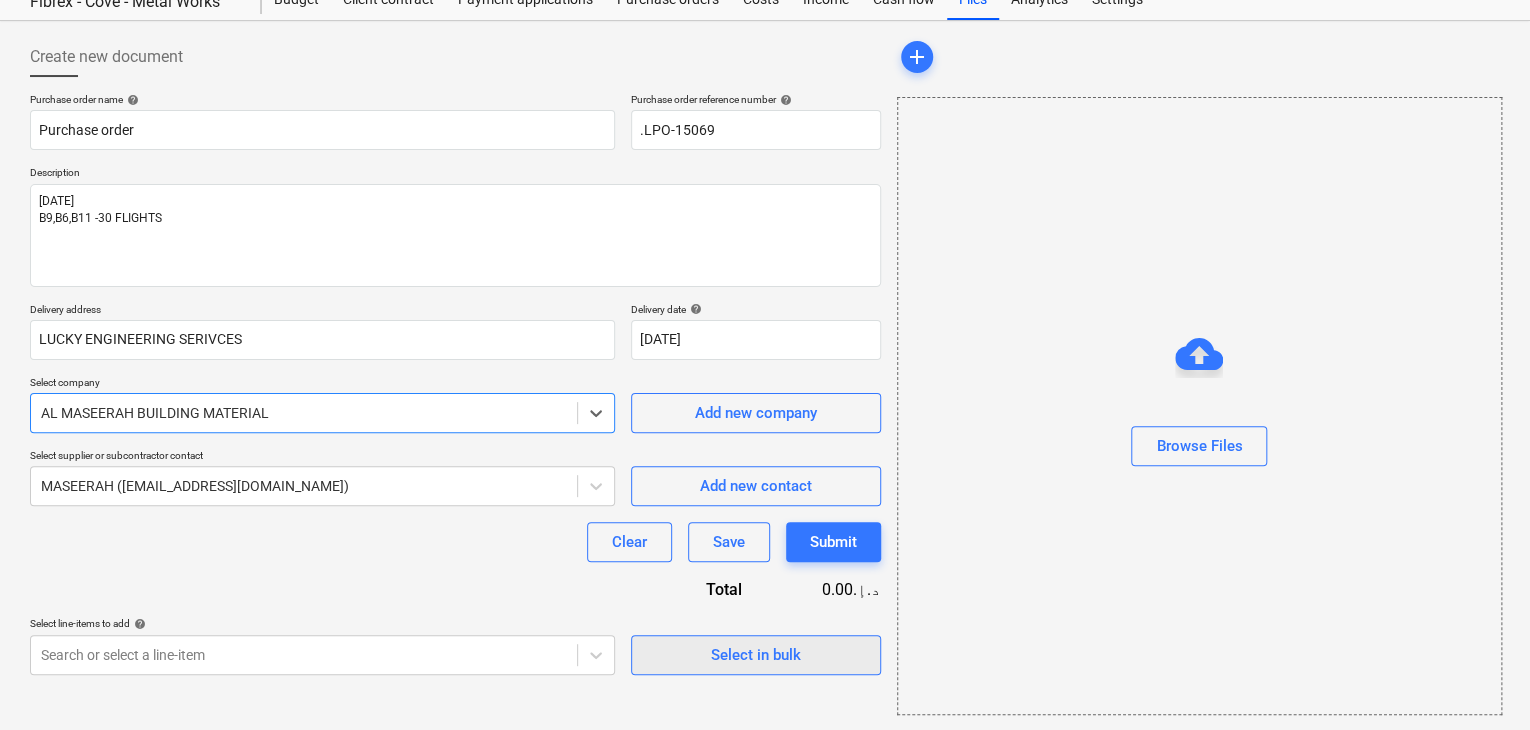 click on "Select in bulk" at bounding box center (756, 655) 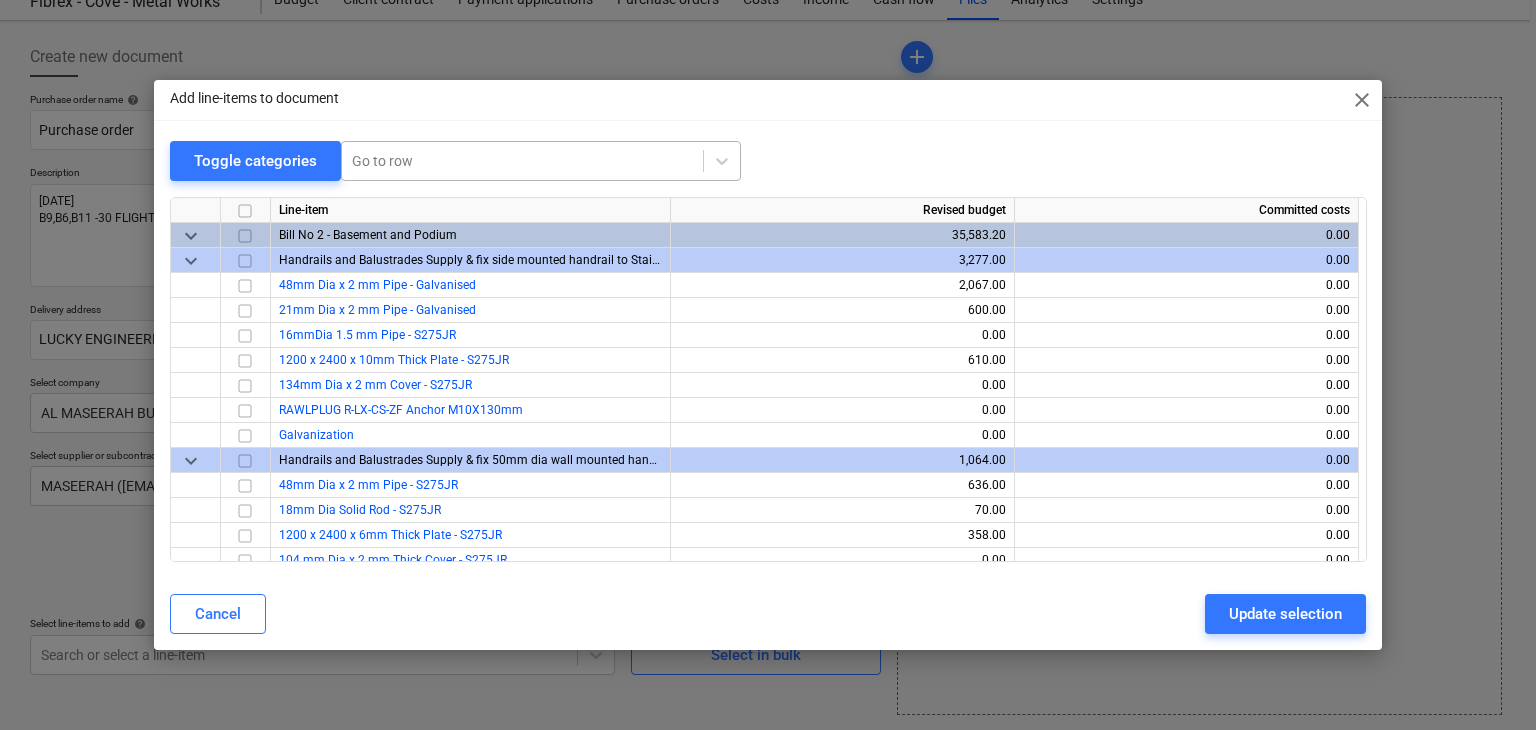 click at bounding box center [522, 161] 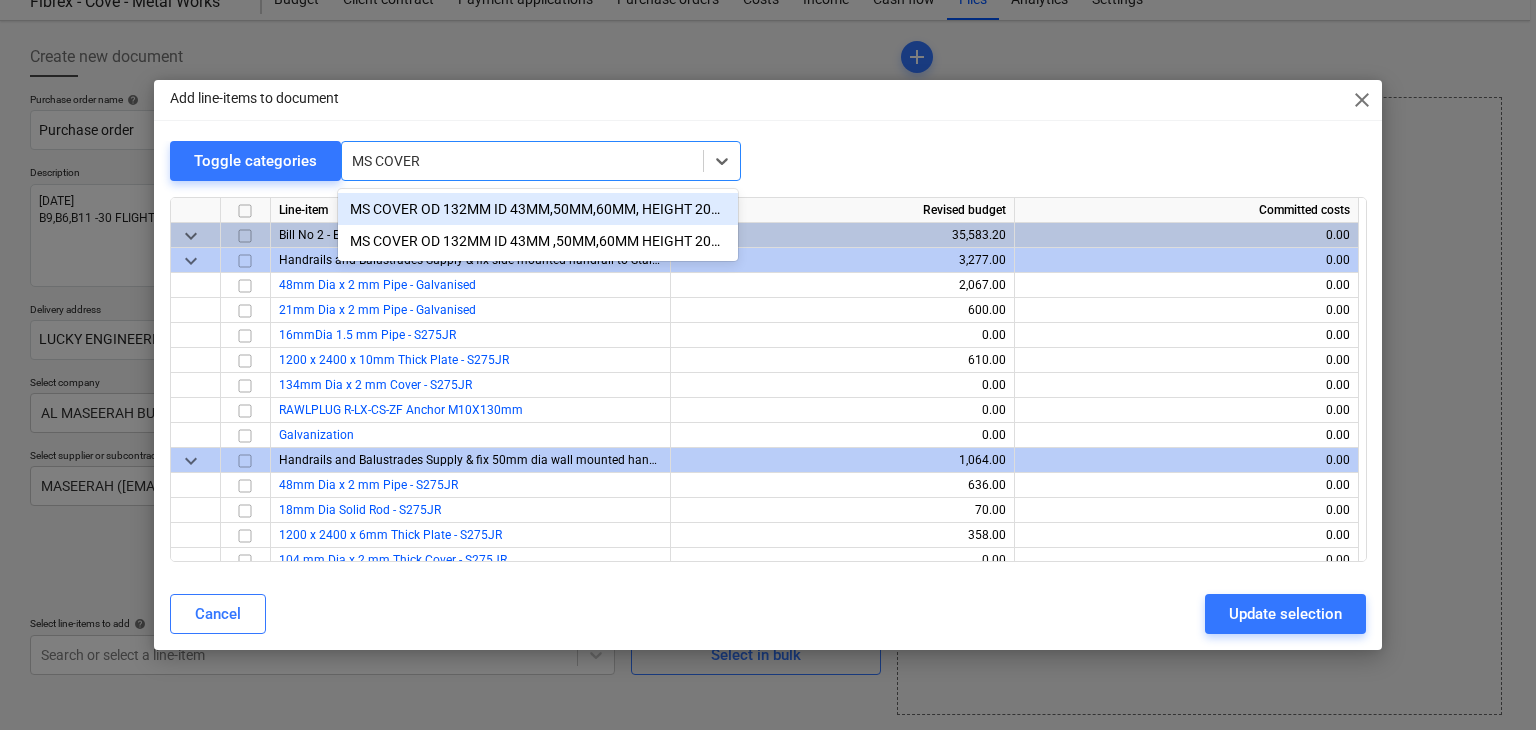 click on "MS COVER OD 132MM ID 43MM,50MM,60MM, HEIGHT 20MM" at bounding box center (538, 209) 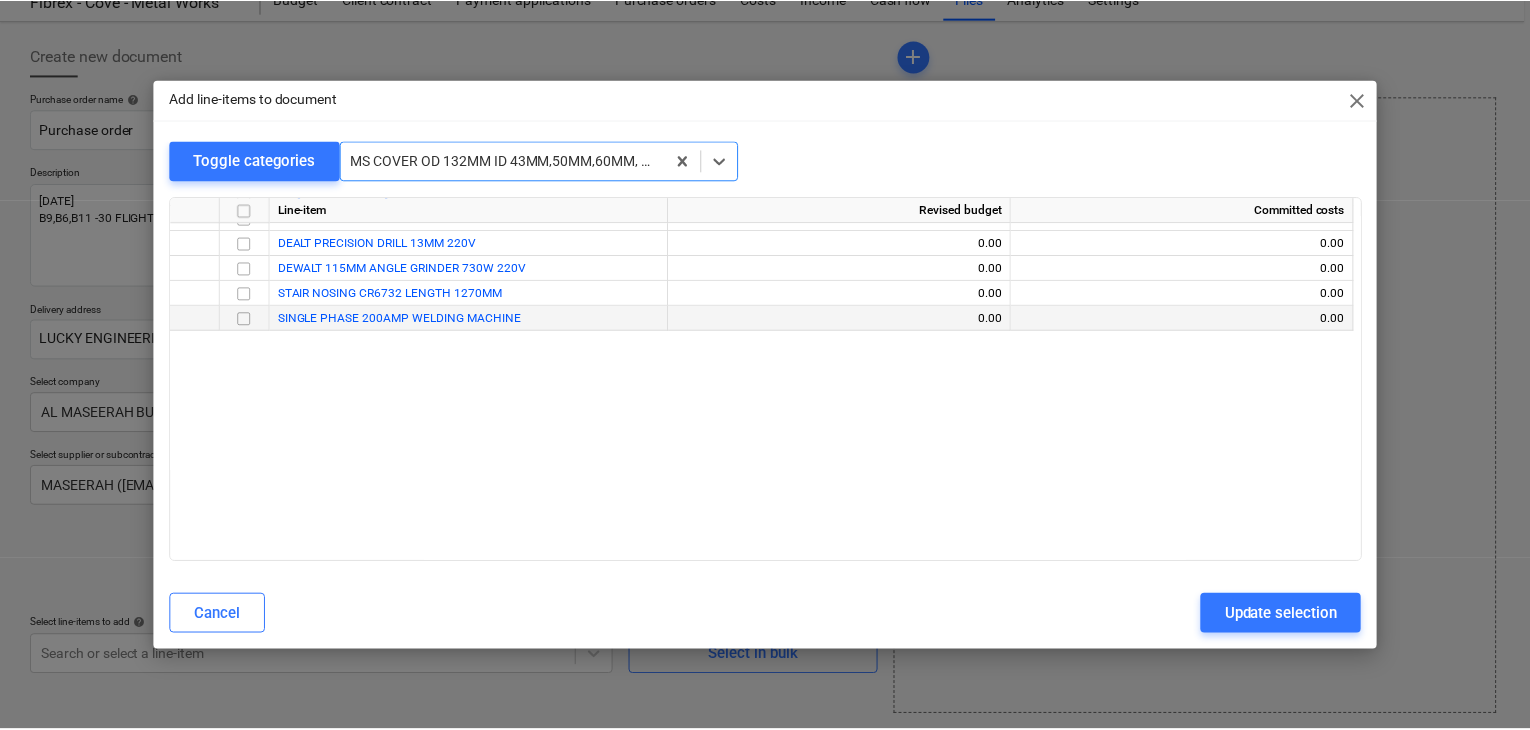scroll, scrollTop: 10800, scrollLeft: 0, axis: vertical 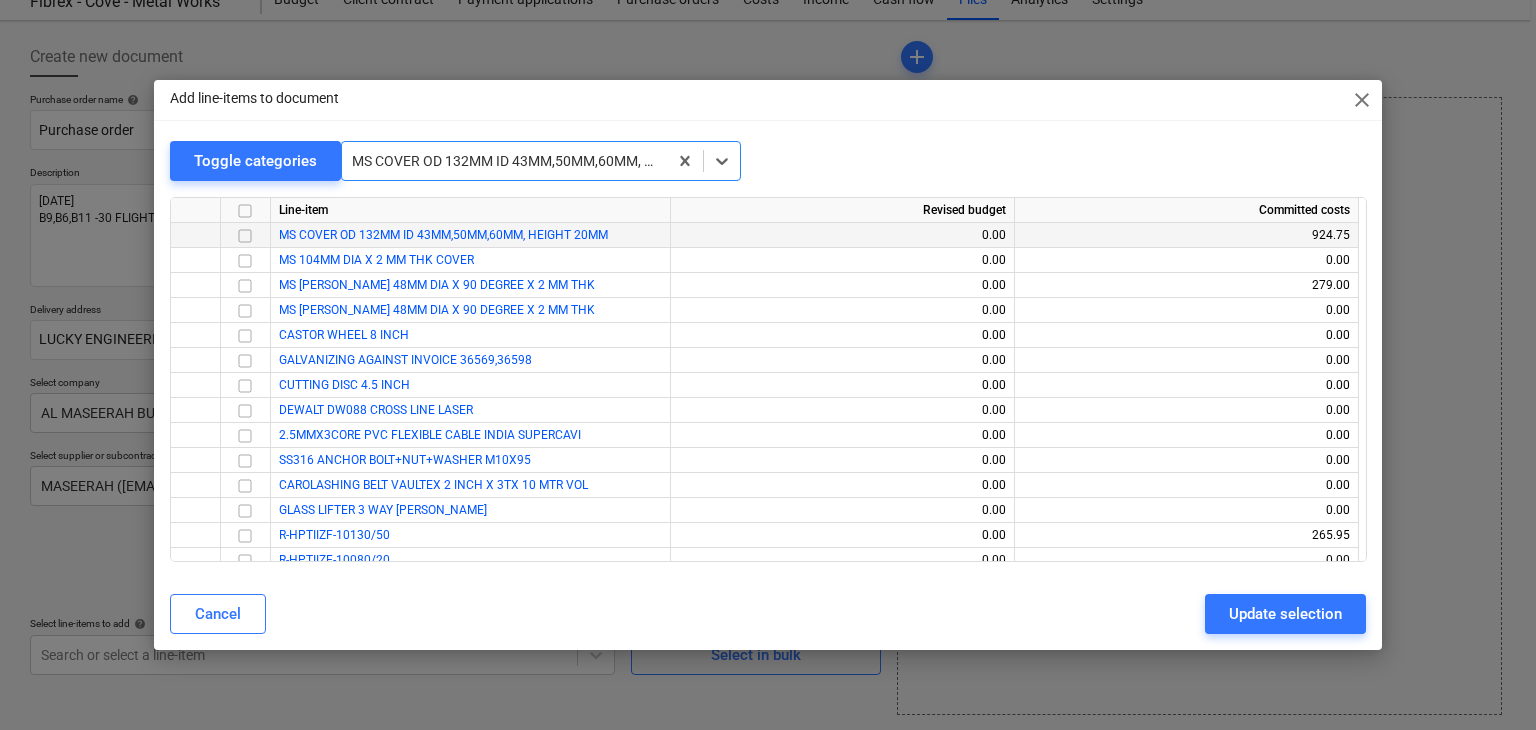 click at bounding box center (245, 236) 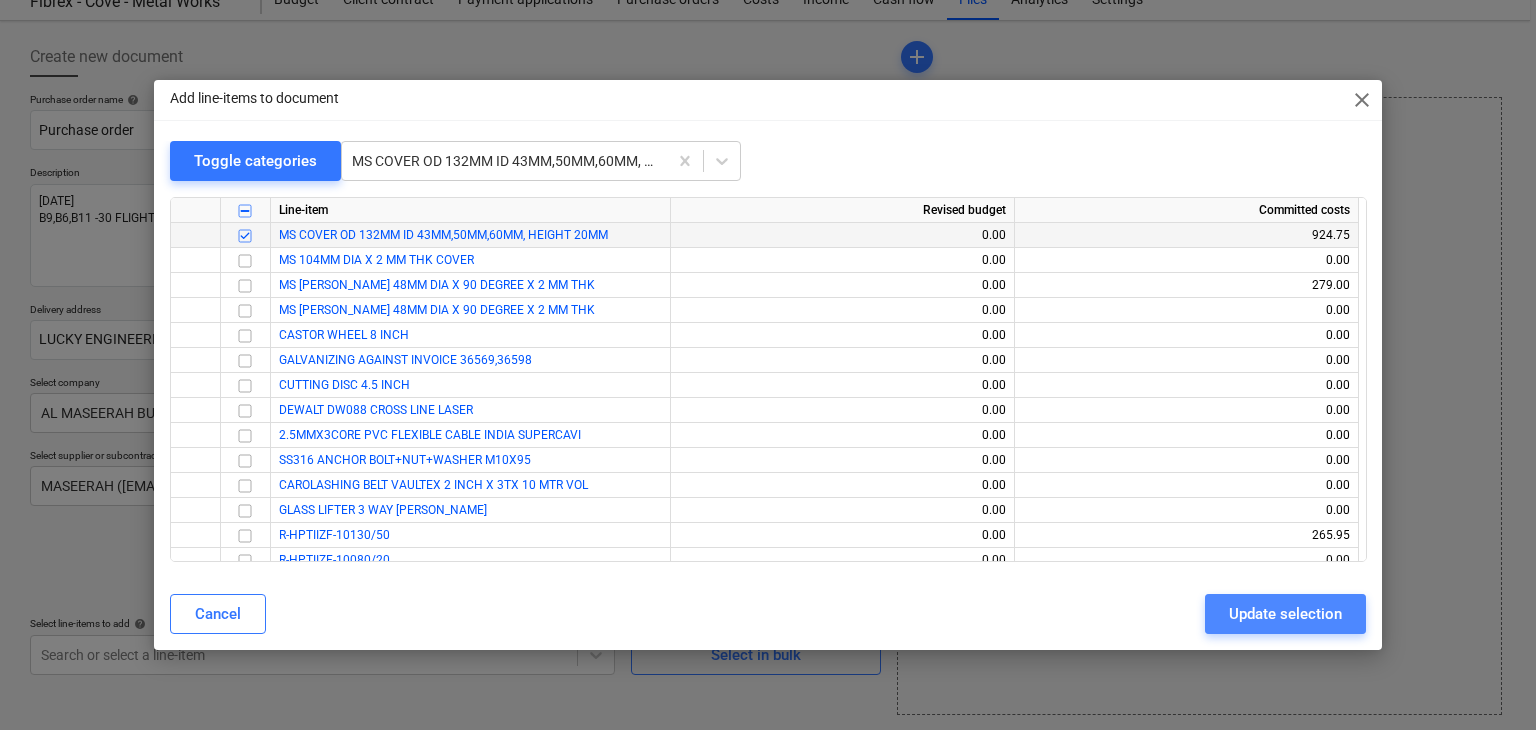 click on "Update selection" at bounding box center [1285, 614] 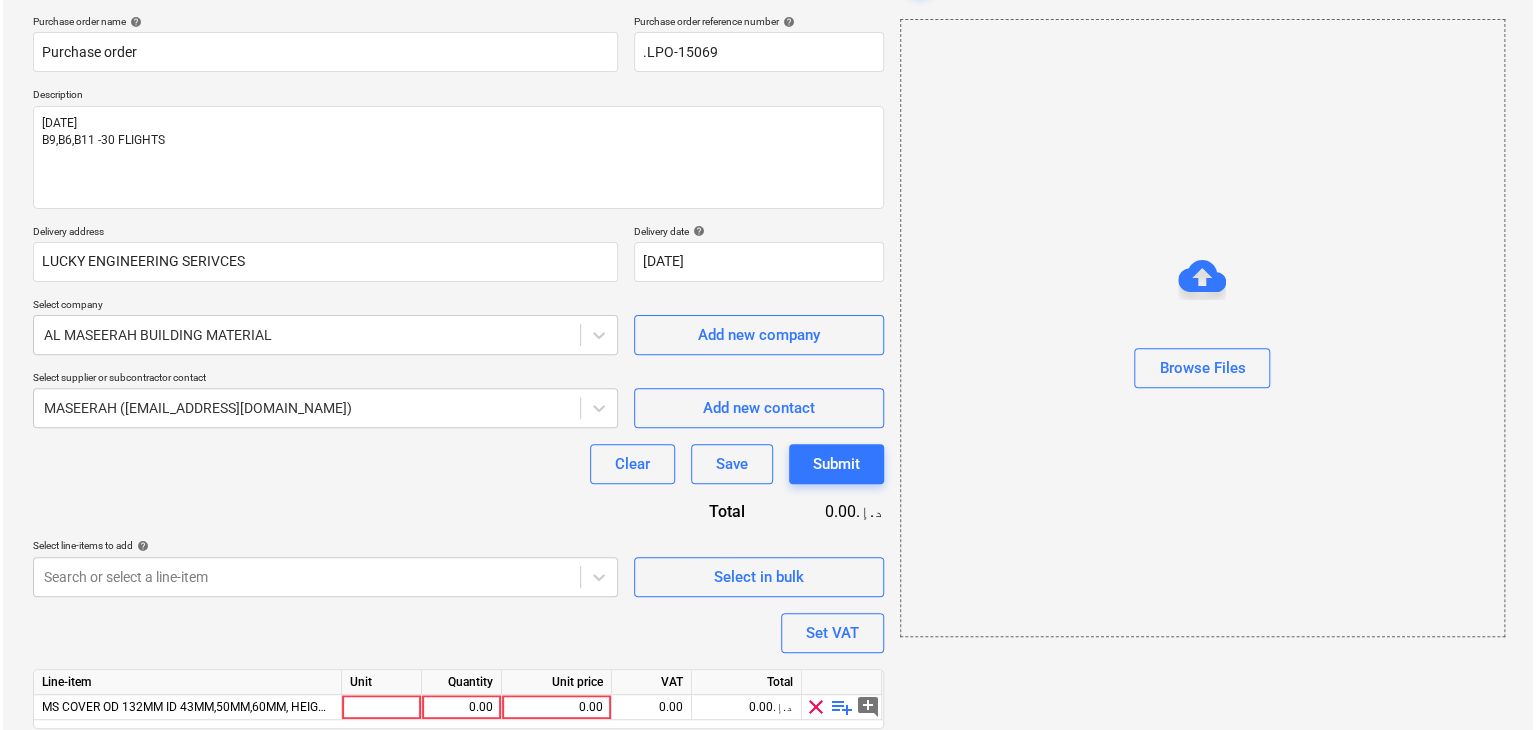 scroll, scrollTop: 220, scrollLeft: 0, axis: vertical 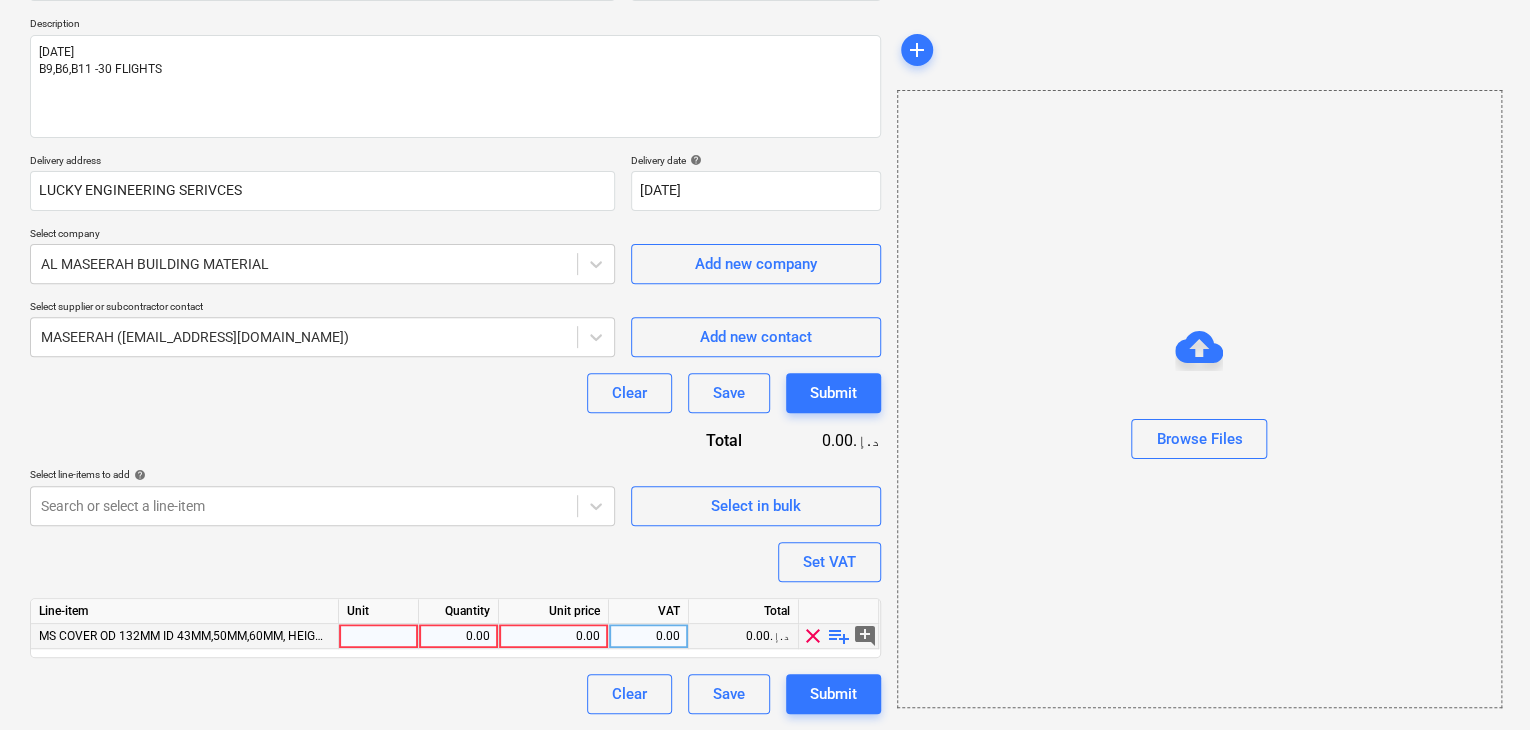 click at bounding box center [379, 636] 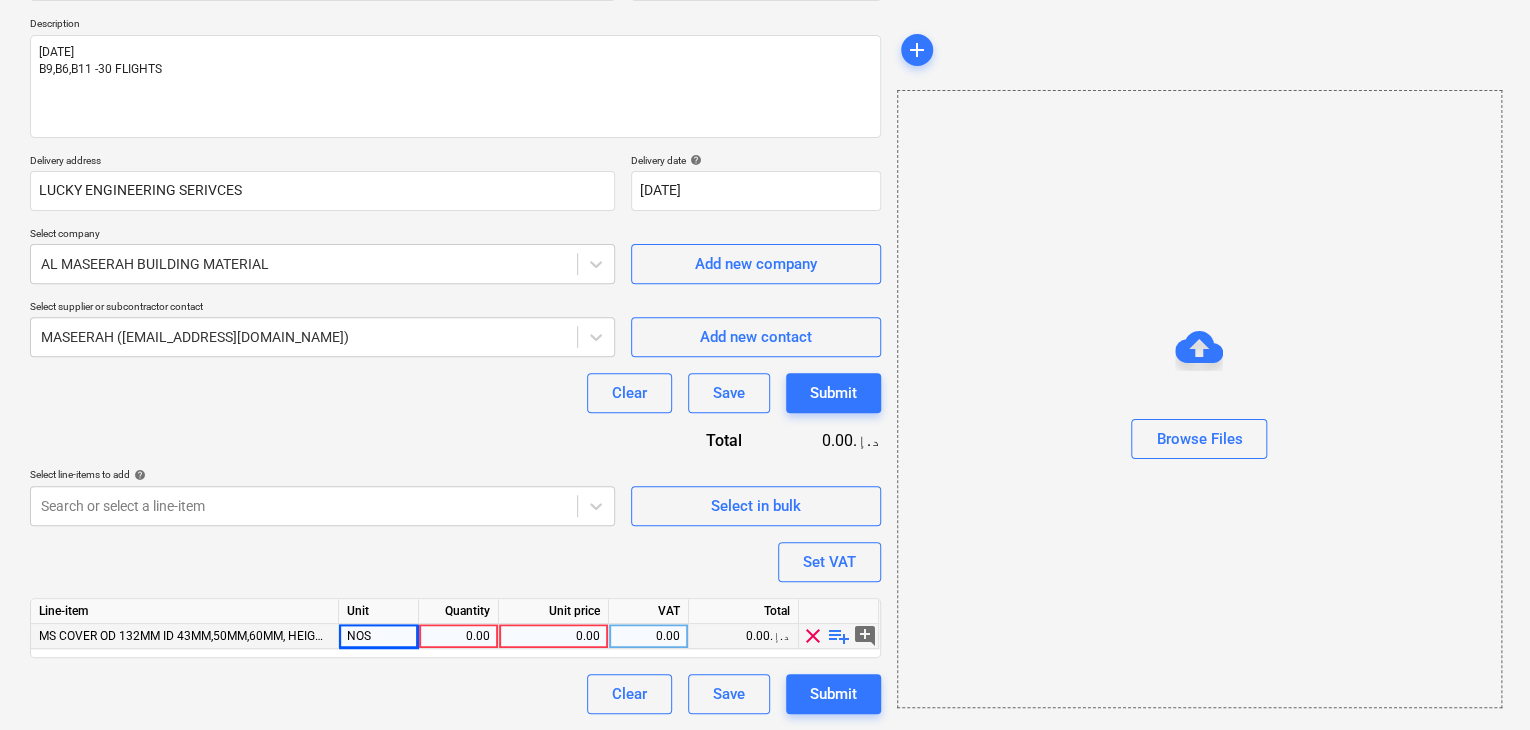 click on "0.00" at bounding box center (458, 636) 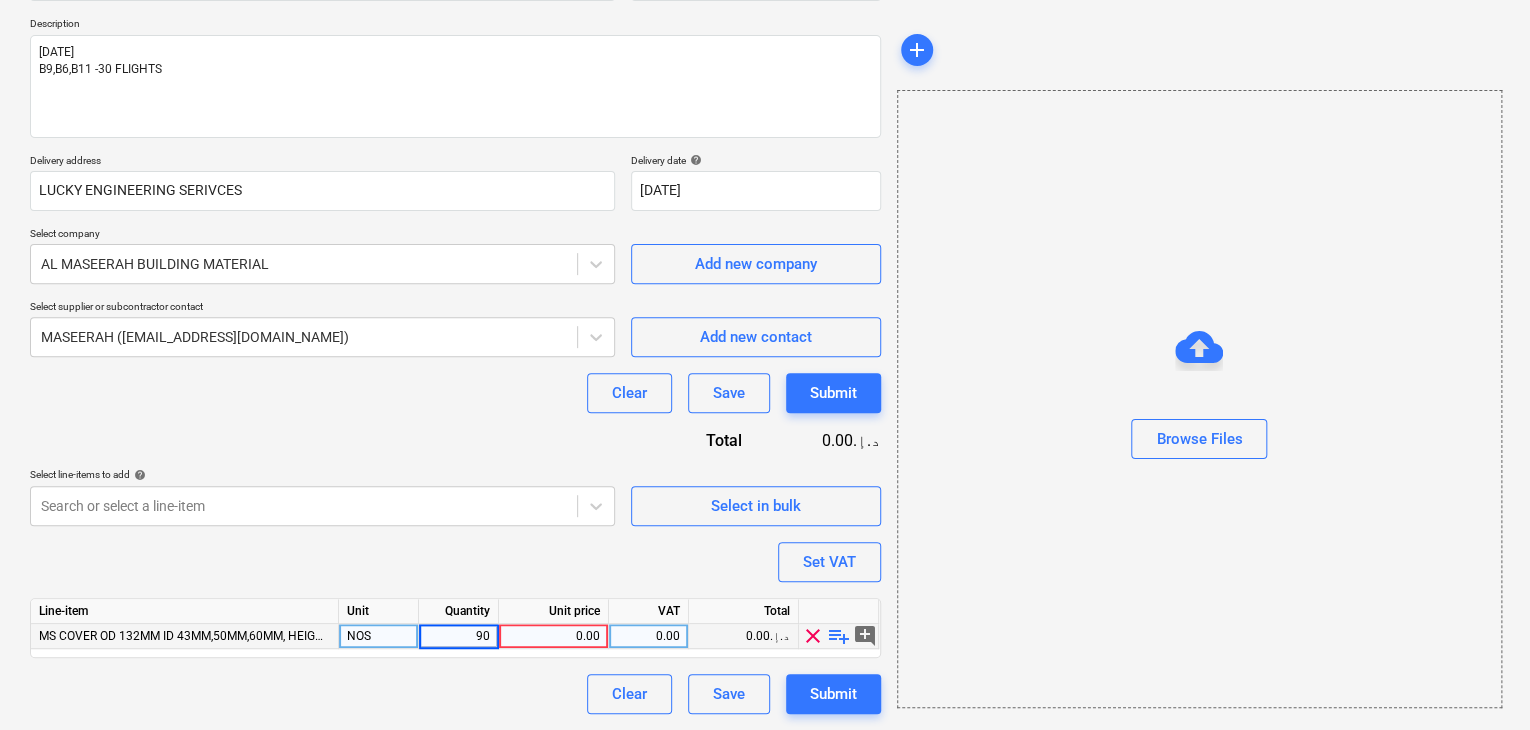 click on "0.00" at bounding box center [553, 636] 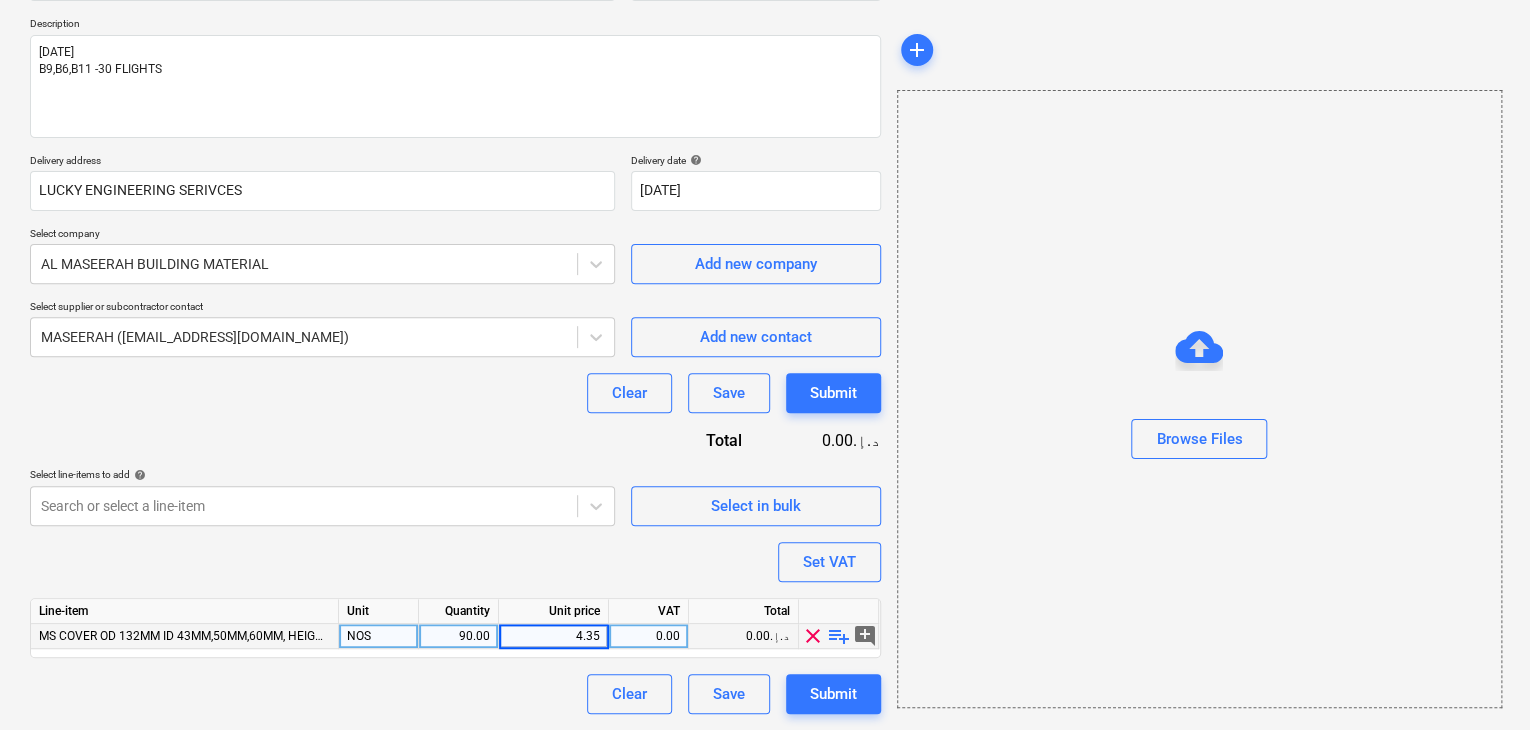 click on "Browse Files" at bounding box center [1199, 399] 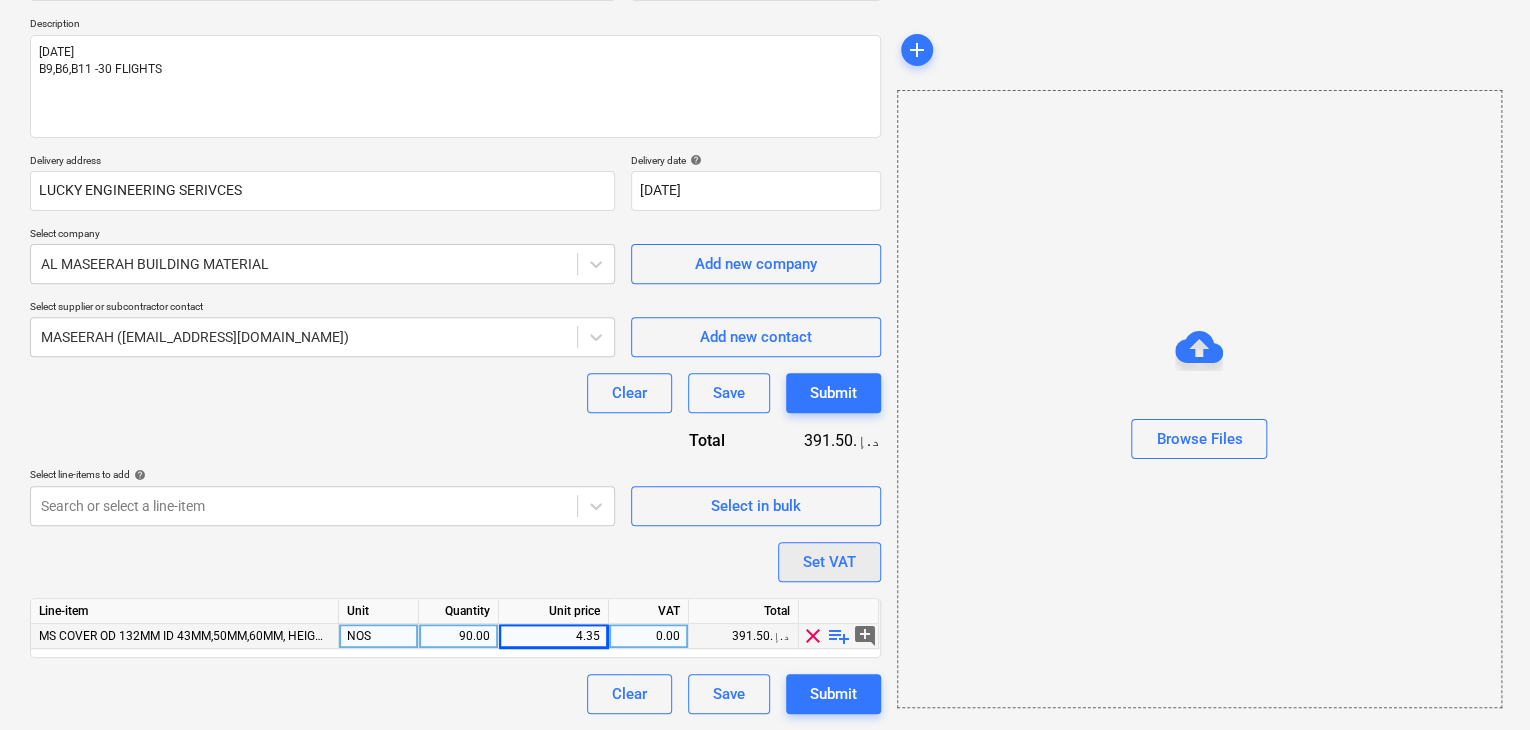 click on "Set VAT" at bounding box center (829, 562) 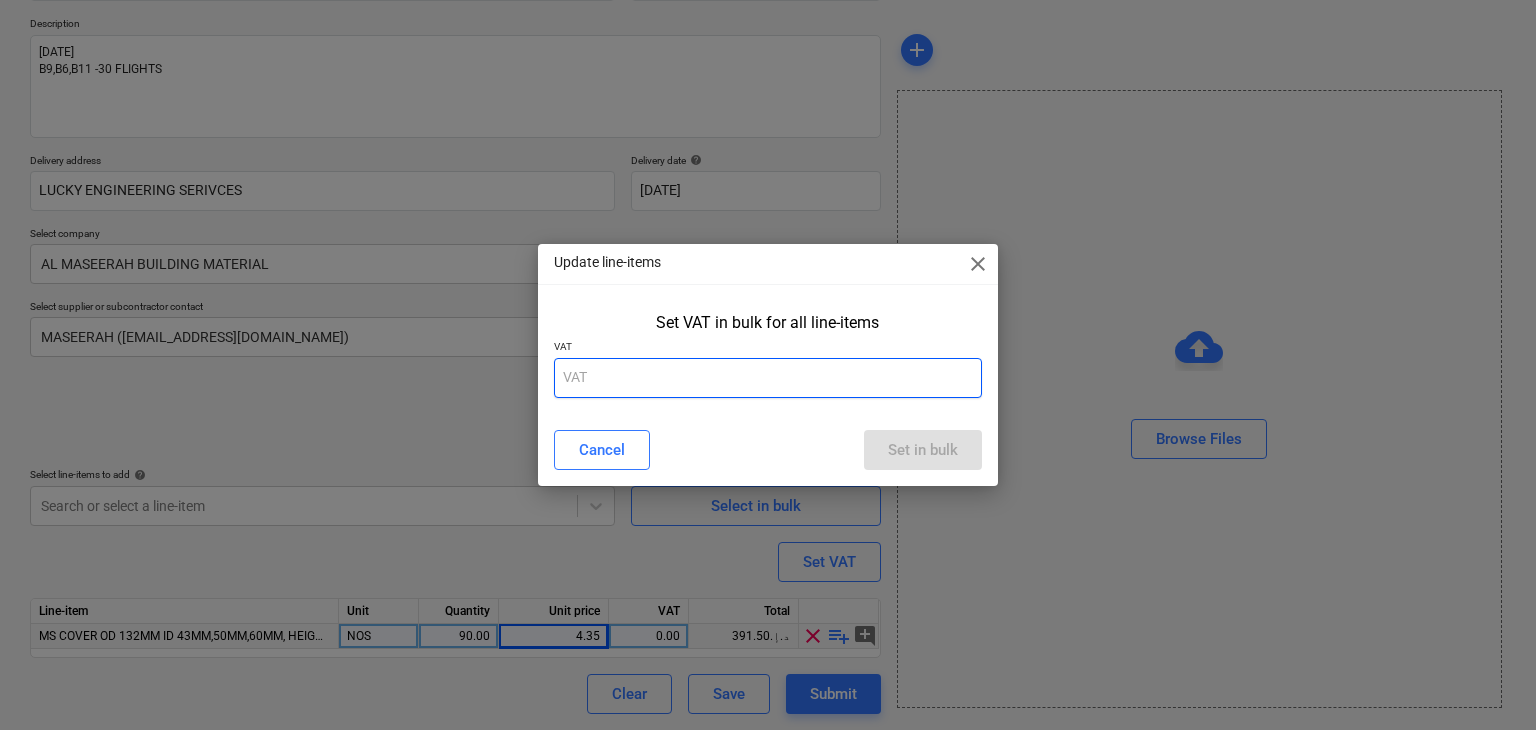 click at bounding box center [768, 378] 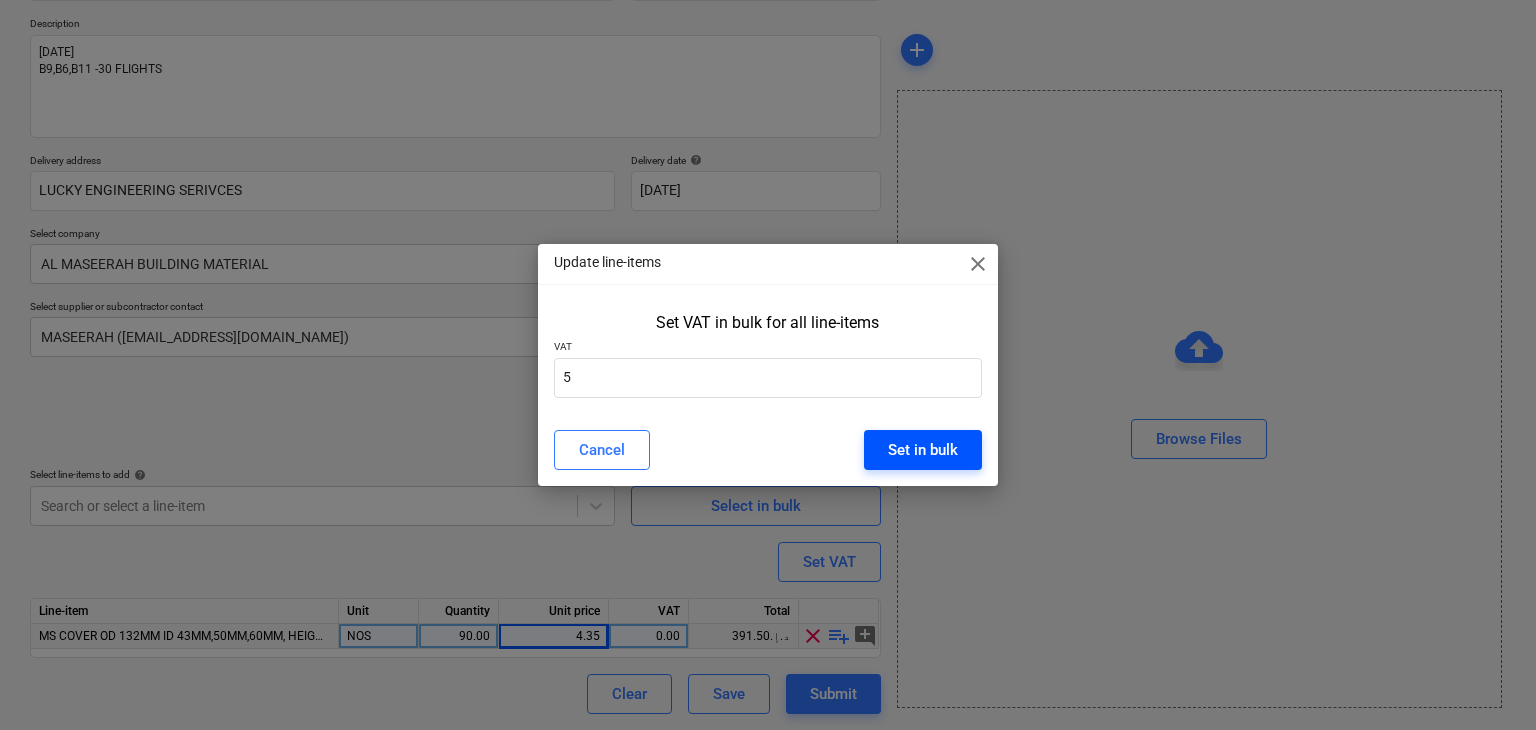 click on "Set in bulk" at bounding box center [923, 450] 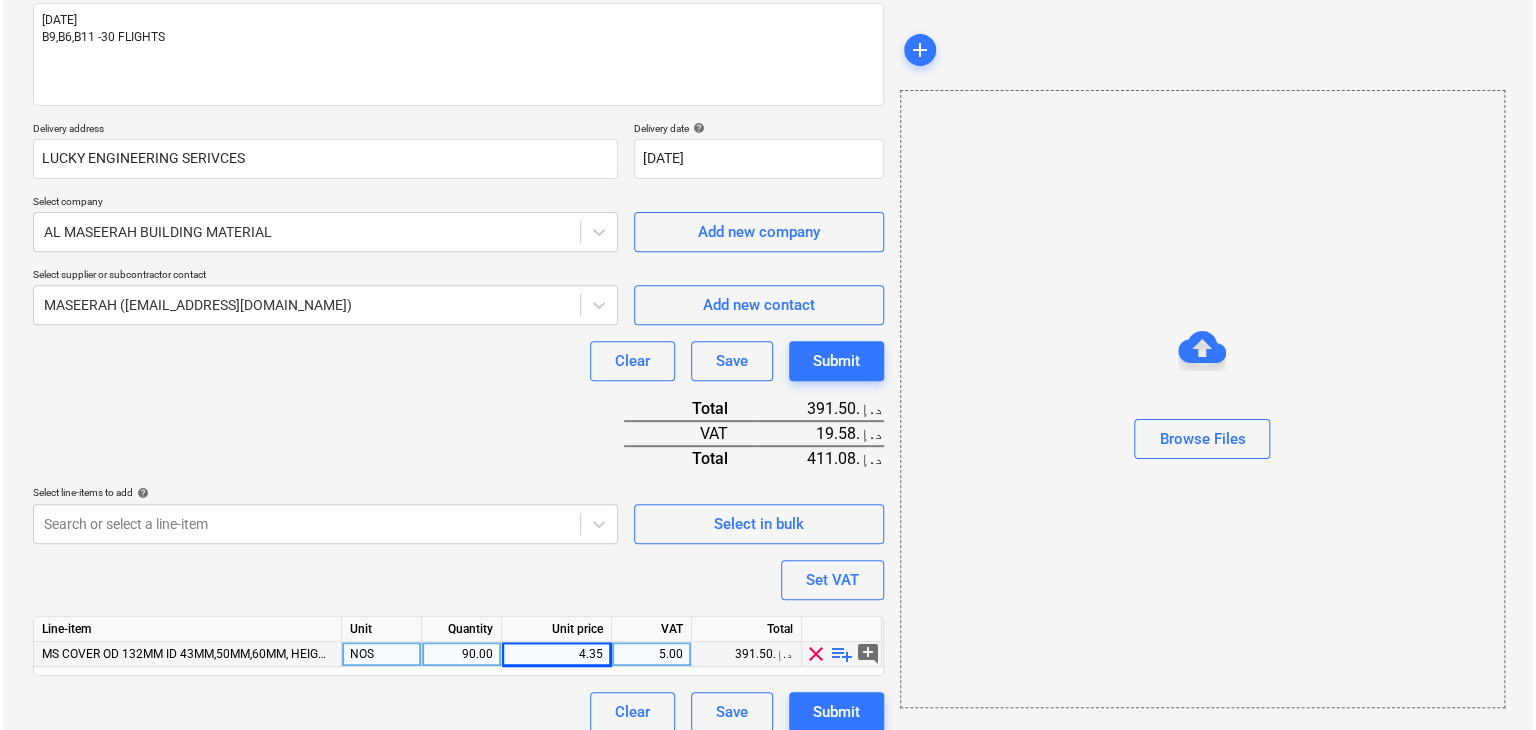 scroll, scrollTop: 269, scrollLeft: 0, axis: vertical 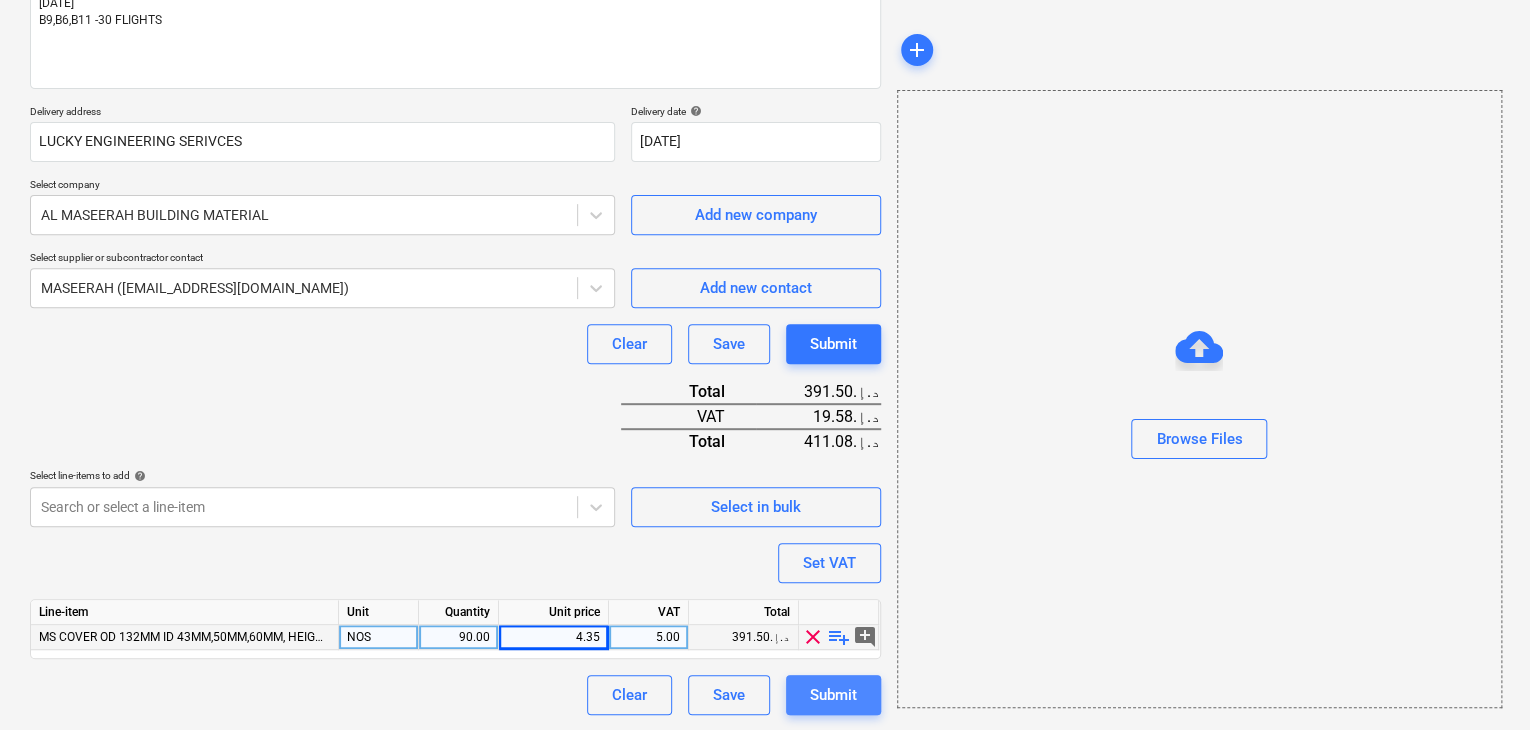 click on "Submit" at bounding box center (833, 695) 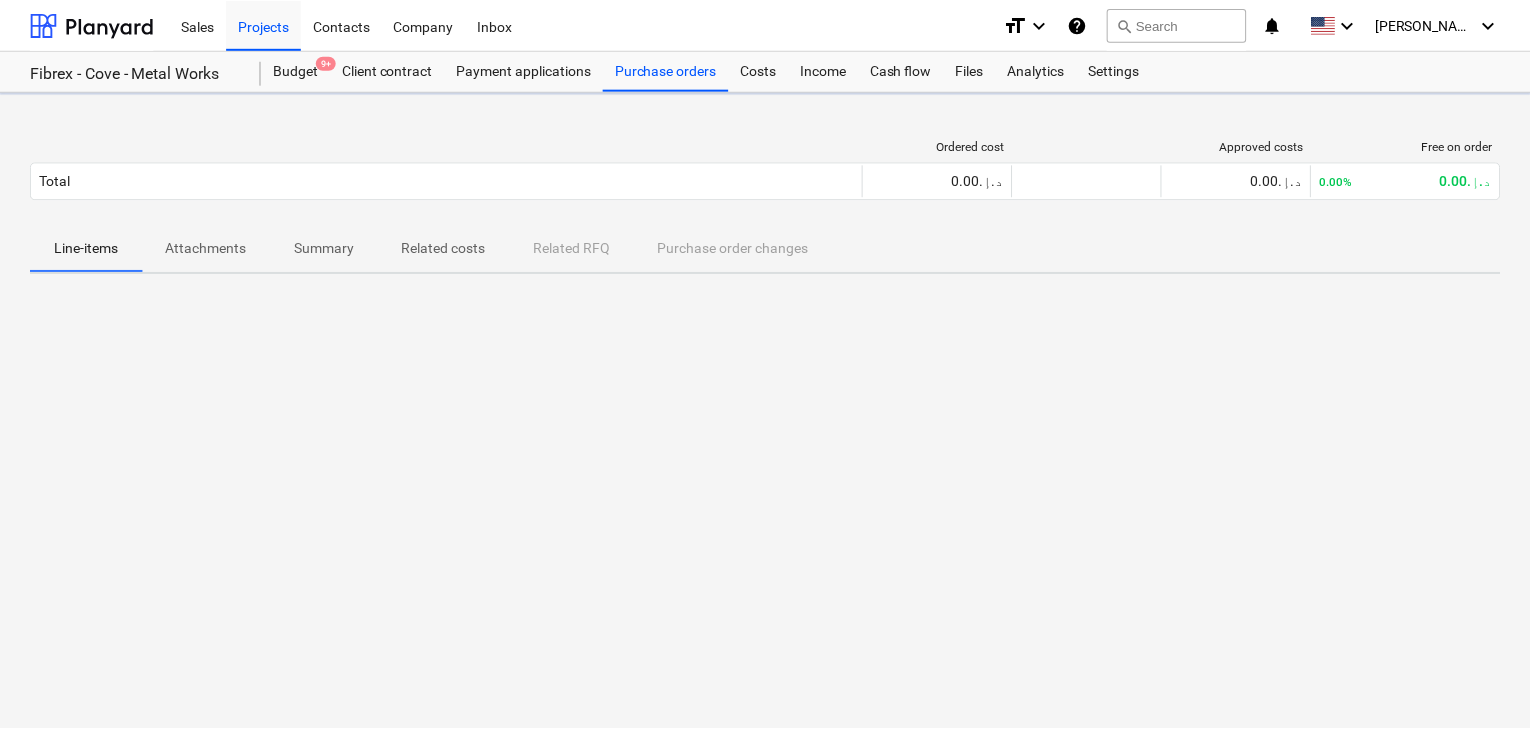 scroll, scrollTop: 0, scrollLeft: 0, axis: both 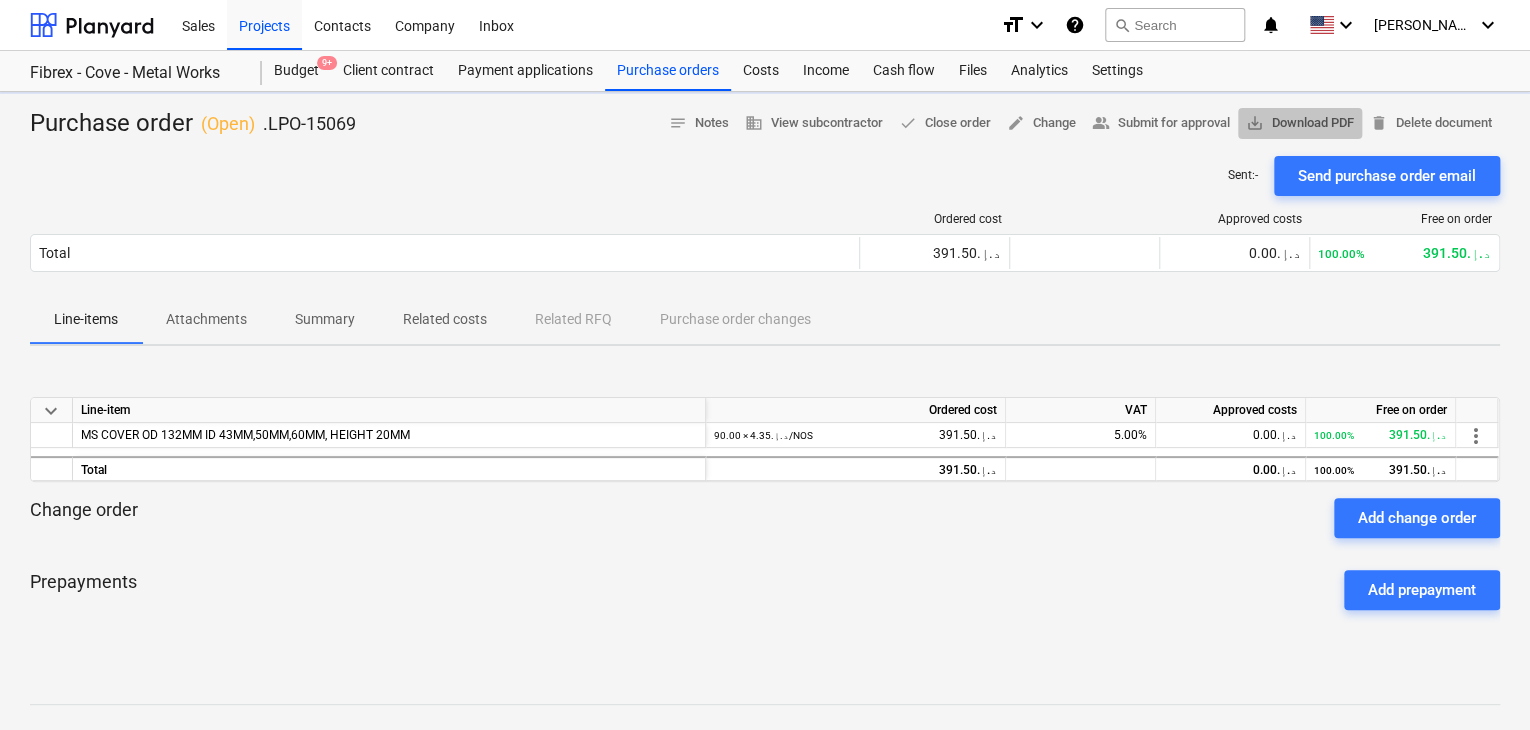 click on "save_alt Download PDF" at bounding box center (1300, 123) 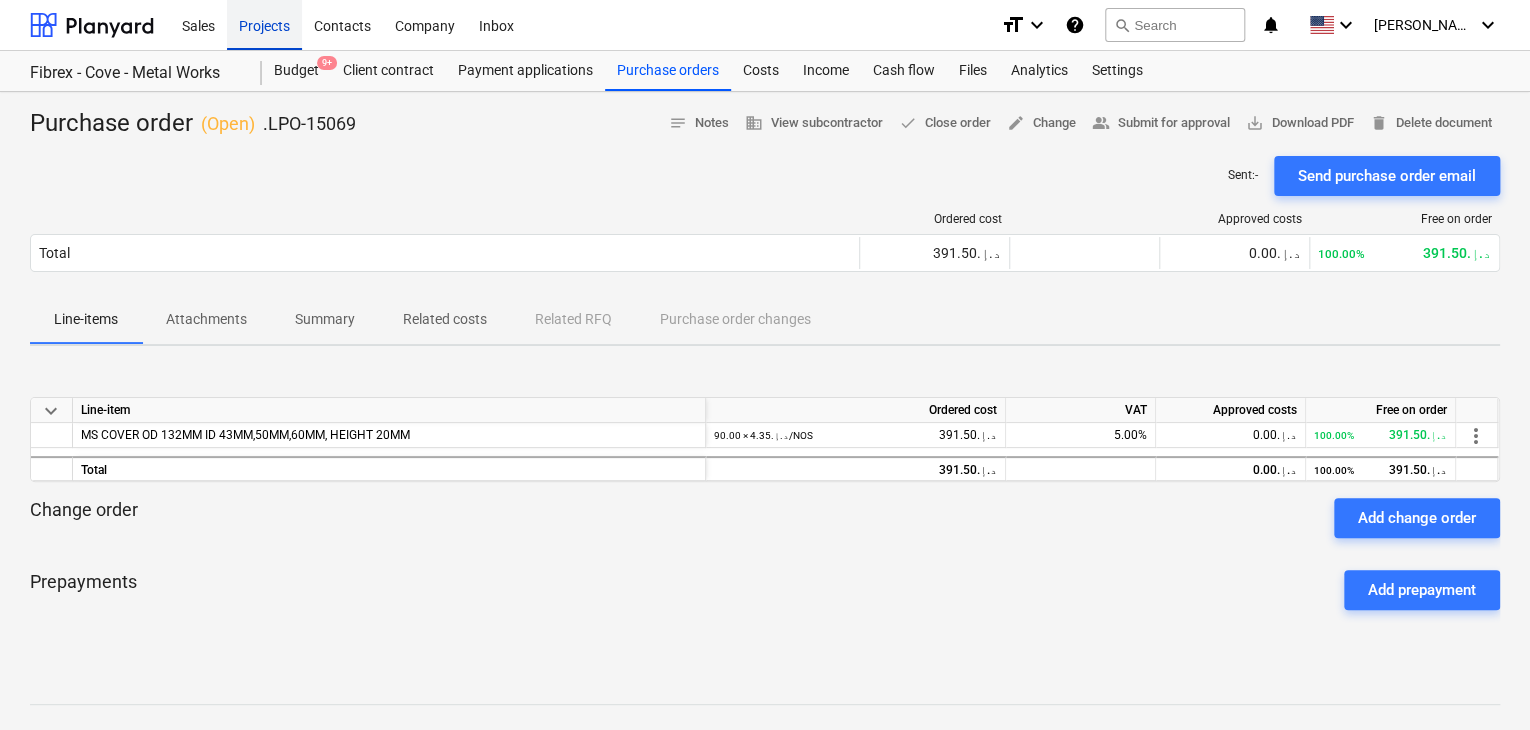 click on "Projects" at bounding box center (264, 24) 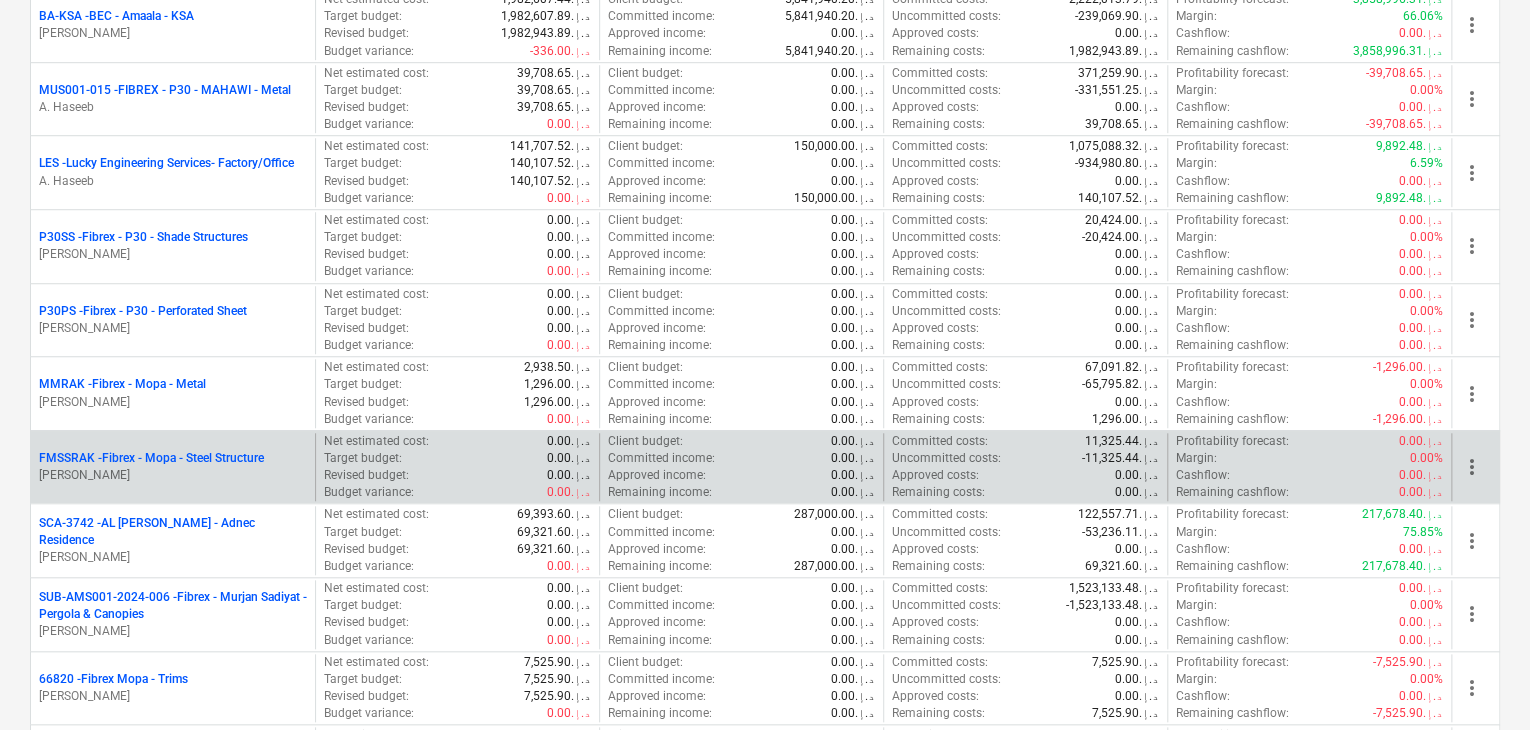 scroll, scrollTop: 700, scrollLeft: 0, axis: vertical 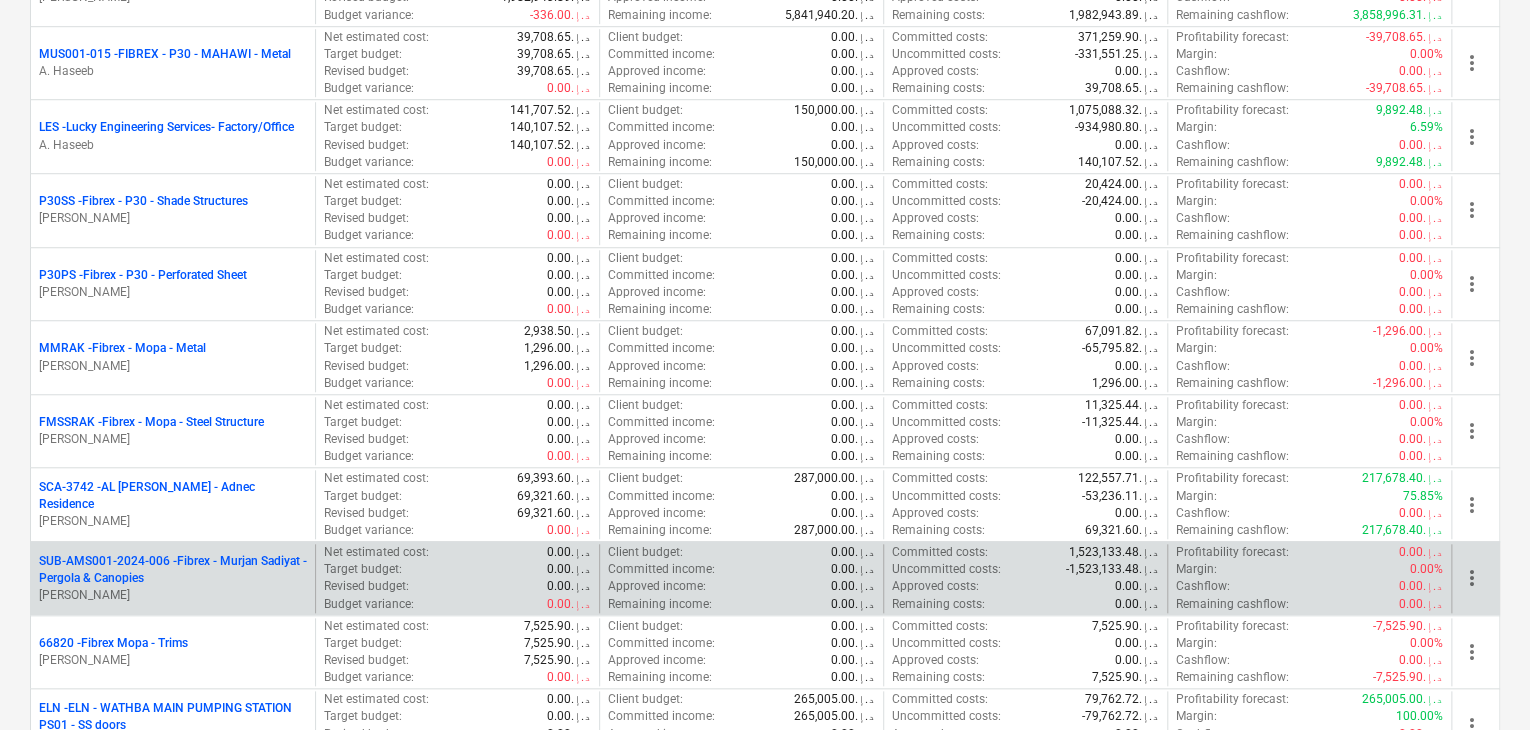 click on "SUB-AMS001-2024-006 -  Fibrex - Murjan Sadiyat - Pergola & Canopies" at bounding box center [173, 570] 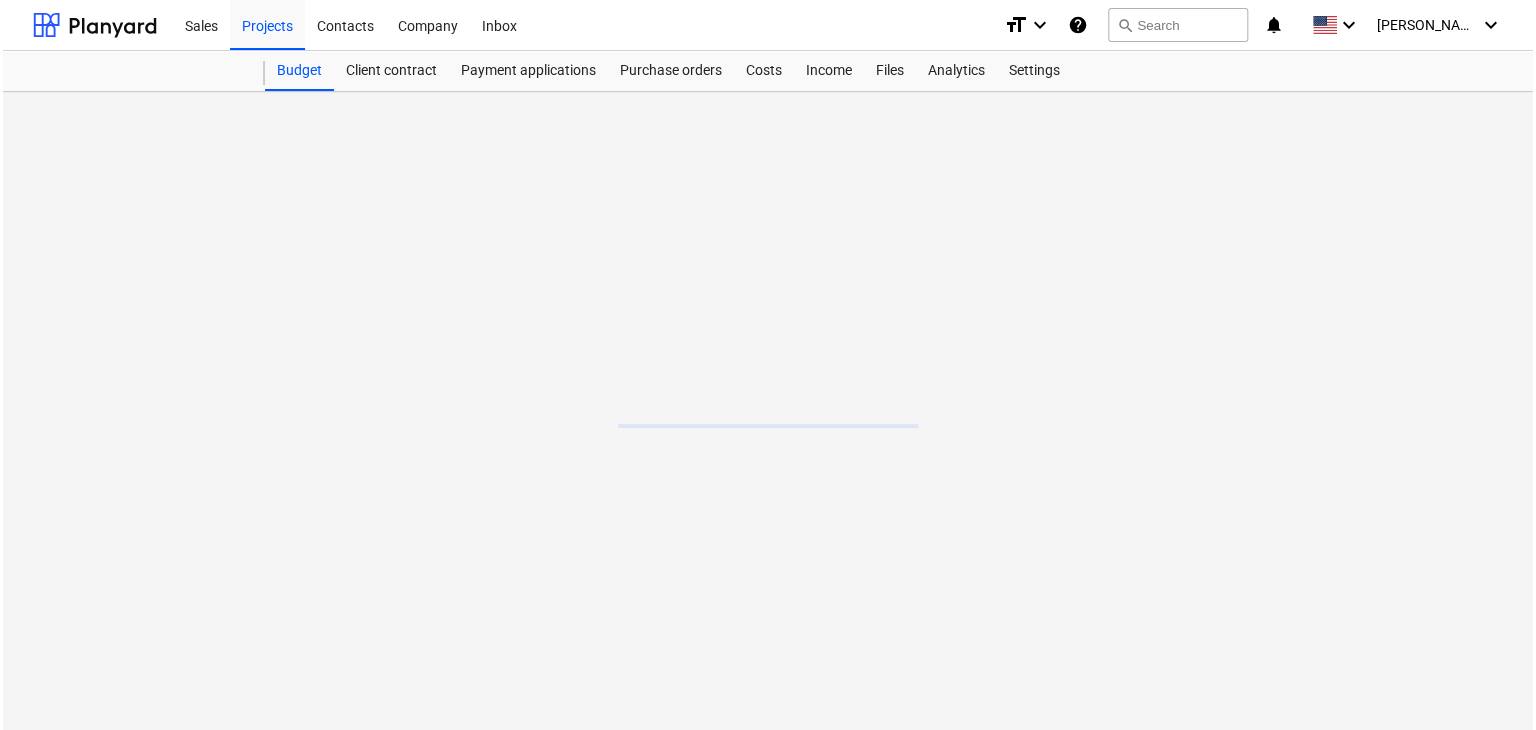 scroll, scrollTop: 0, scrollLeft: 0, axis: both 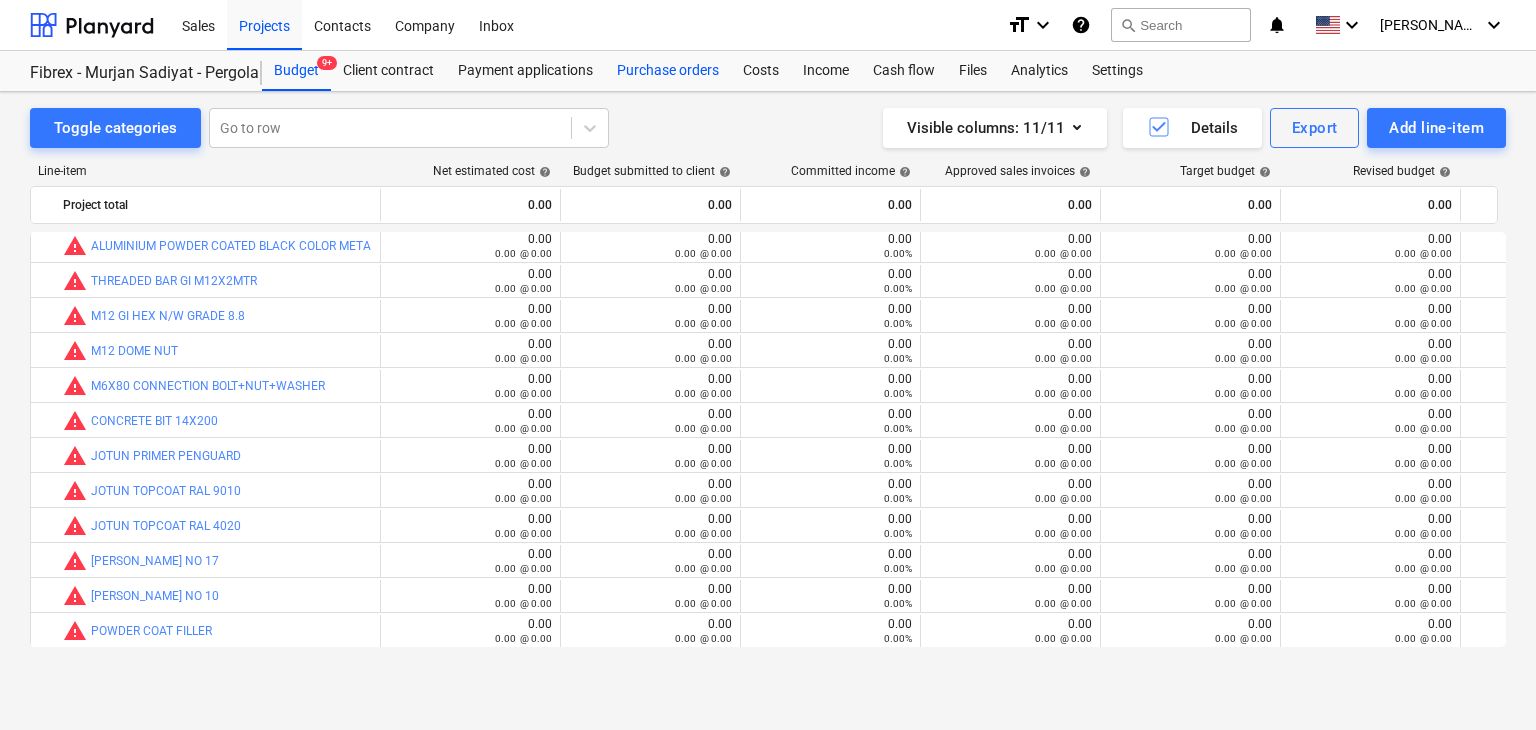 click on "Purchase orders" at bounding box center [668, 71] 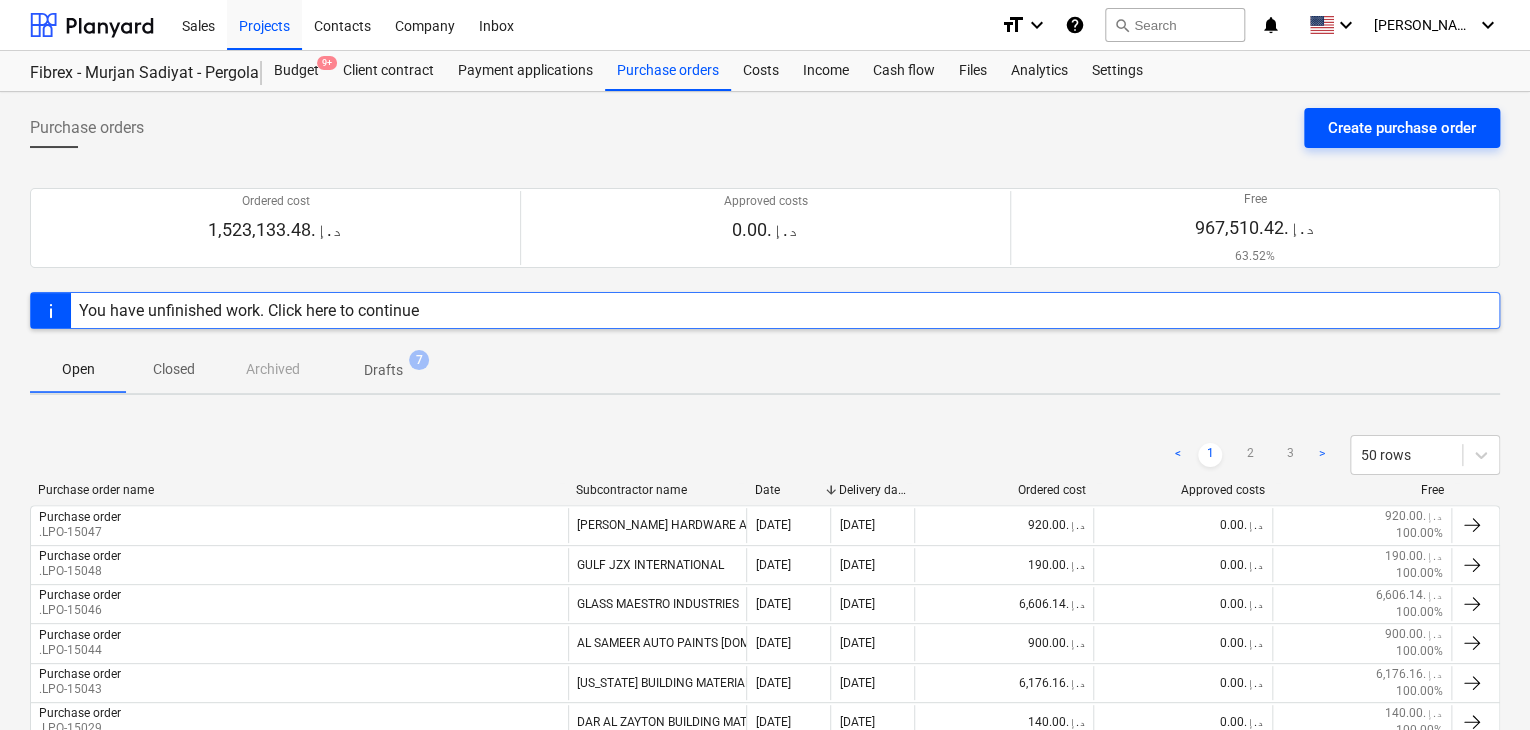 click on "Create purchase order" at bounding box center [1402, 128] 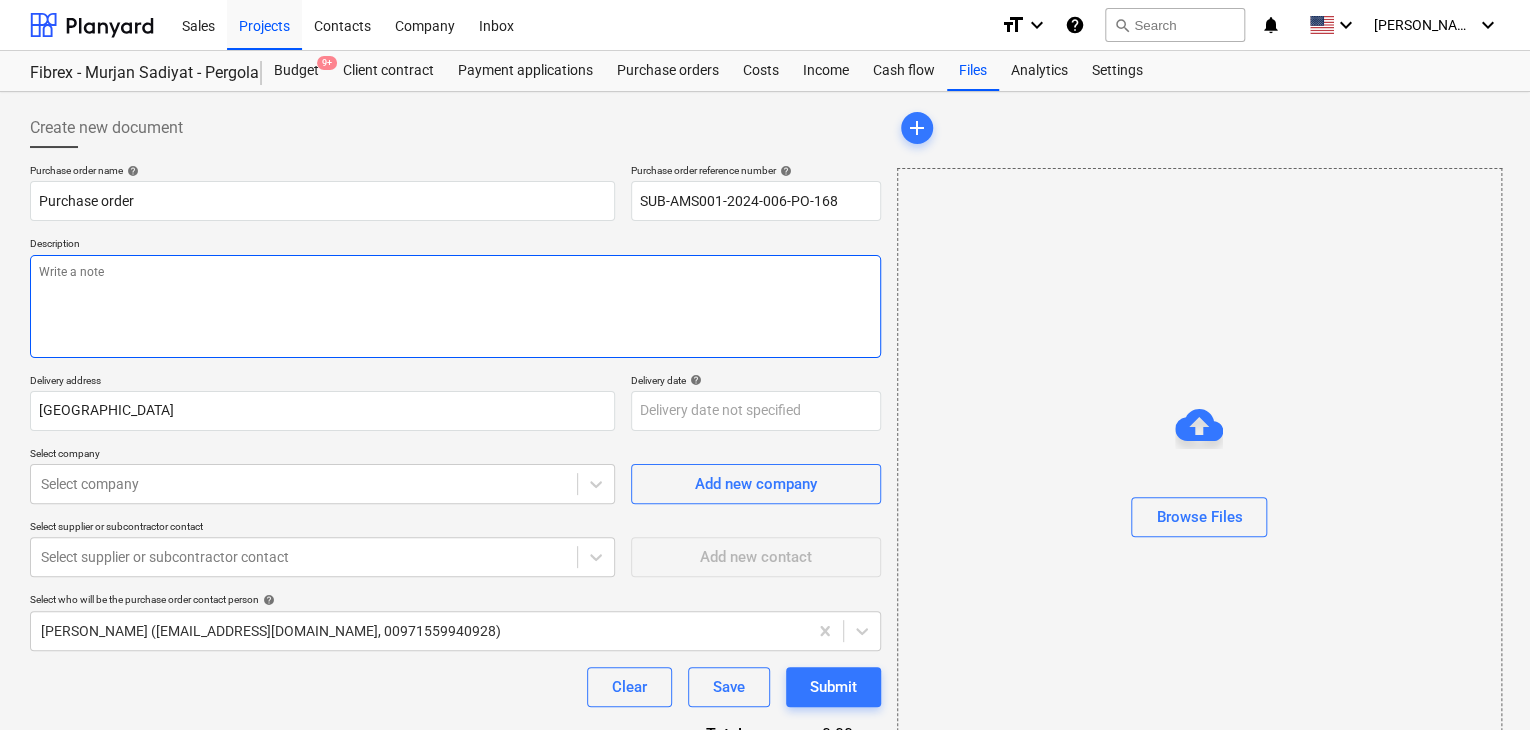 click at bounding box center [455, 306] 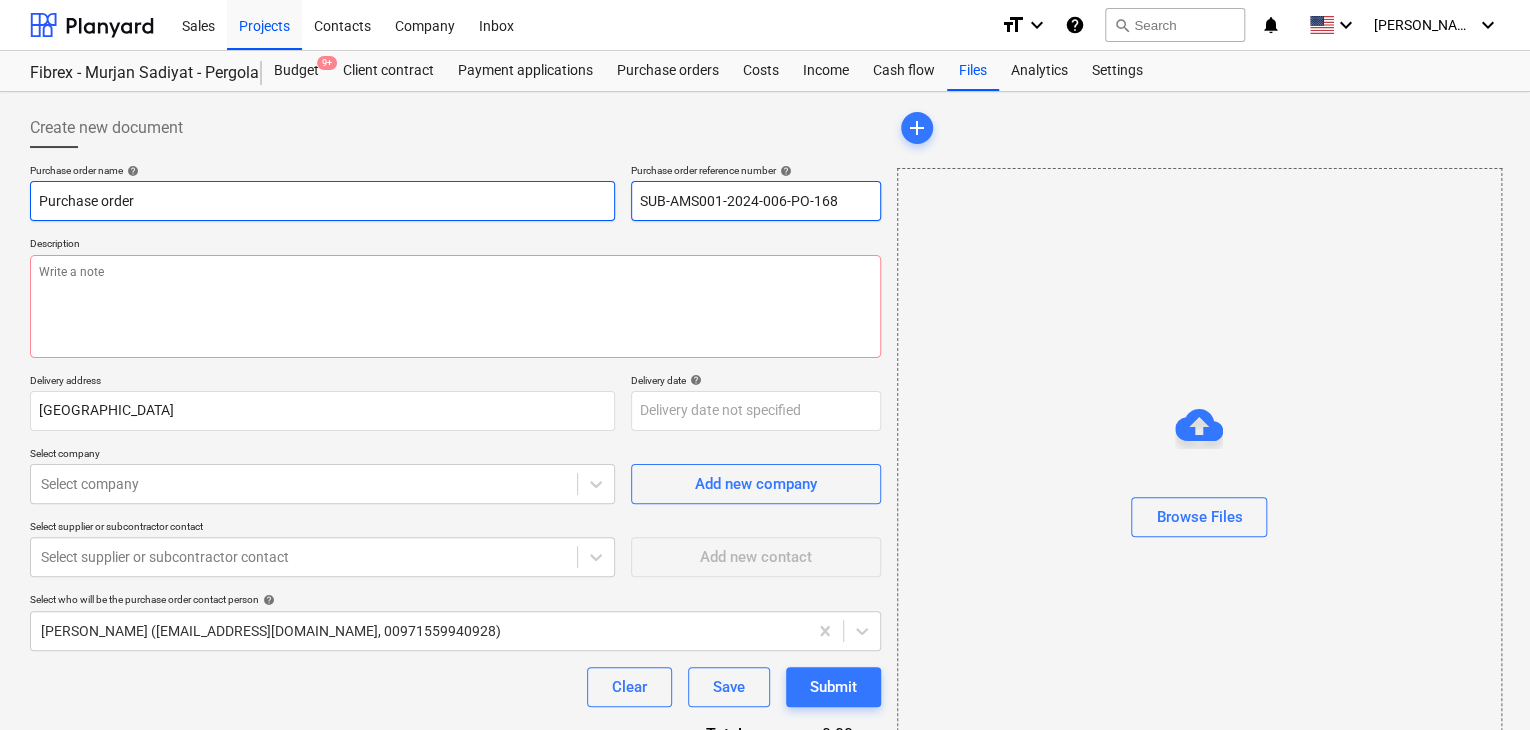 drag, startPoint x: 840, startPoint y: 204, endPoint x: 572, endPoint y: 186, distance: 268.6038 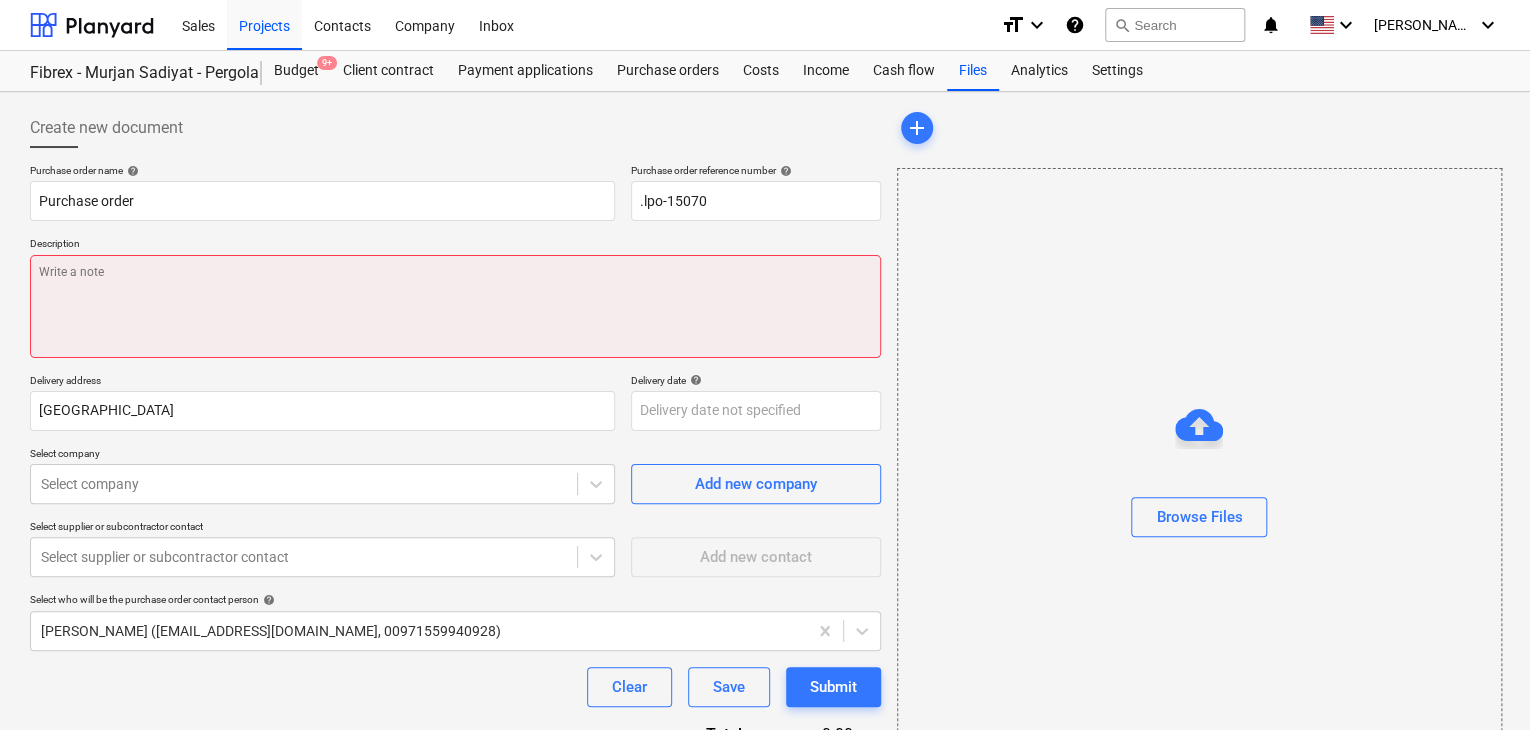 click at bounding box center (455, 306) 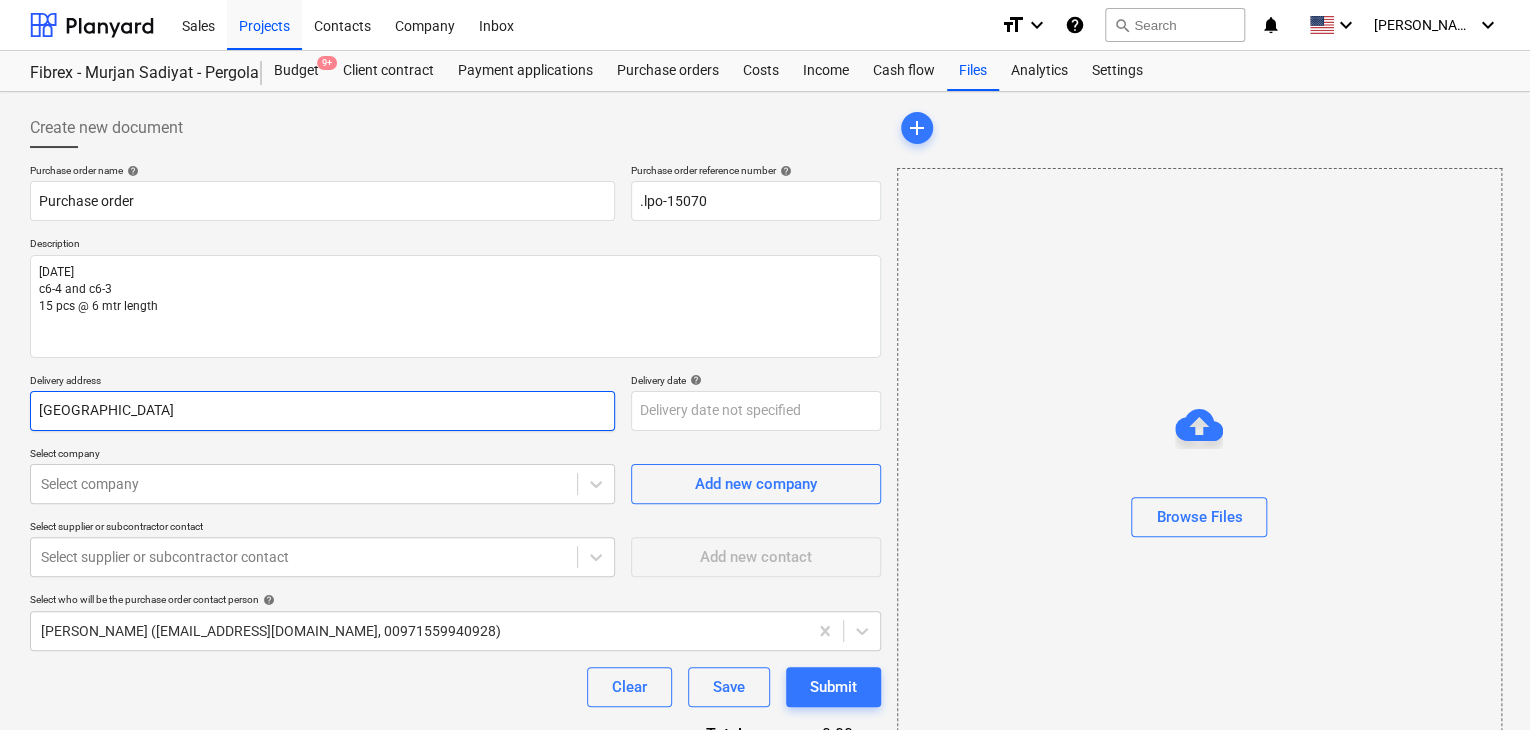 click on "[GEOGRAPHIC_DATA]" at bounding box center (322, 411) 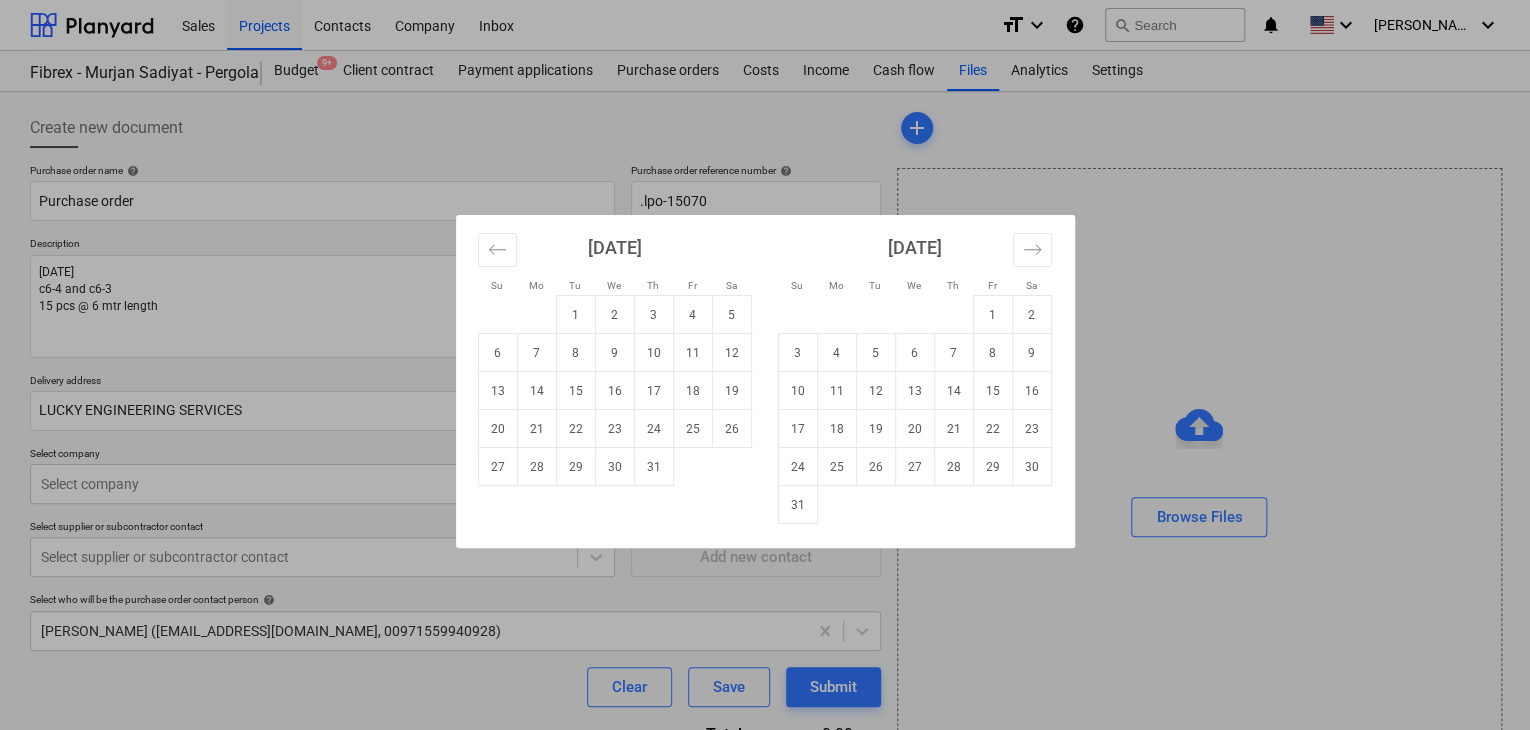 click on "Sales Projects Contacts Company Inbox format_size keyboard_arrow_down help search Search notifications 0 keyboard_arrow_down [PERSON_NAME] keyboard_arrow_down Fibrex - Murjan Sadiyat - Pergola & Canopies Budget 9+ Client contract Payment applications Purchase orders Costs Income Cash flow Files Analytics Settings Create new document Purchase order name help Purchase order Purchase order reference number help .lpo-15070 Description [DATE]
c6-4 and c6-3
15 pcs @ 6 mtr length Delivery address LUCKY ENGINEERING SERVICES Delivery date help Press the down arrow key to interact with the calendar and
select a date. Press the question mark key to get the keyboard shortcuts for changing dates. Select company Select company Add new company Select supplier or subcontractor contact Select supplier or subcontractor contact Add new contact Select who will be the purchase order contact person help [PERSON_NAME] ([EMAIL_ADDRESS][DOMAIN_NAME], 00971559940928) Clear Save Submit Total 0.00د.إ.‏ Select line-items to add help" at bounding box center (765, 365) 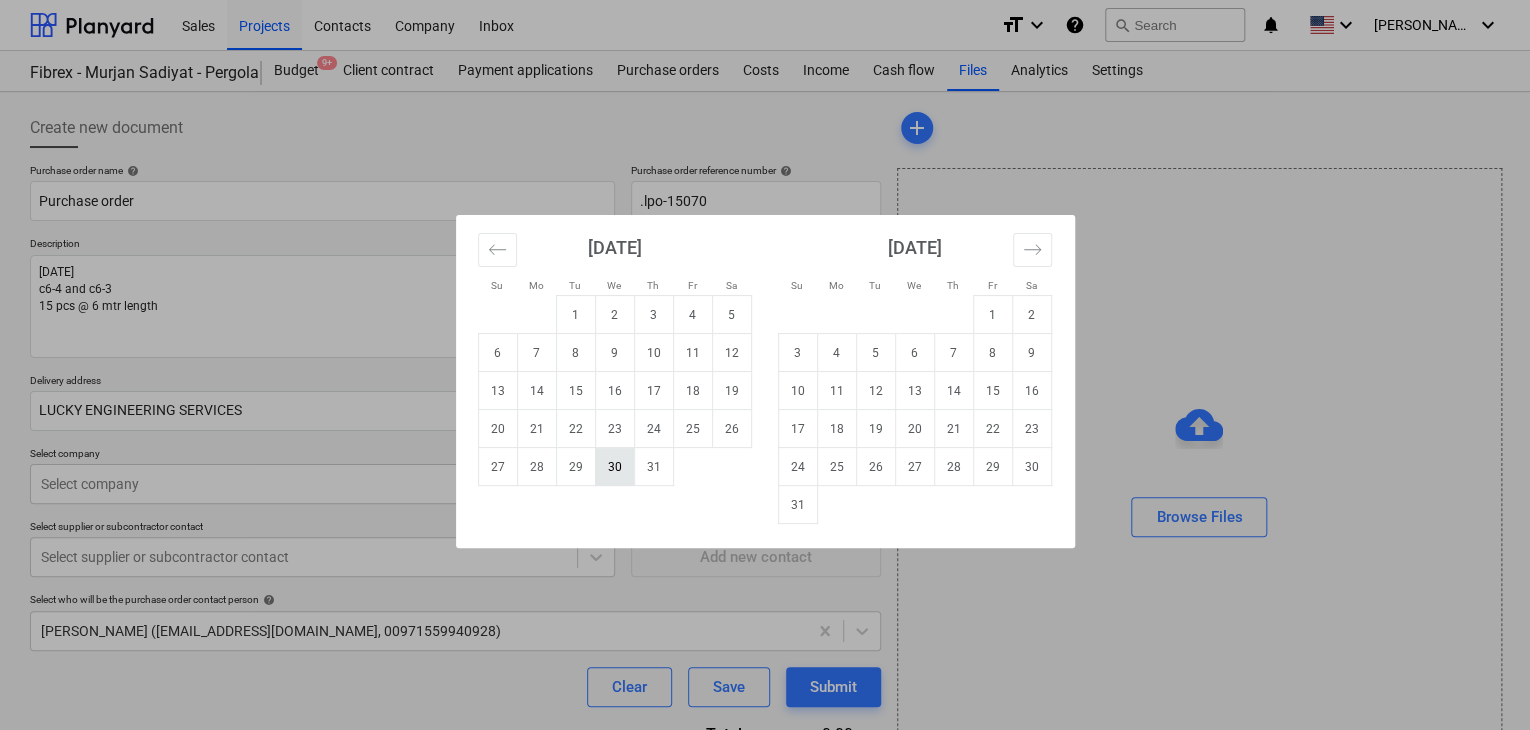 click on "30" at bounding box center (614, 467) 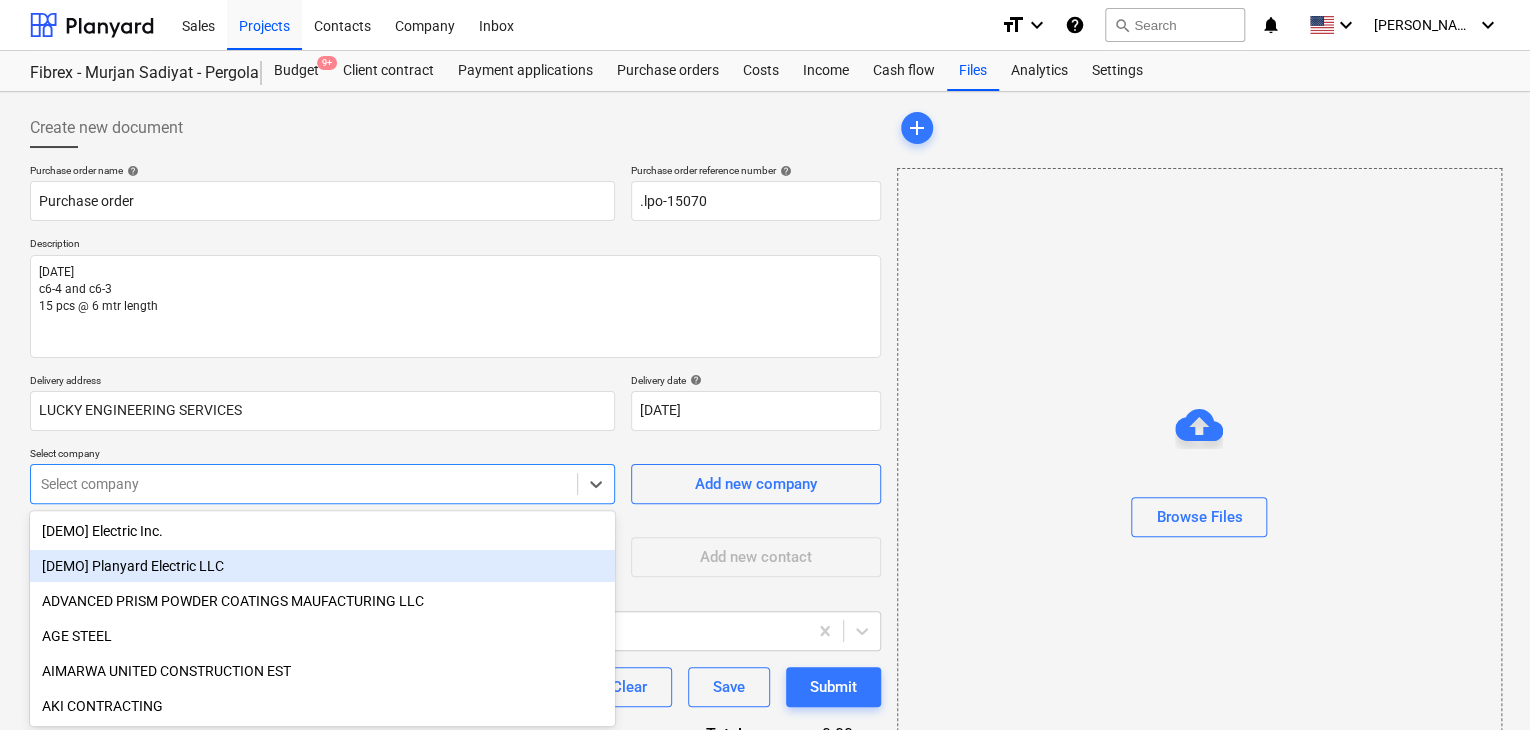 scroll, scrollTop: 93, scrollLeft: 0, axis: vertical 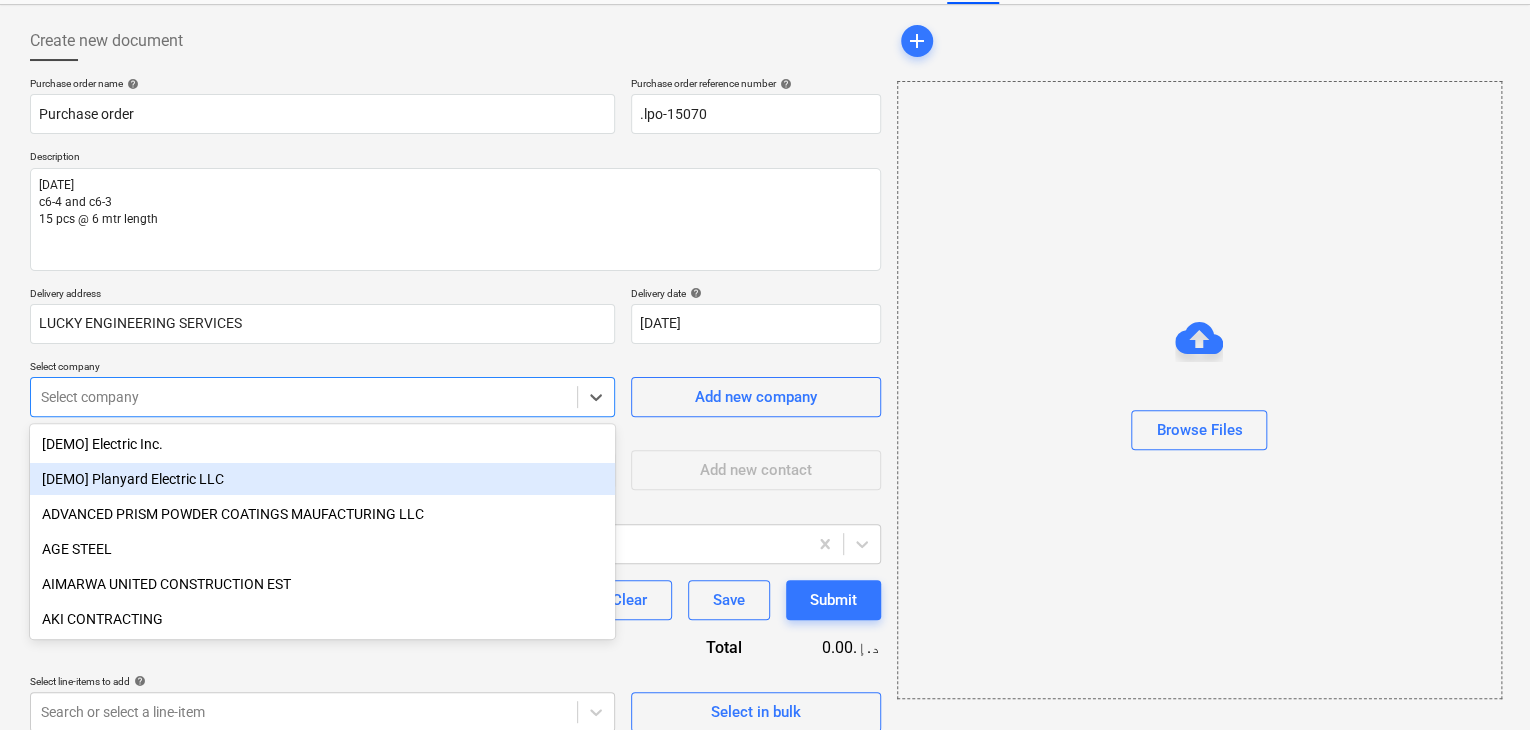 click on "Sales Projects Contacts Company Inbox format_size keyboard_arrow_down help search Search notifications 0 keyboard_arrow_down [PERSON_NAME] keyboard_arrow_down Fibrex - Murjan Sadiyat - Pergola & Canopies Budget 9+ Client contract Payment applications Purchase orders Costs Income Cash flow Files Analytics Settings Create new document Purchase order name help Purchase order Purchase order reference number help .lpo-15070 Description [DATE]
c6-4 and c6-3
15 pcs @ 6 mtr length Delivery address LUCKY ENGINEERING SERVICES Delivery date help [DATE] [DATE] Press the down arrow key to interact with the calendar and
select a date. Press the question mark key to get the keyboard shortcuts for changing dates. Select company option [DEMO] Planyard Electric LLC   focused, 2 of 201. 201 results available. Use Up and Down to choose options, press Enter to select the currently focused option, press Escape to exit the menu, press Tab to select the option and exit the menu. Select company Add new company help x" at bounding box center [765, 278] 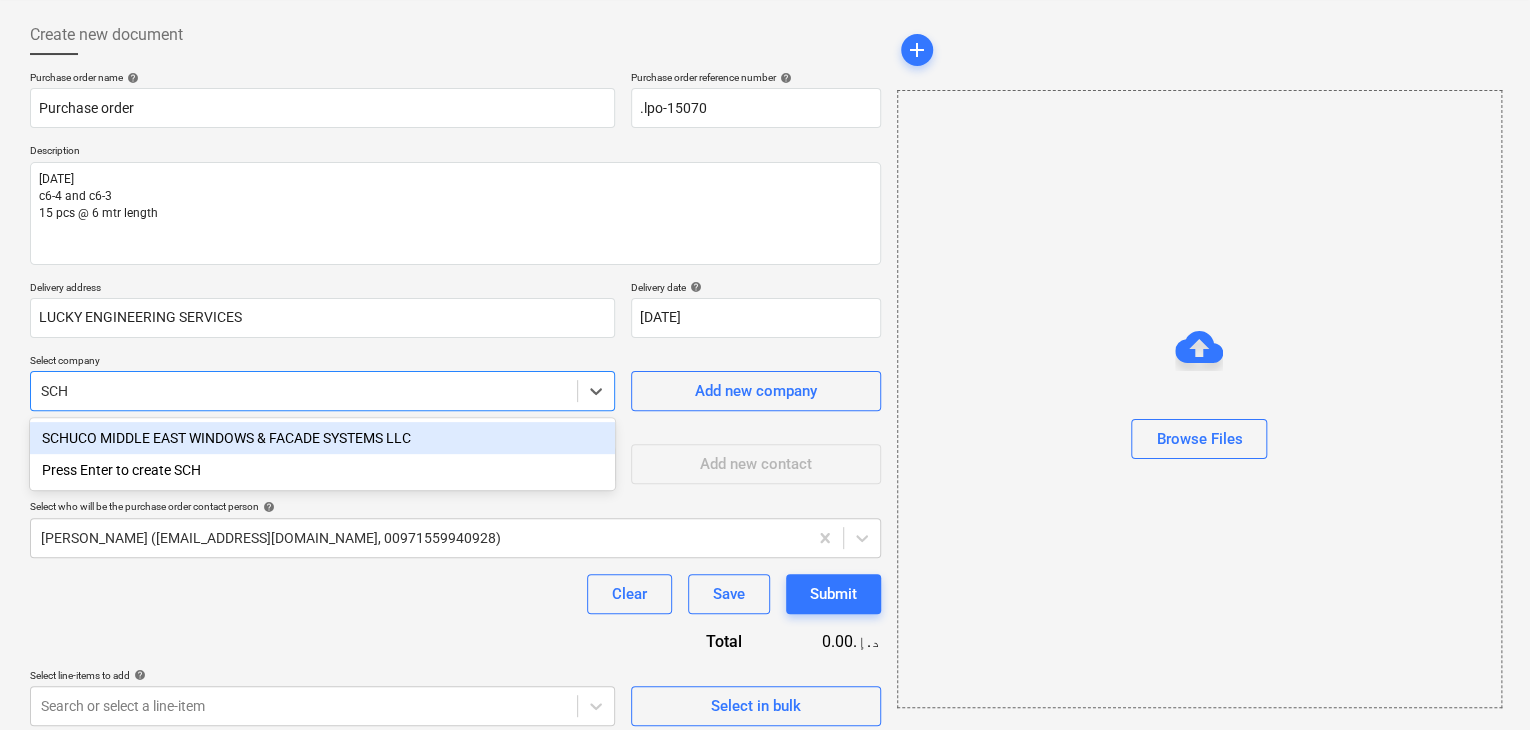 click on "SCHUCO MIDDLE EAST WINDOWS & FACADE SYSTEMS LLC" at bounding box center (322, 438) 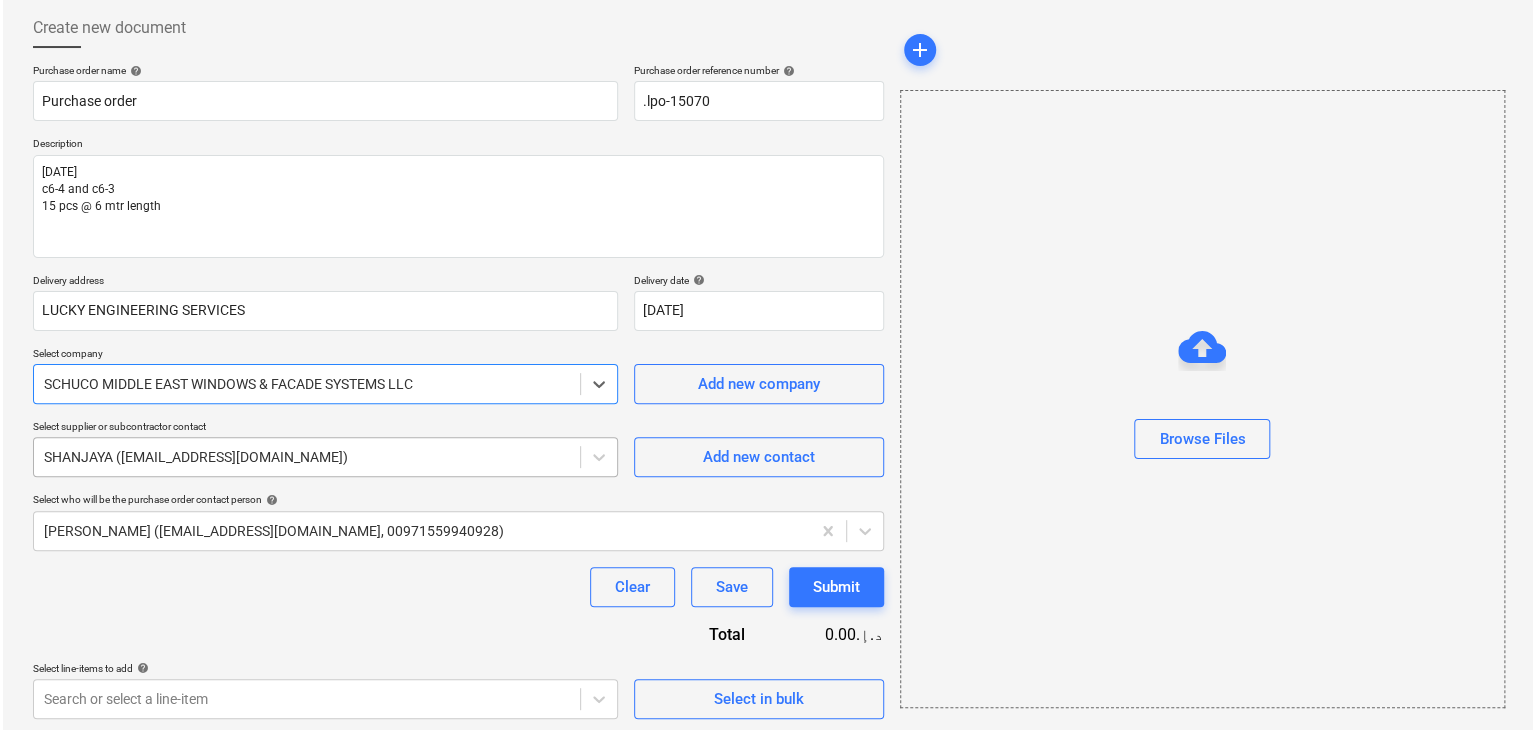 scroll, scrollTop: 104, scrollLeft: 0, axis: vertical 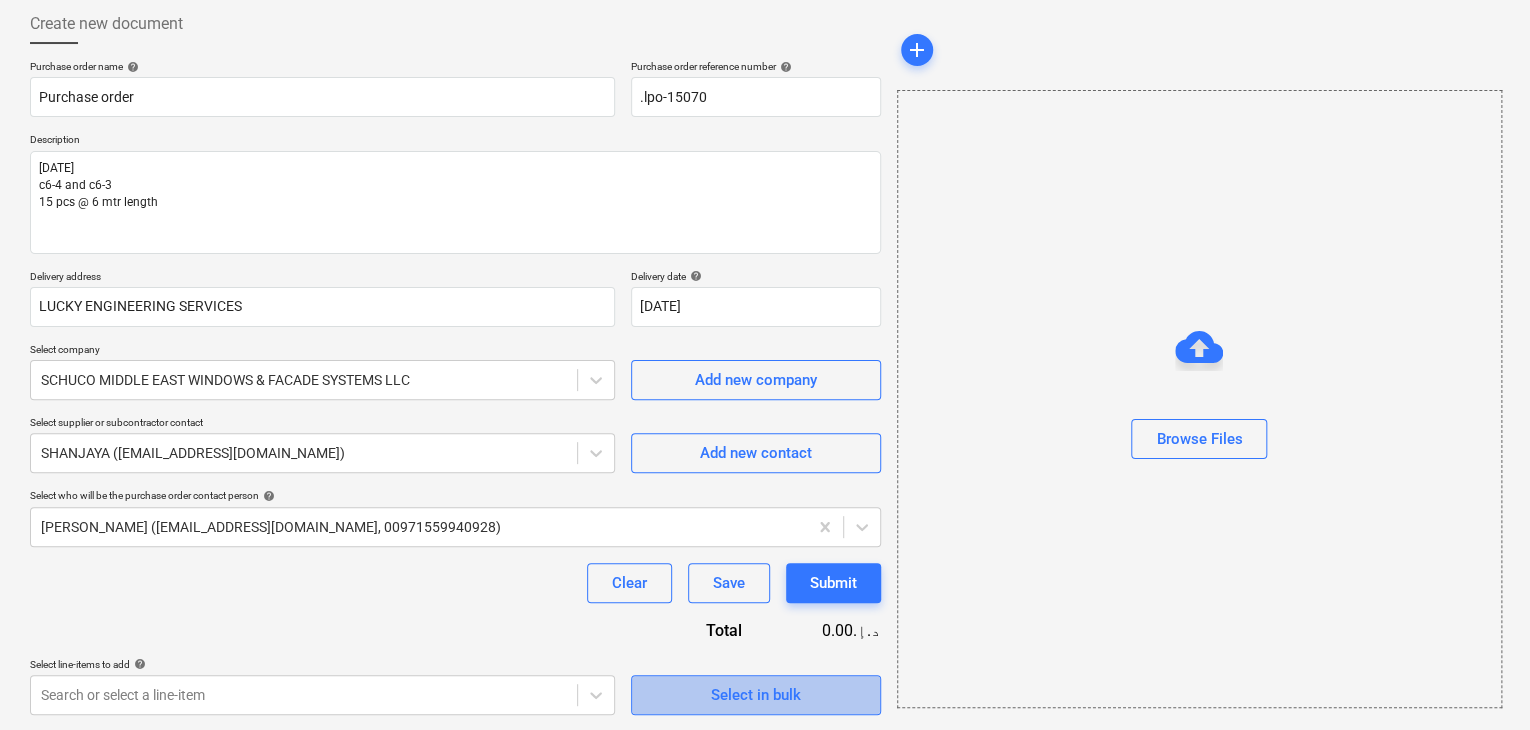 click on "Select in bulk" at bounding box center (756, 695) 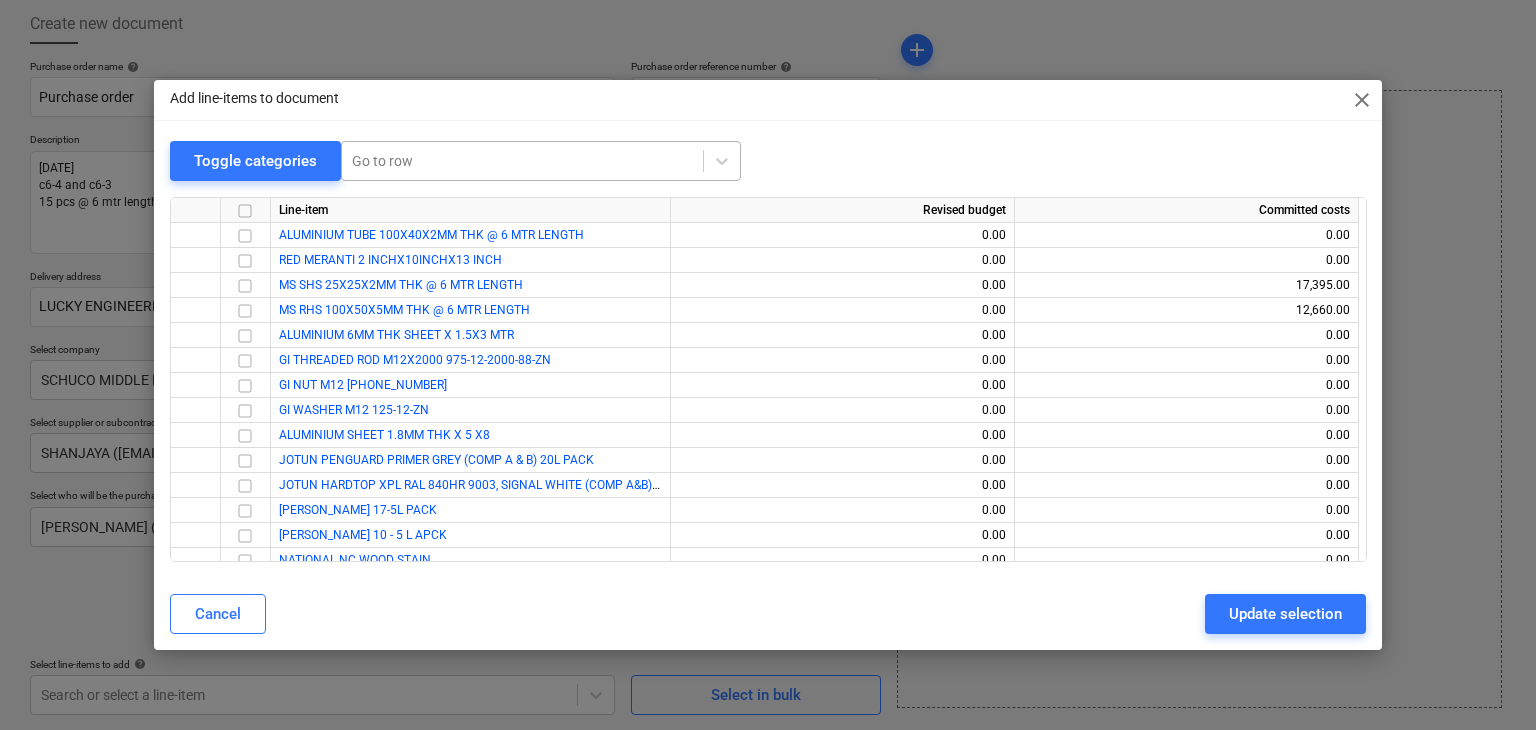 click on "Go to row" at bounding box center (522, 161) 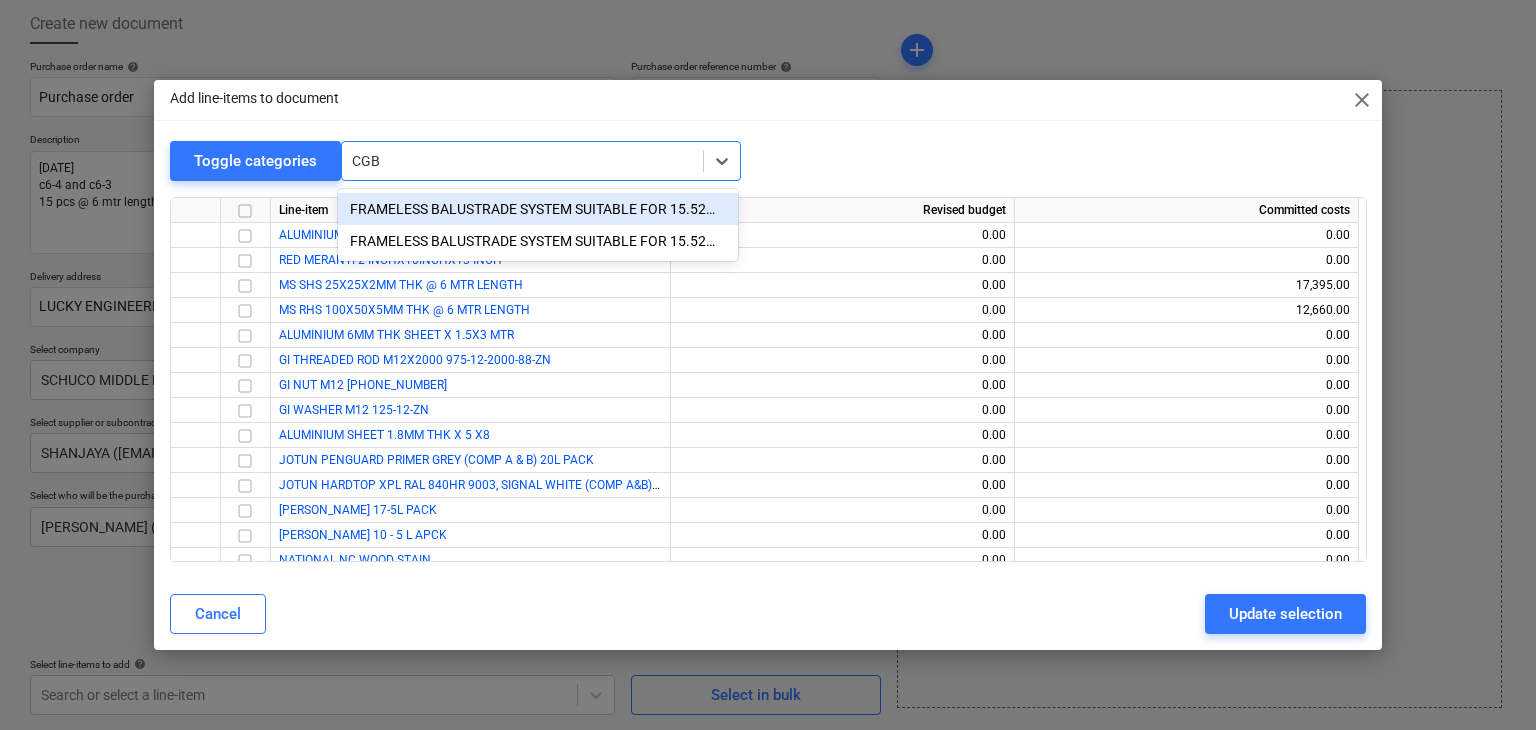 click on "FRAMELESS BALUSTRADE SYSTEM SUITABLE FOR 15.52MM GLASS THICKNESS CGB55LC F" at bounding box center (538, 209) 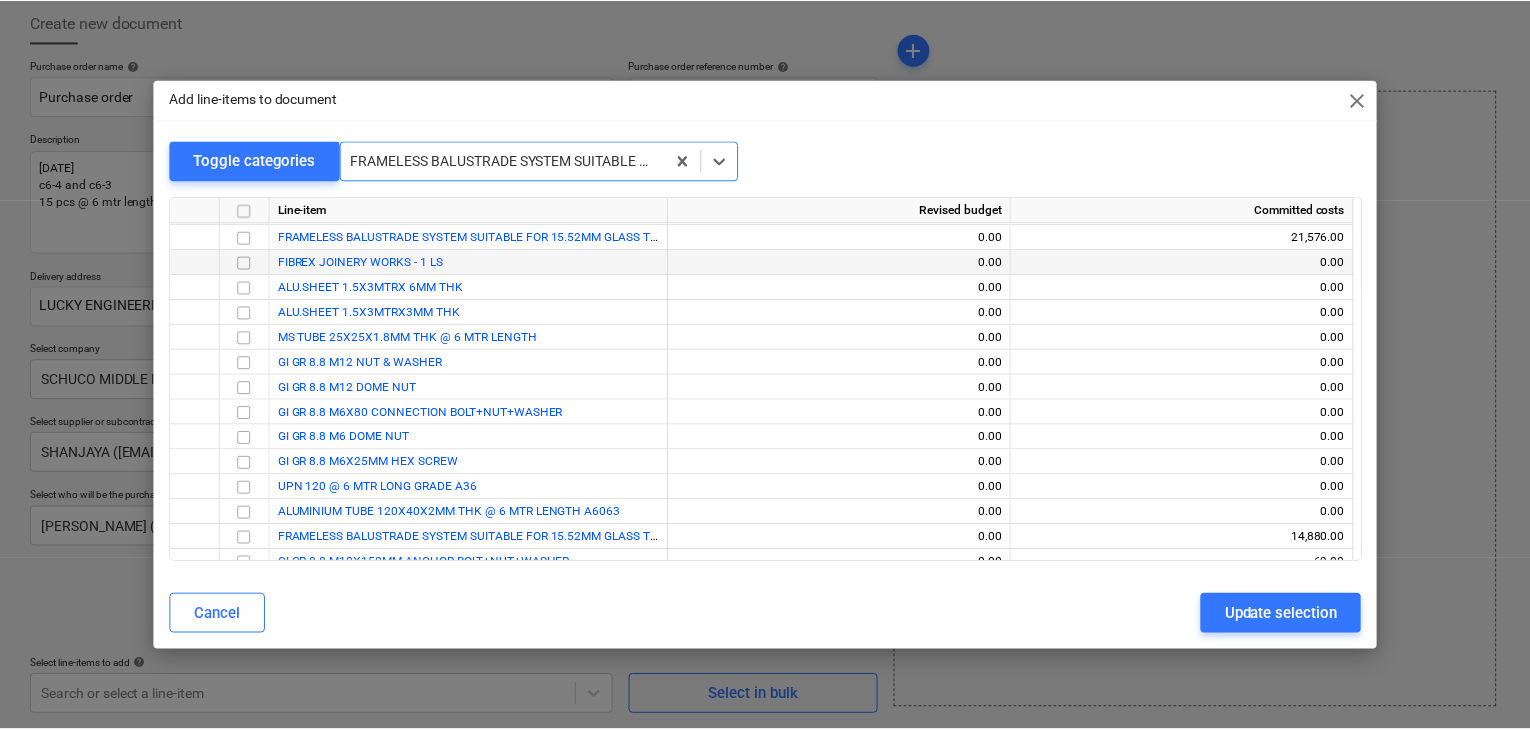 scroll, scrollTop: 675, scrollLeft: 0, axis: vertical 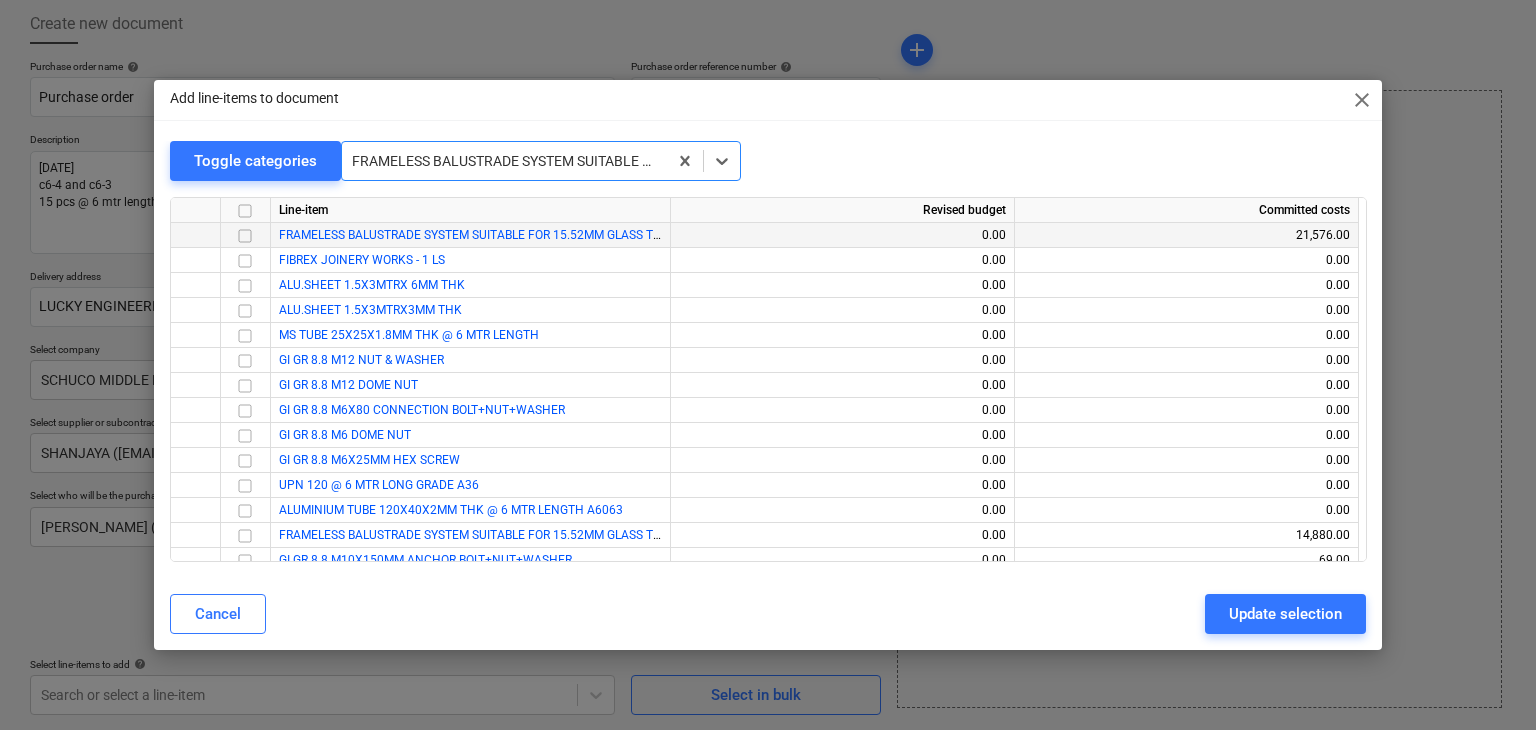 click at bounding box center (245, 236) 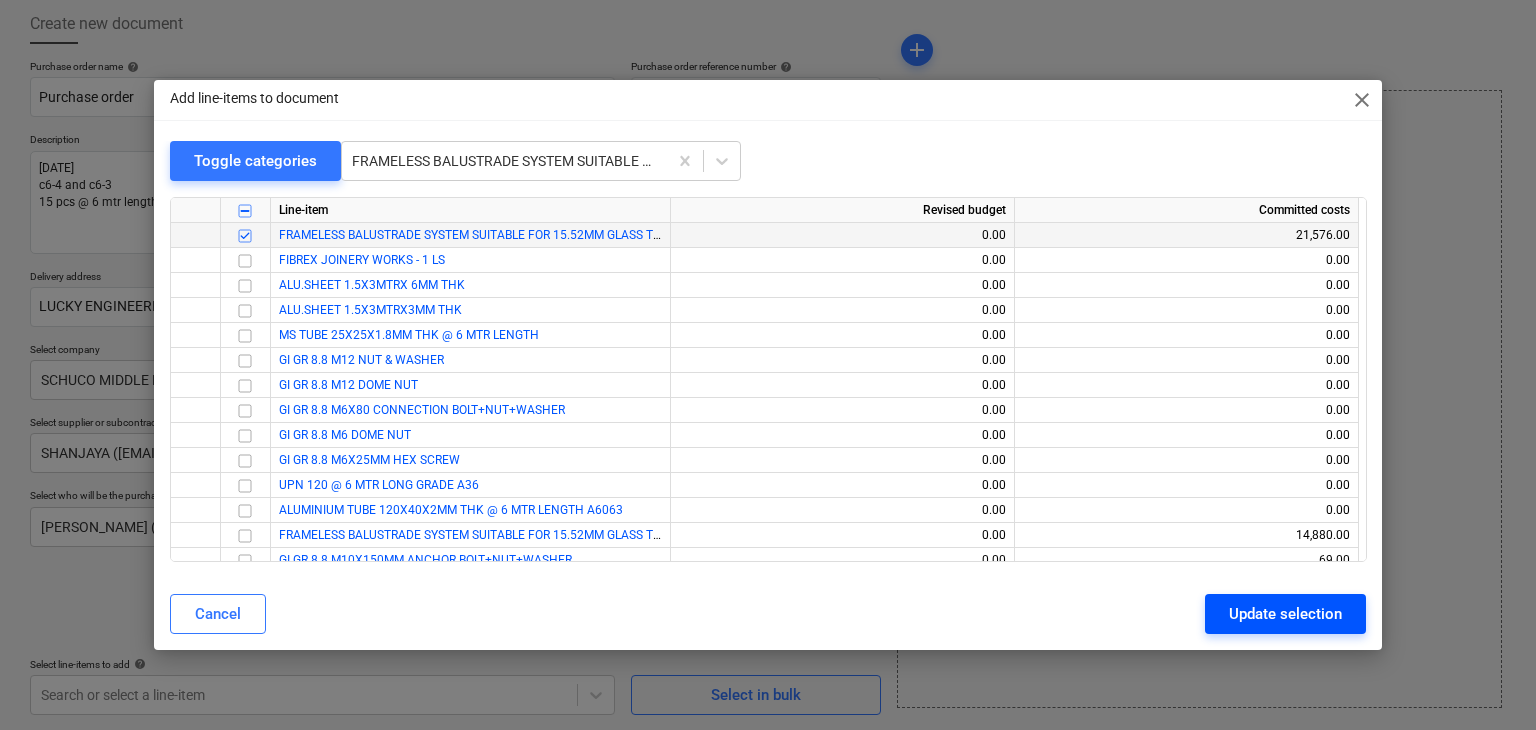 click on "Update selection" at bounding box center [1285, 614] 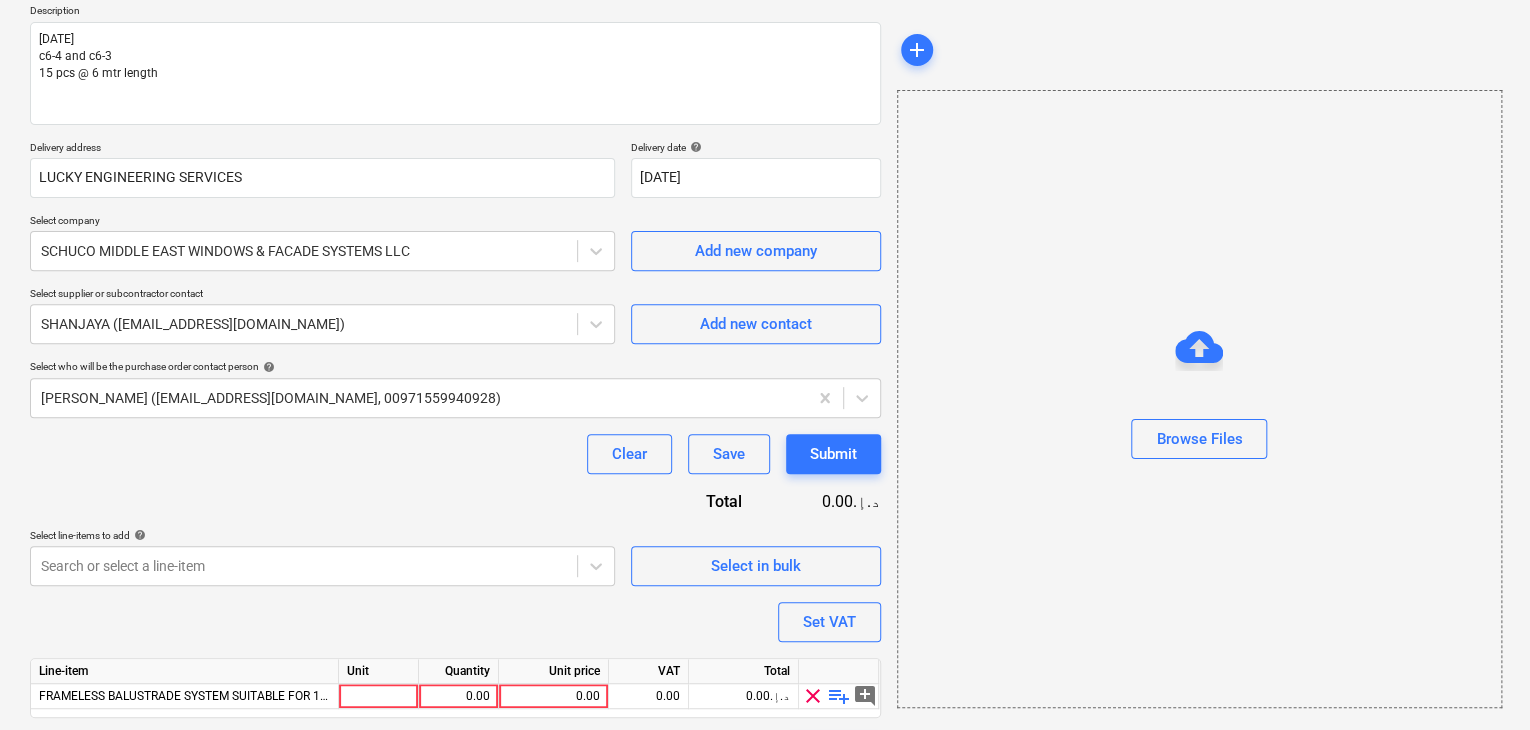 scroll, scrollTop: 292, scrollLeft: 0, axis: vertical 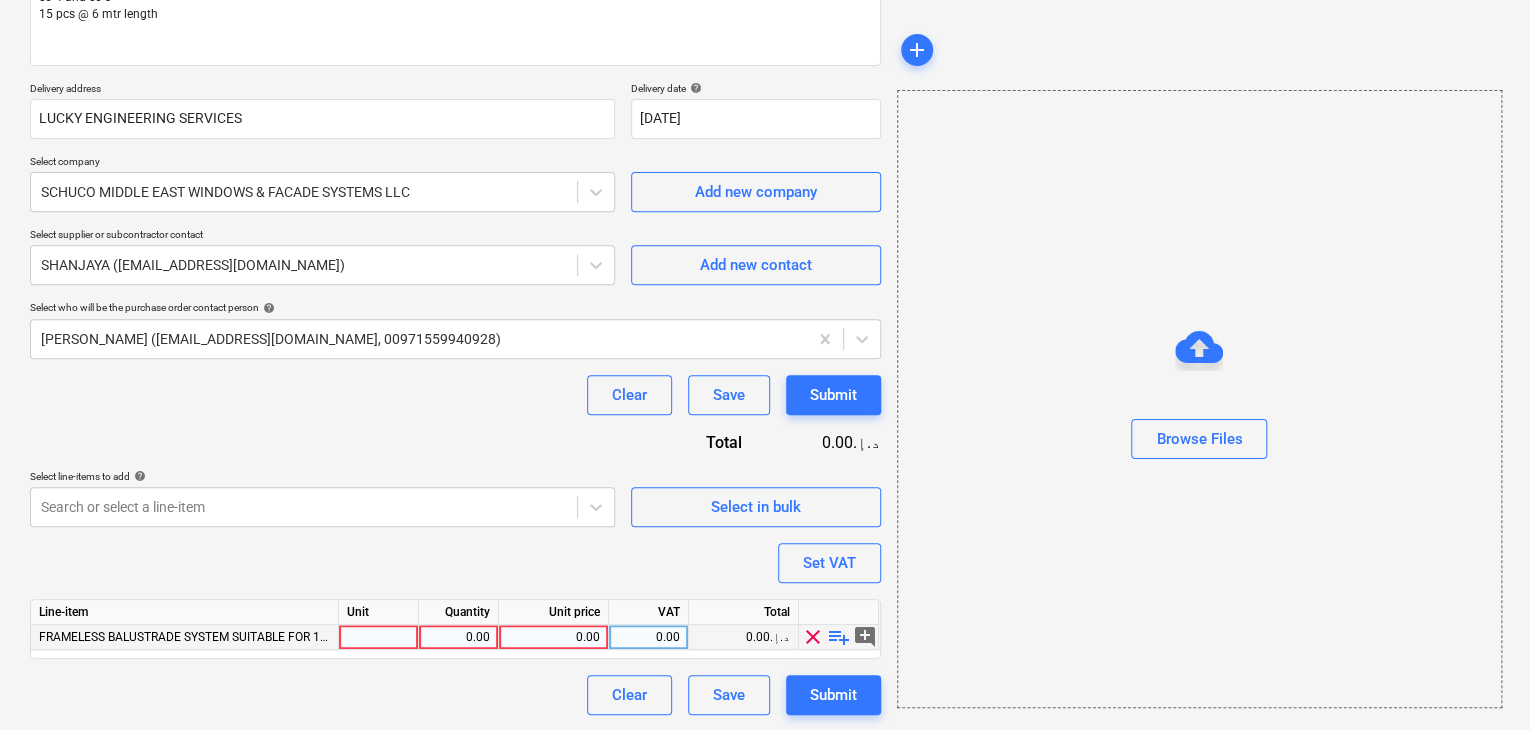 click at bounding box center [379, 637] 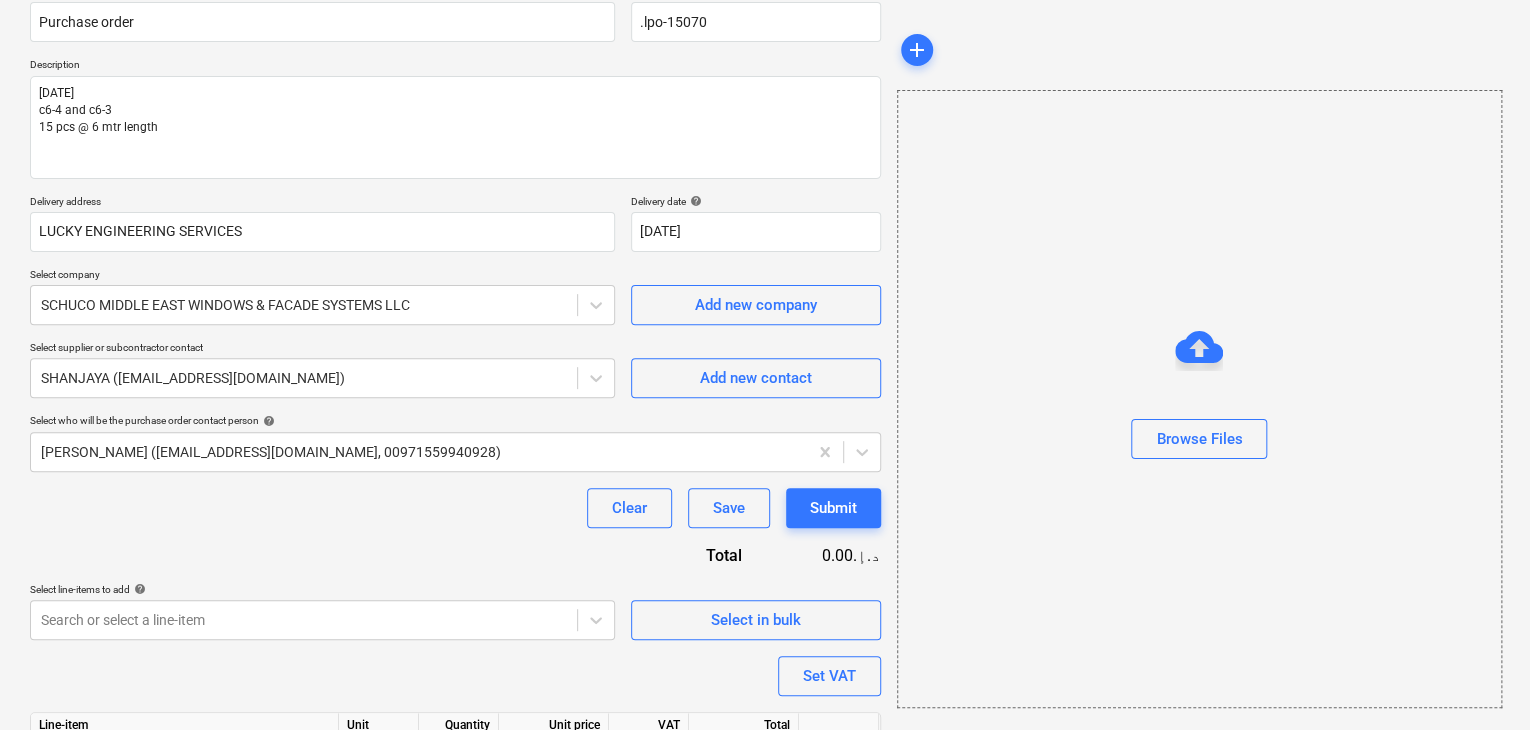 scroll, scrollTop: 92, scrollLeft: 0, axis: vertical 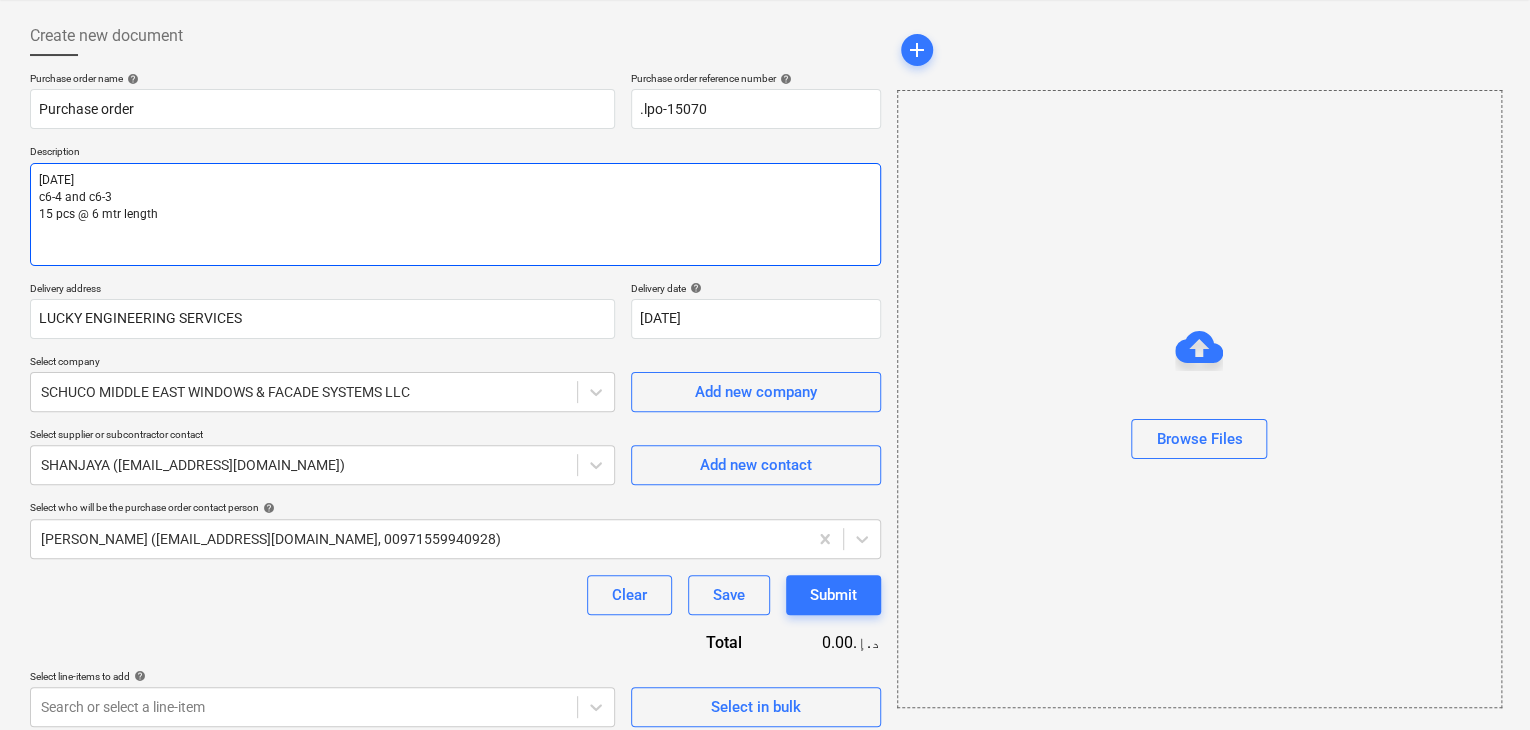 click on "[DATE]
c6-4 and c6-3
15 pcs @ 6 mtr length" at bounding box center (455, 214) 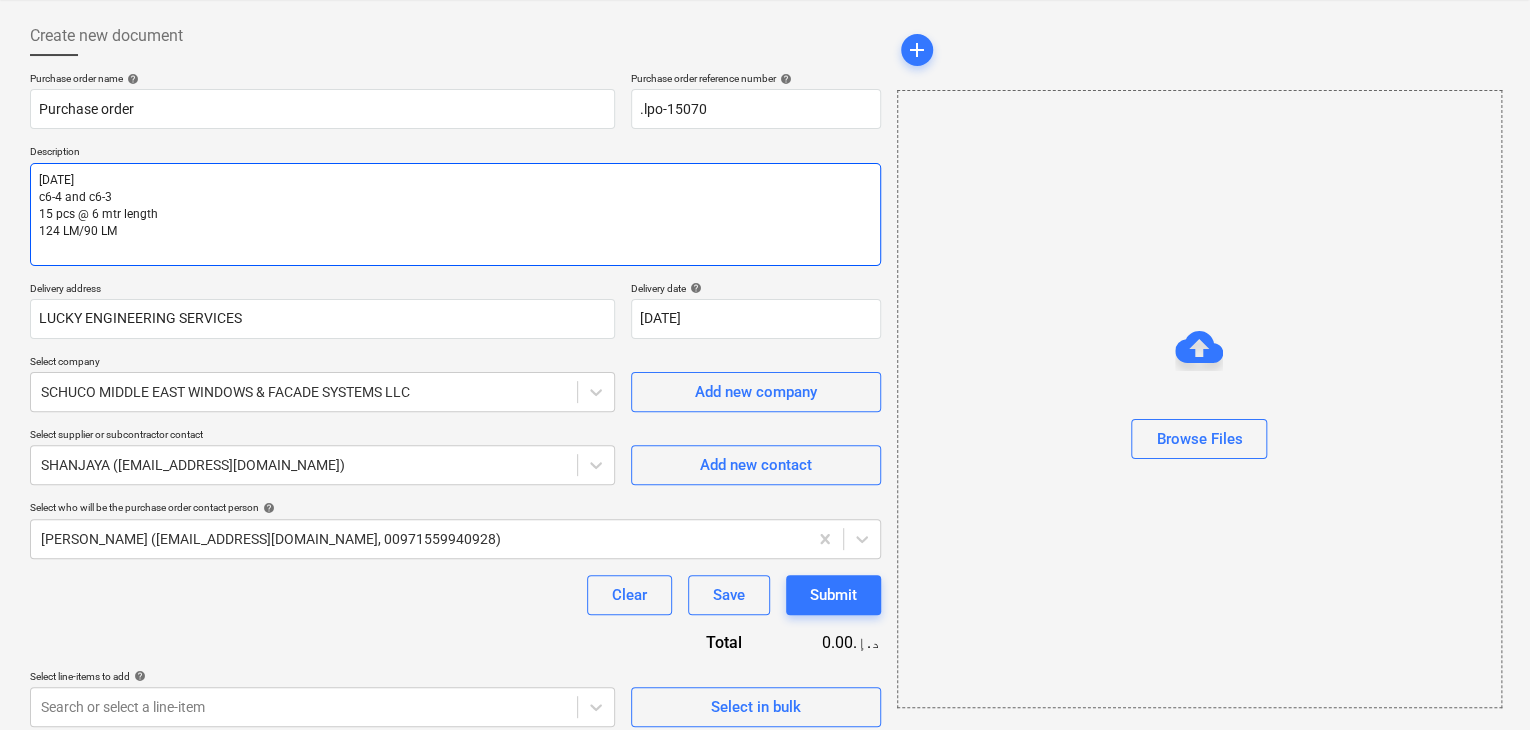 scroll, scrollTop: 292, scrollLeft: 0, axis: vertical 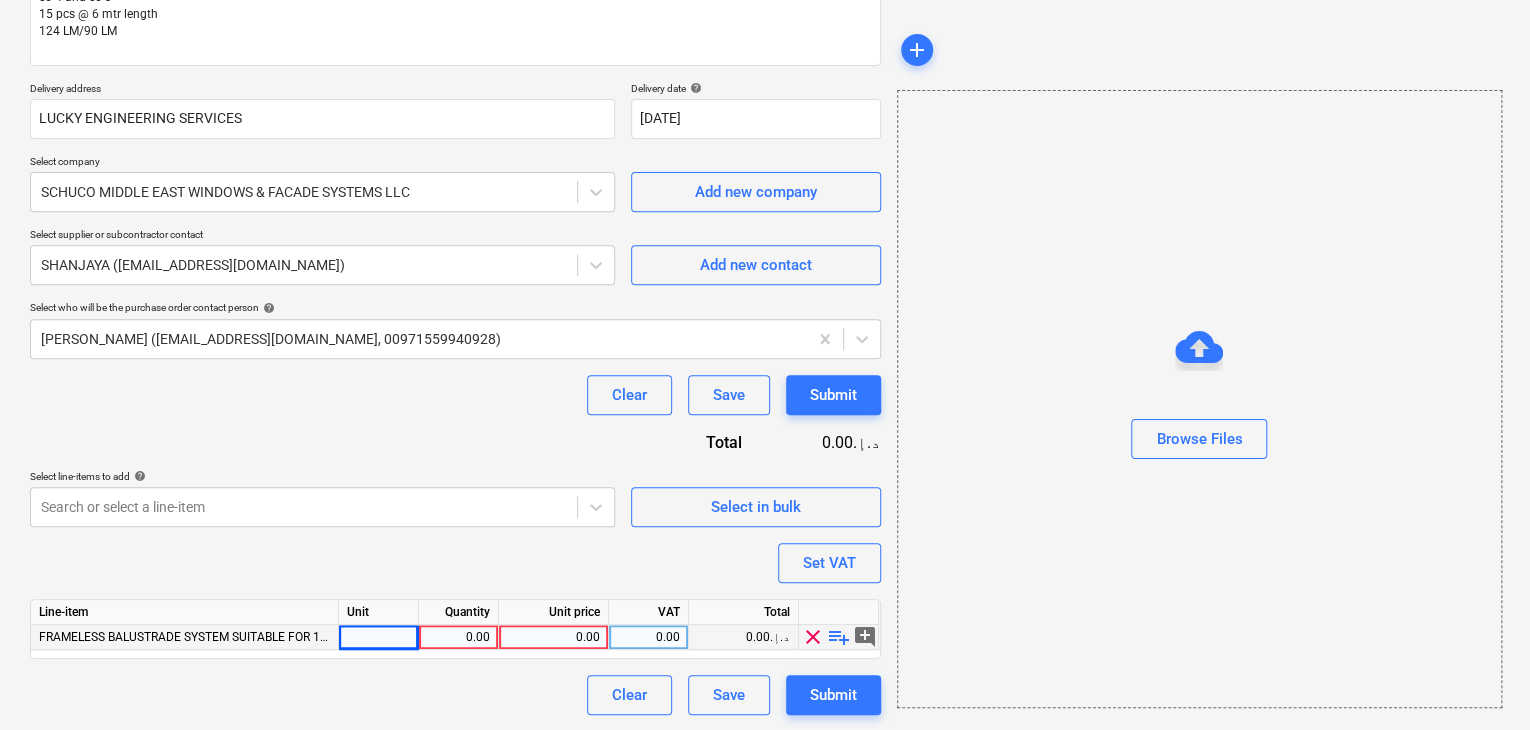 click at bounding box center [379, 637] 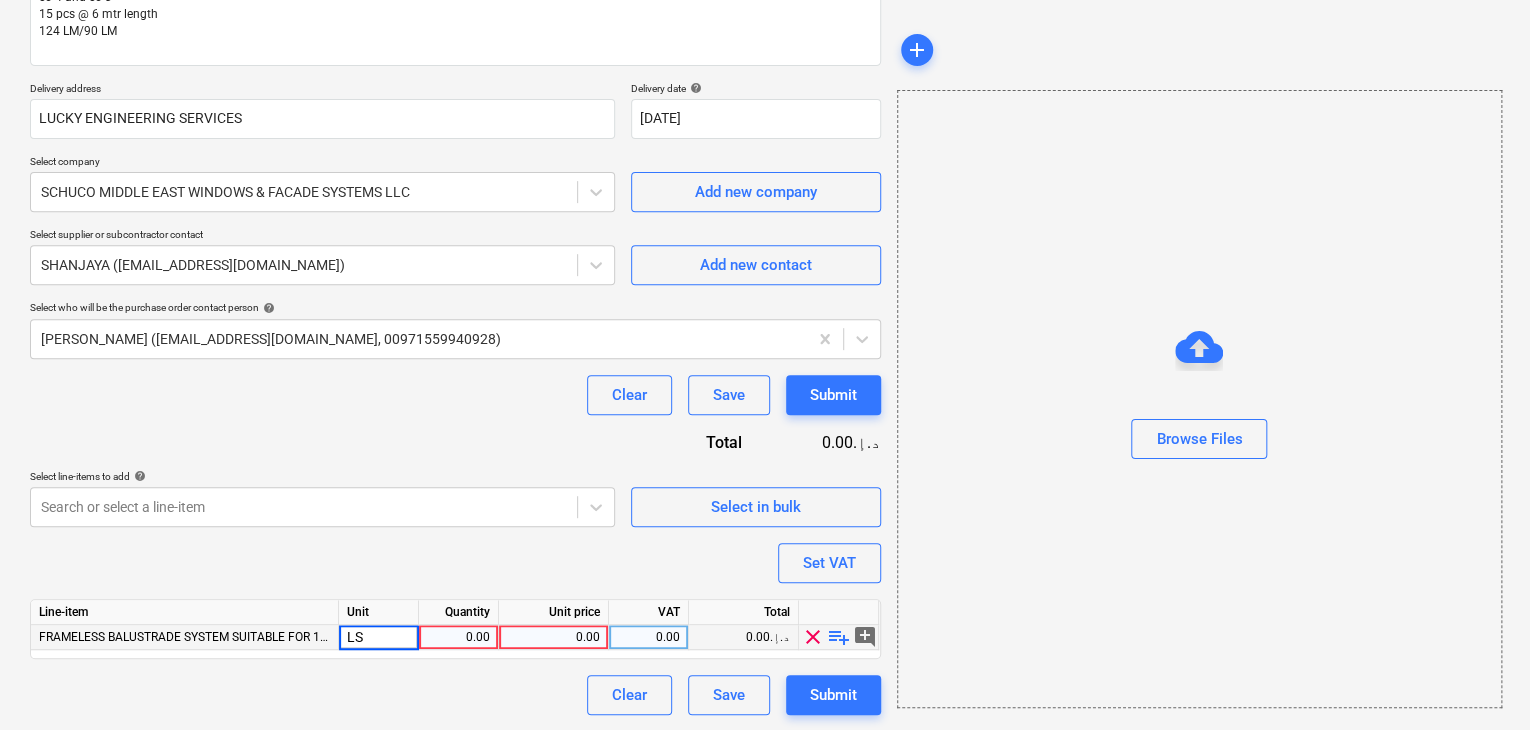 click on "0.00" at bounding box center (458, 637) 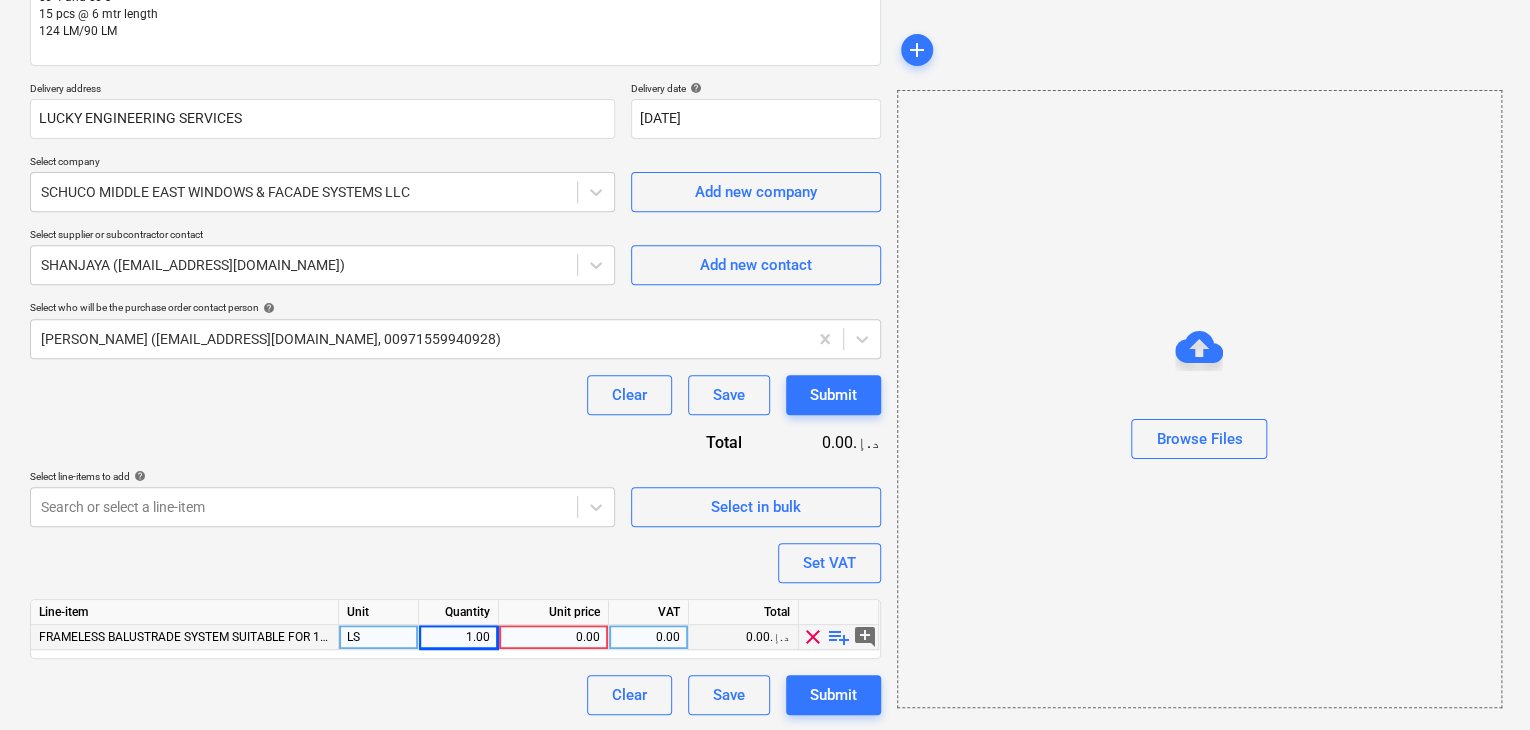 click on "0.00" at bounding box center (553, 637) 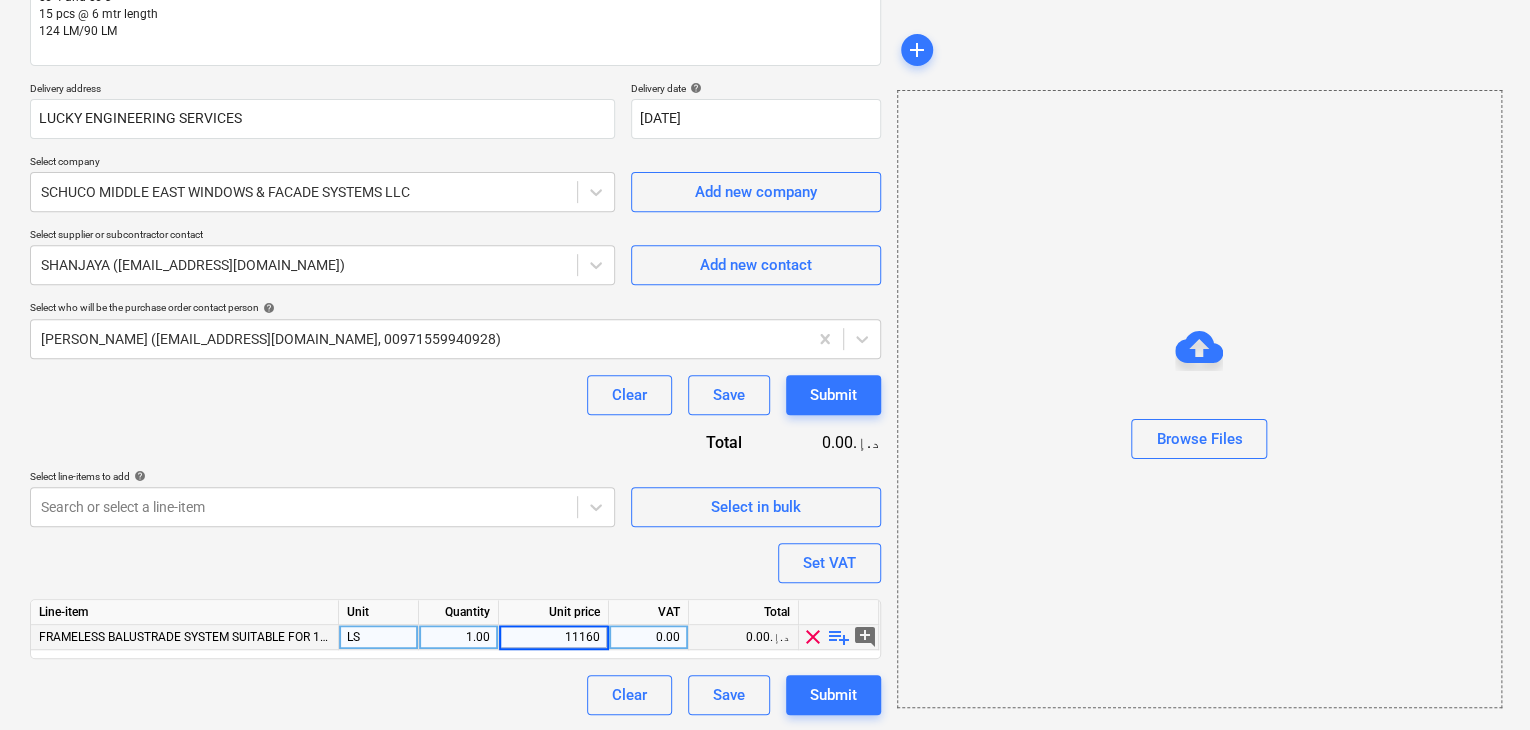 click on "Browse Files" at bounding box center (1199, 399) 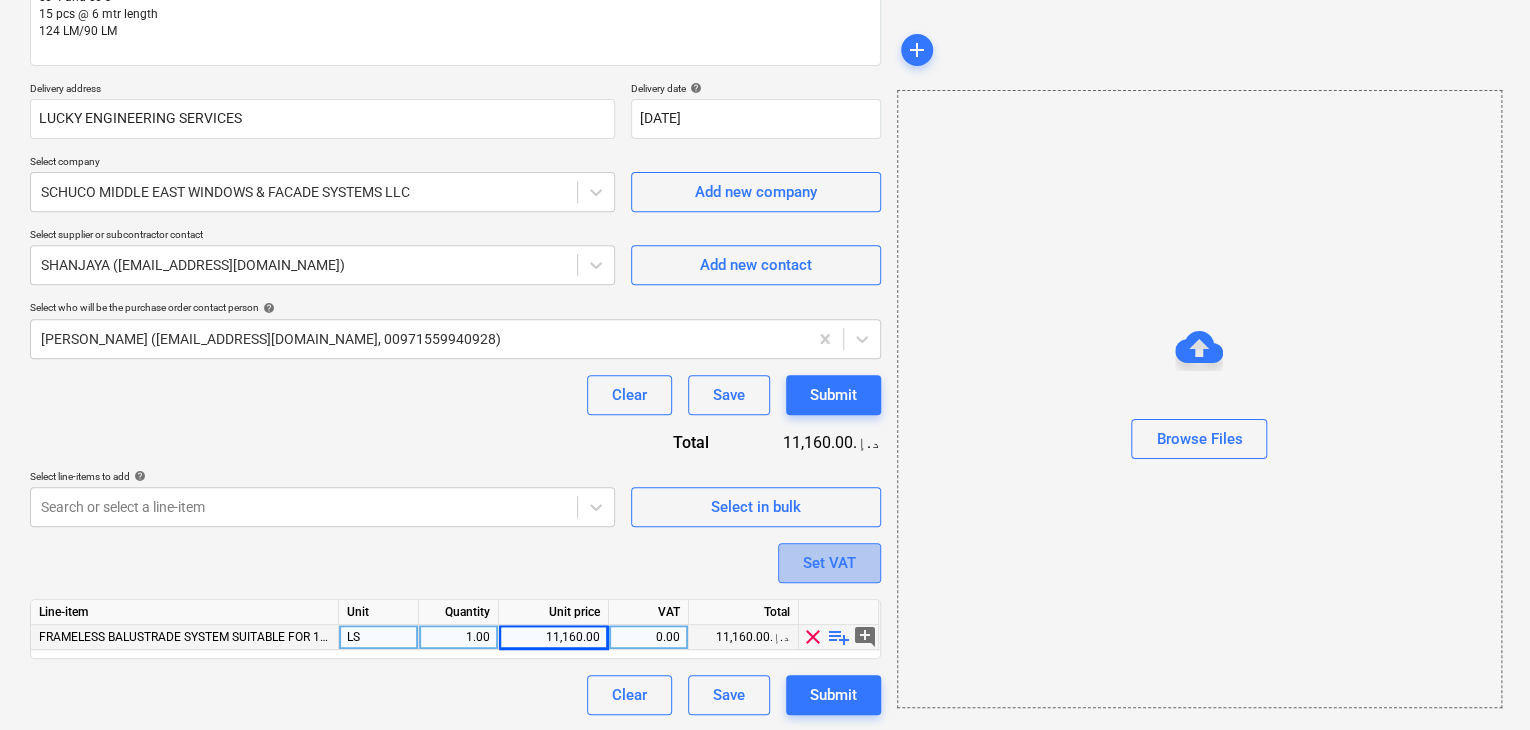 click on "Set VAT" at bounding box center (829, 563) 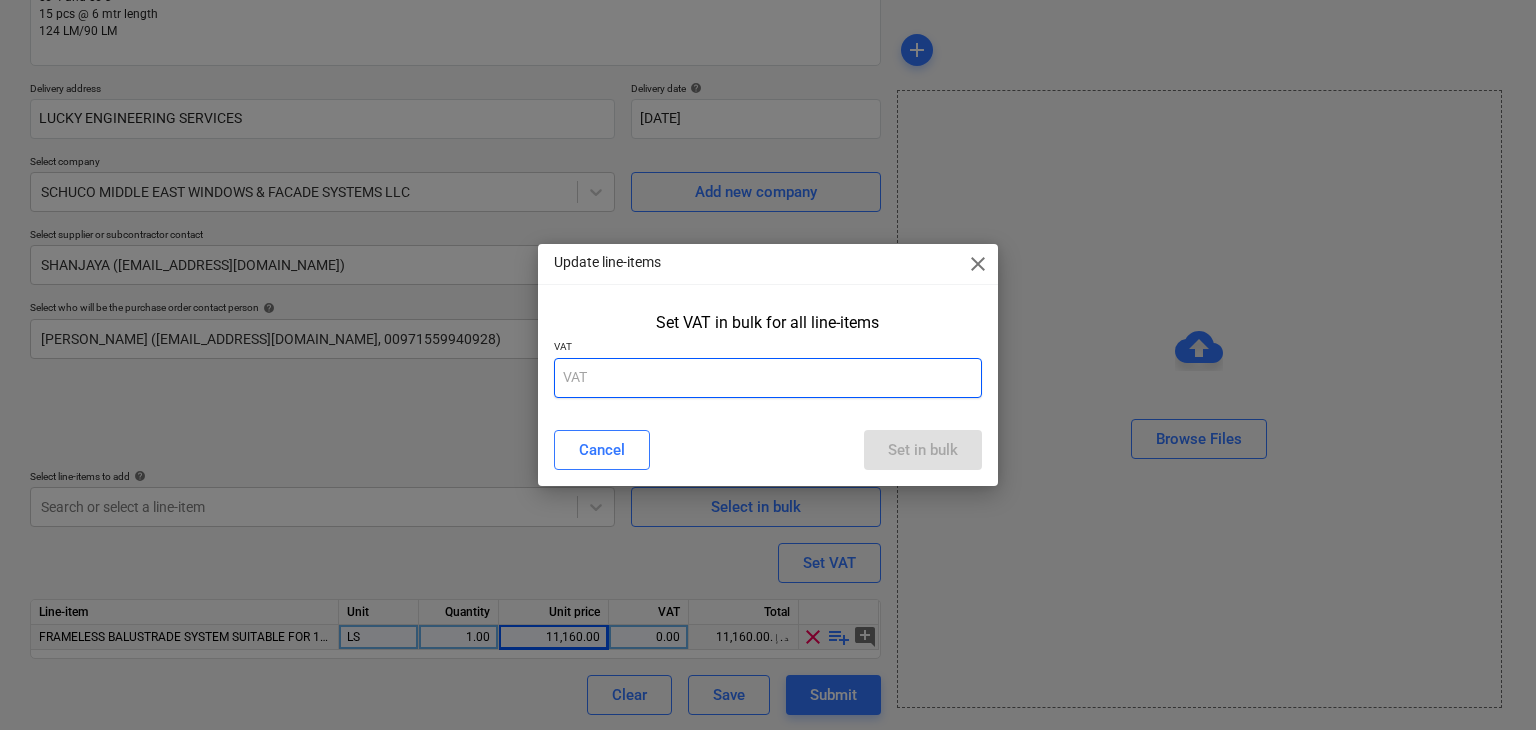click at bounding box center (768, 378) 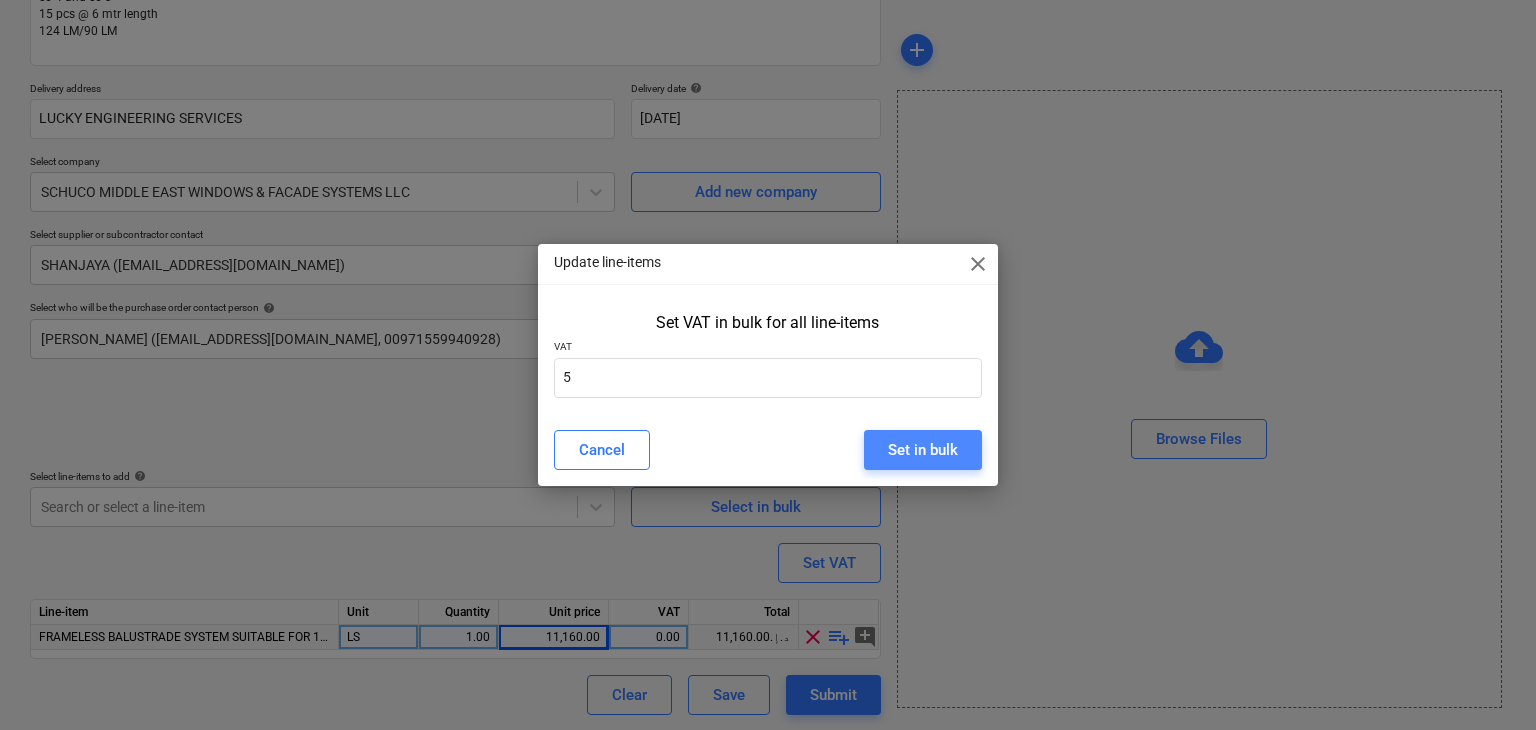click on "Set in bulk" at bounding box center (923, 450) 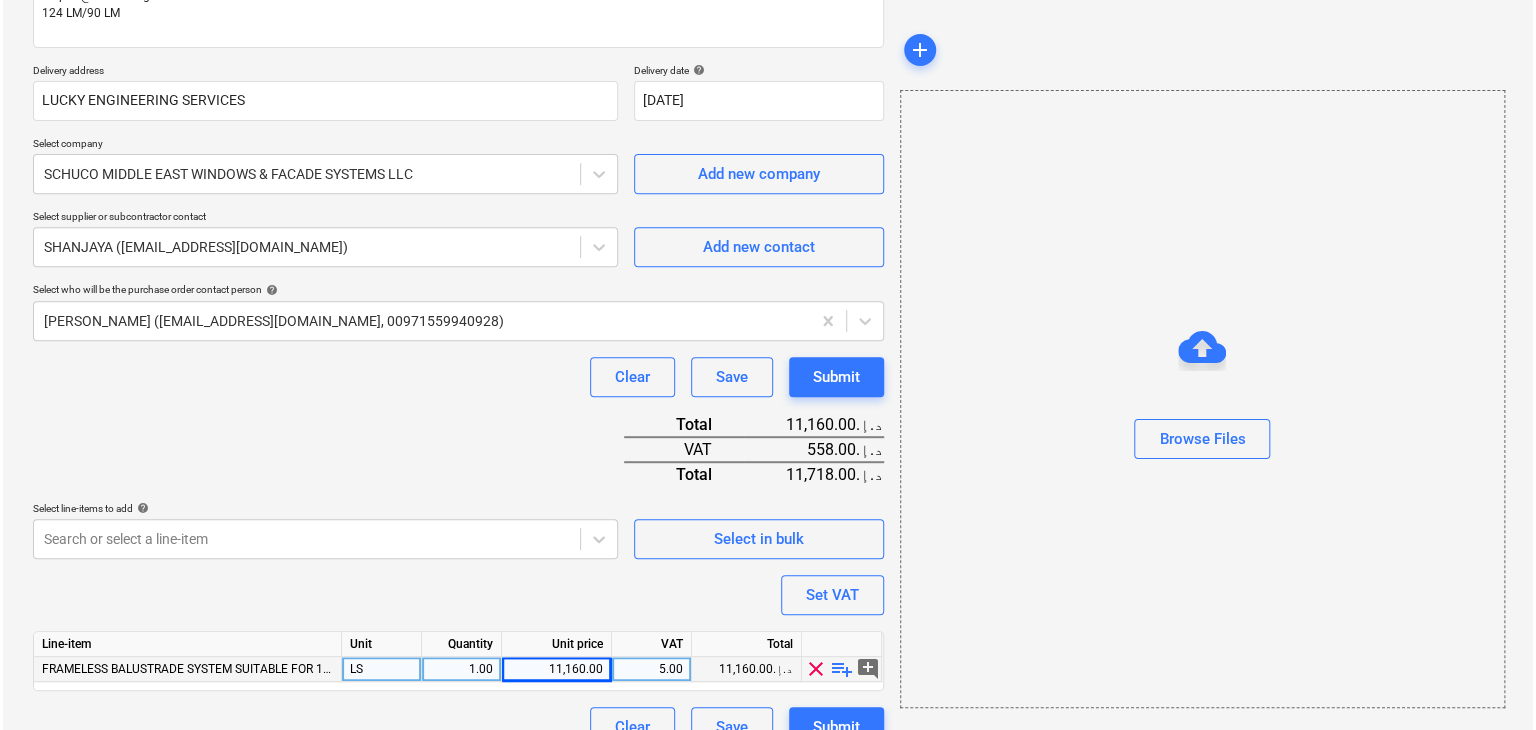 scroll, scrollTop: 342, scrollLeft: 0, axis: vertical 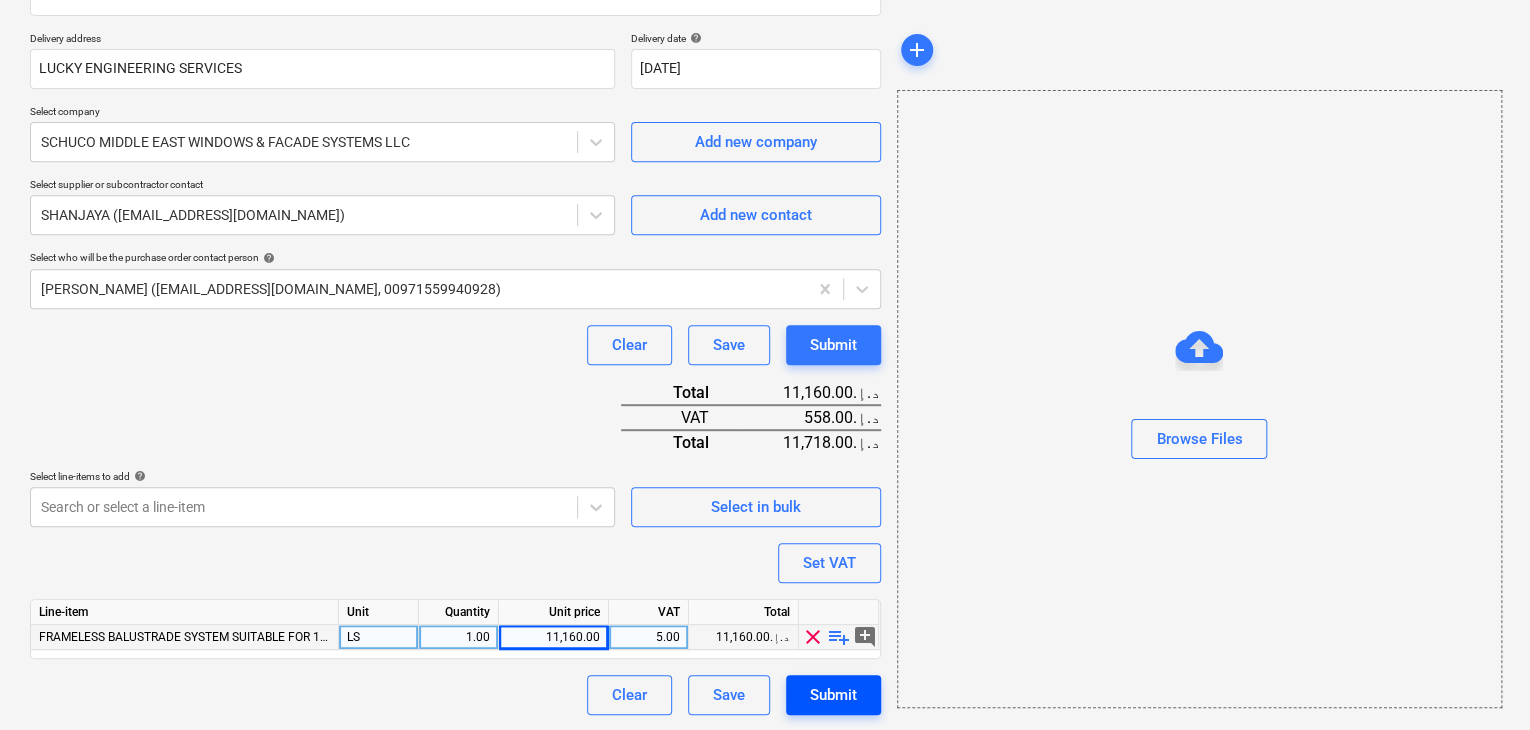 click on "Submit" at bounding box center [833, 695] 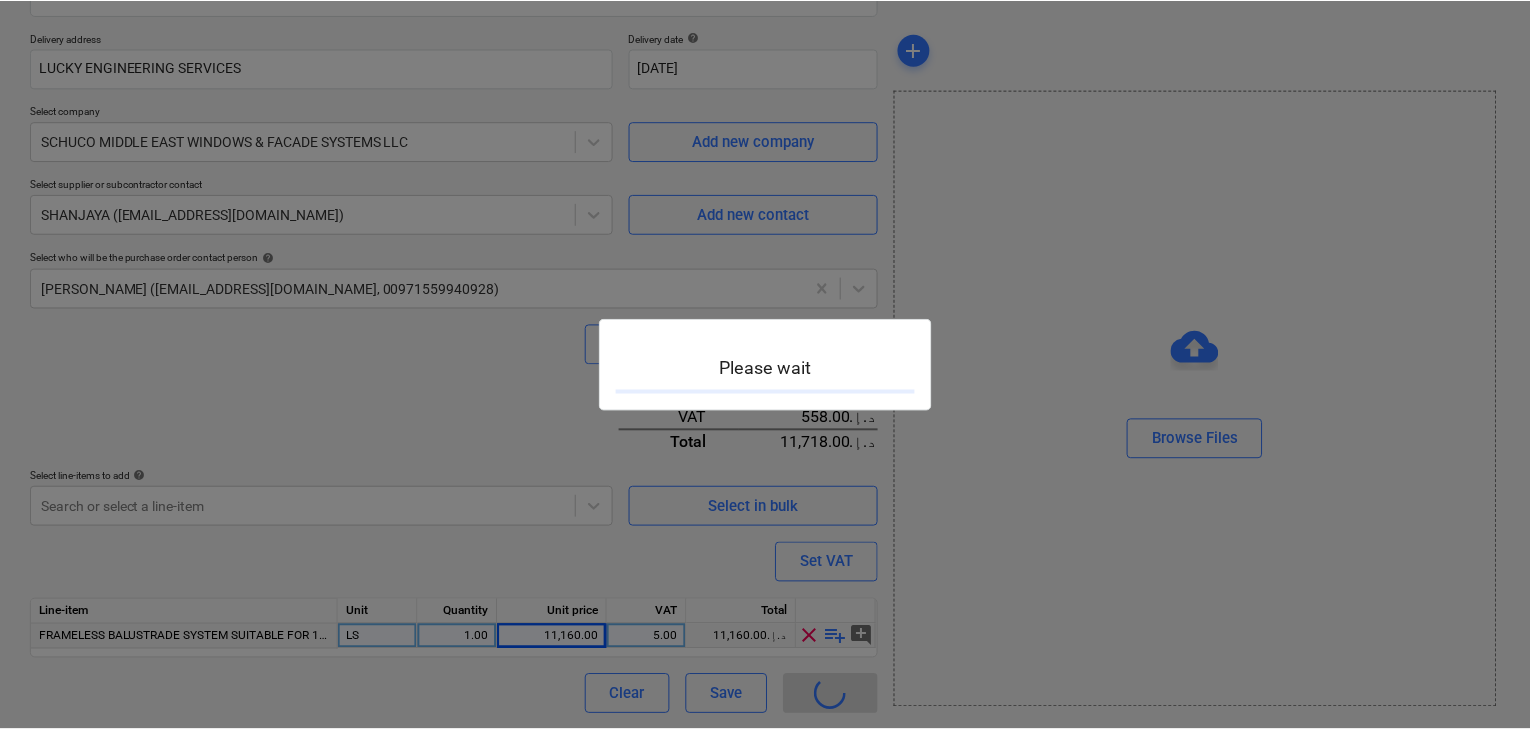 scroll, scrollTop: 0, scrollLeft: 0, axis: both 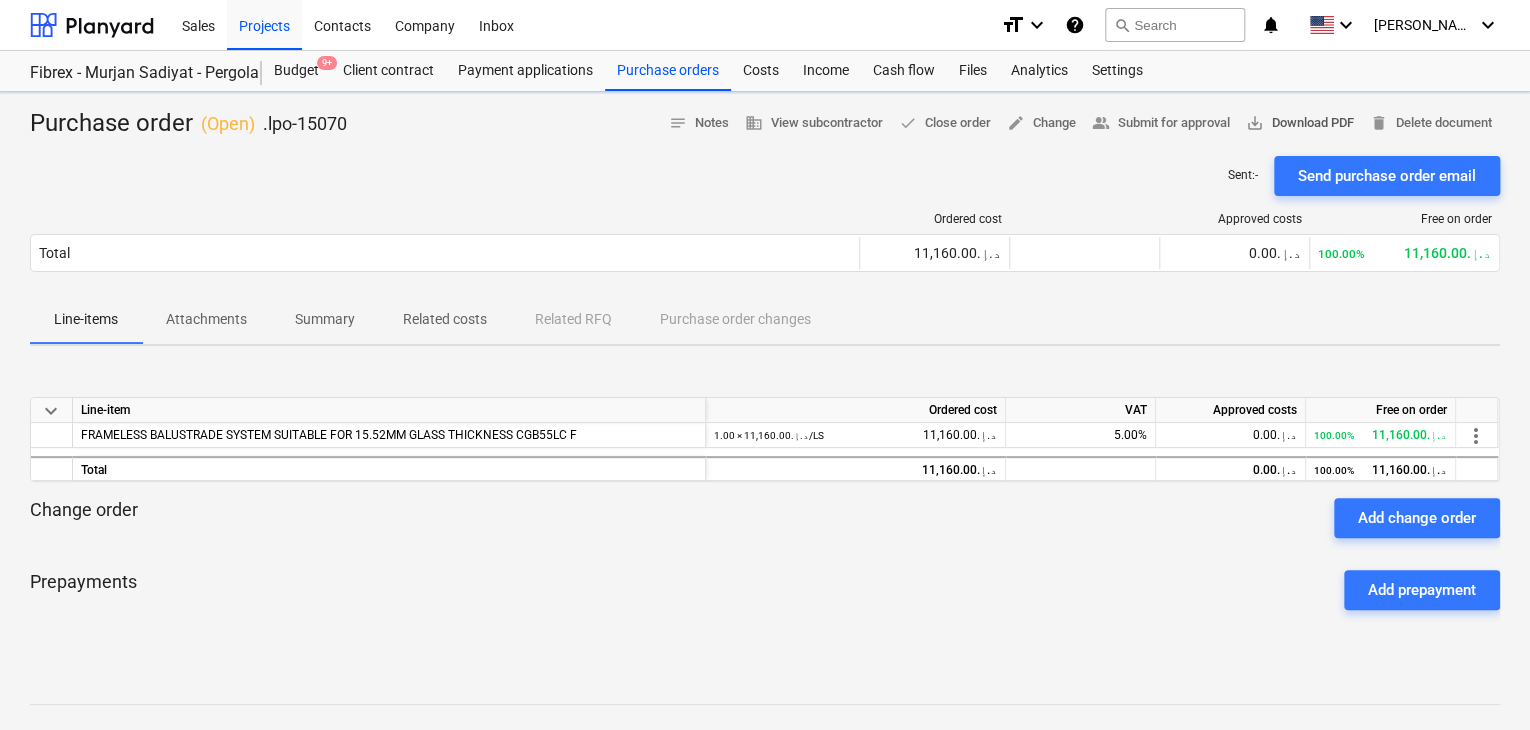 click on "save_alt Download PDF" at bounding box center (1300, 123) 